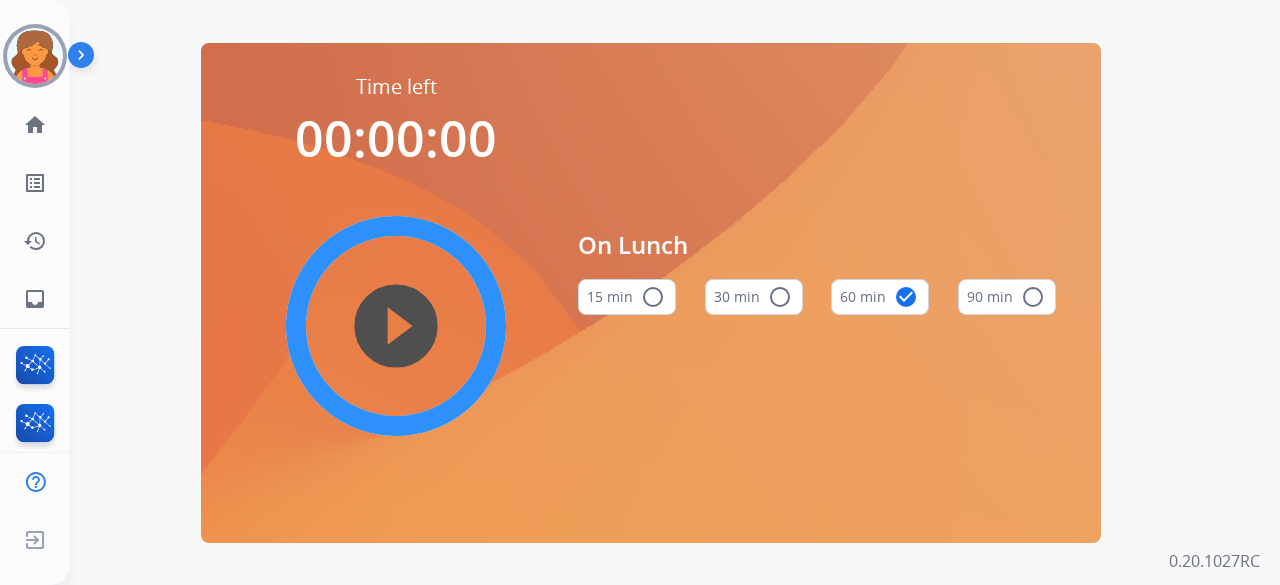 scroll, scrollTop: 0, scrollLeft: 0, axis: both 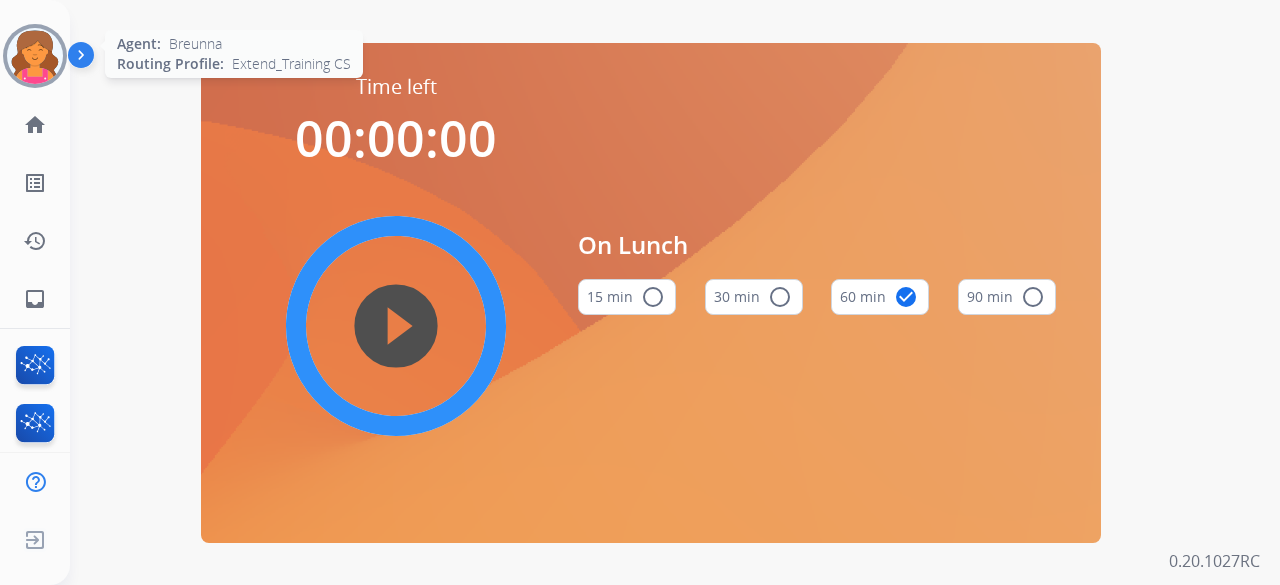 click at bounding box center [35, 56] 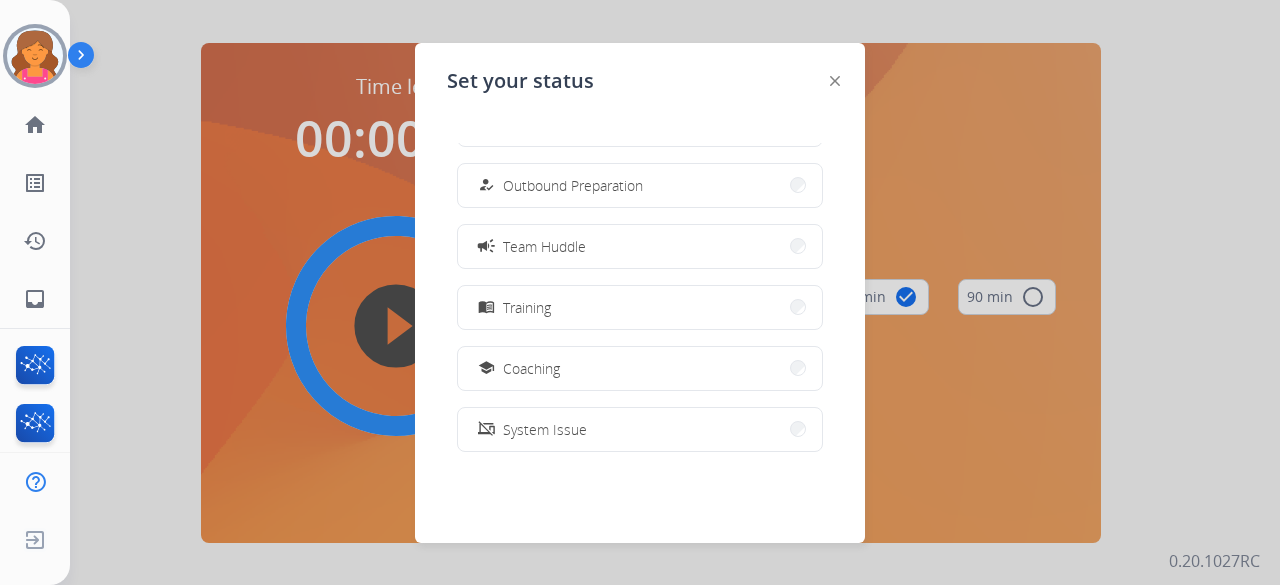 scroll, scrollTop: 377, scrollLeft: 0, axis: vertical 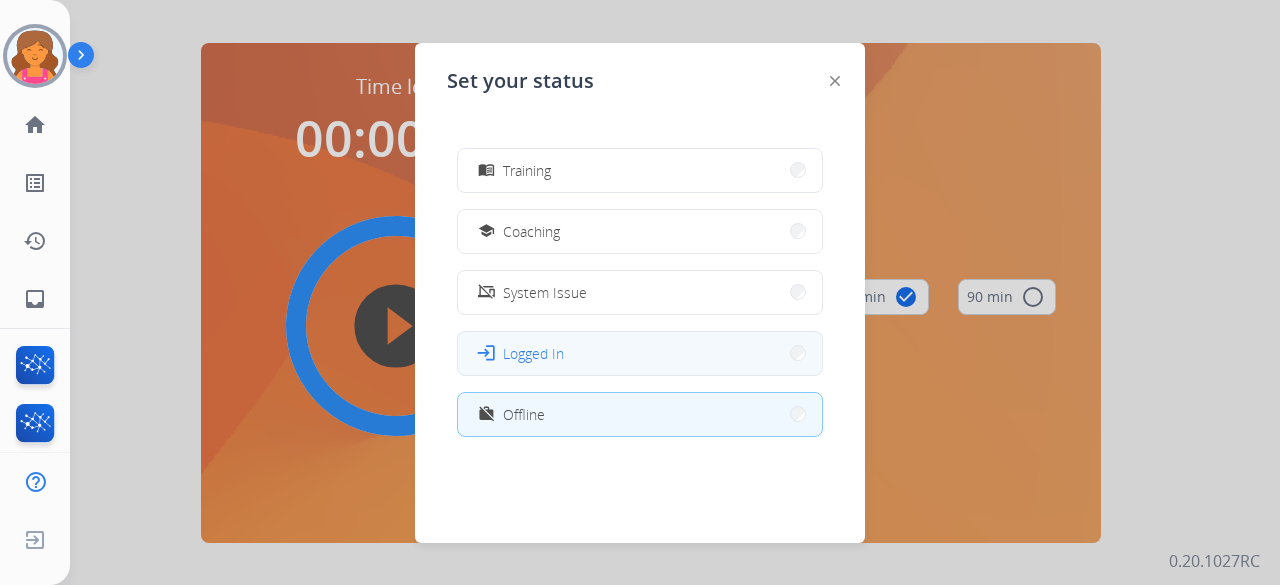 click on "login Logged In" at bounding box center [640, 353] 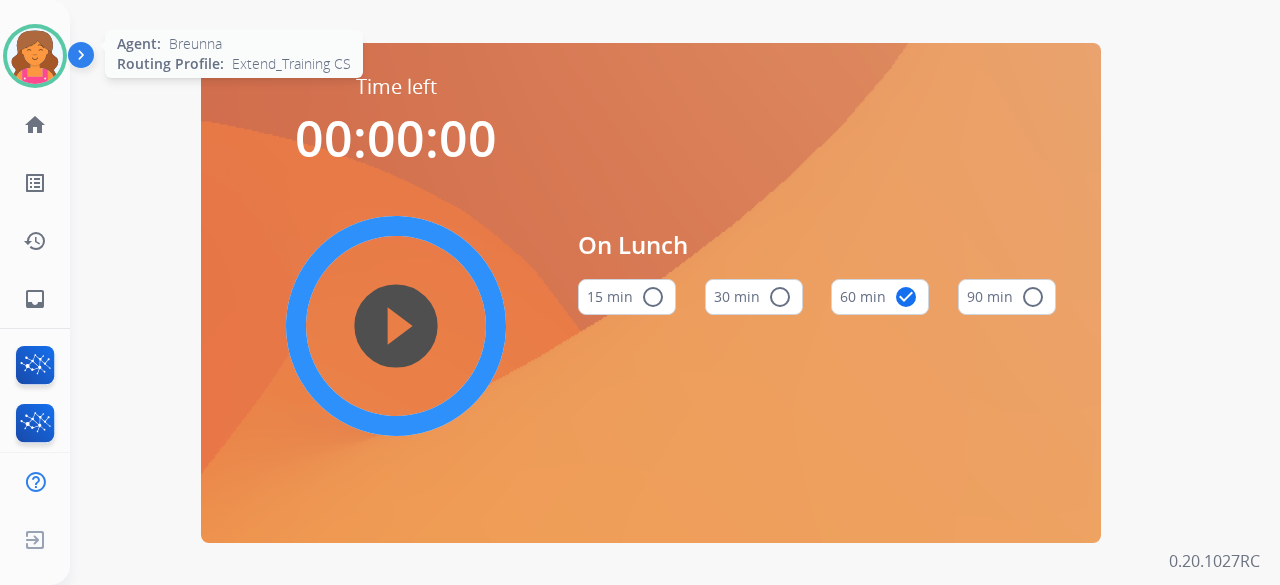 drag, startPoint x: 36, startPoint y: 35, endPoint x: 92, endPoint y: 65, distance: 63.529522 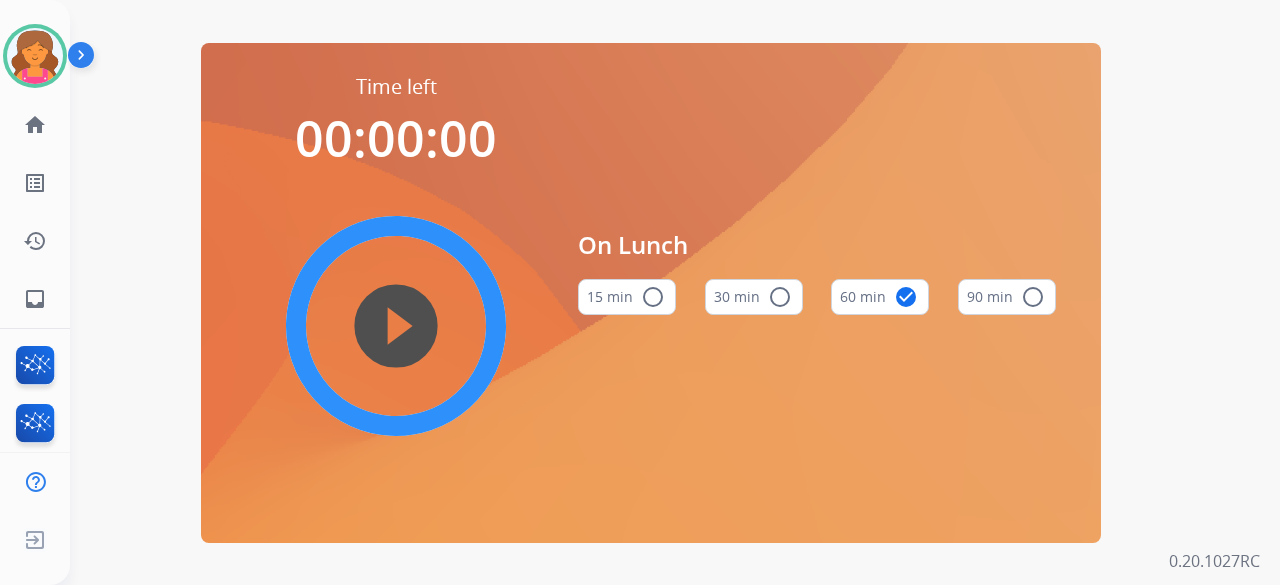 click at bounding box center [35, 56] 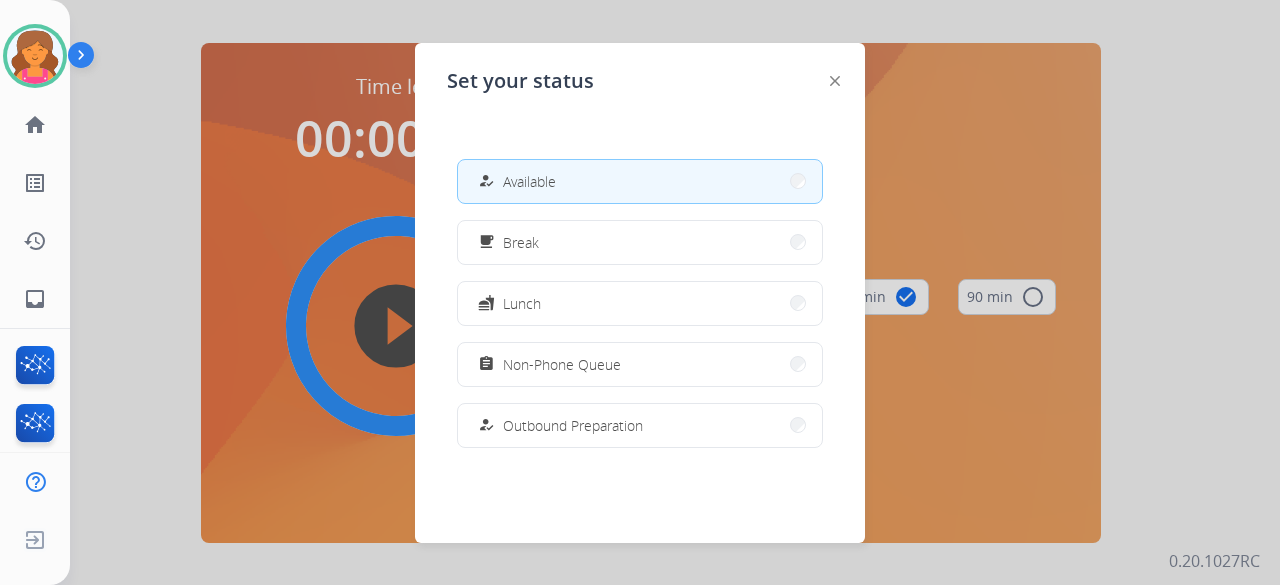 click at bounding box center (640, 292) 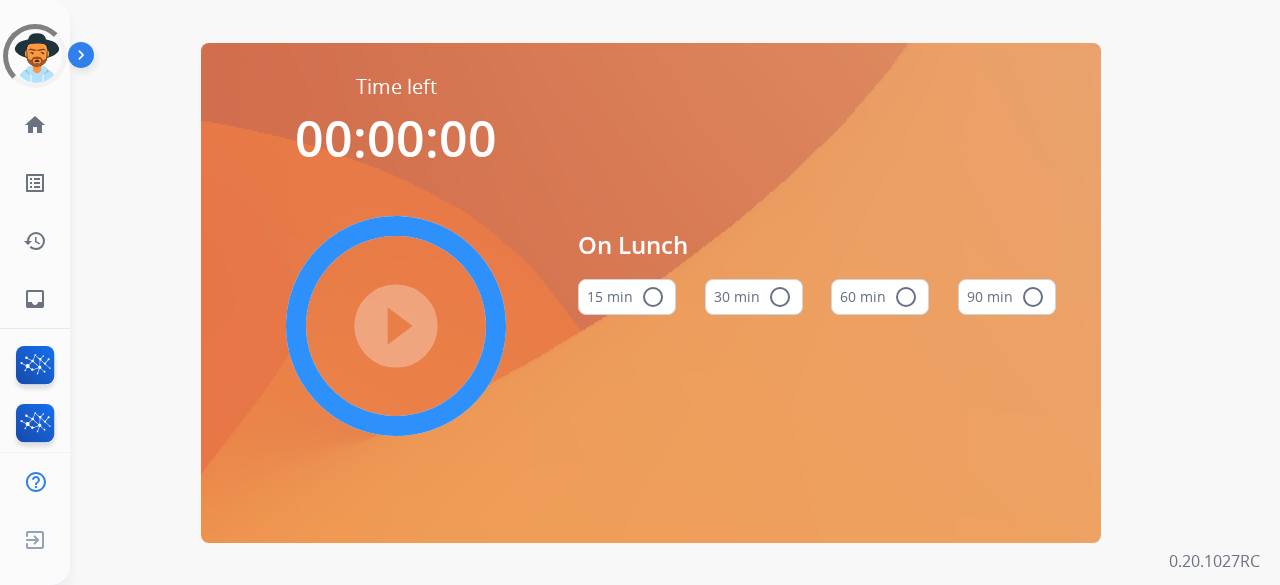scroll, scrollTop: 0, scrollLeft: 0, axis: both 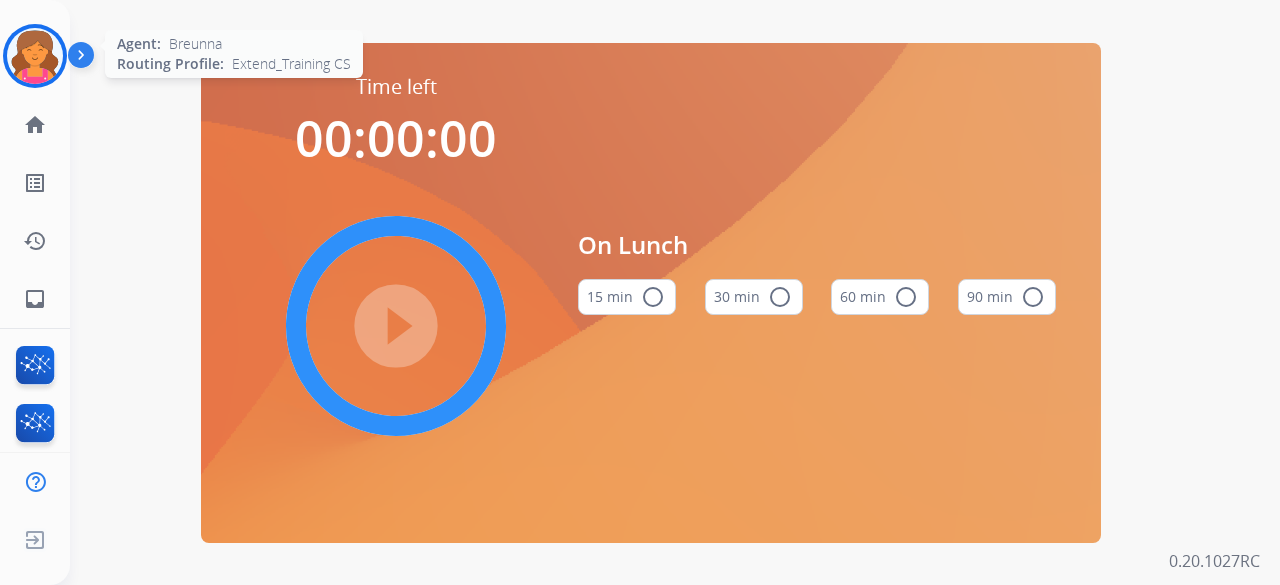 click at bounding box center (35, 56) 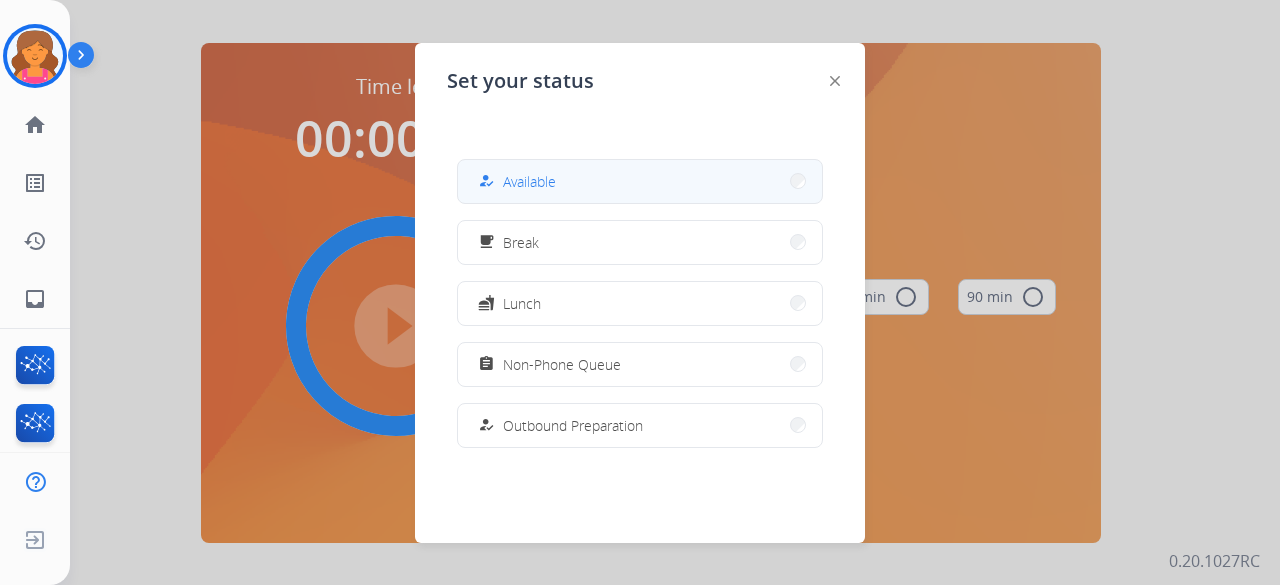 click on "how_to_reg Available" at bounding box center (515, 181) 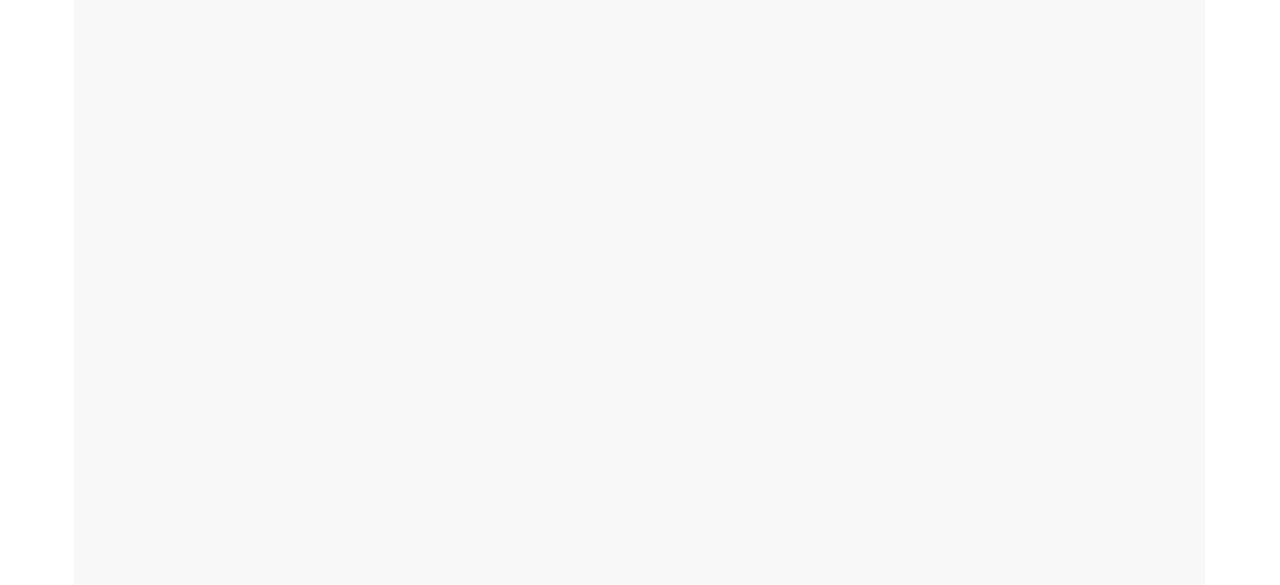 scroll, scrollTop: 0, scrollLeft: 0, axis: both 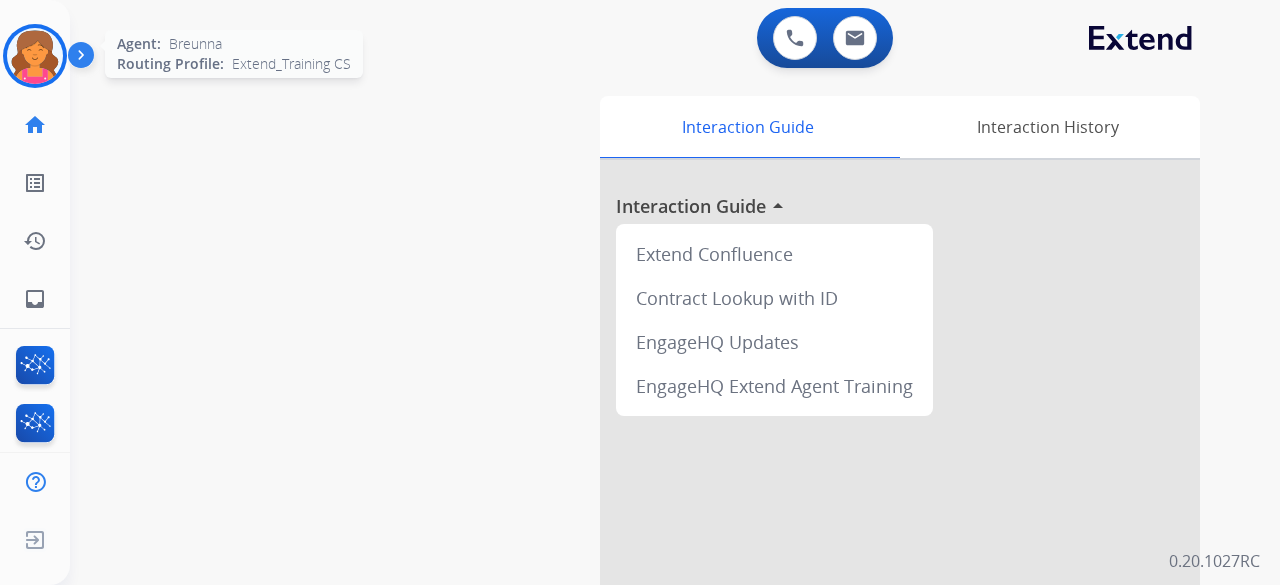 click at bounding box center [35, 56] 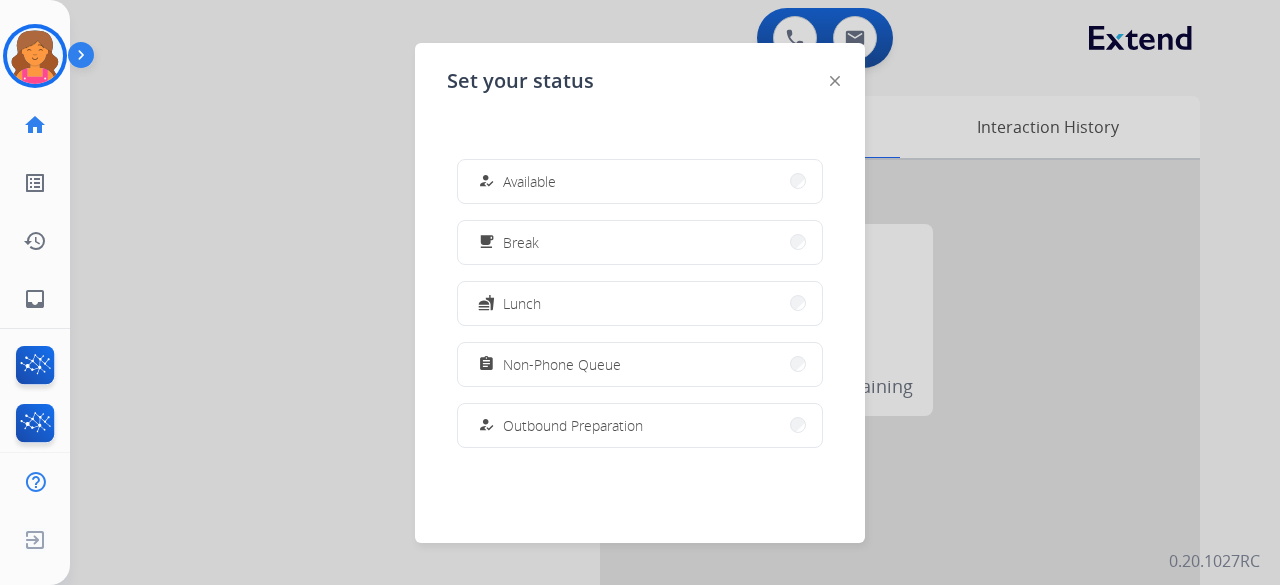 click on "how_to_reg Available free_breakfast Break fastfood Lunch assignment Non-Phone Queue how_to_reg Outbound Preparation campaign Team Huddle menu_book Training school Coaching phonelink_off System Issue login Logged In work_off Offline" at bounding box center (640, 303) 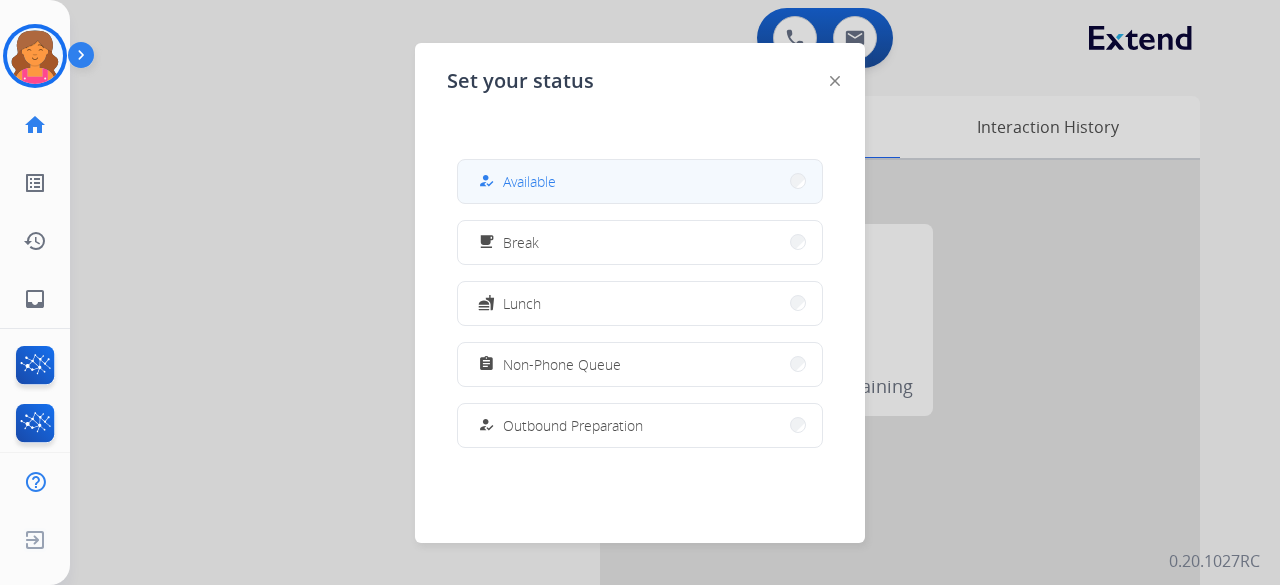 click on "how_to_reg Available" at bounding box center (640, 181) 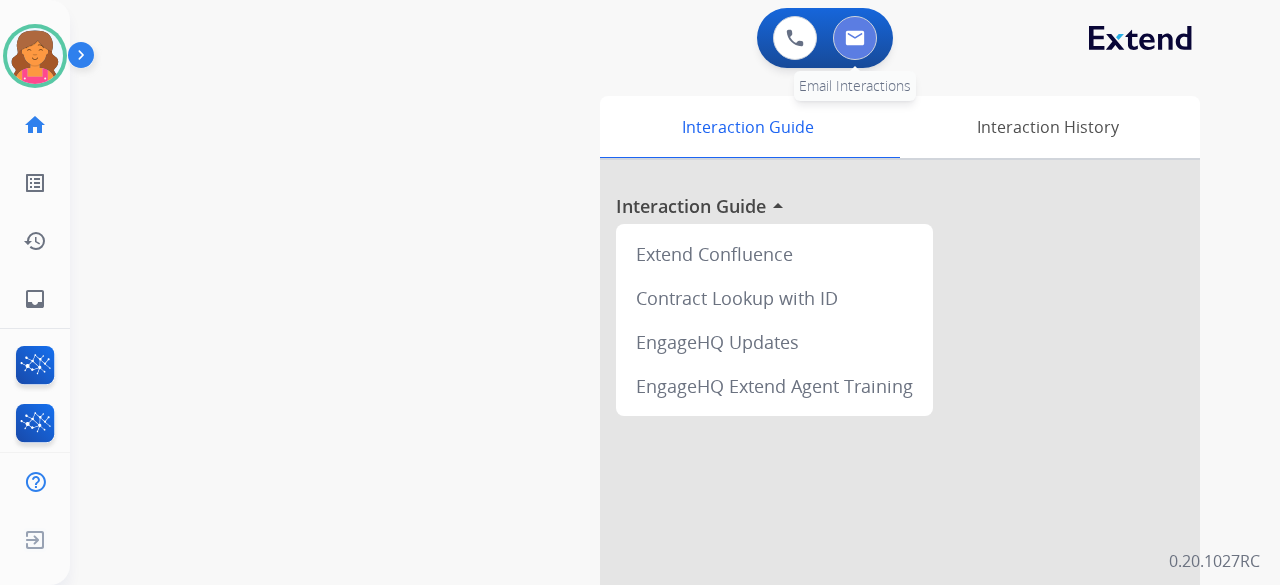 click at bounding box center [855, 38] 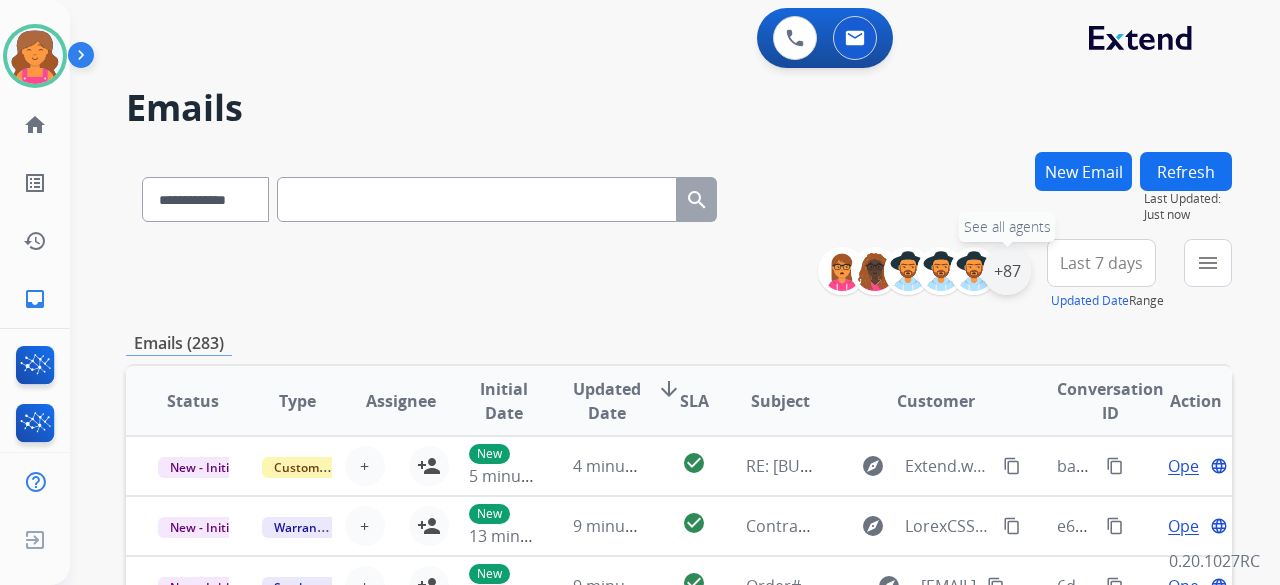 click on "+87" at bounding box center (1007, 271) 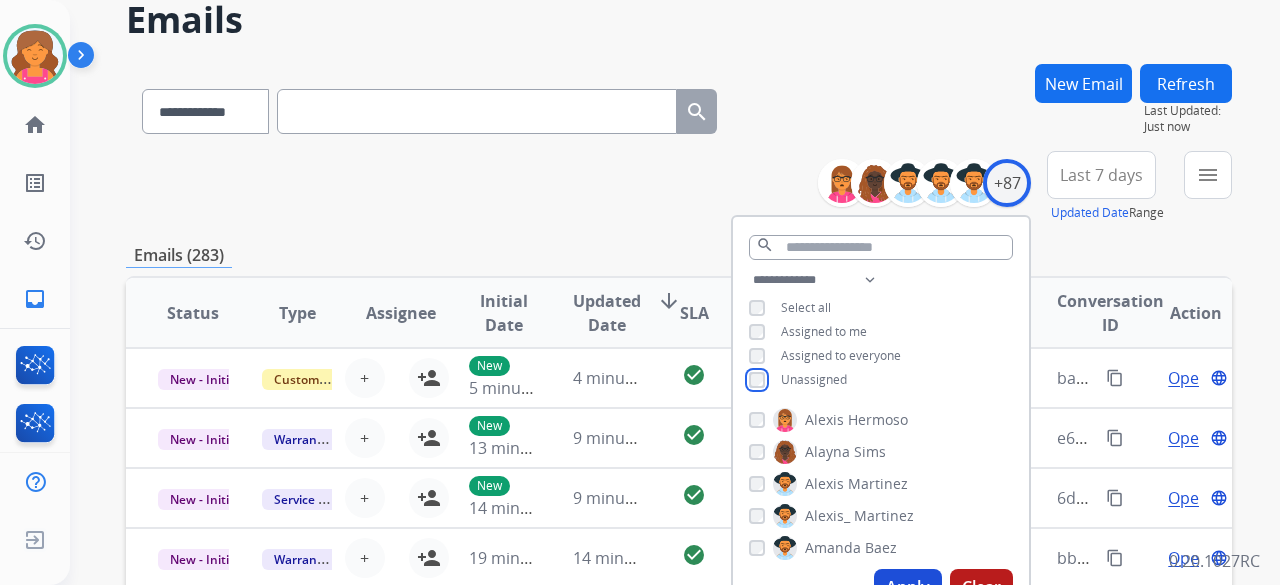 scroll, scrollTop: 200, scrollLeft: 0, axis: vertical 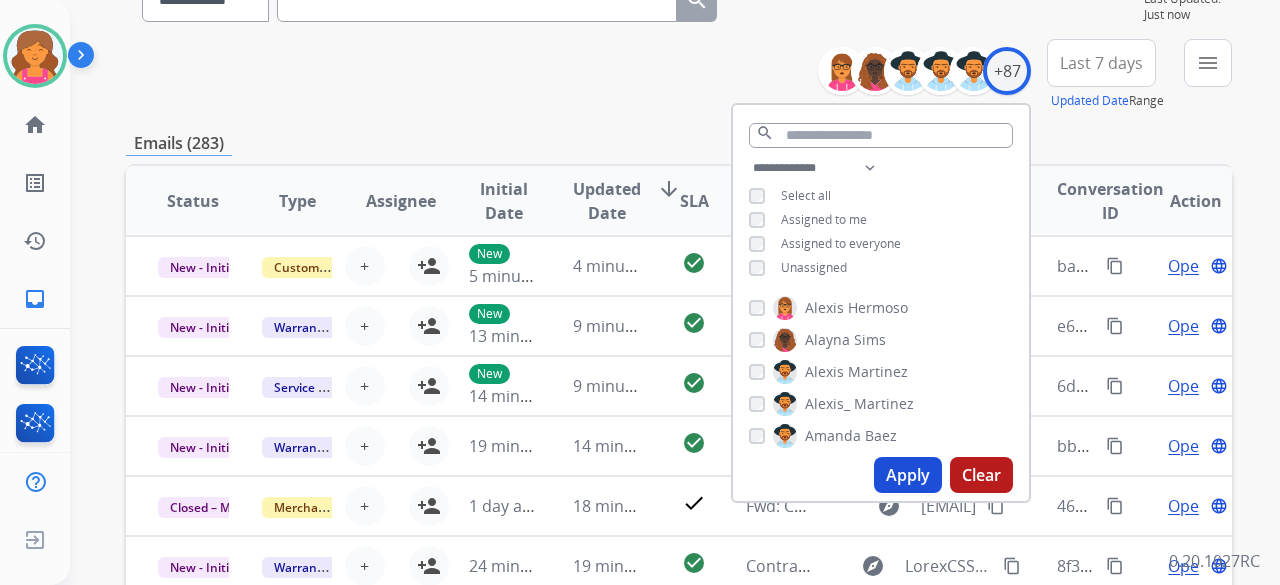 click on "Apply" at bounding box center (908, 475) 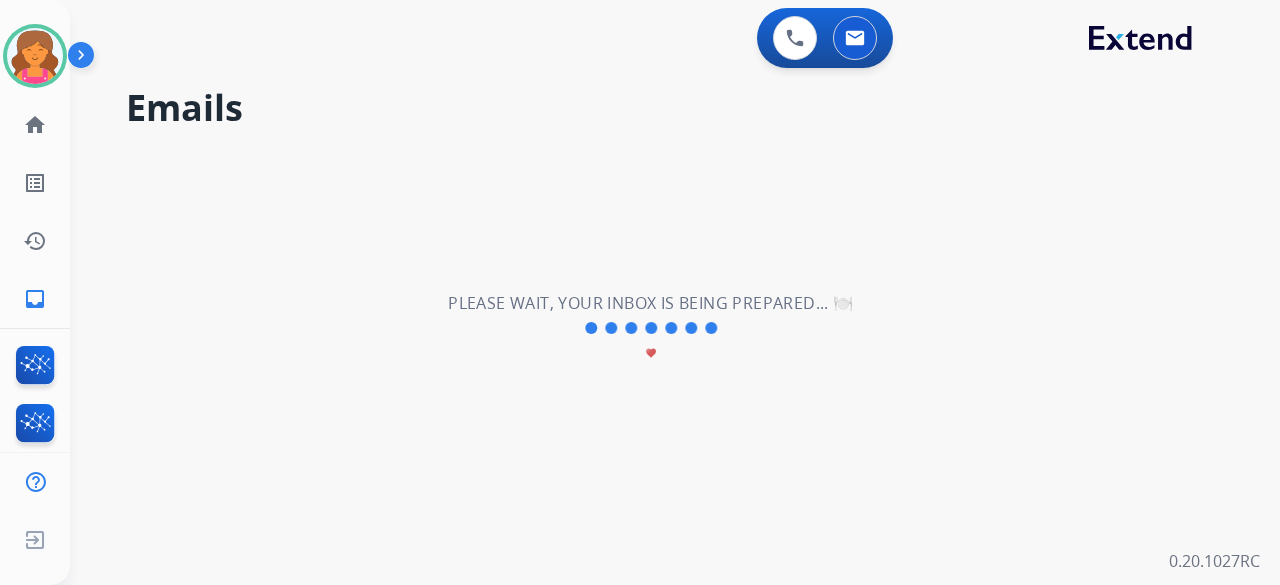 scroll, scrollTop: 0, scrollLeft: 0, axis: both 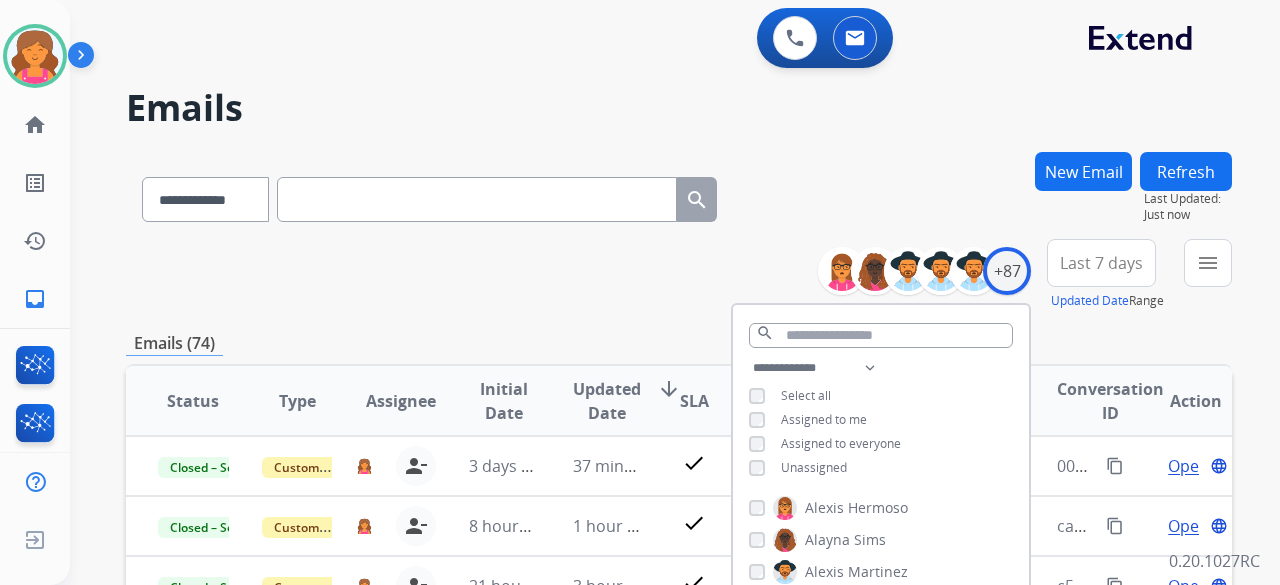 click on "**********" at bounding box center (679, 275) 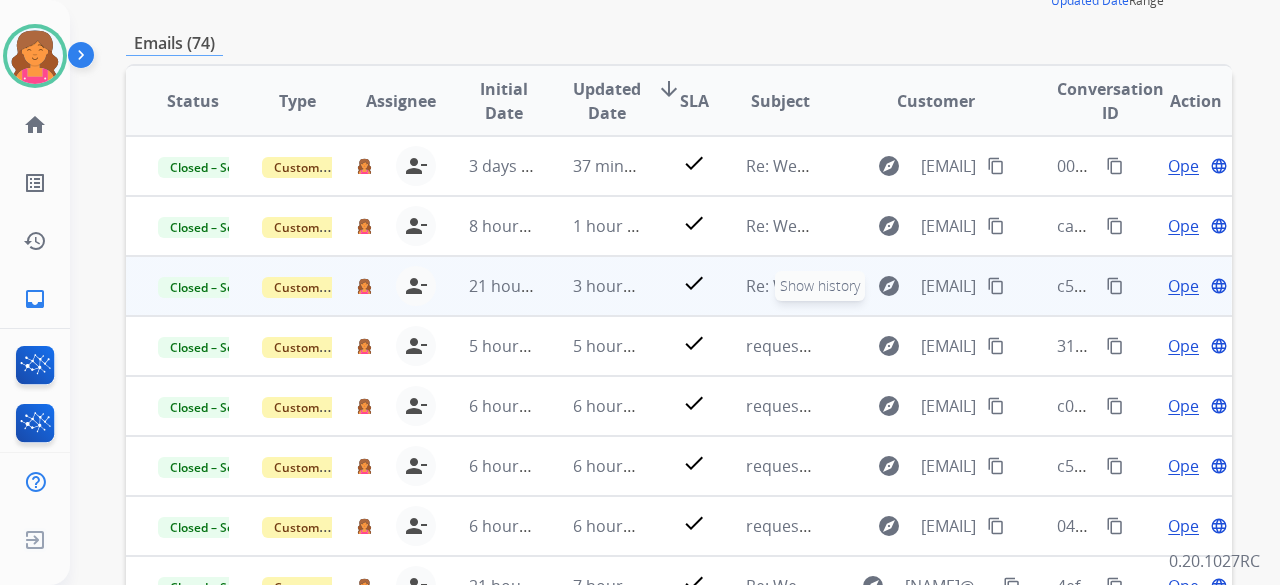 scroll, scrollTop: 0, scrollLeft: 0, axis: both 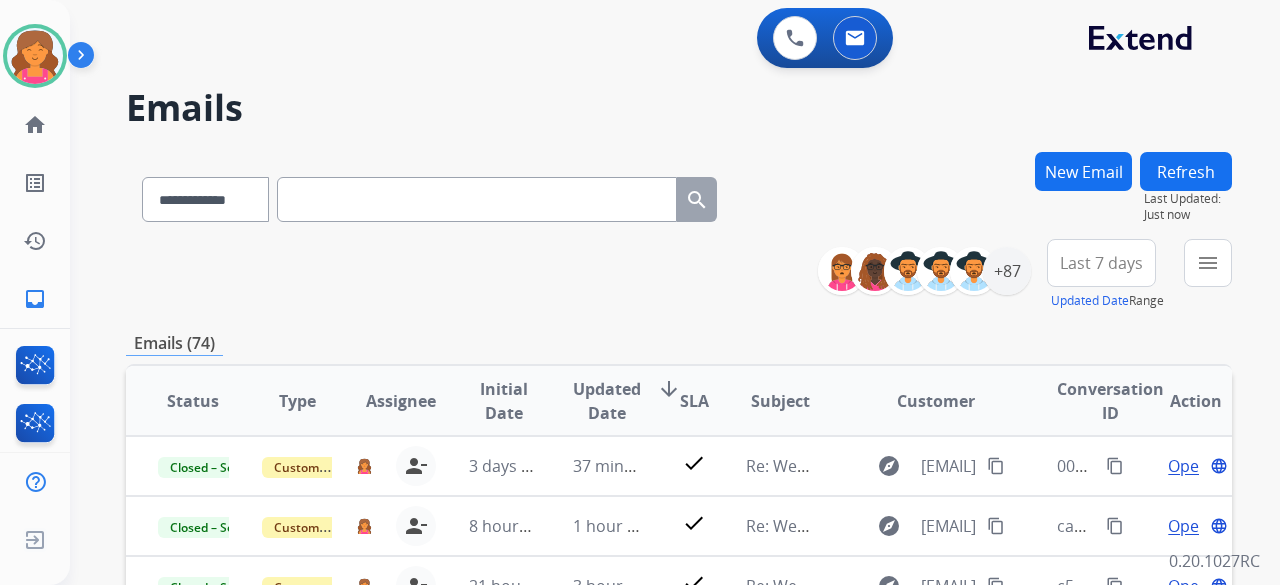 click on "Last 7 days" at bounding box center [1101, 263] 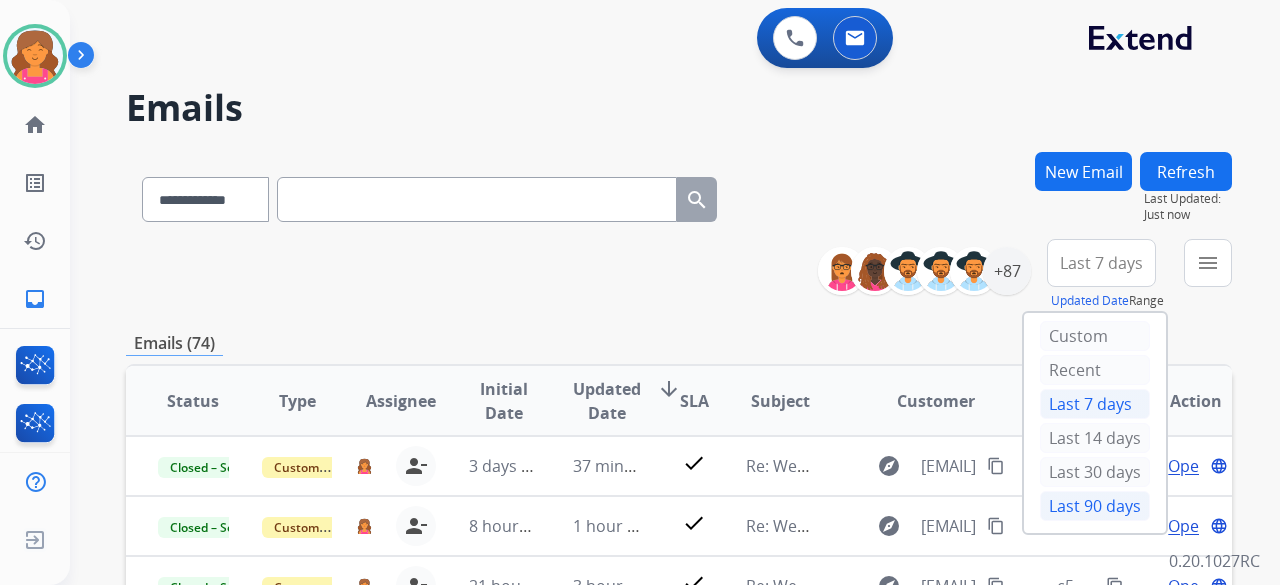click on "Last 90 days" at bounding box center [1095, 506] 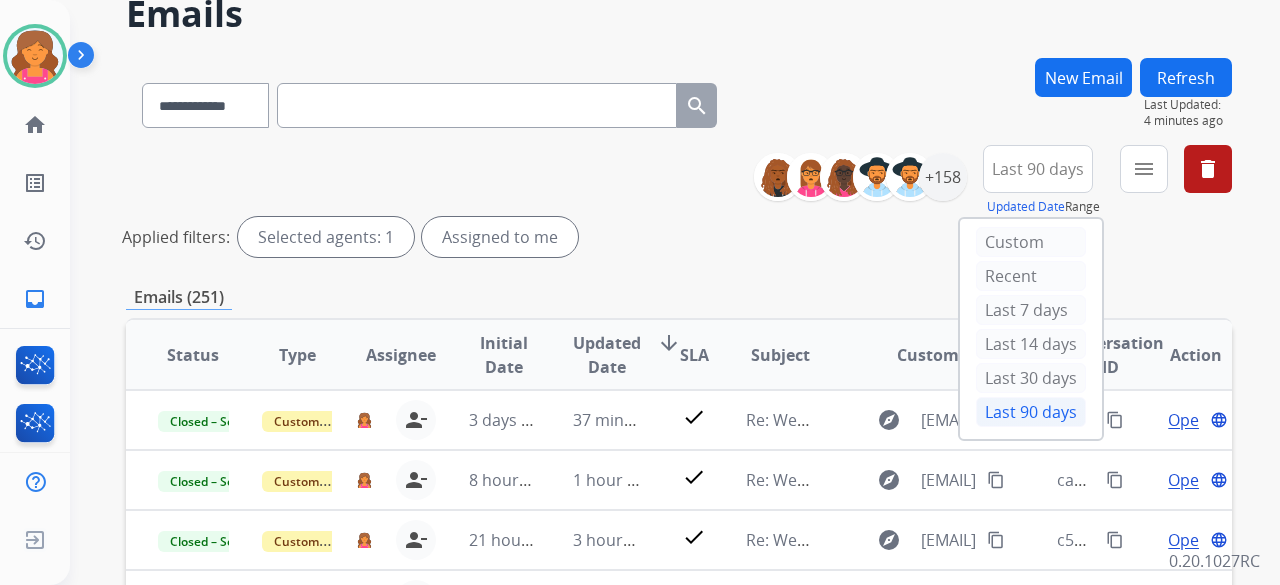 scroll, scrollTop: 0, scrollLeft: 0, axis: both 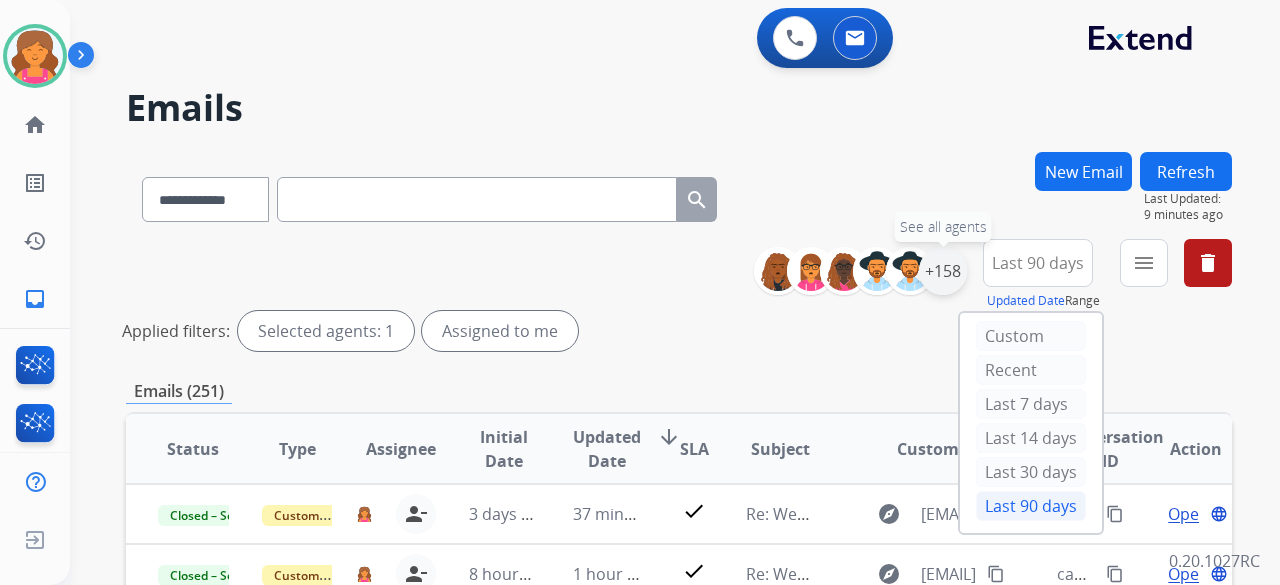 click on "+158" at bounding box center (943, 271) 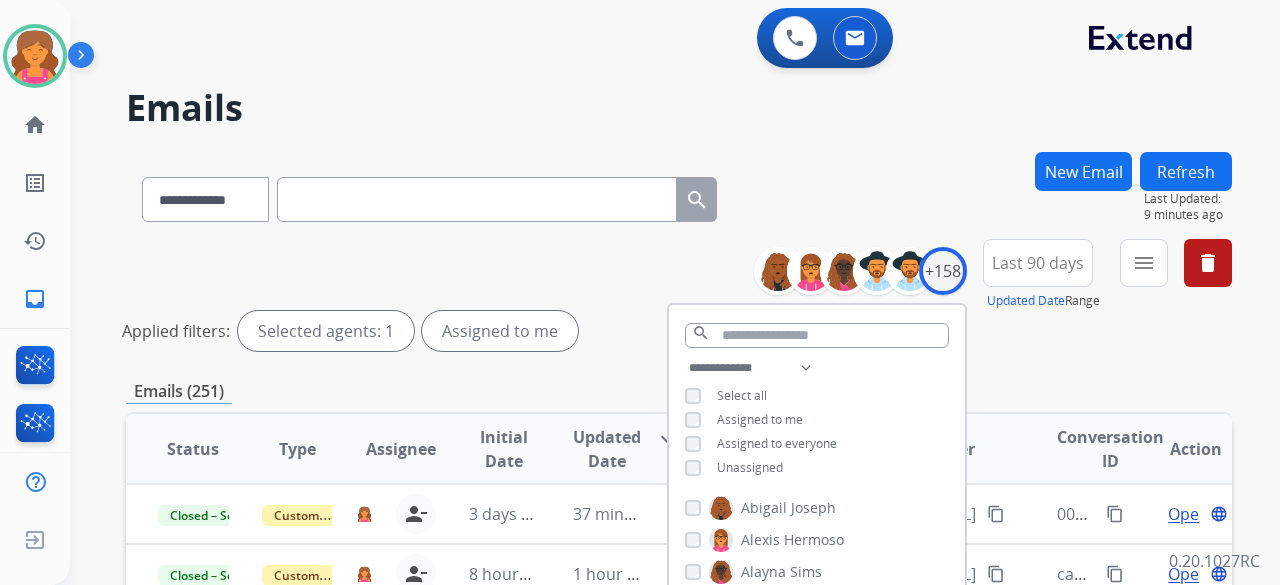 click on "**********" at bounding box center (817, 420) 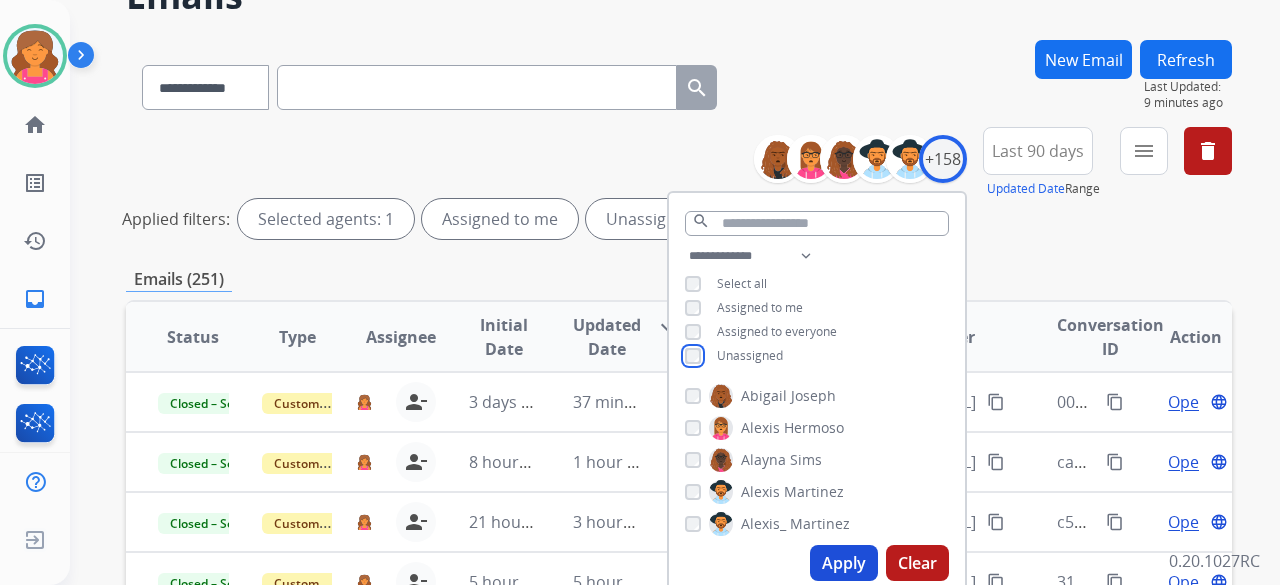 scroll, scrollTop: 200, scrollLeft: 0, axis: vertical 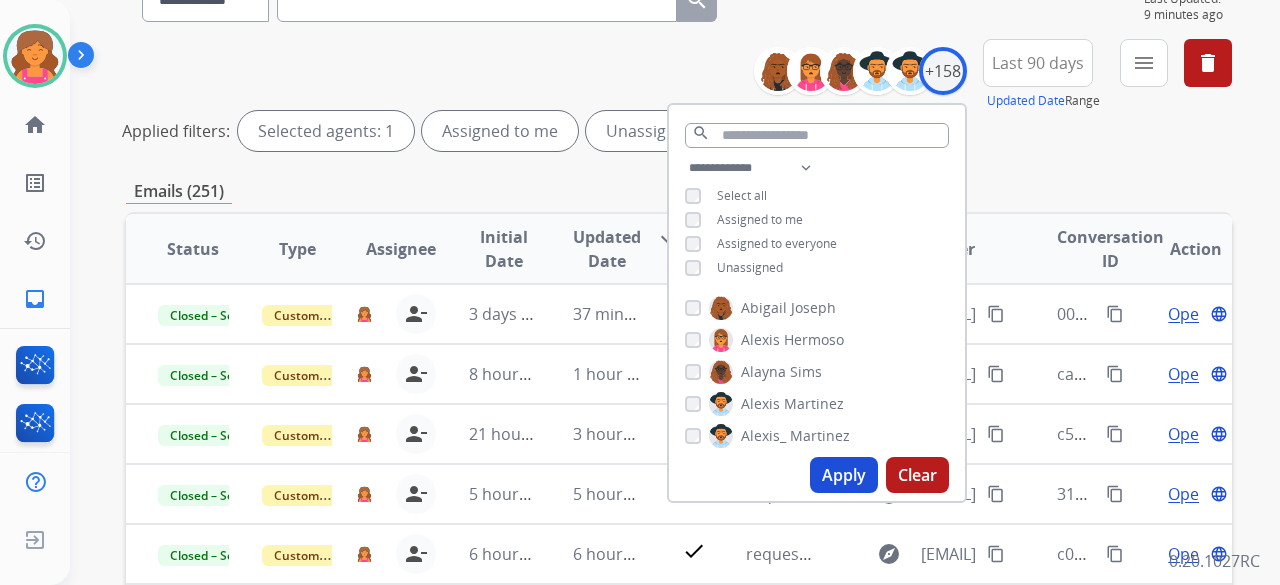 click on "Apply" at bounding box center (844, 475) 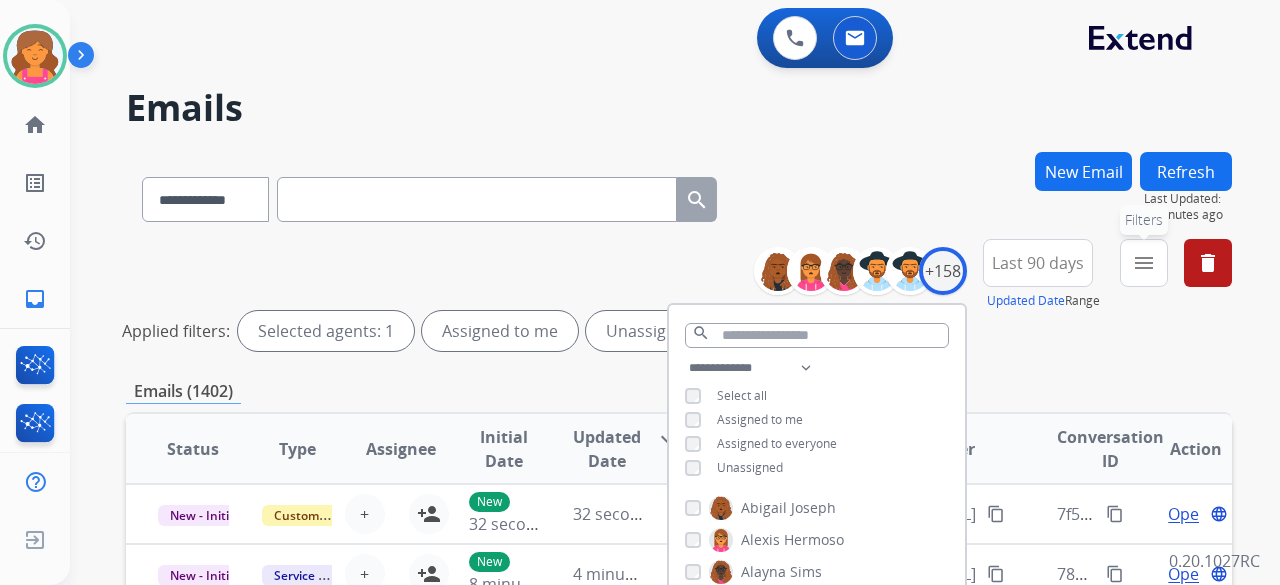 click on "menu  Filters" at bounding box center (1144, 263) 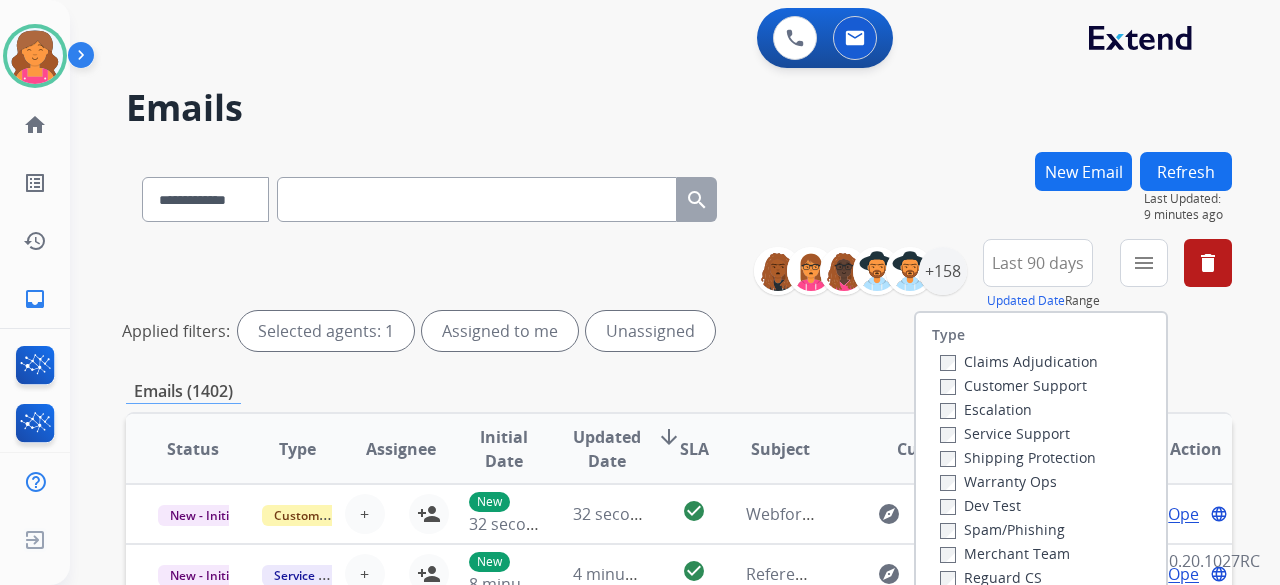 click on "Customer Support" at bounding box center [1013, 385] 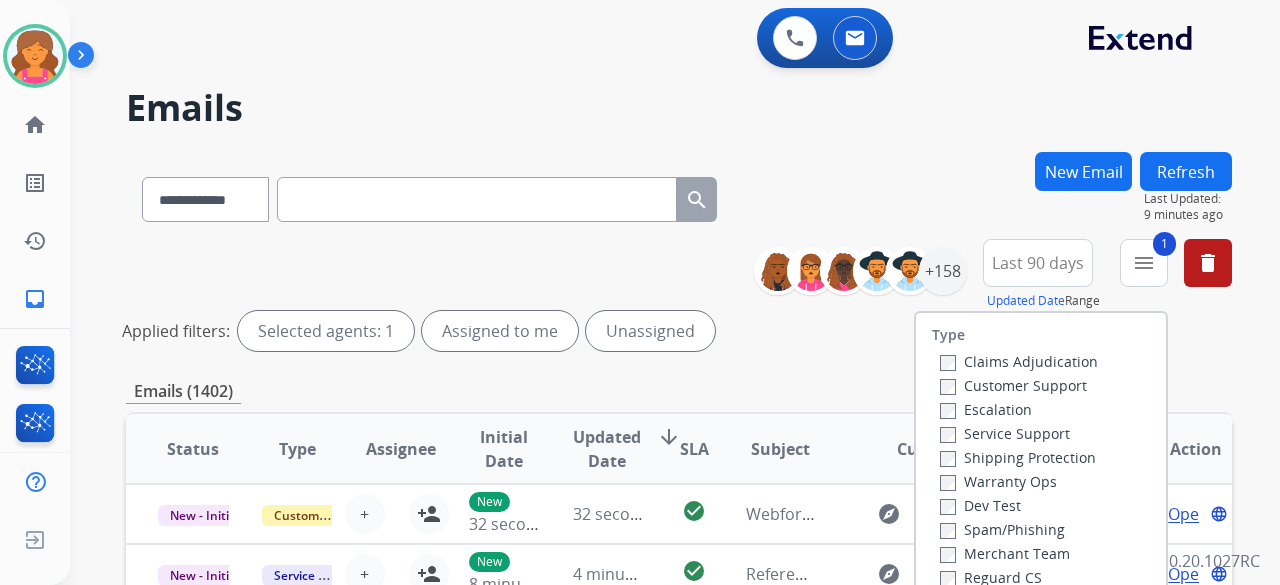 click on "Shipping Protection" at bounding box center (1018, 457) 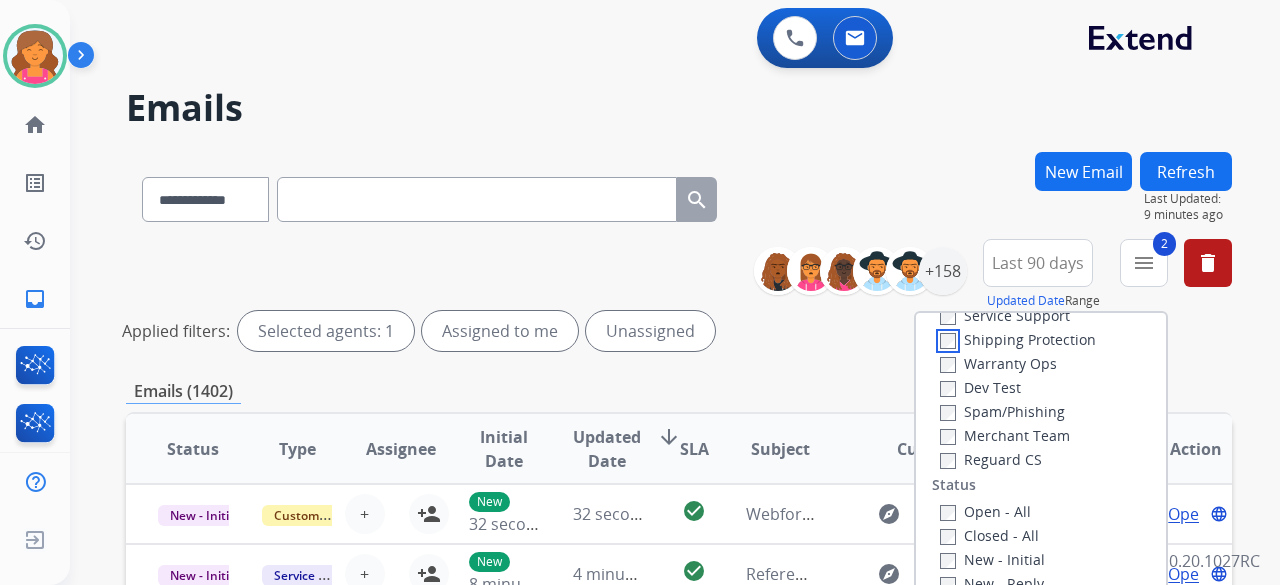 scroll, scrollTop: 200, scrollLeft: 0, axis: vertical 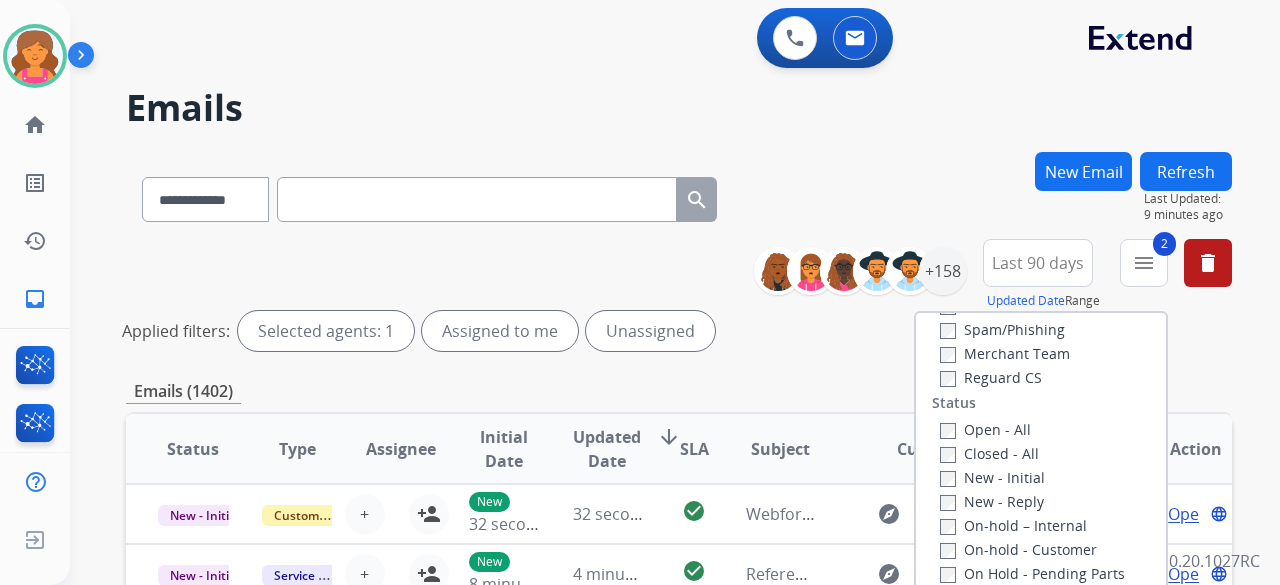 click on "Reguard CS" at bounding box center [991, 377] 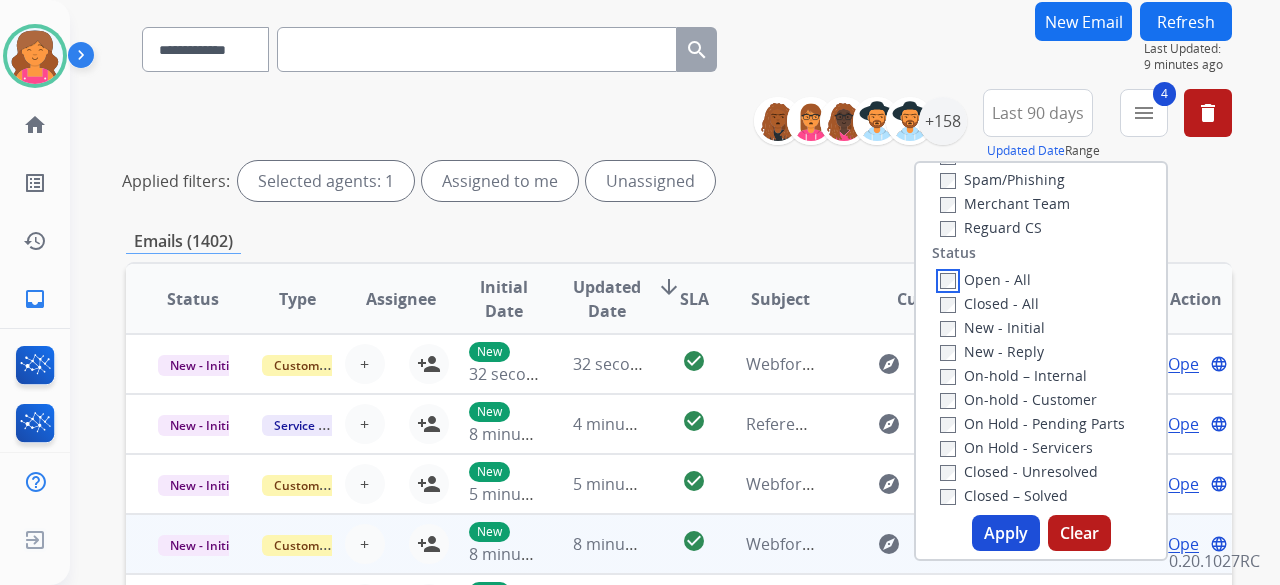 scroll, scrollTop: 300, scrollLeft: 0, axis: vertical 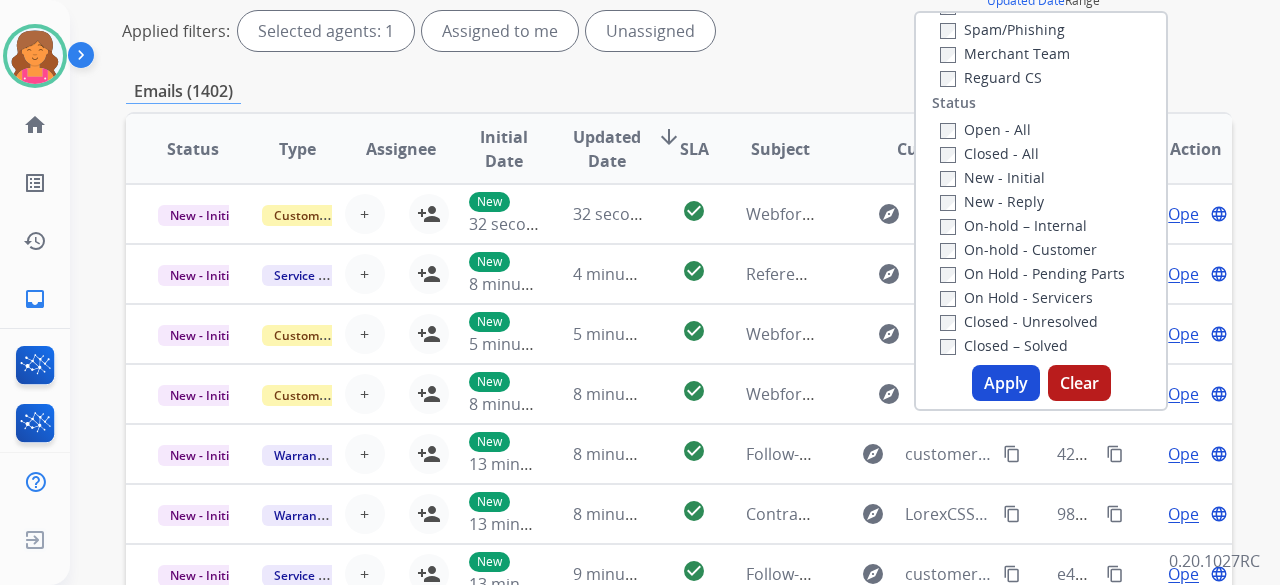 click on "Apply" at bounding box center [1006, 383] 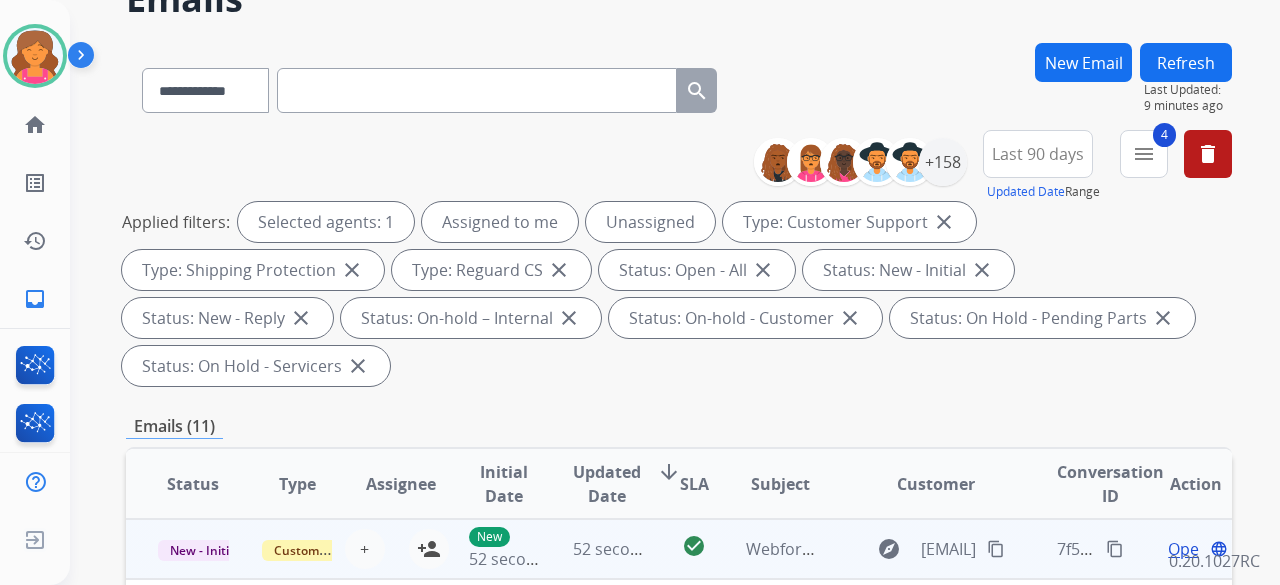 scroll, scrollTop: 300, scrollLeft: 0, axis: vertical 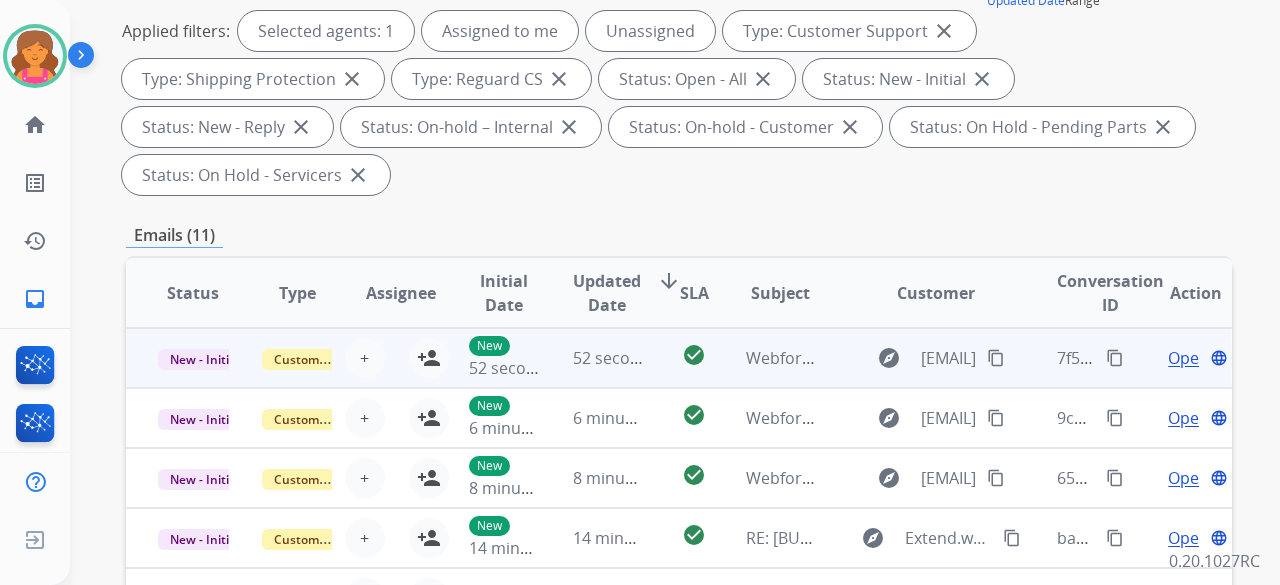click on "check_circle" at bounding box center (678, 358) 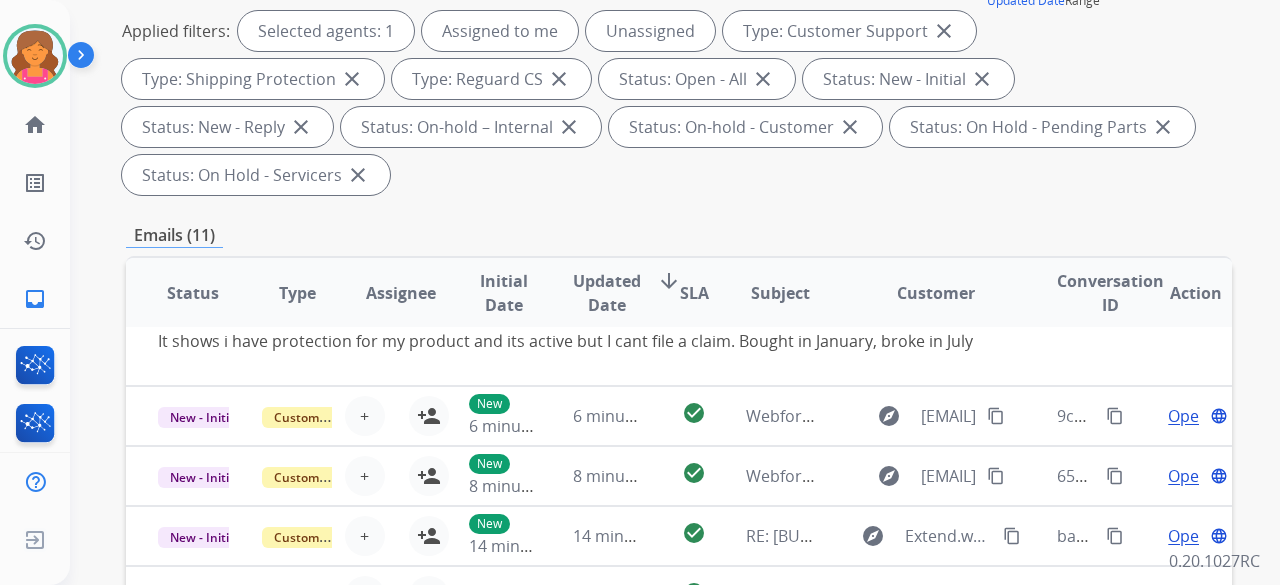 scroll, scrollTop: 0, scrollLeft: 0, axis: both 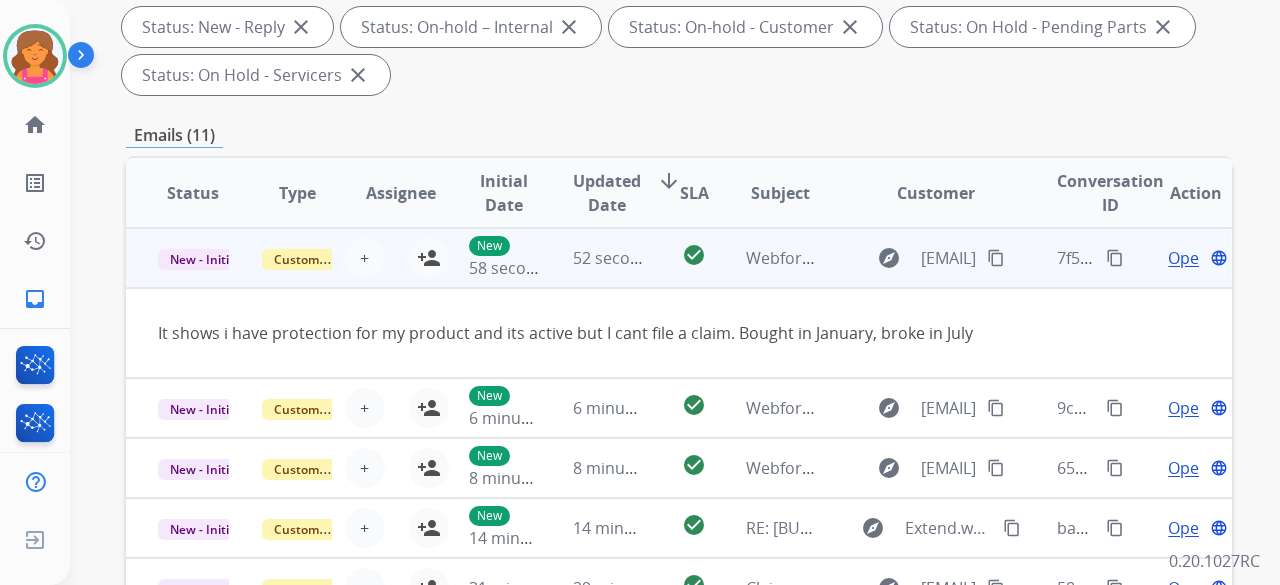 click on "New 58 seconds ago" at bounding box center [489, 258] 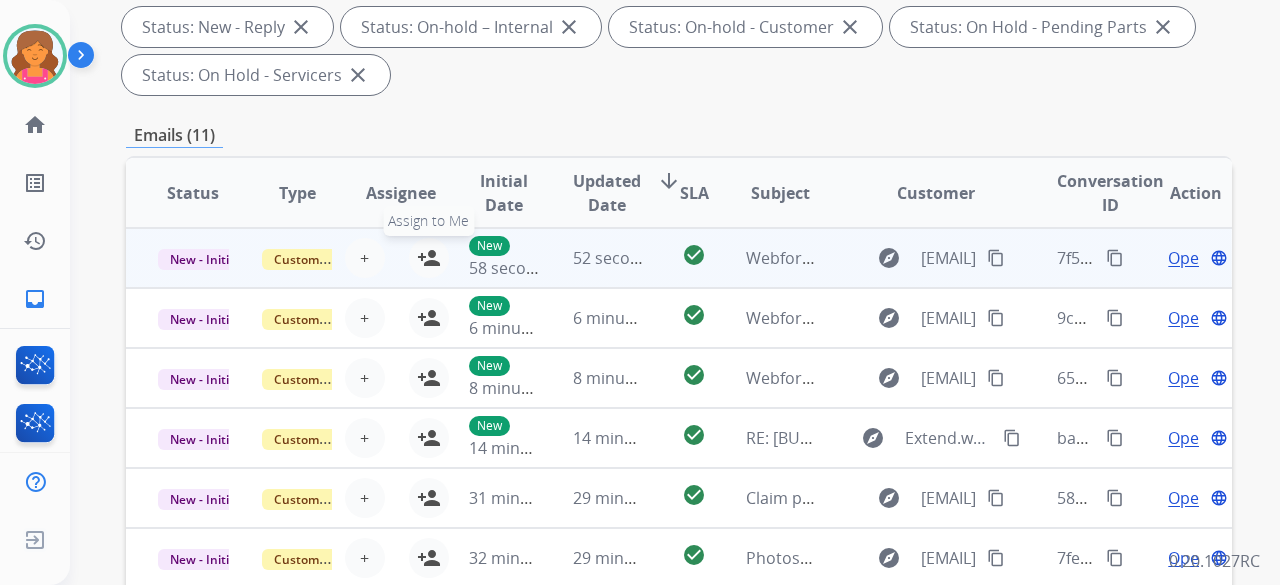 click on "person_add" at bounding box center (429, 258) 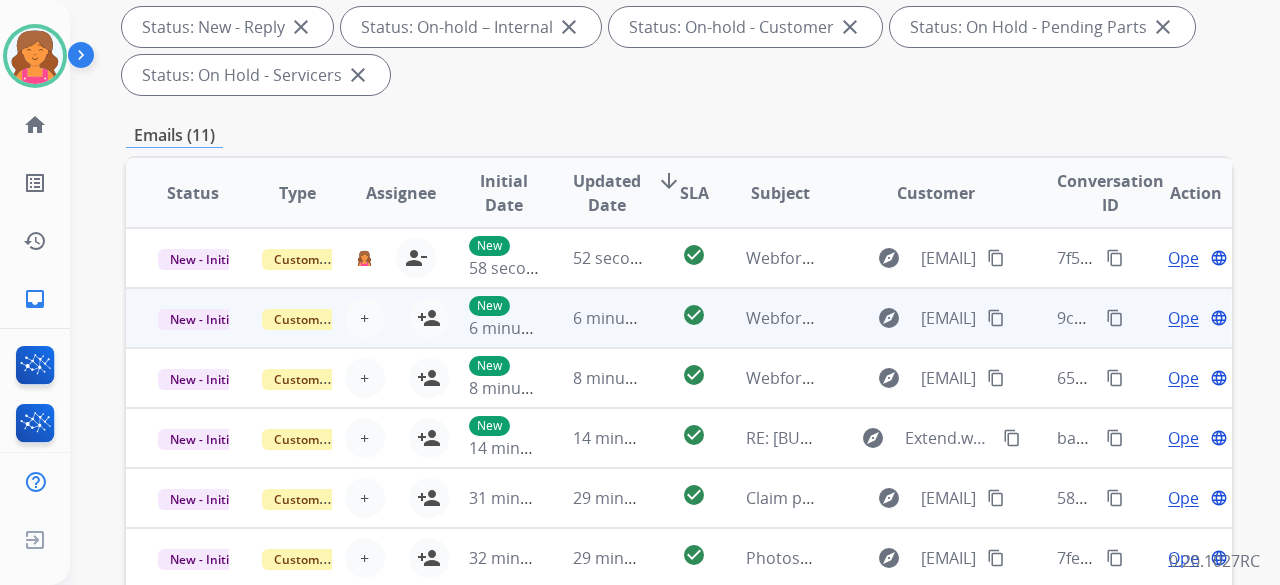 click on "check_circle" at bounding box center [678, 318] 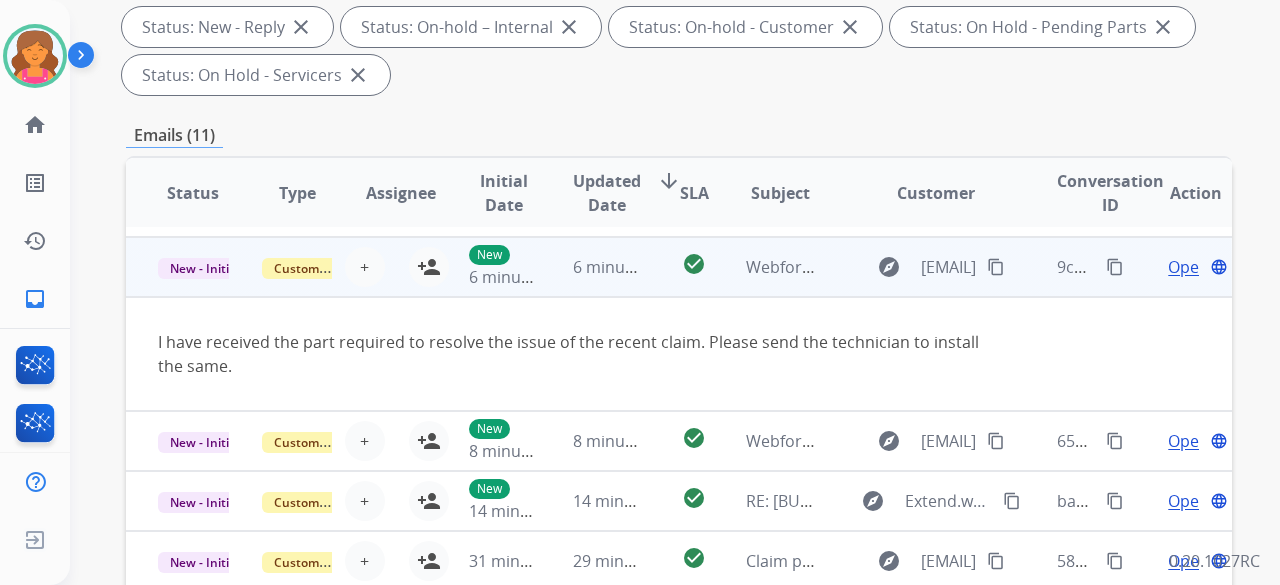 scroll, scrollTop: 60, scrollLeft: 0, axis: vertical 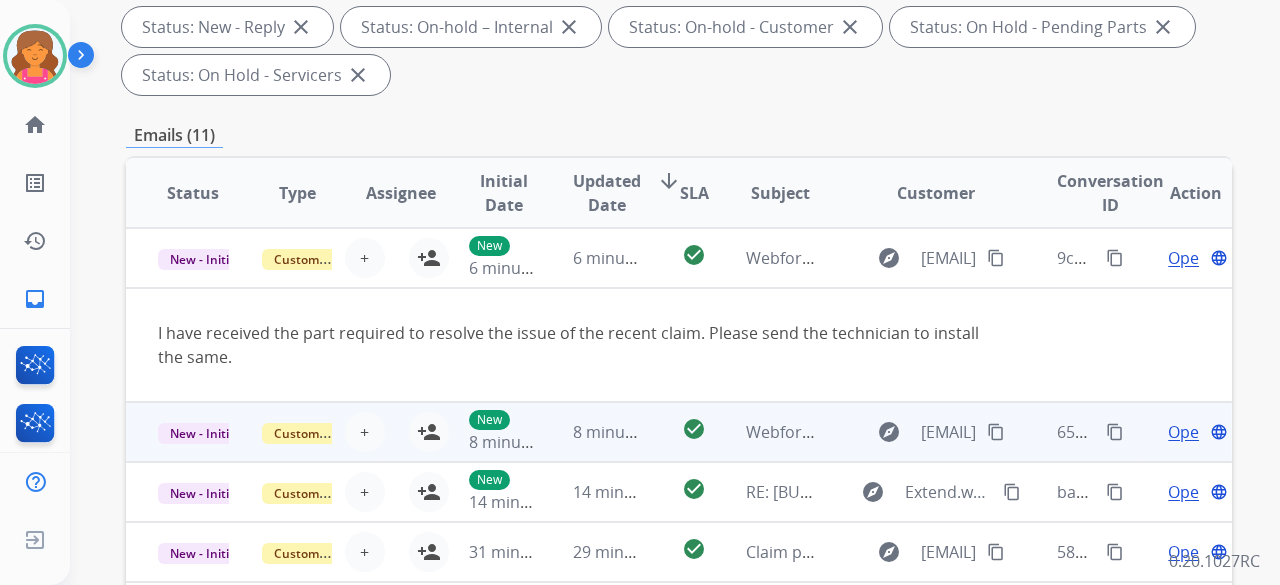 click on "check_circle" at bounding box center (678, 432) 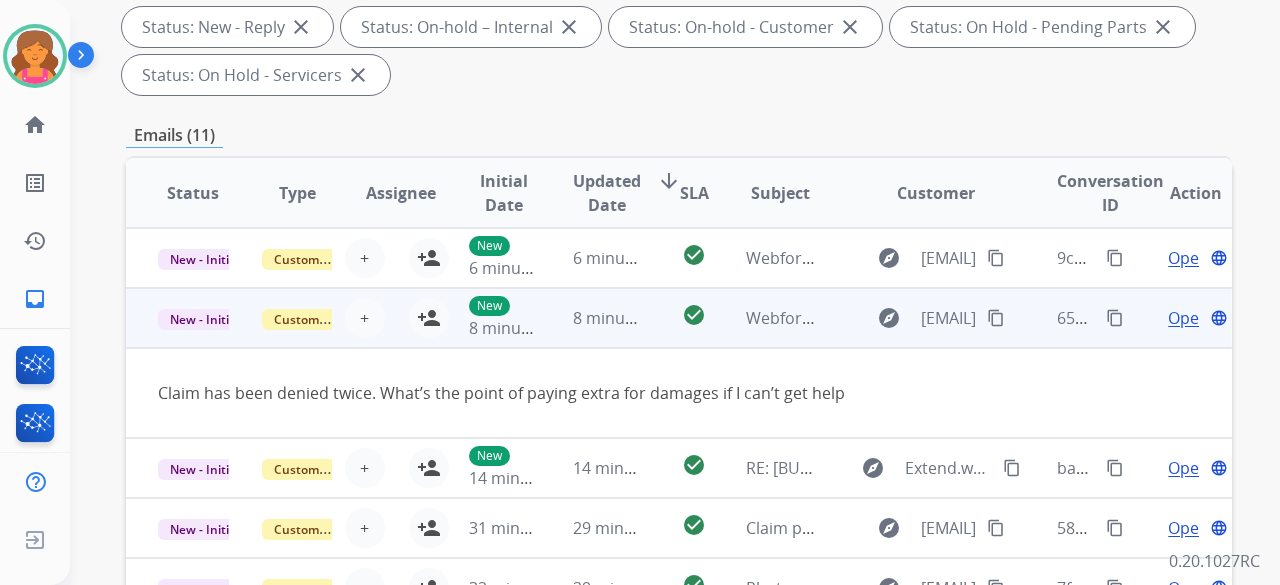 scroll, scrollTop: 92, scrollLeft: 0, axis: vertical 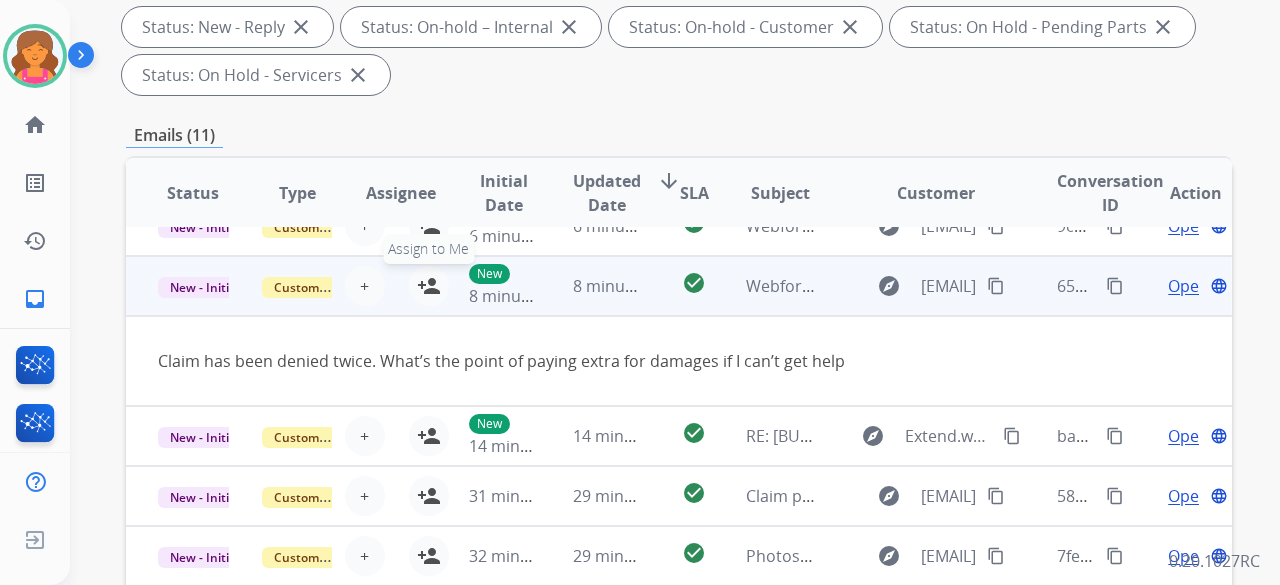 click on "person_add" at bounding box center (429, 286) 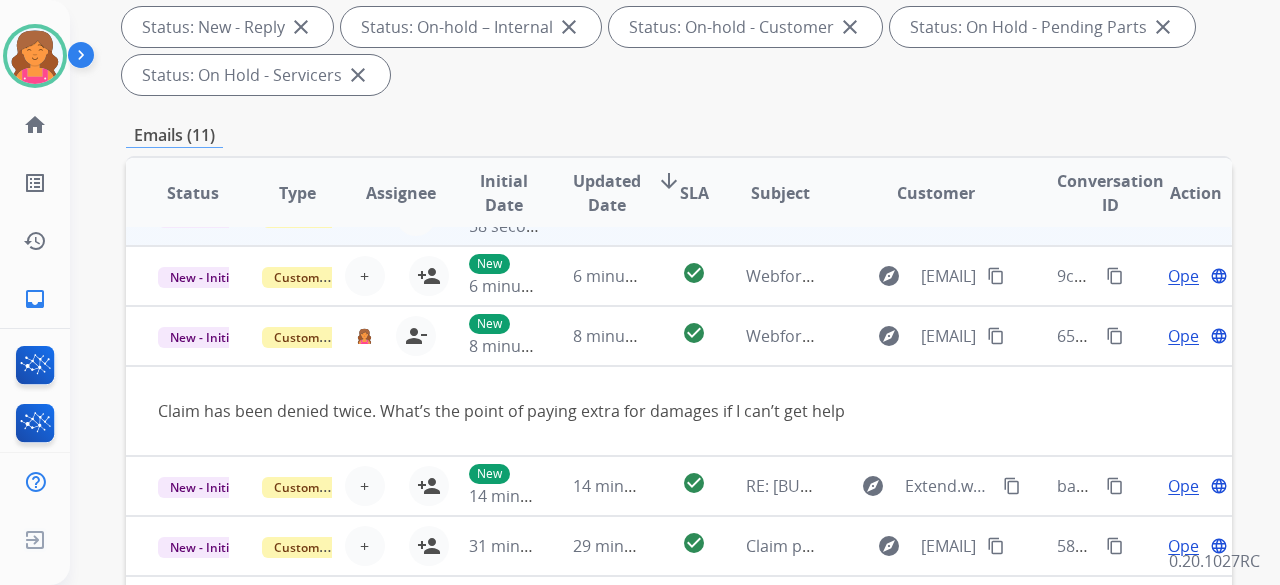 scroll, scrollTop: 0, scrollLeft: 0, axis: both 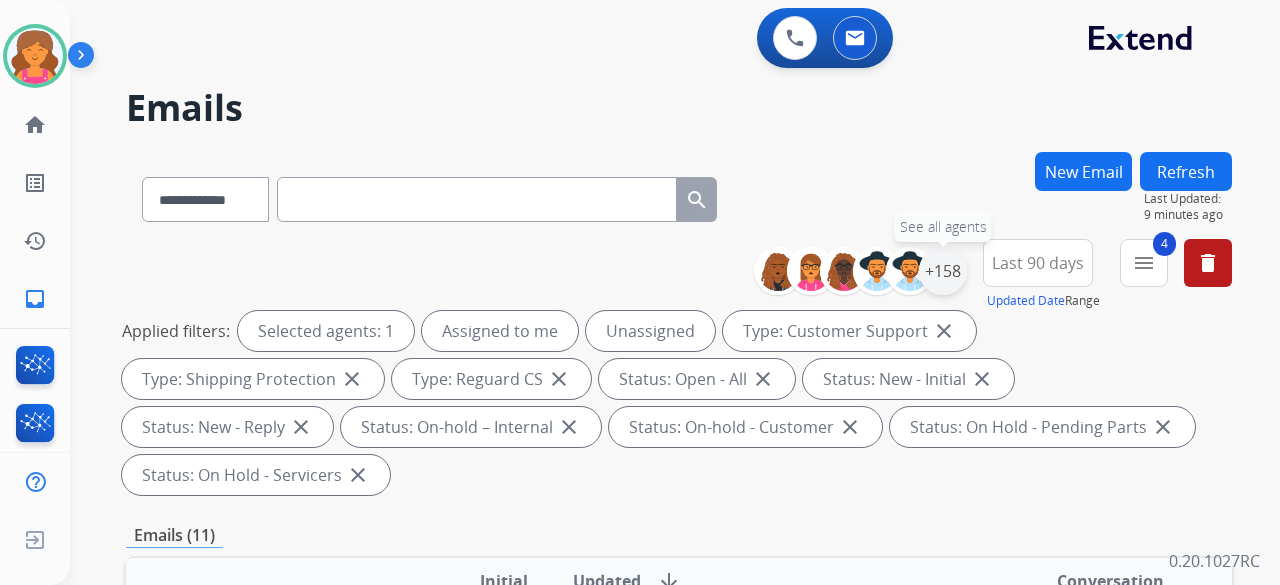 click on "+158" at bounding box center [943, 271] 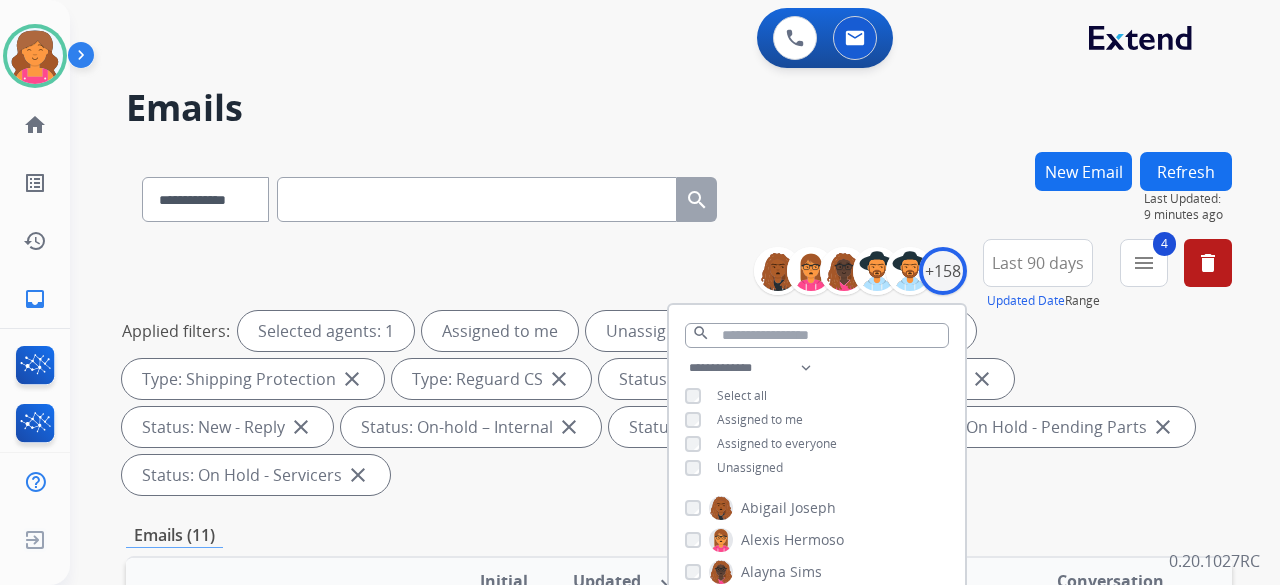 click on "**********" at bounding box center [817, 420] 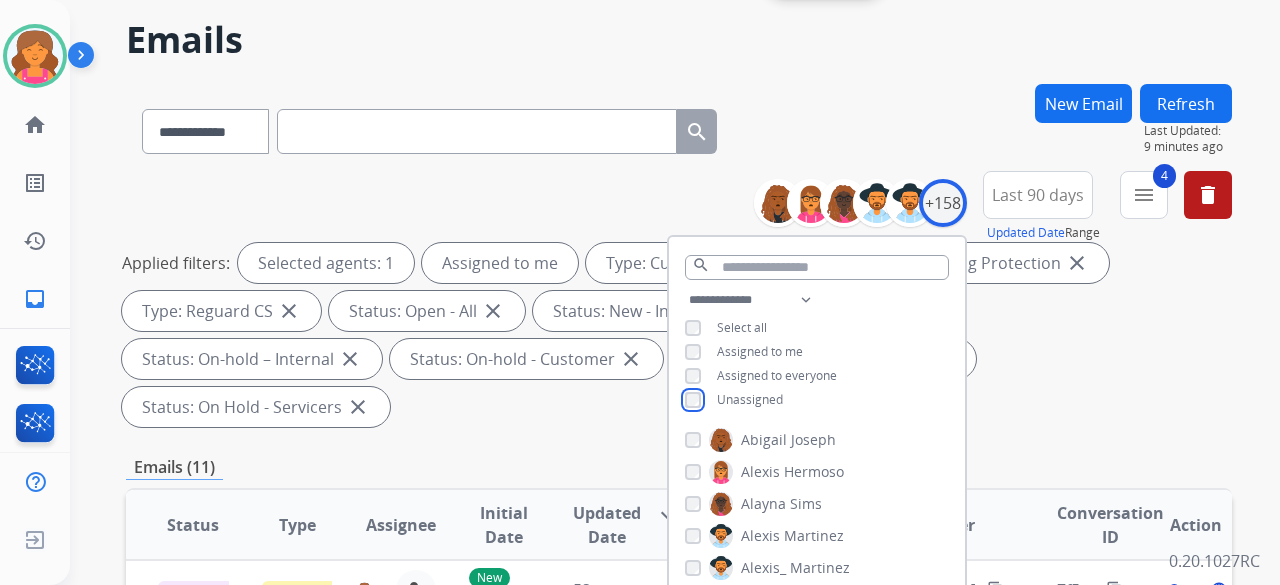 scroll, scrollTop: 100, scrollLeft: 0, axis: vertical 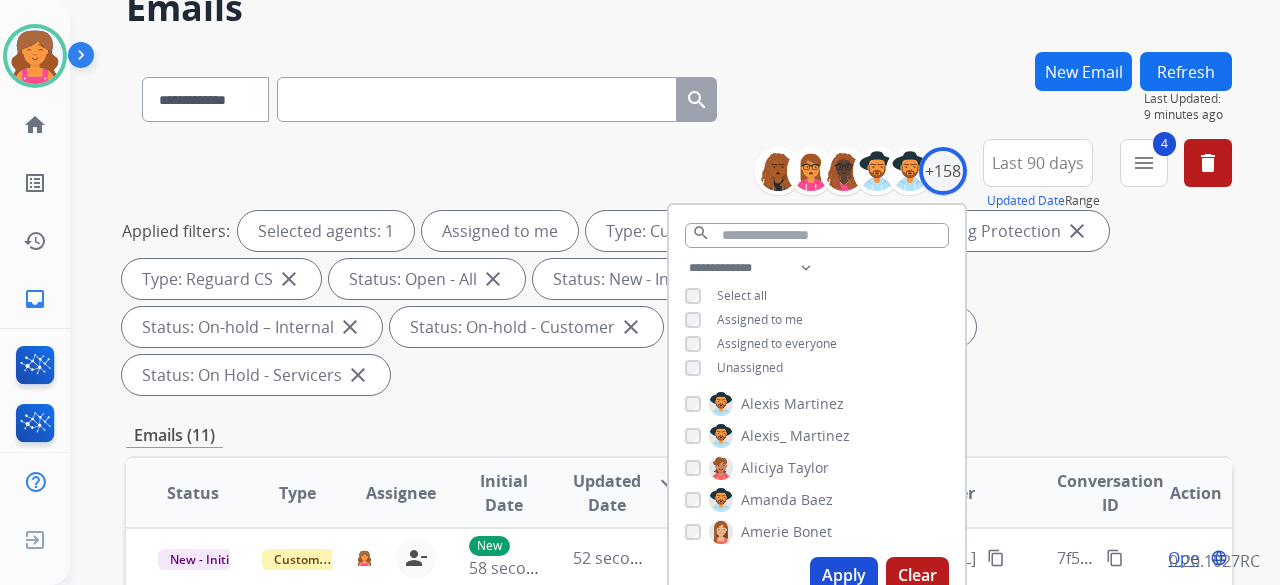 click on "Apply" at bounding box center (844, 575) 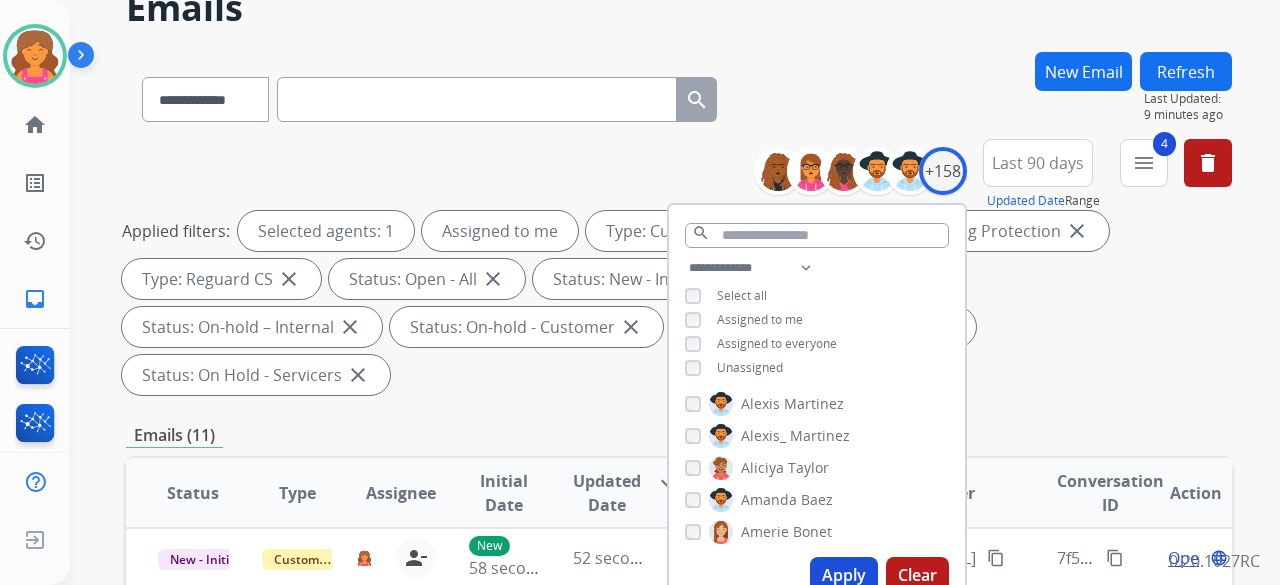 scroll, scrollTop: 0, scrollLeft: 0, axis: both 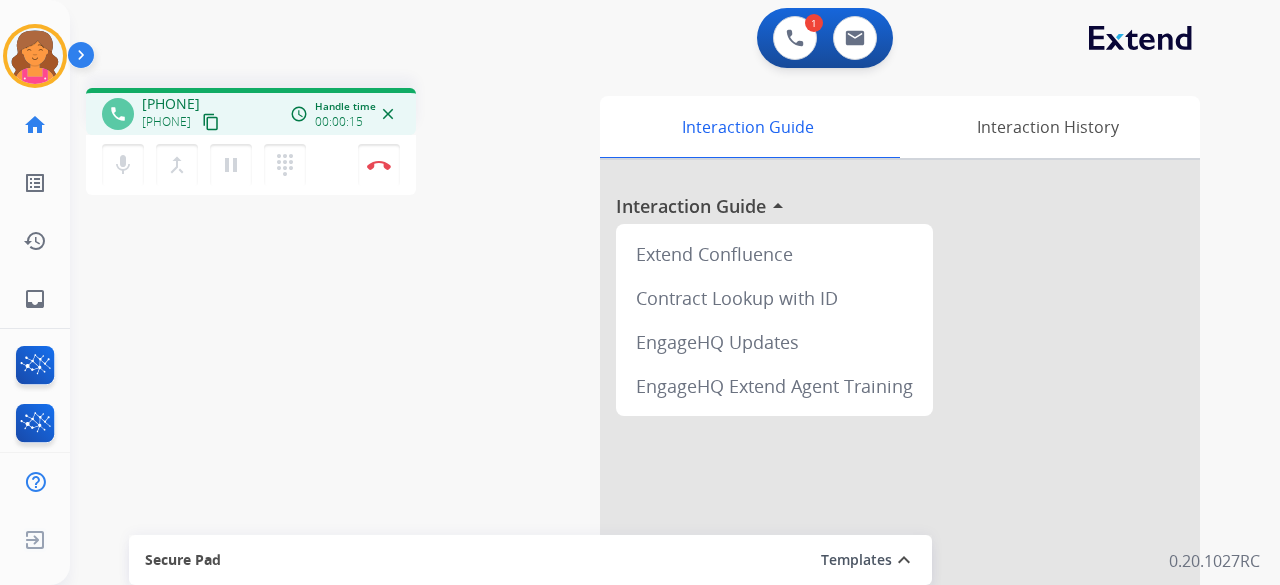 click on "content_copy" at bounding box center (211, 122) 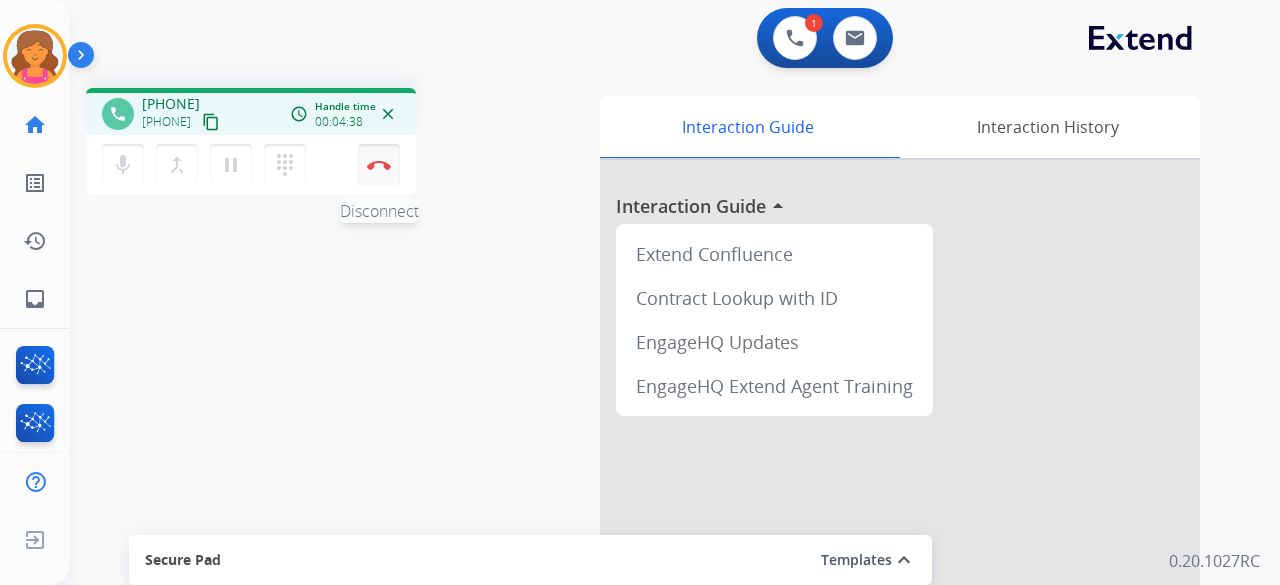 click at bounding box center [379, 165] 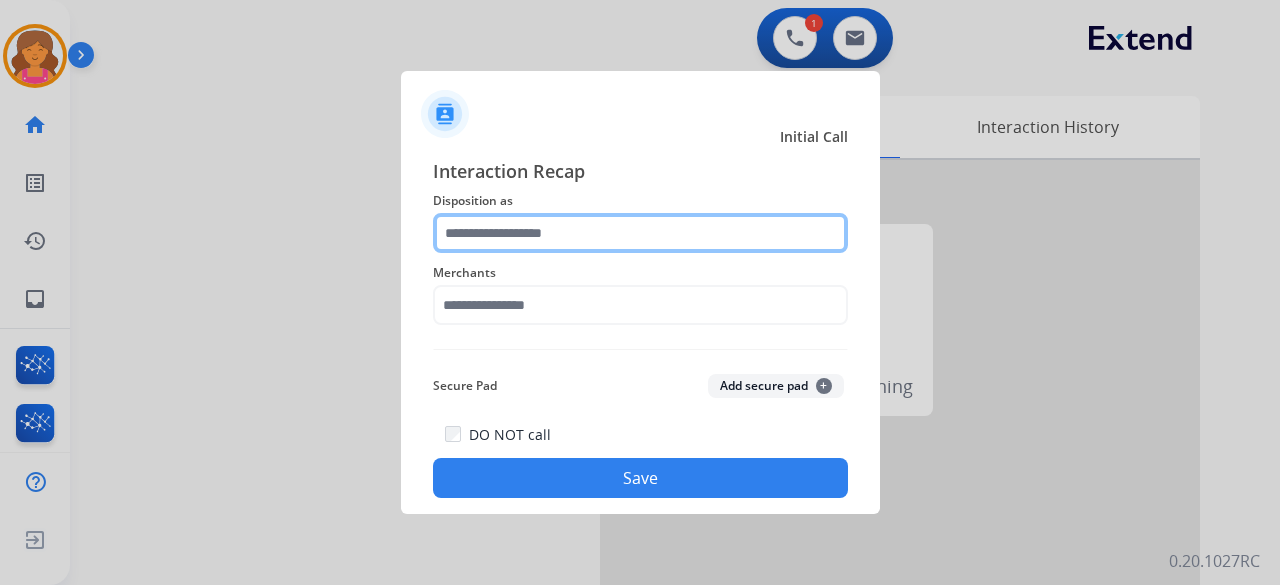 click 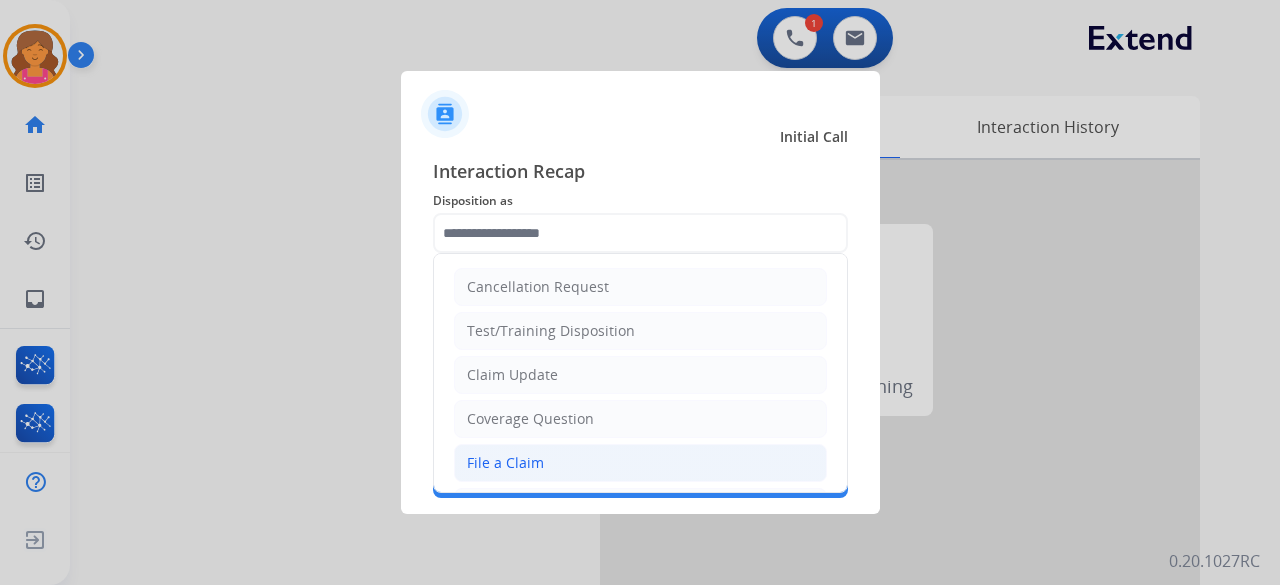 click on "File a Claim" 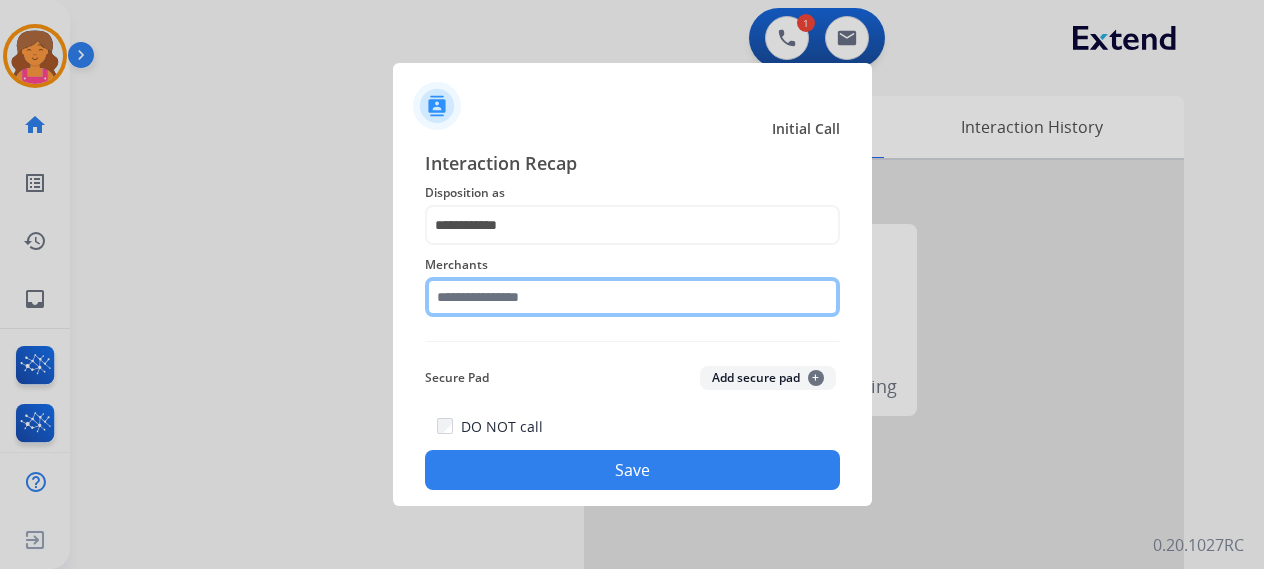 click on "Merchants" 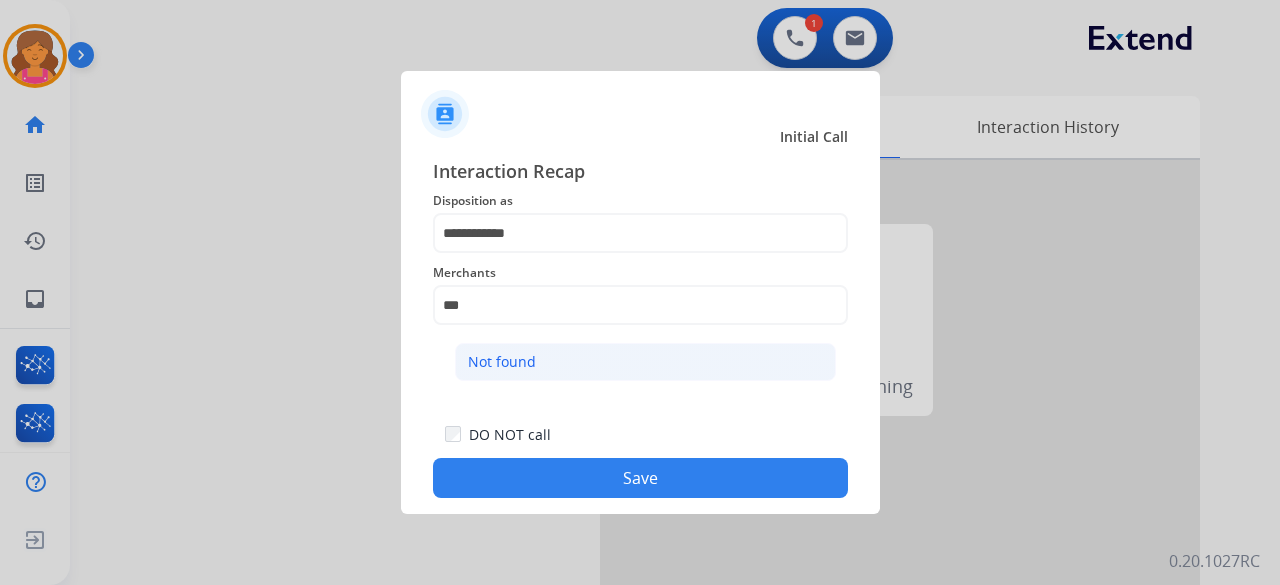 click on "Not found" 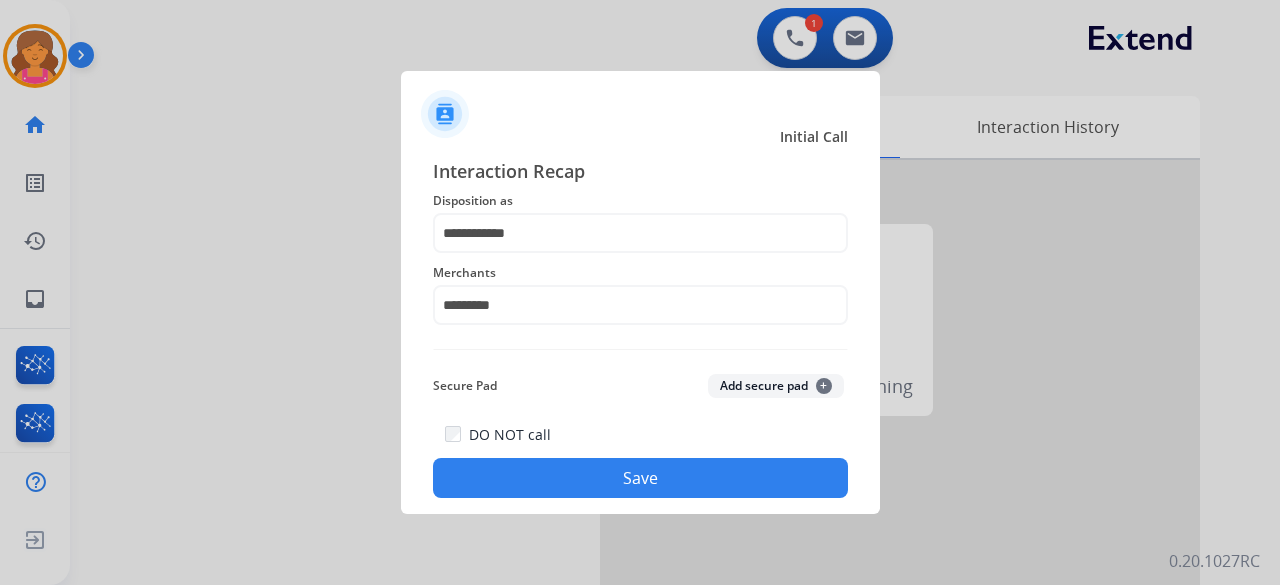click on "Save" 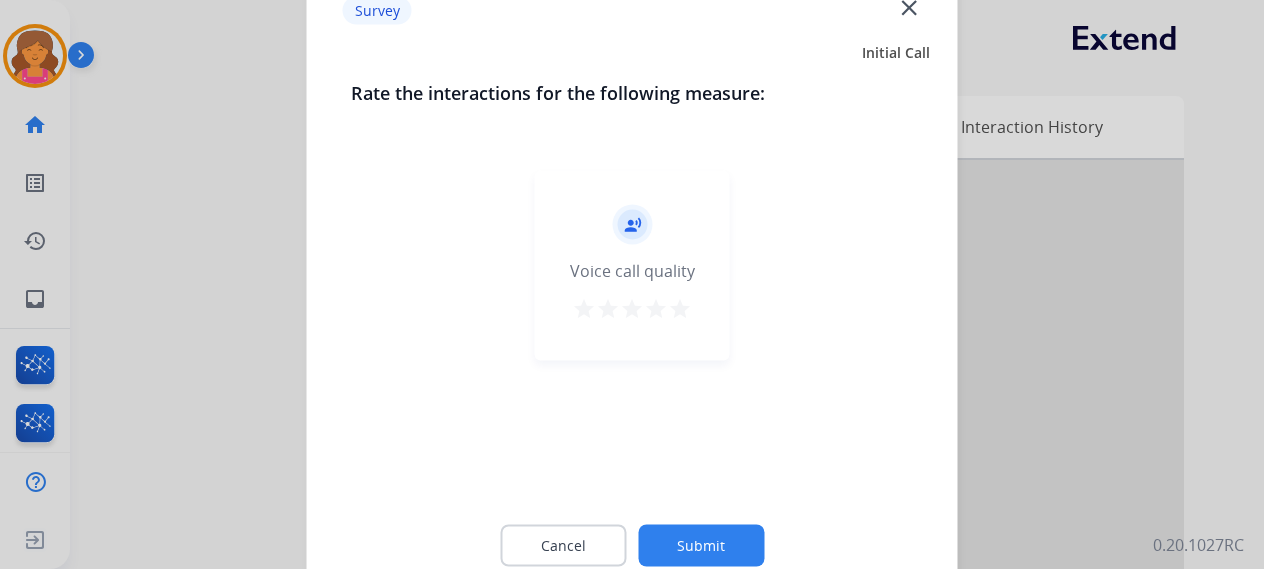 click on "star" at bounding box center [680, 308] 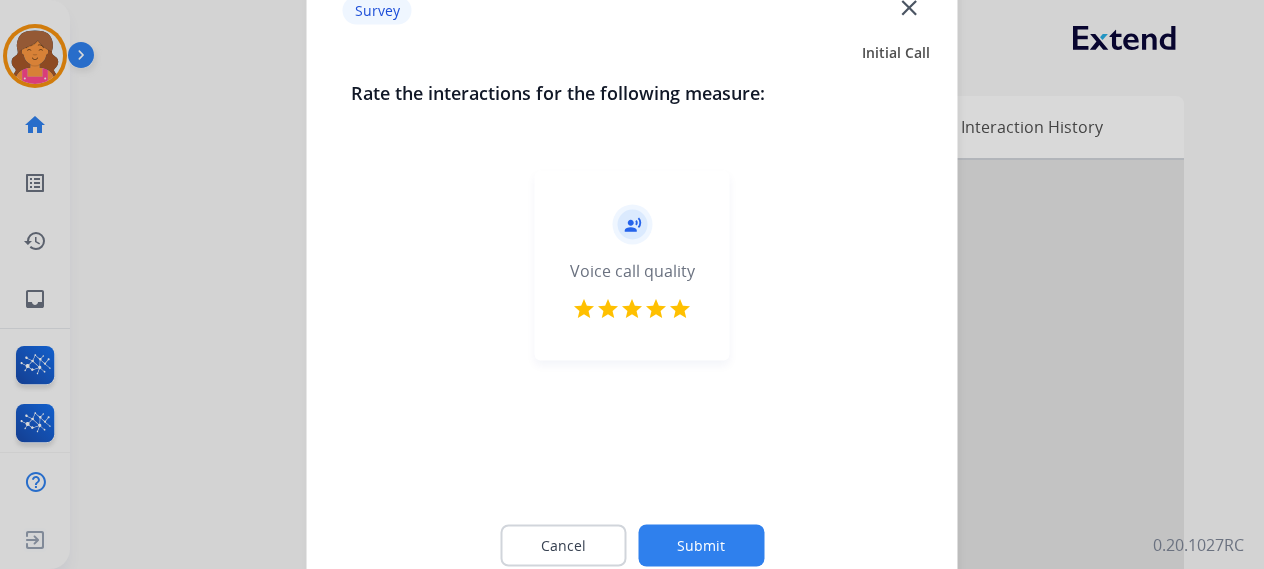 click on "Submit" 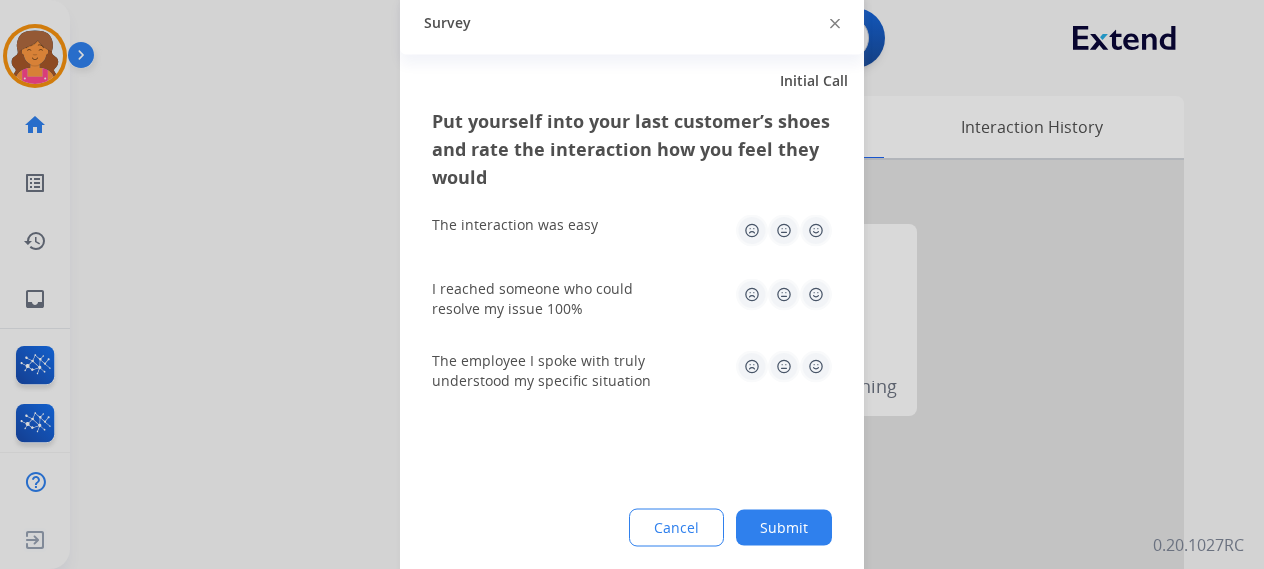 click 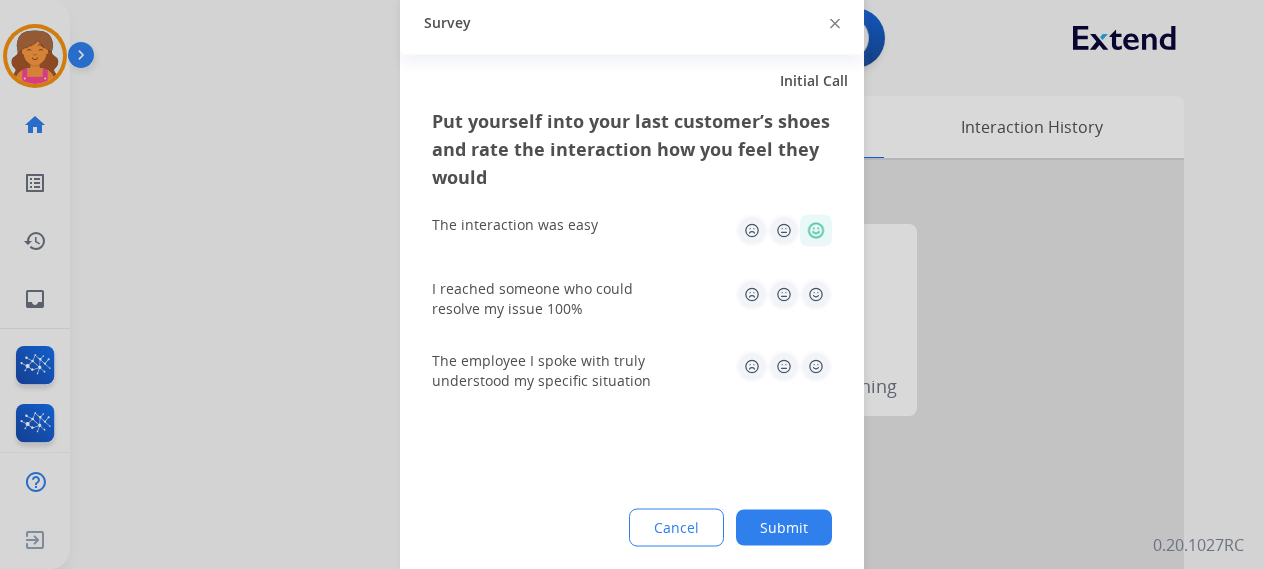 click 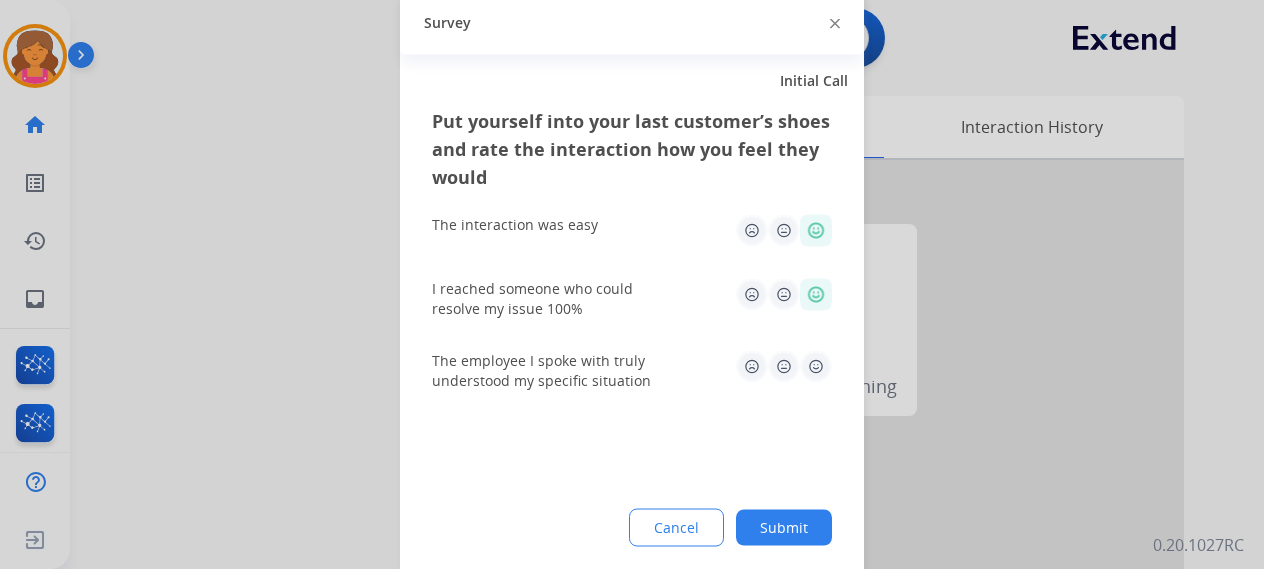 click 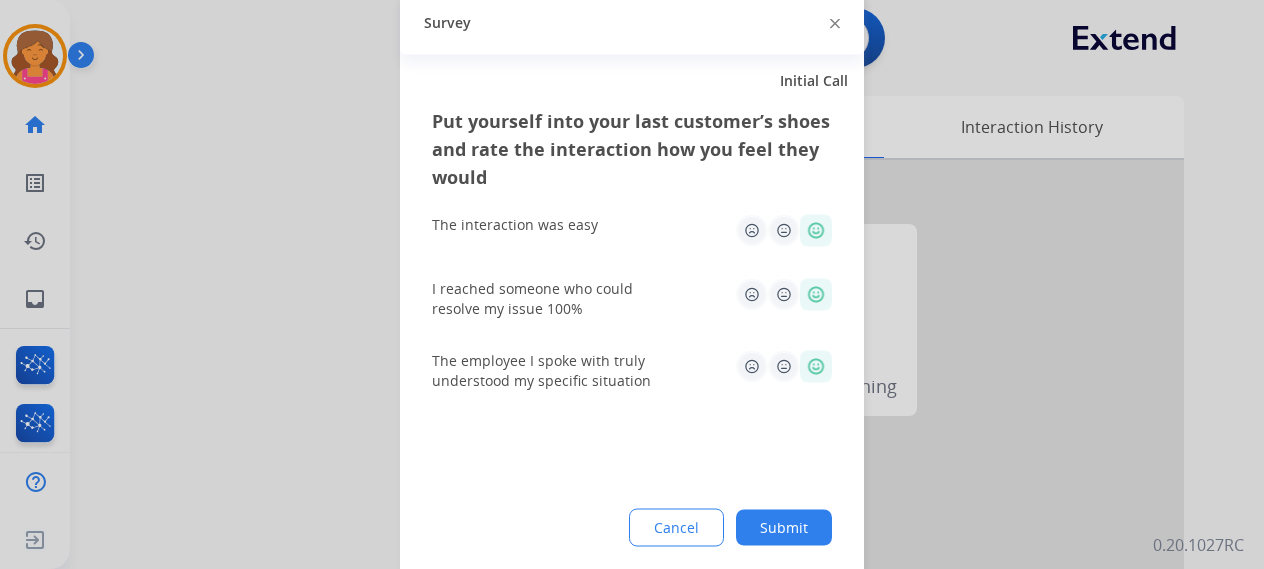 click on "Submit" 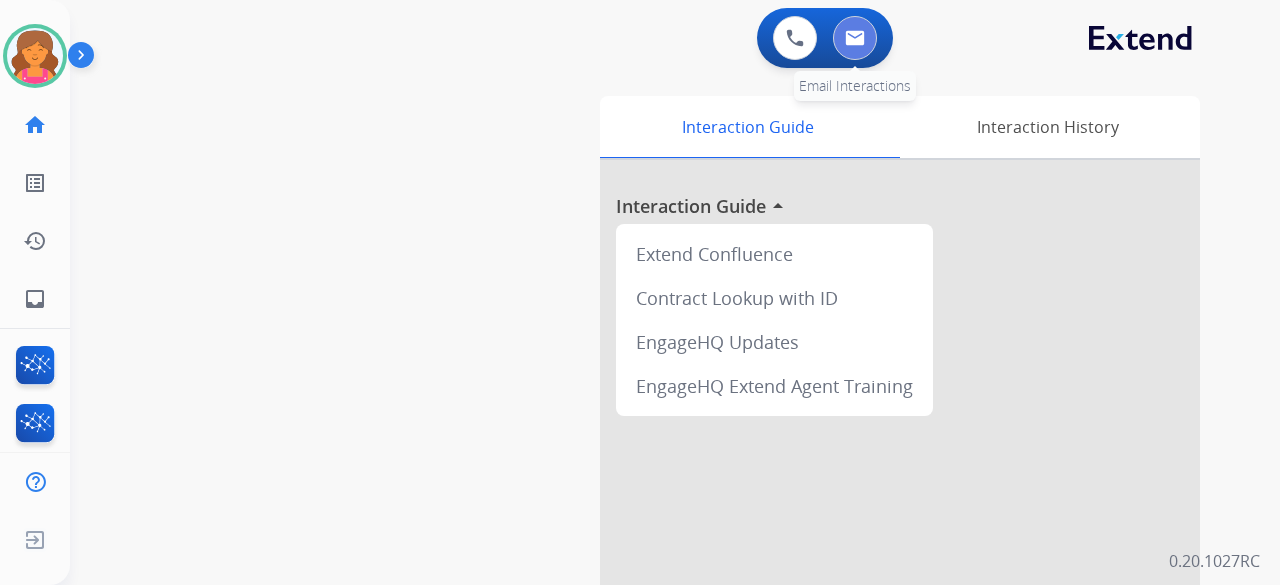 click at bounding box center [855, 38] 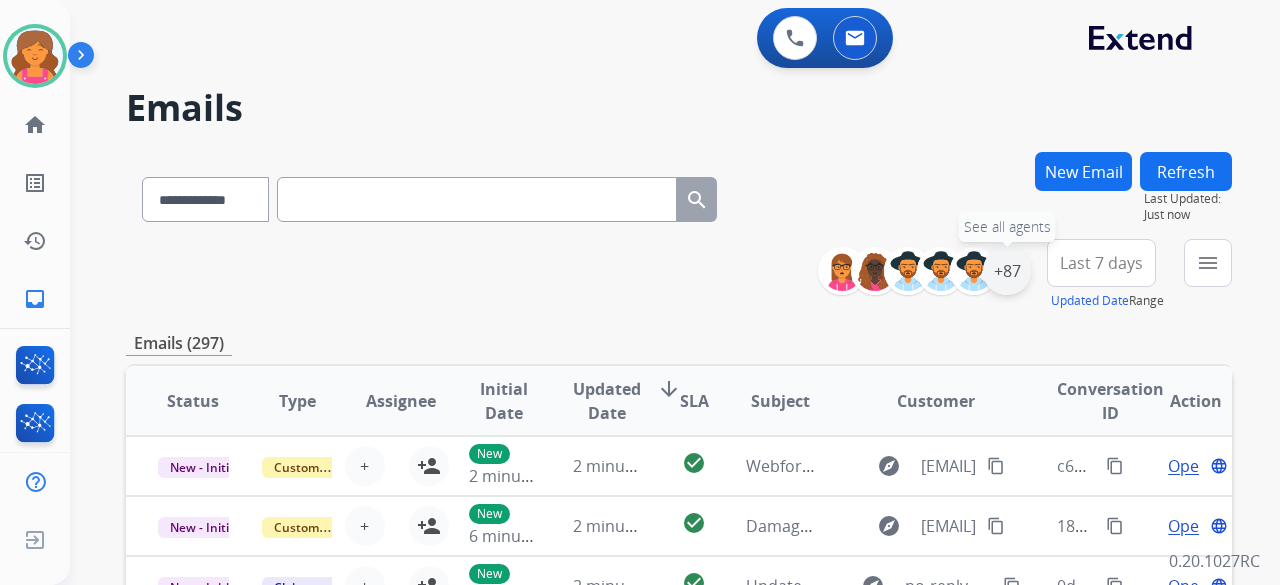 click on "+87" at bounding box center [1007, 271] 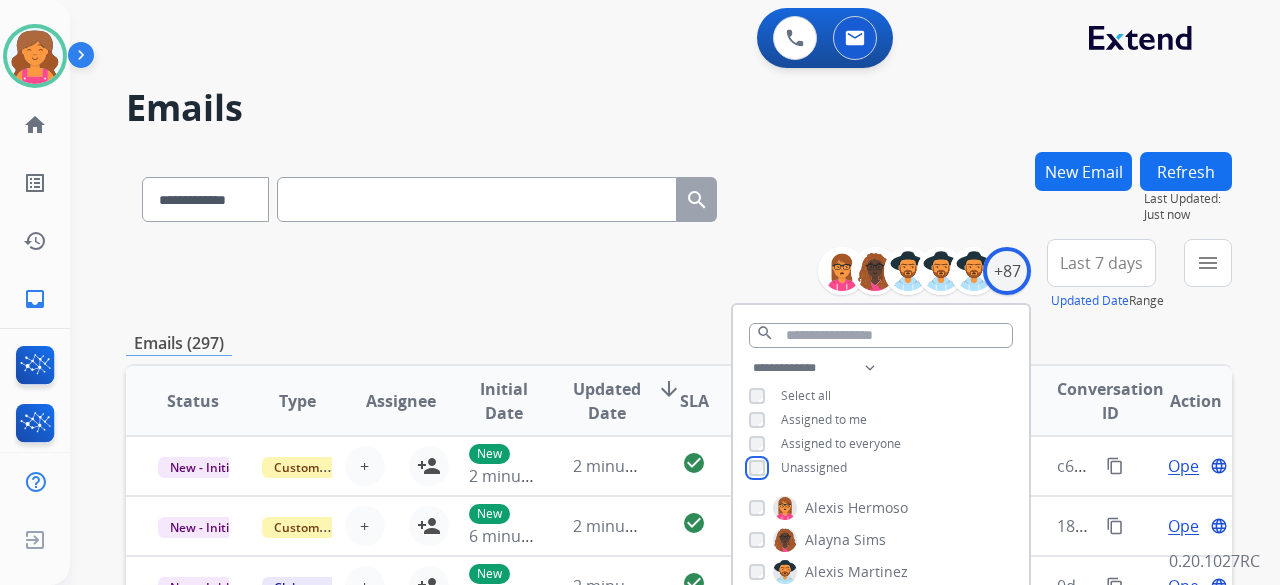 scroll, scrollTop: 200, scrollLeft: 0, axis: vertical 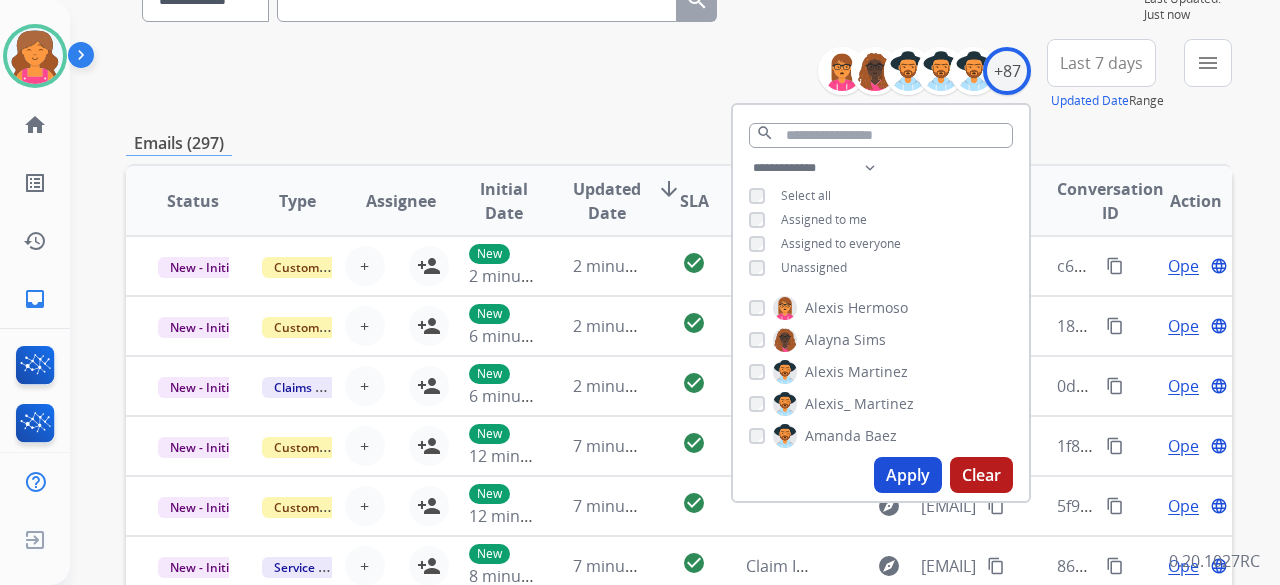 click on "Apply" at bounding box center [908, 475] 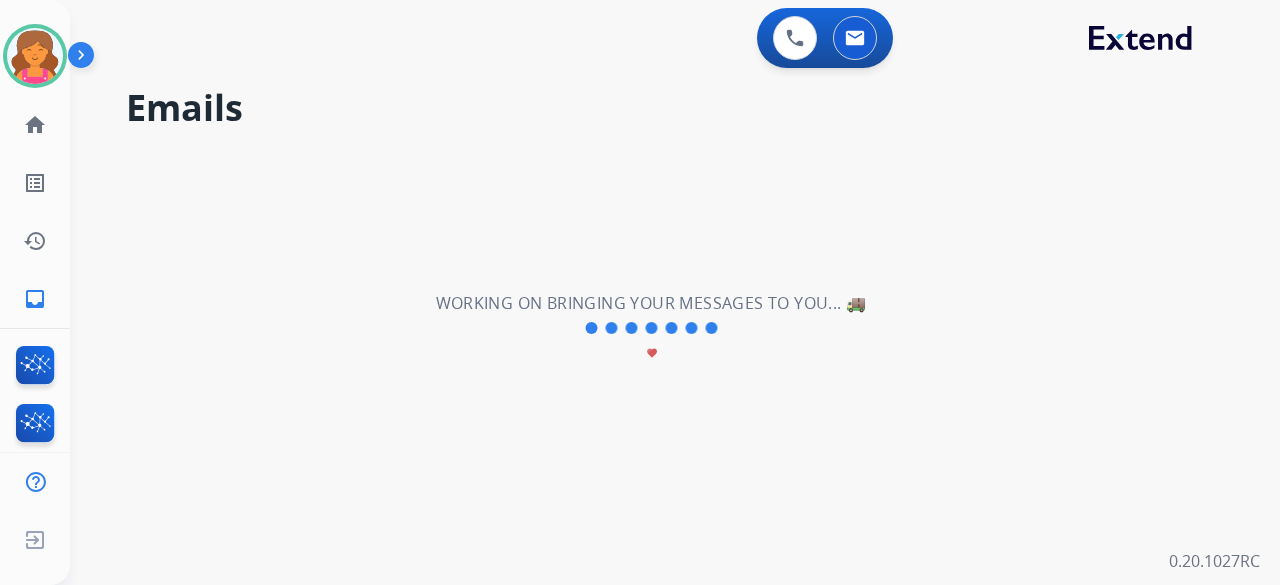 scroll, scrollTop: 0, scrollLeft: 0, axis: both 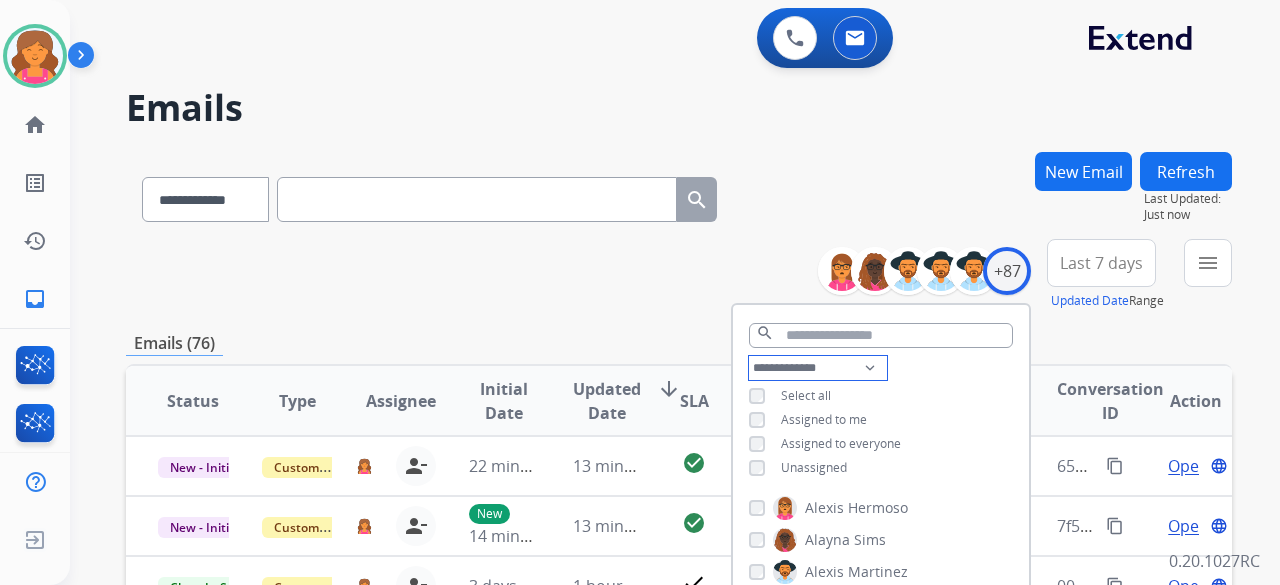 drag, startPoint x: 789, startPoint y: 365, endPoint x: 778, endPoint y: 355, distance: 14.866069 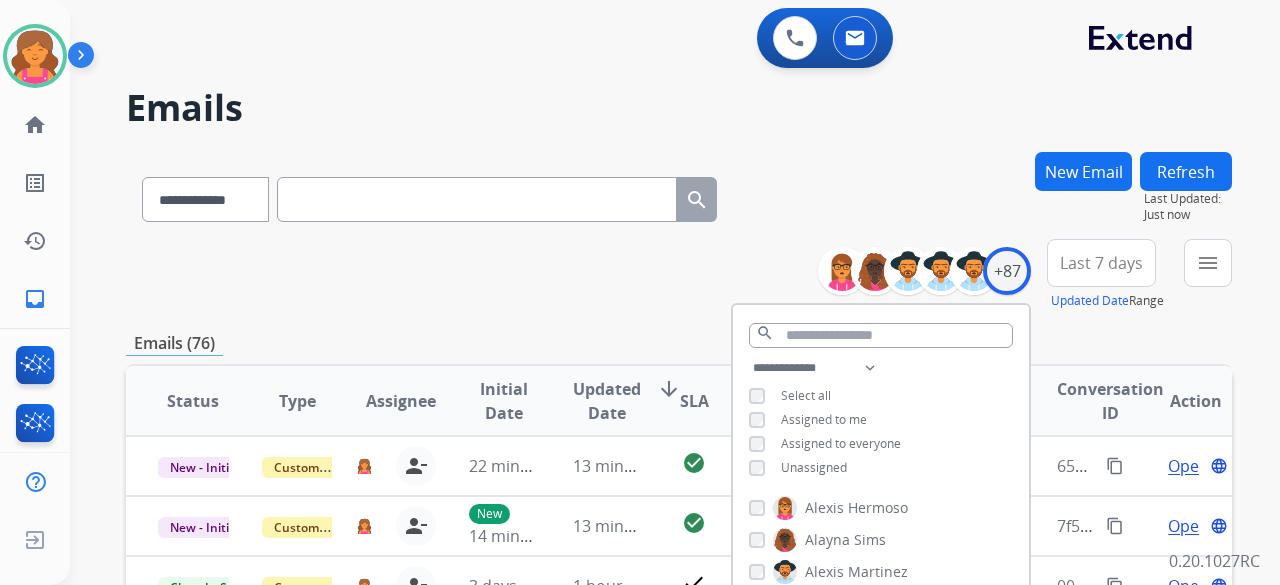 click on "**********" at bounding box center (679, 275) 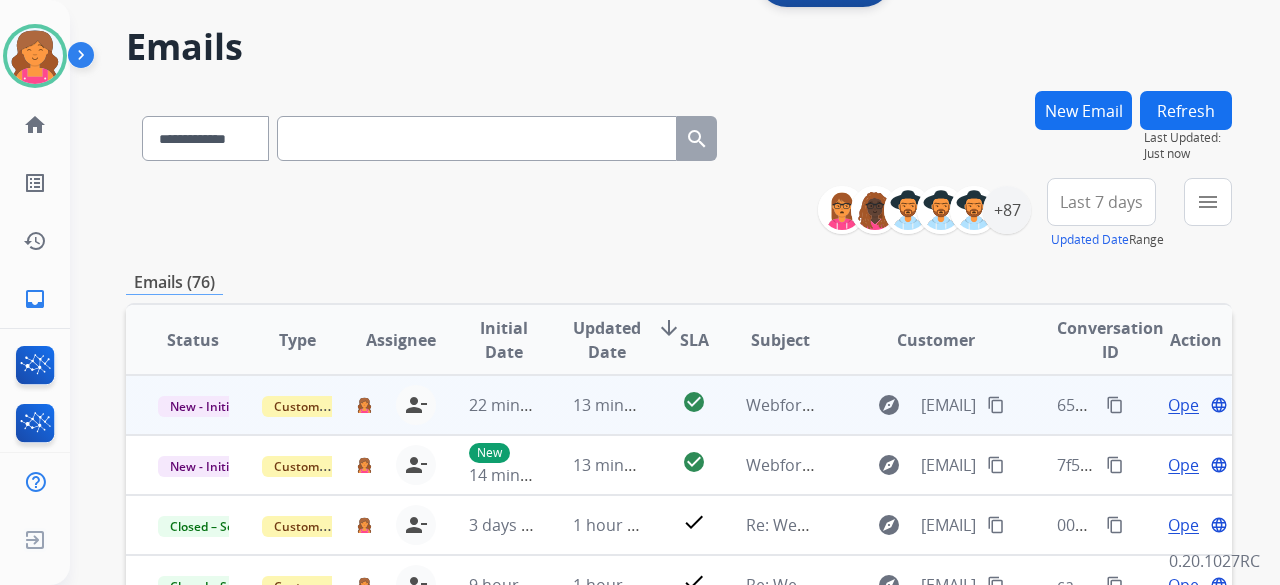 scroll, scrollTop: 200, scrollLeft: 0, axis: vertical 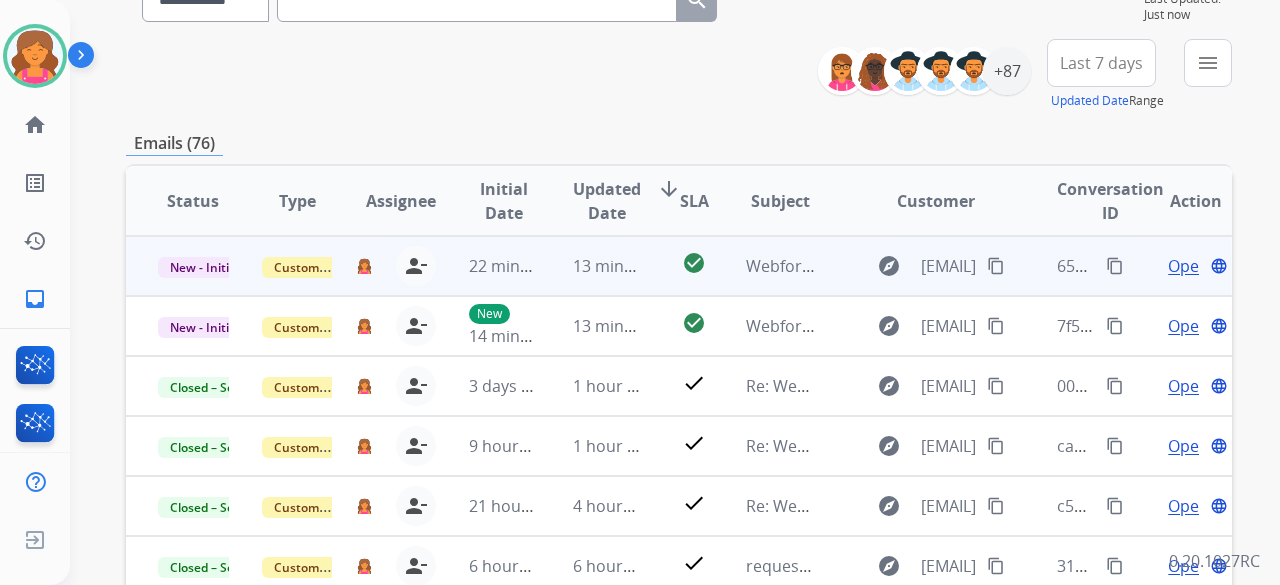 click on "Open" at bounding box center [1188, 266] 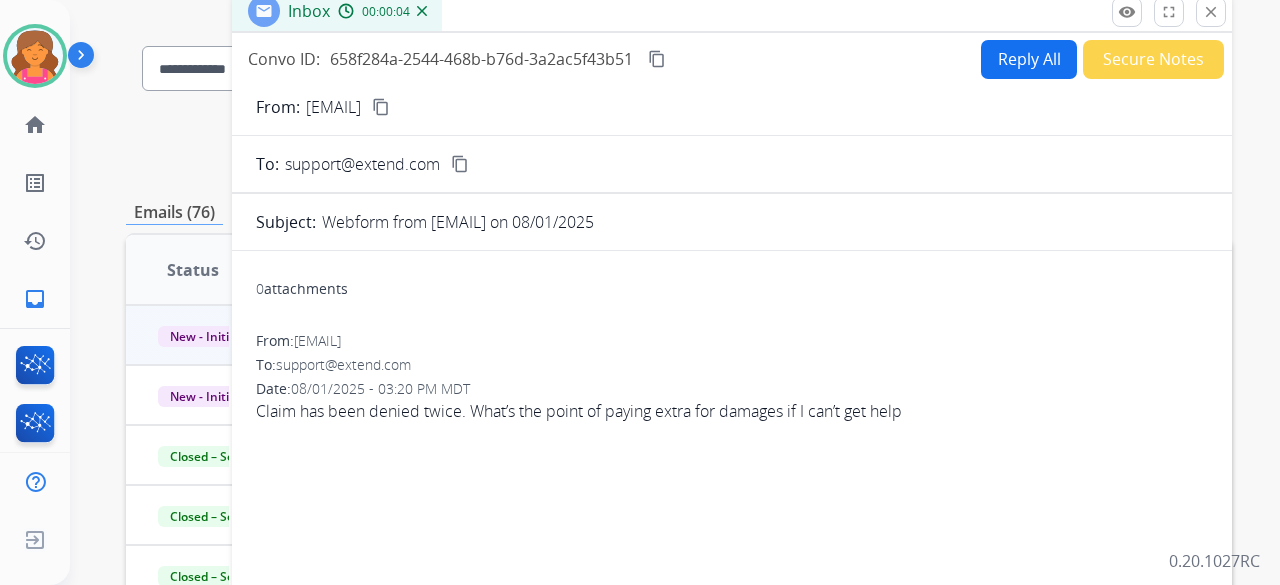 scroll, scrollTop: 100, scrollLeft: 0, axis: vertical 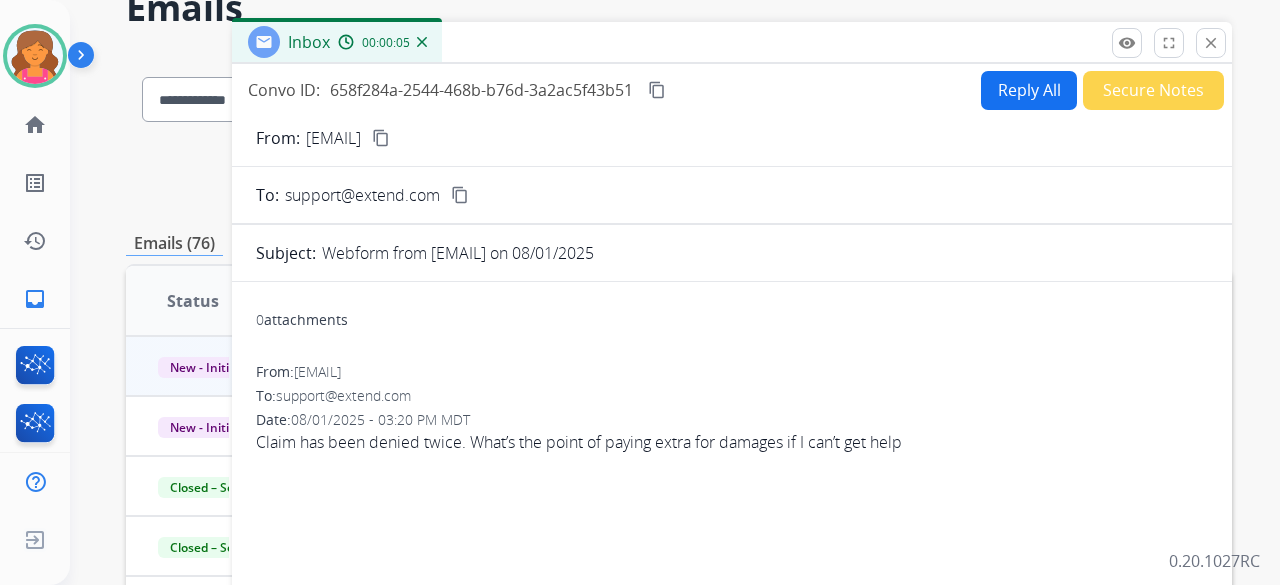 click on "content_copy" at bounding box center [381, 138] 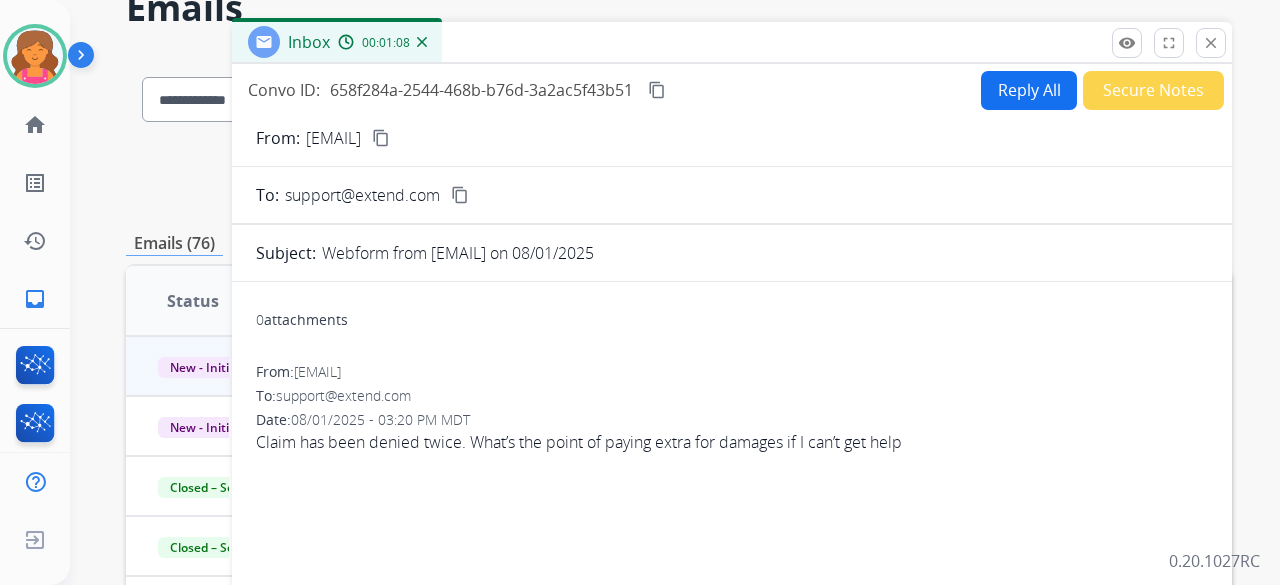 click on "Reply All" at bounding box center [1029, 90] 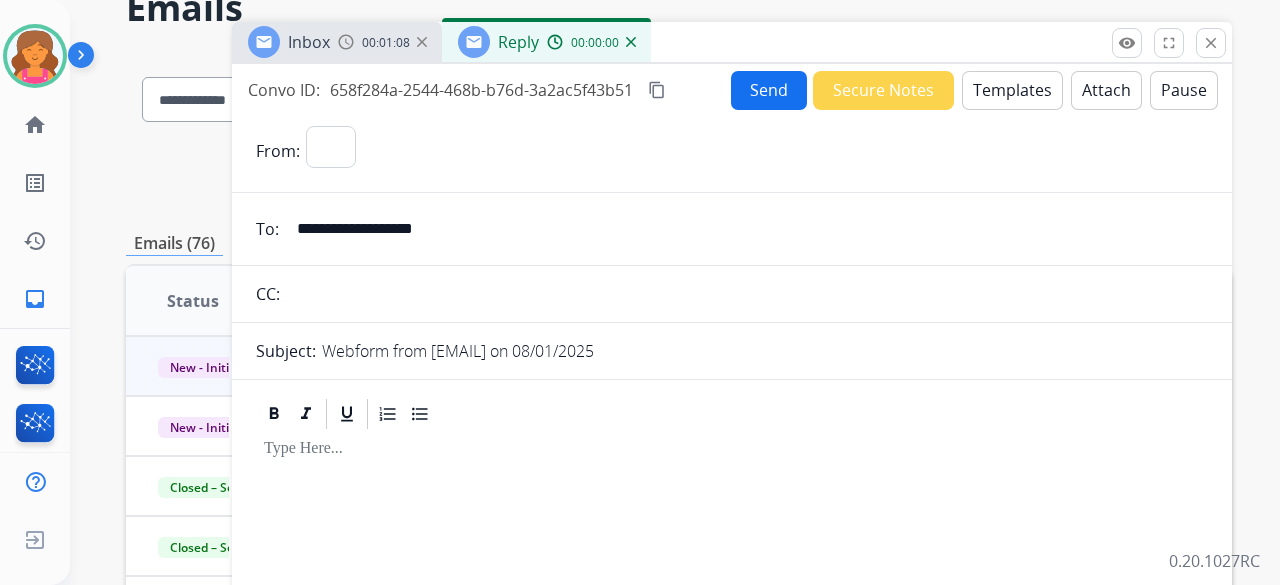 select on "**********" 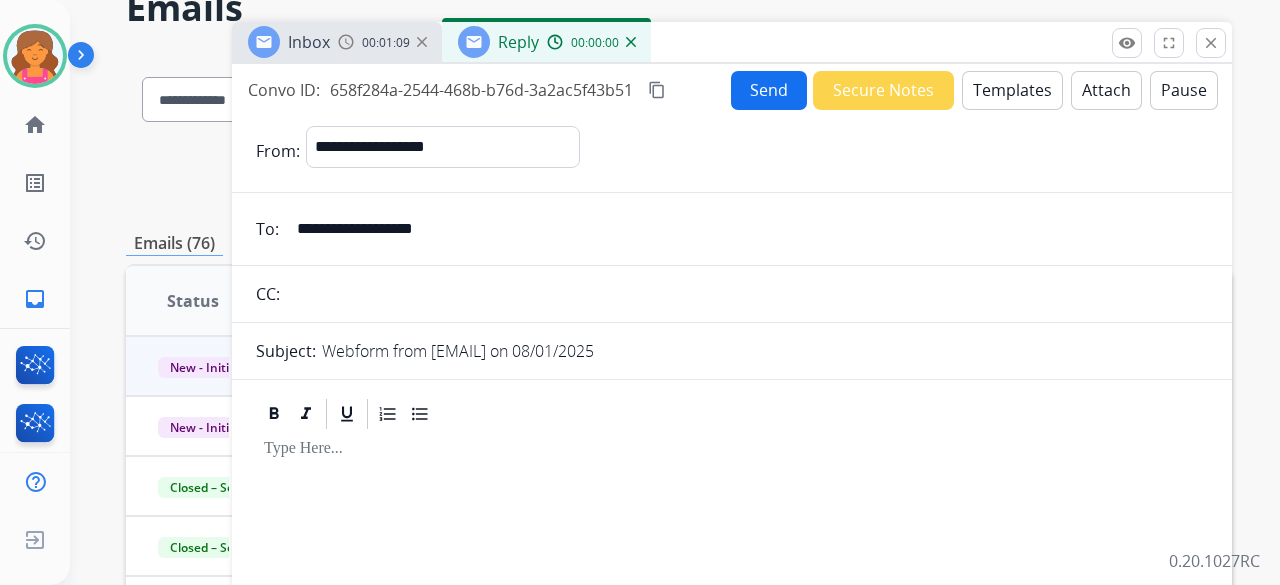 click on "Templates" at bounding box center [1012, 90] 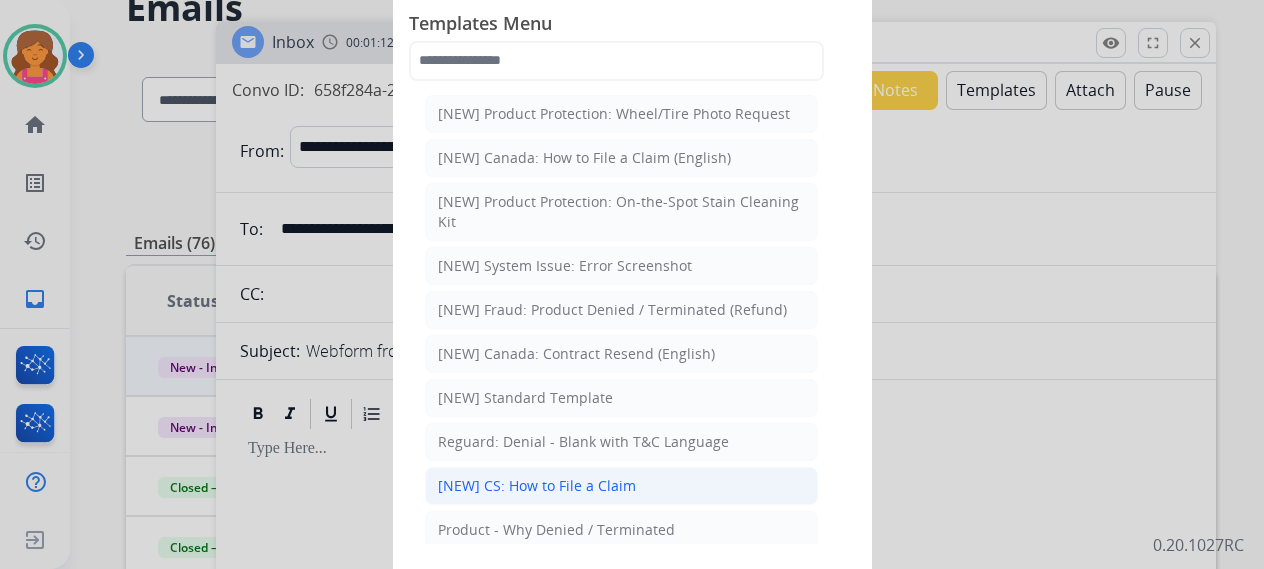 click on "[NEW] CS: How to File a Claim" 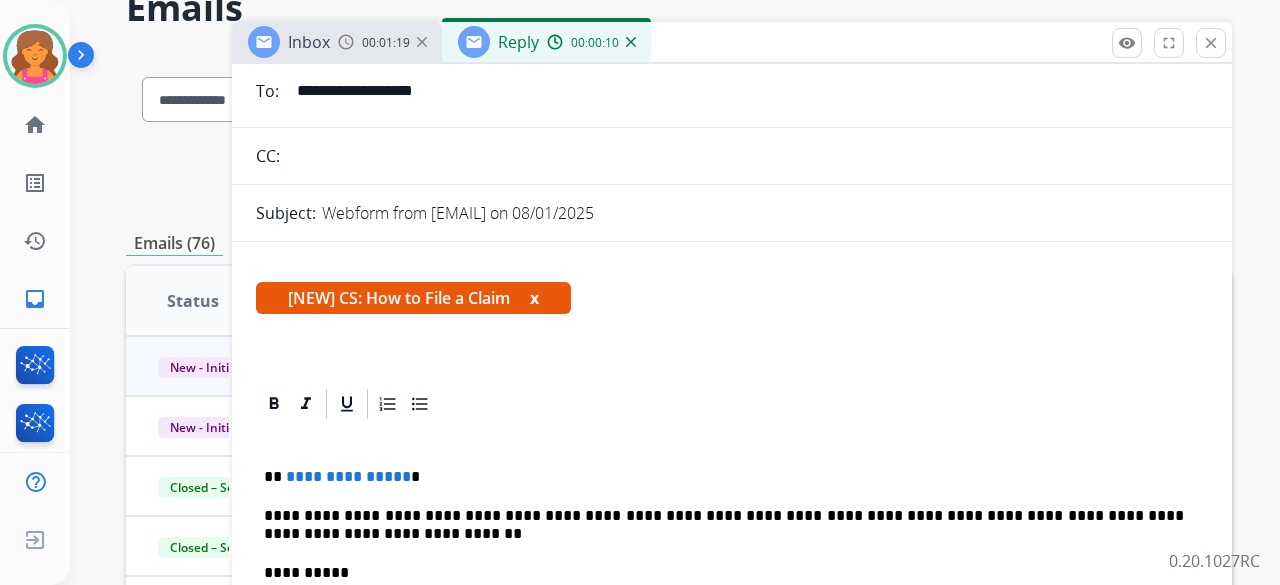 scroll, scrollTop: 0, scrollLeft: 0, axis: both 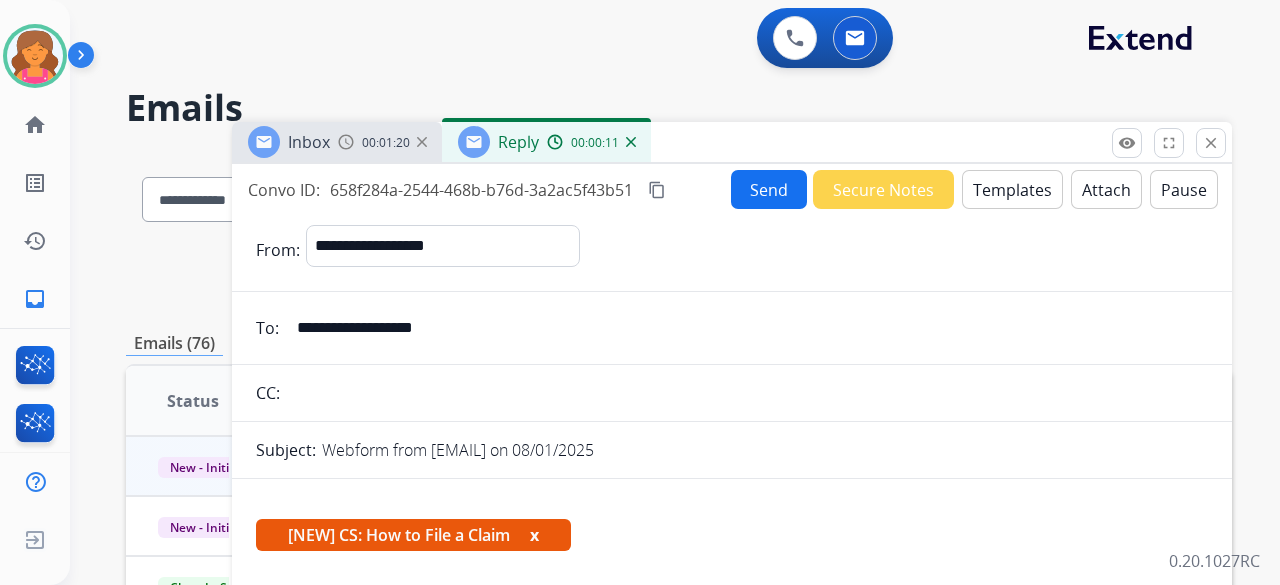 click on "Templates" at bounding box center [1012, 189] 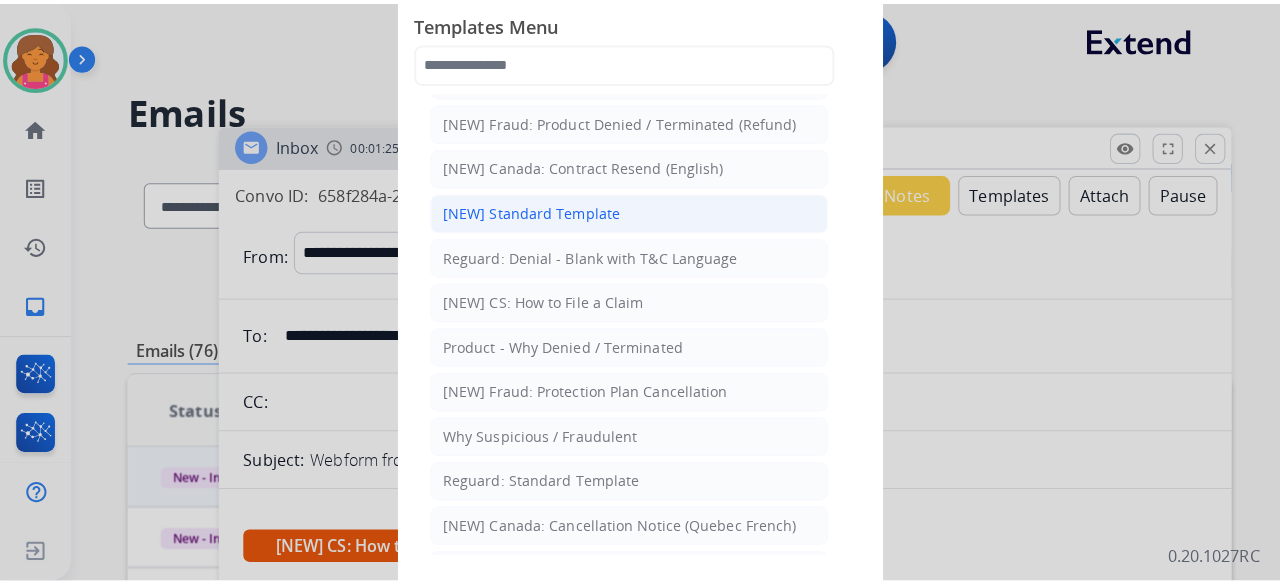 scroll, scrollTop: 200, scrollLeft: 0, axis: vertical 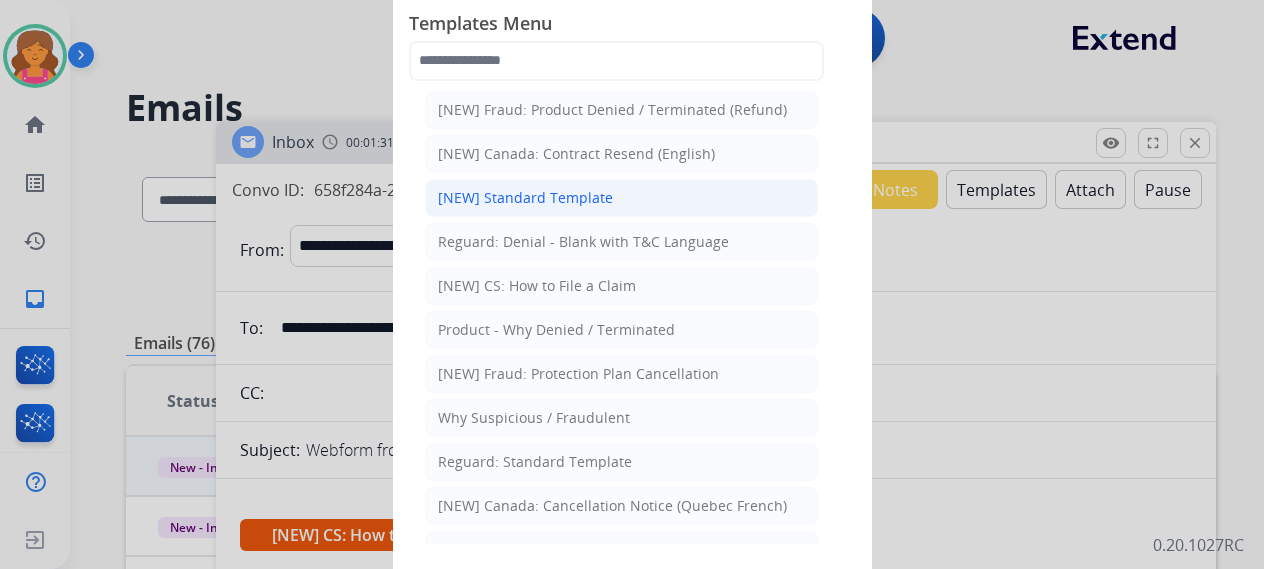 click on "[NEW] Standard Template" 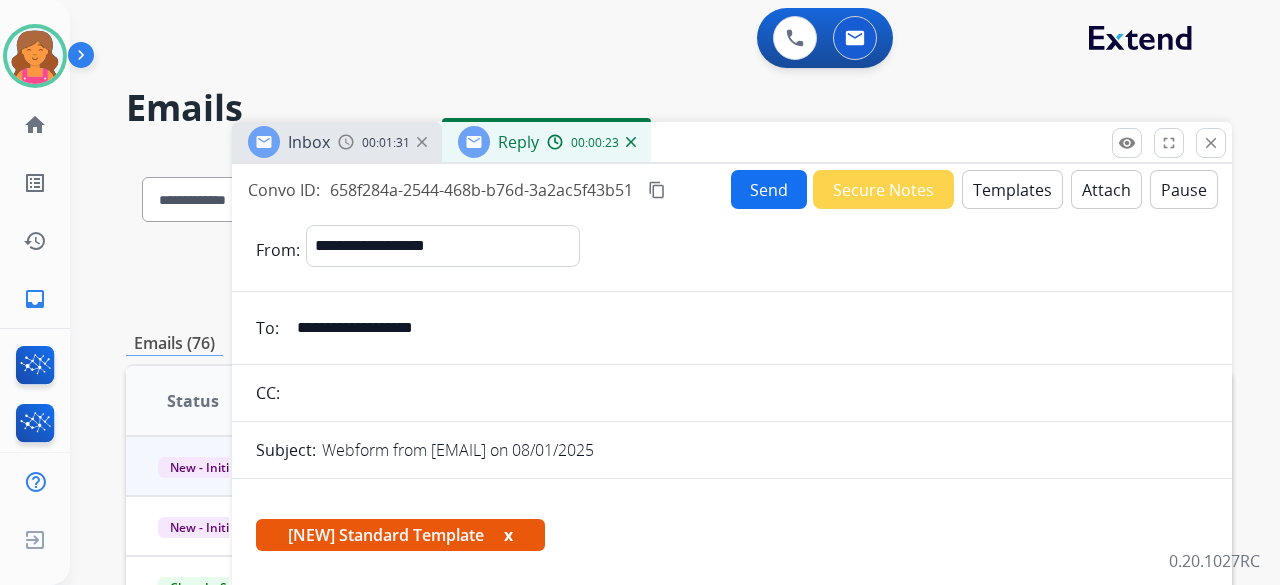 scroll, scrollTop: 400, scrollLeft: 0, axis: vertical 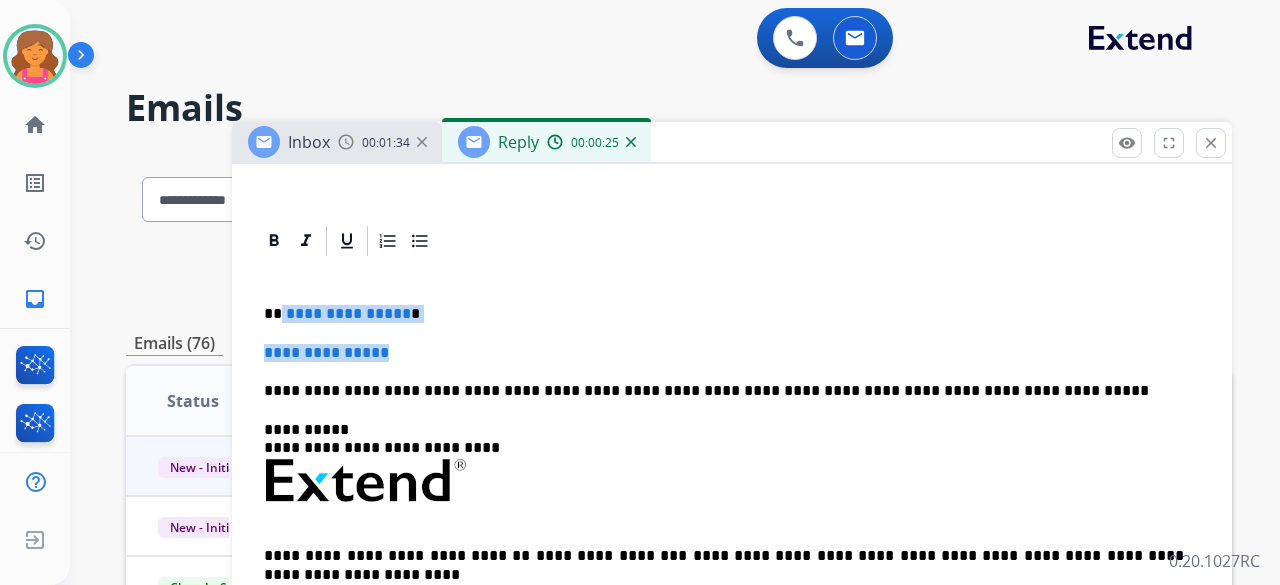 drag, startPoint x: 404, startPoint y: 338, endPoint x: 280, endPoint y: 300, distance: 129.69194 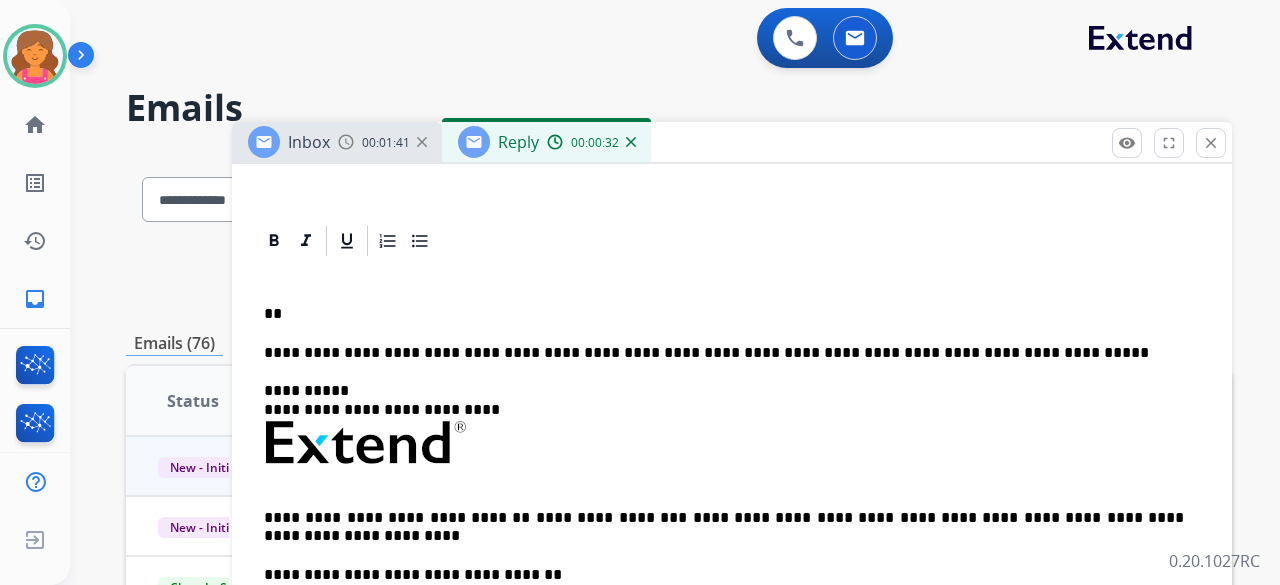 type 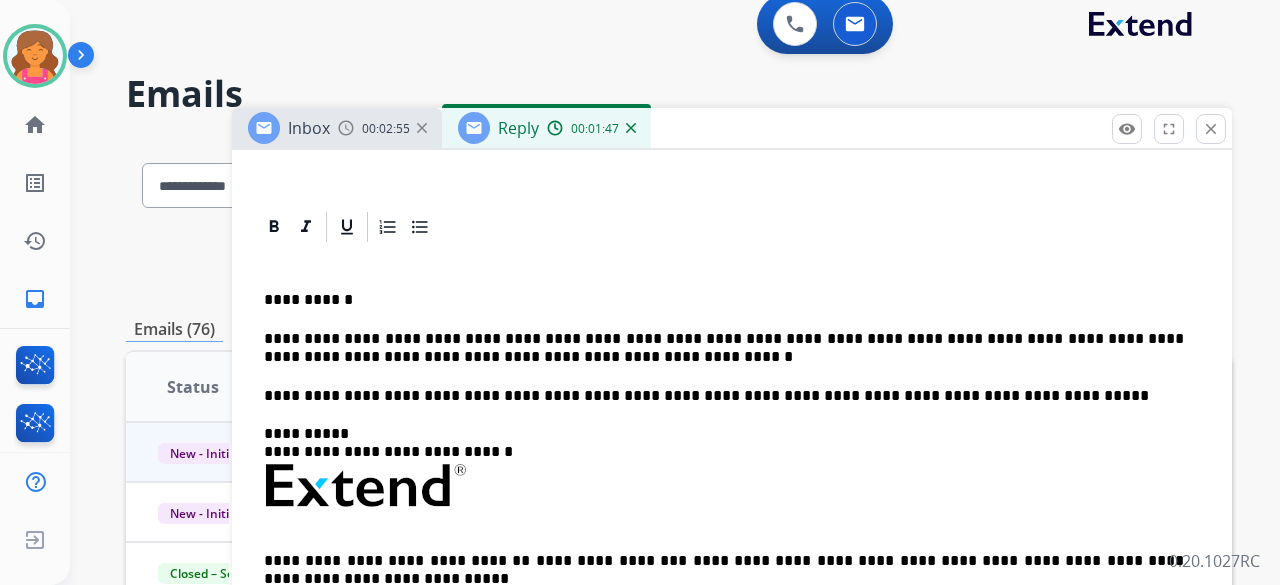 scroll, scrollTop: 91, scrollLeft: 0, axis: vertical 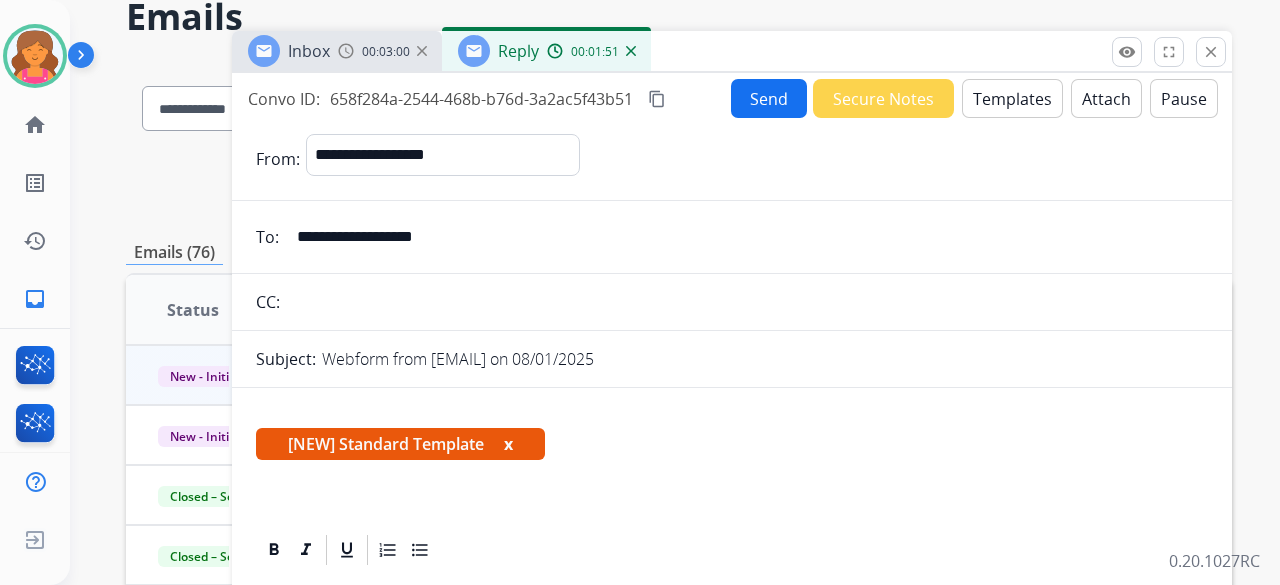 click on "content_copy" at bounding box center [657, 99] 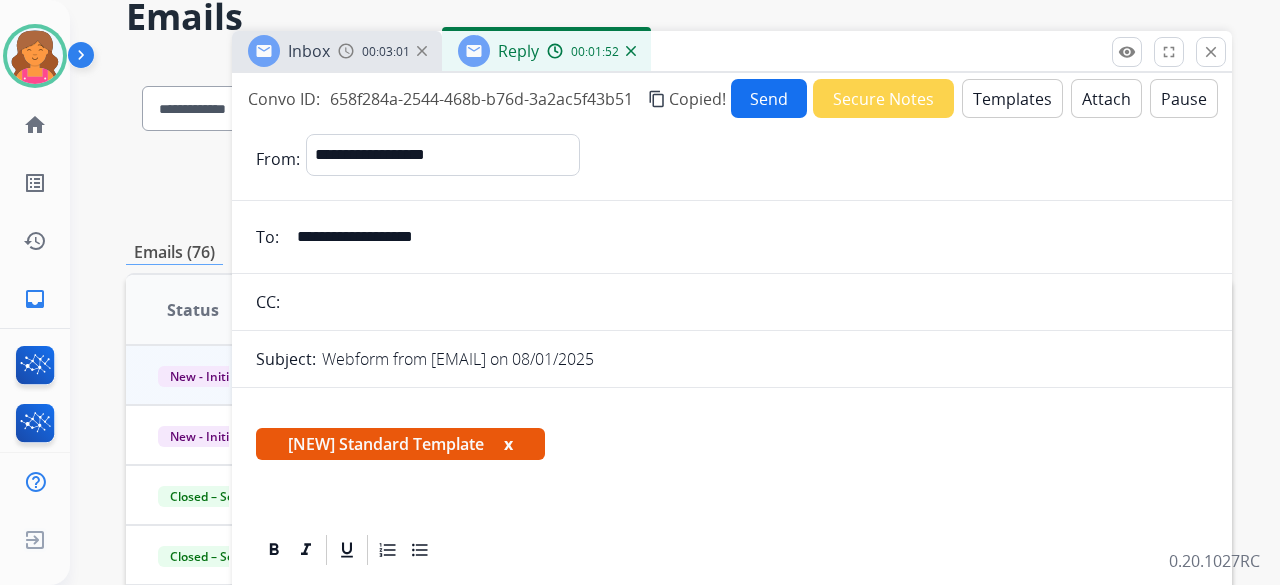 click on "Send" at bounding box center [769, 98] 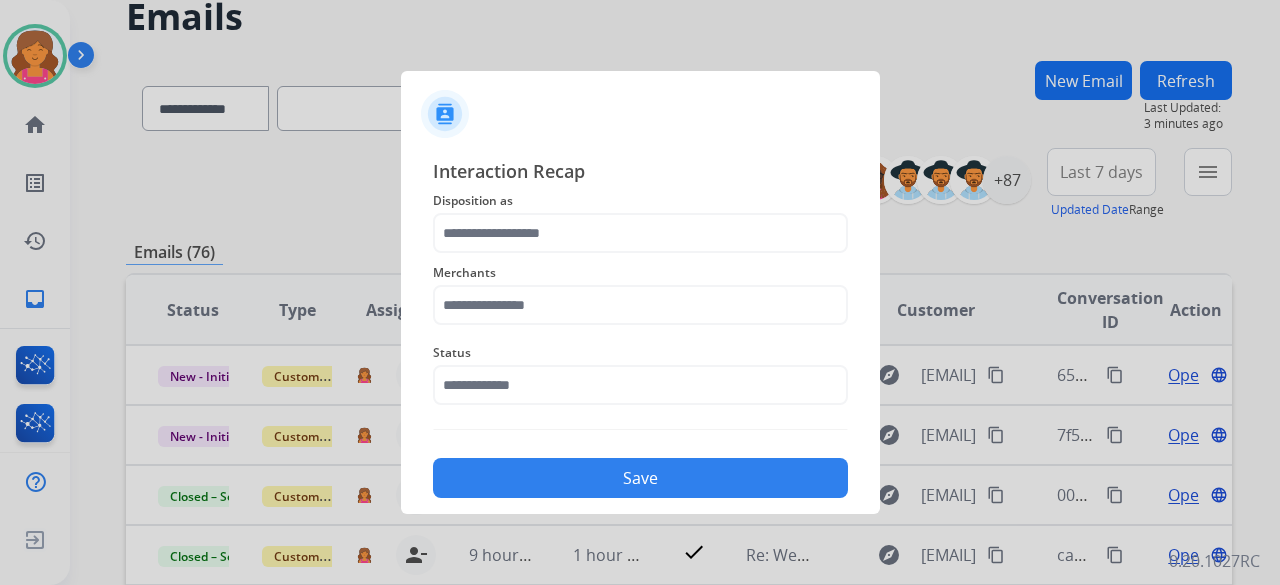click on "Merchants" 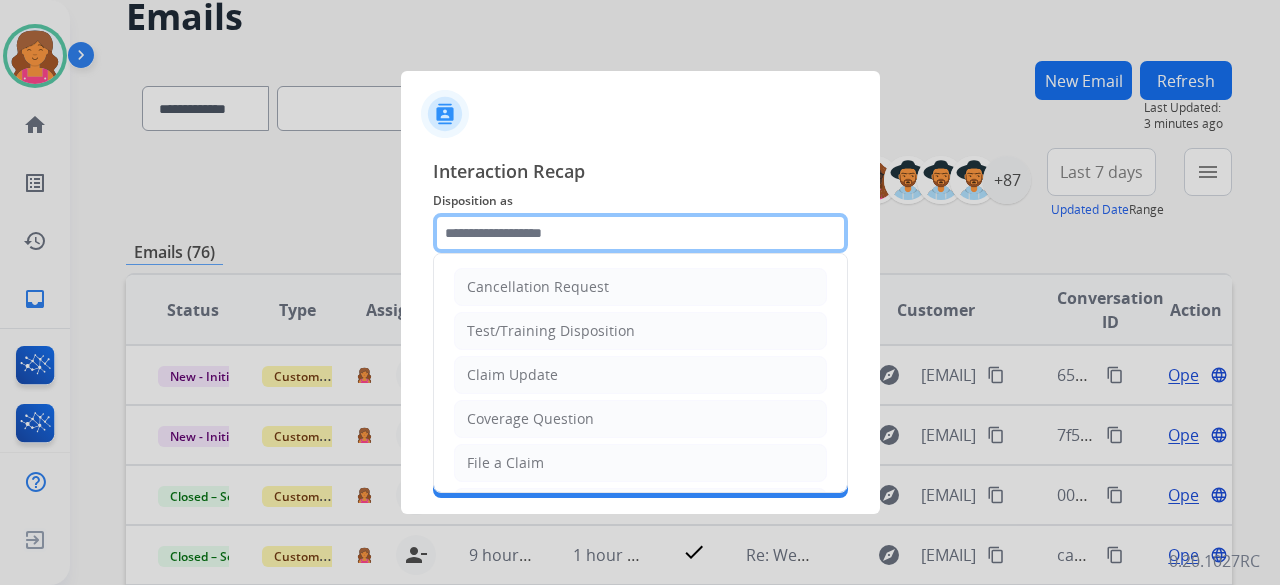 click 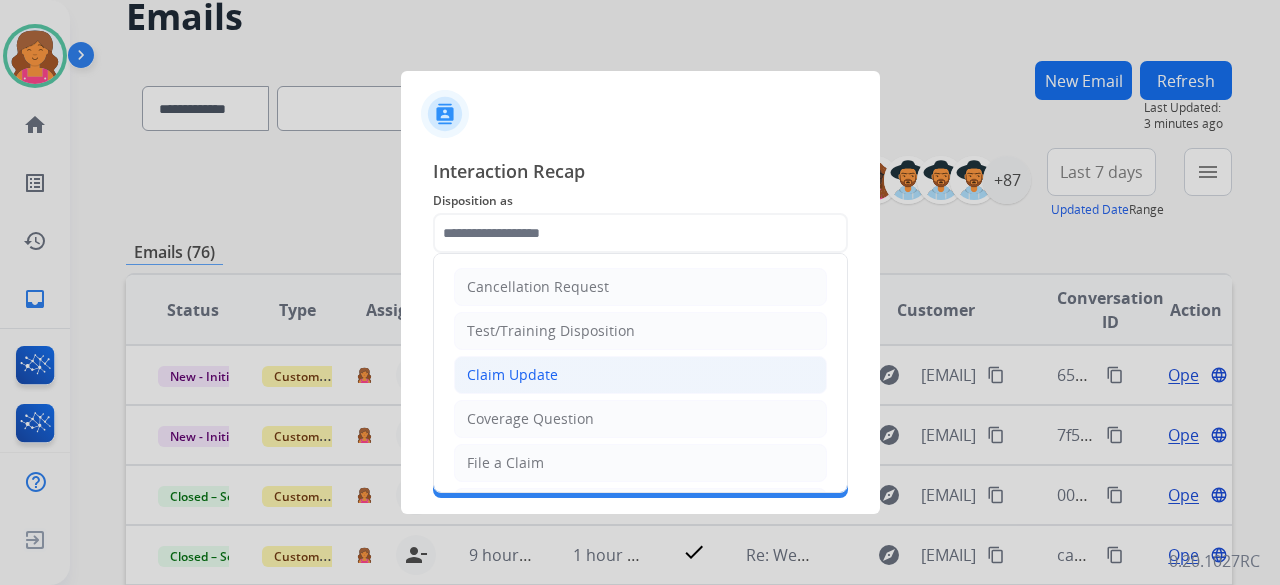 click on "Claim Update" 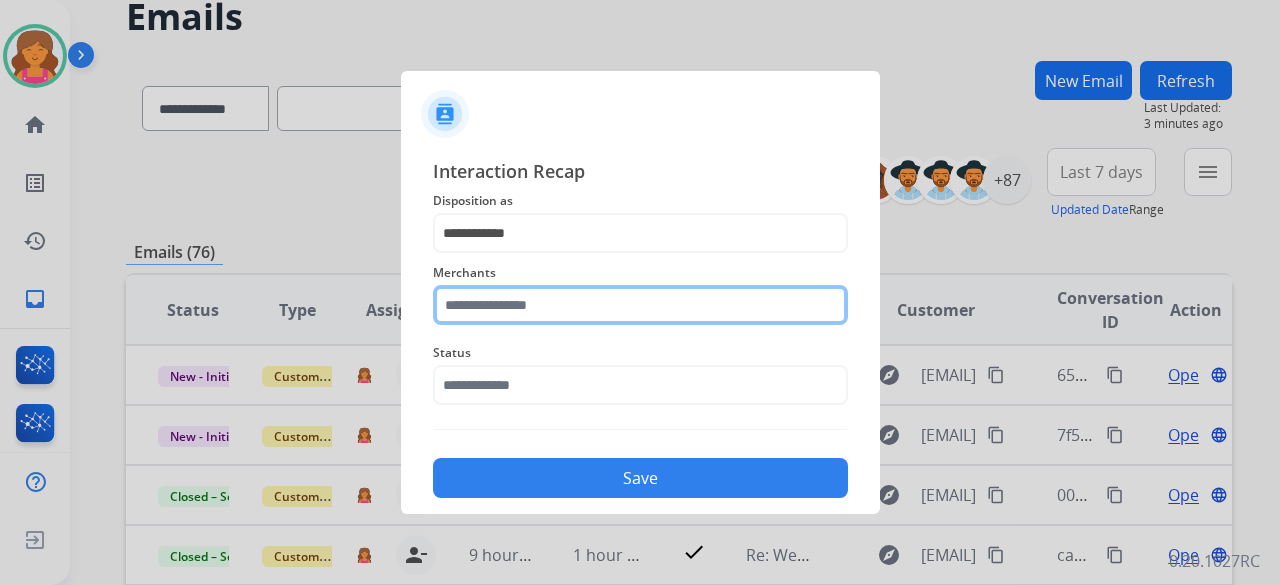 click 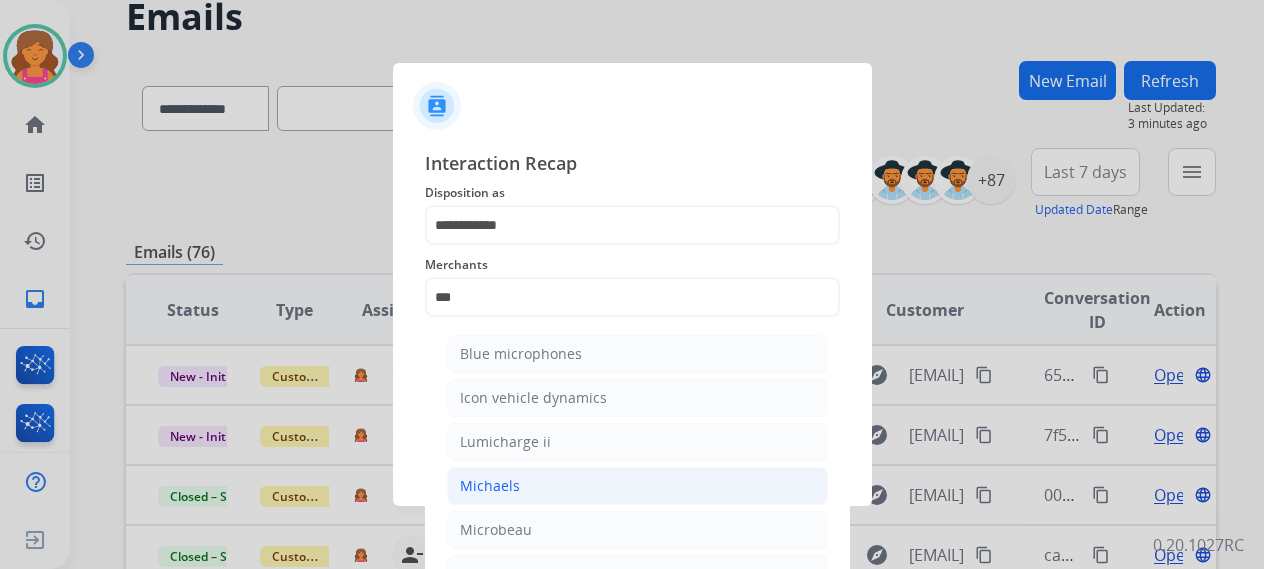 click on "Michaels" 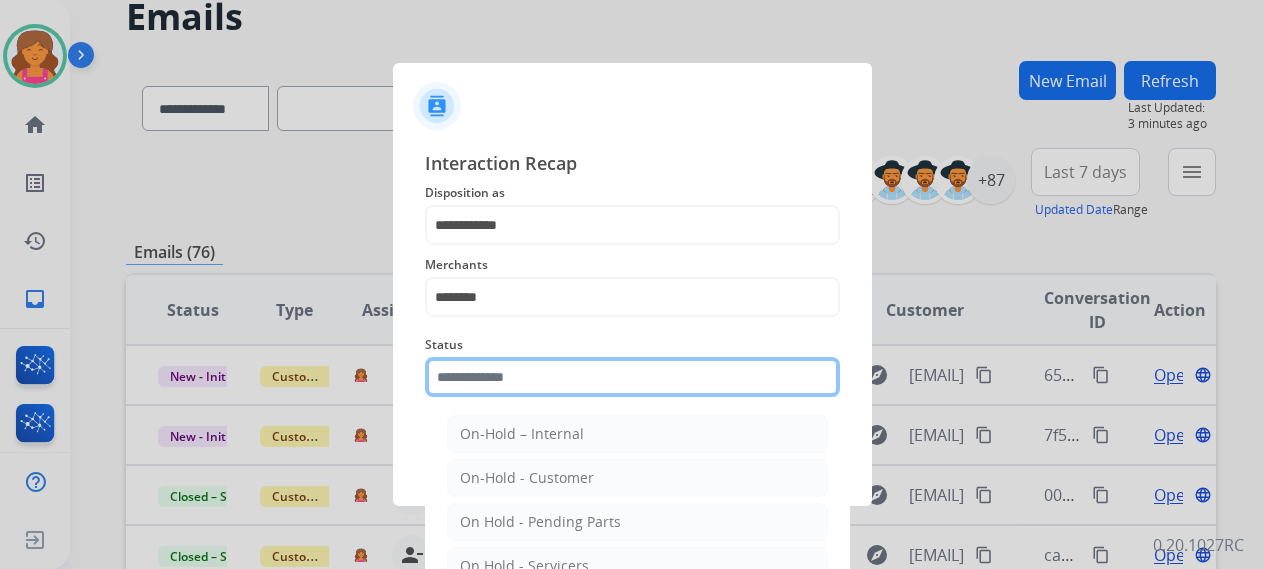 click 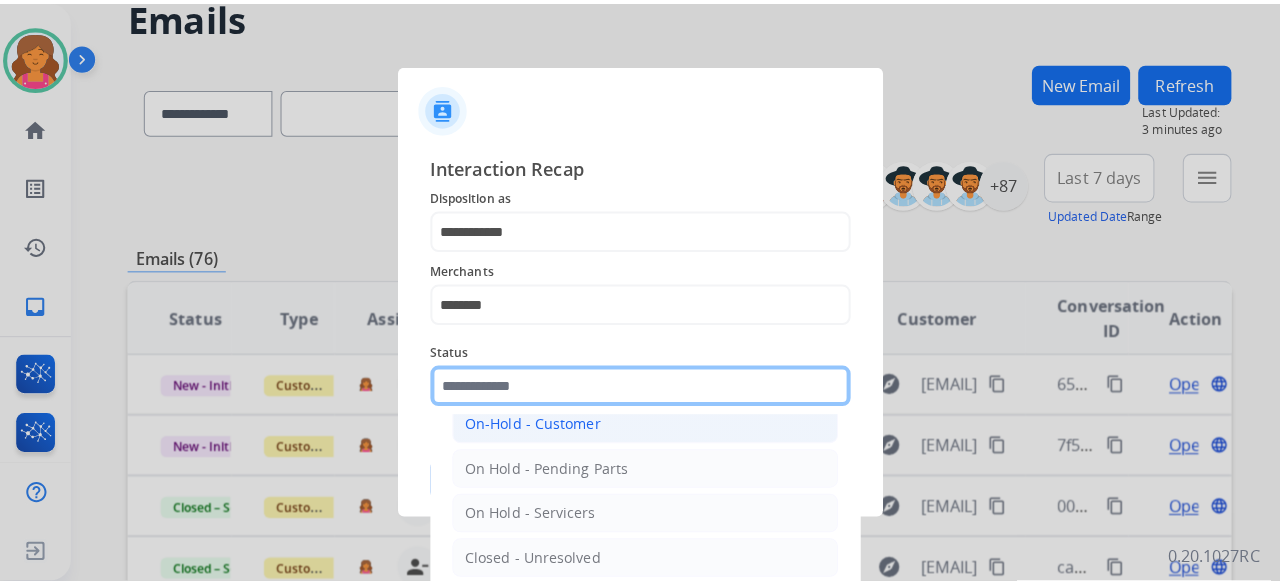 scroll, scrollTop: 114, scrollLeft: 0, axis: vertical 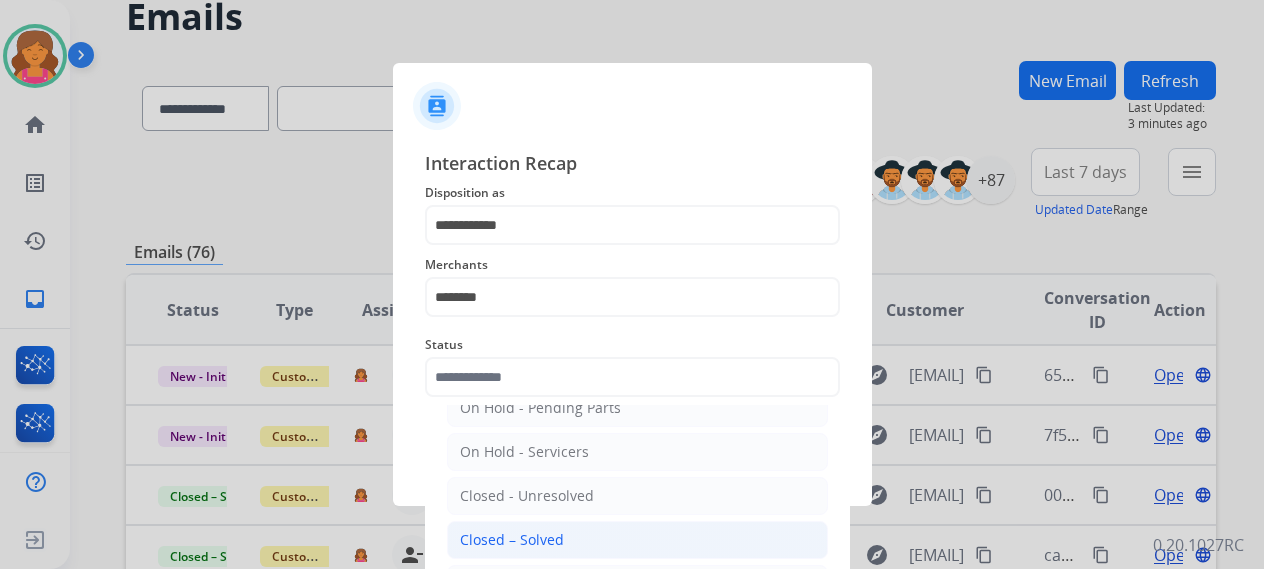 click on "Closed – Solved" 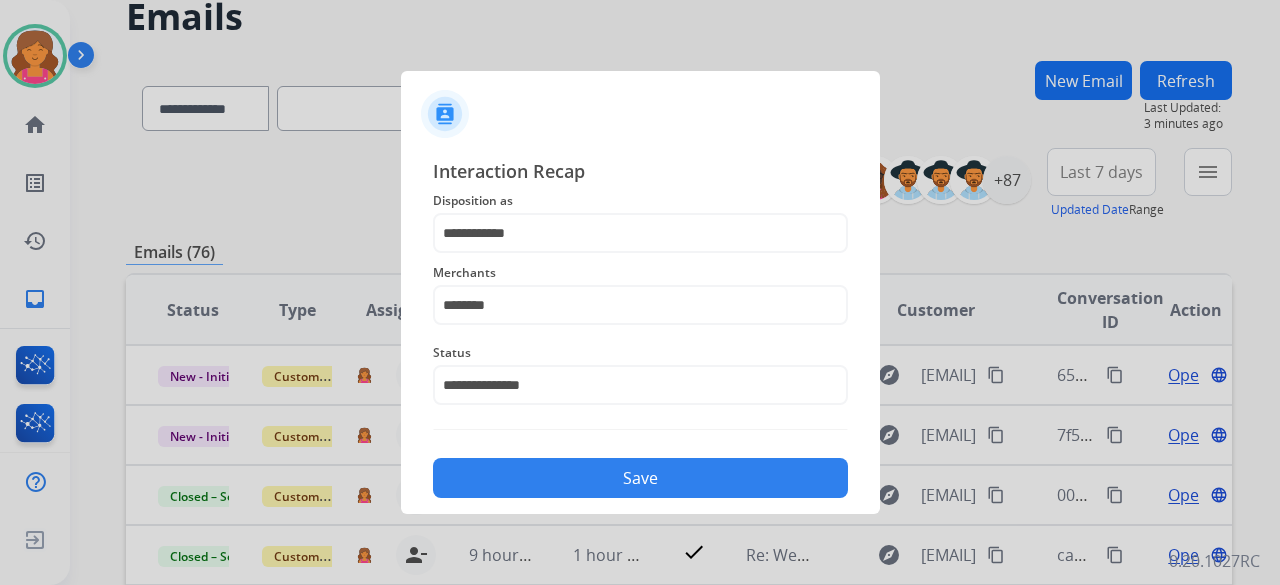 click on "Save" 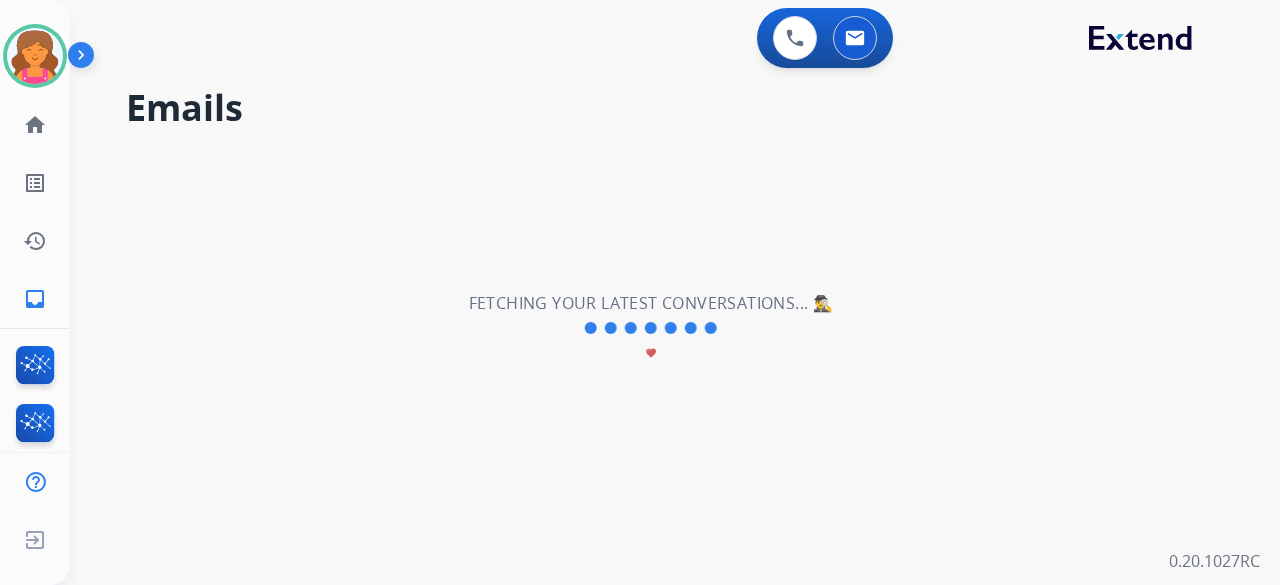 scroll, scrollTop: 0, scrollLeft: 0, axis: both 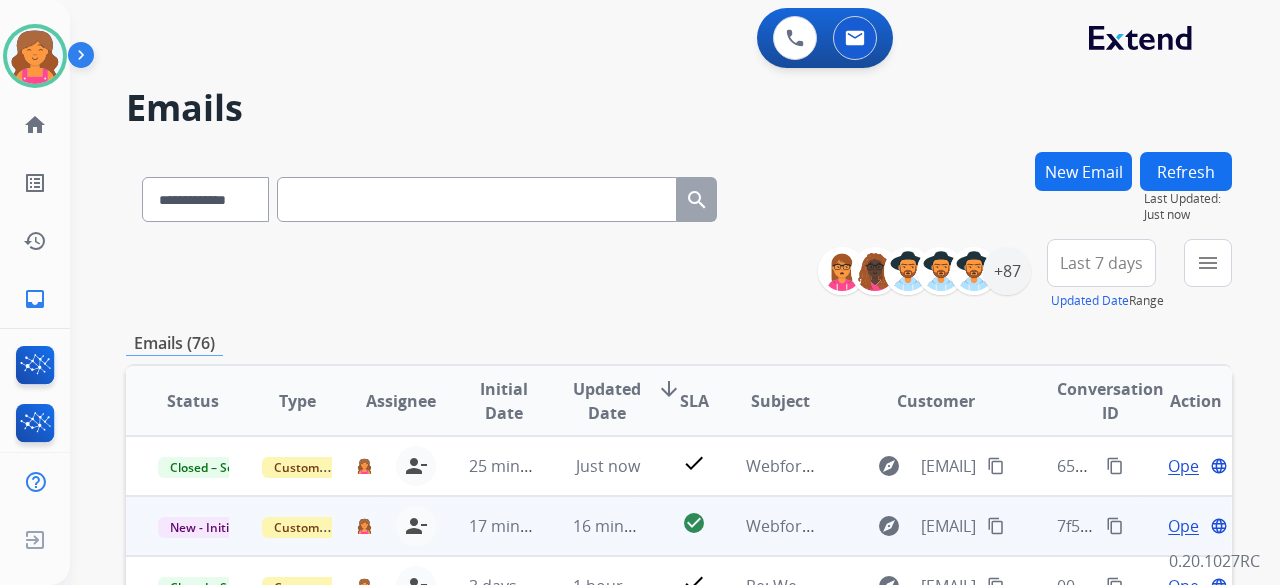 click on "Open" at bounding box center (1188, 526) 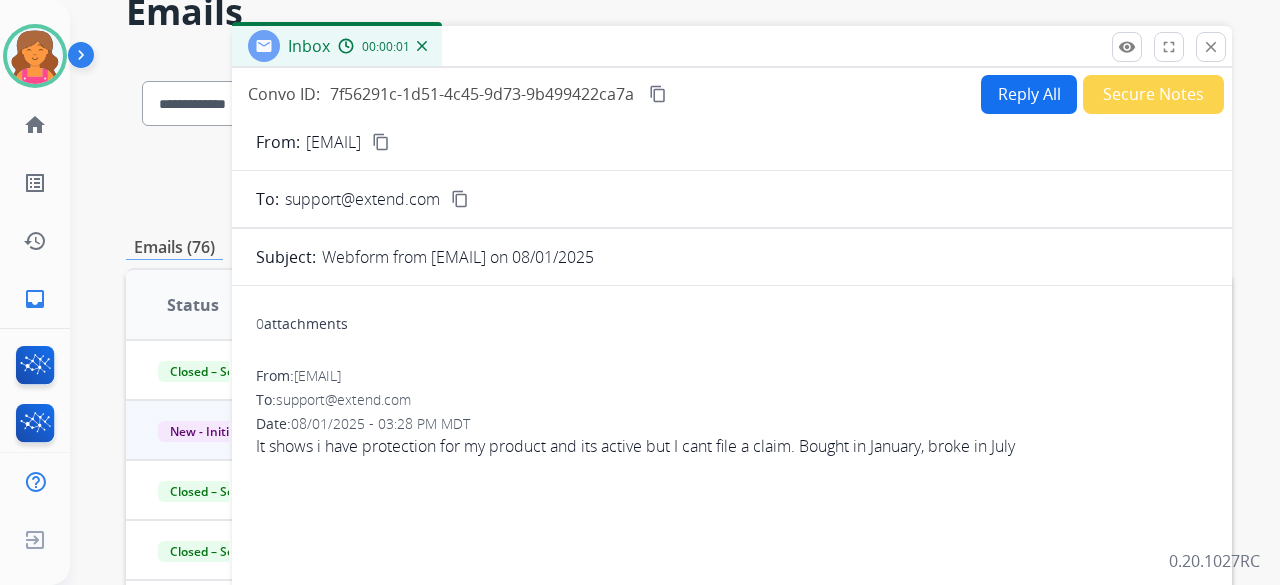 scroll, scrollTop: 0, scrollLeft: 0, axis: both 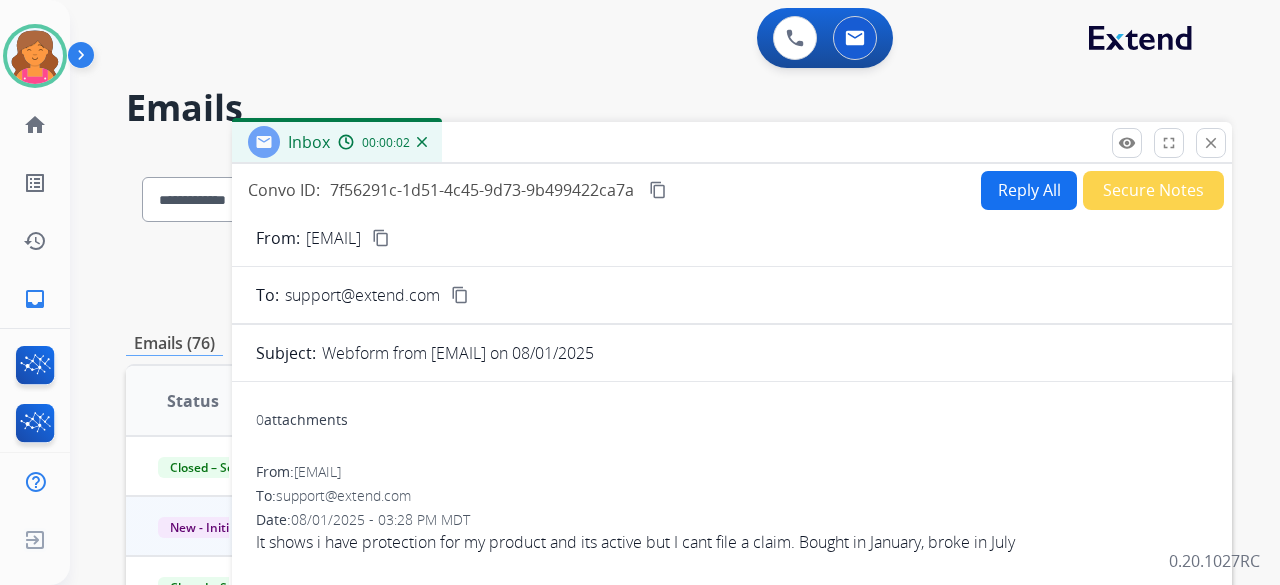 click on "content_copy" at bounding box center (381, 238) 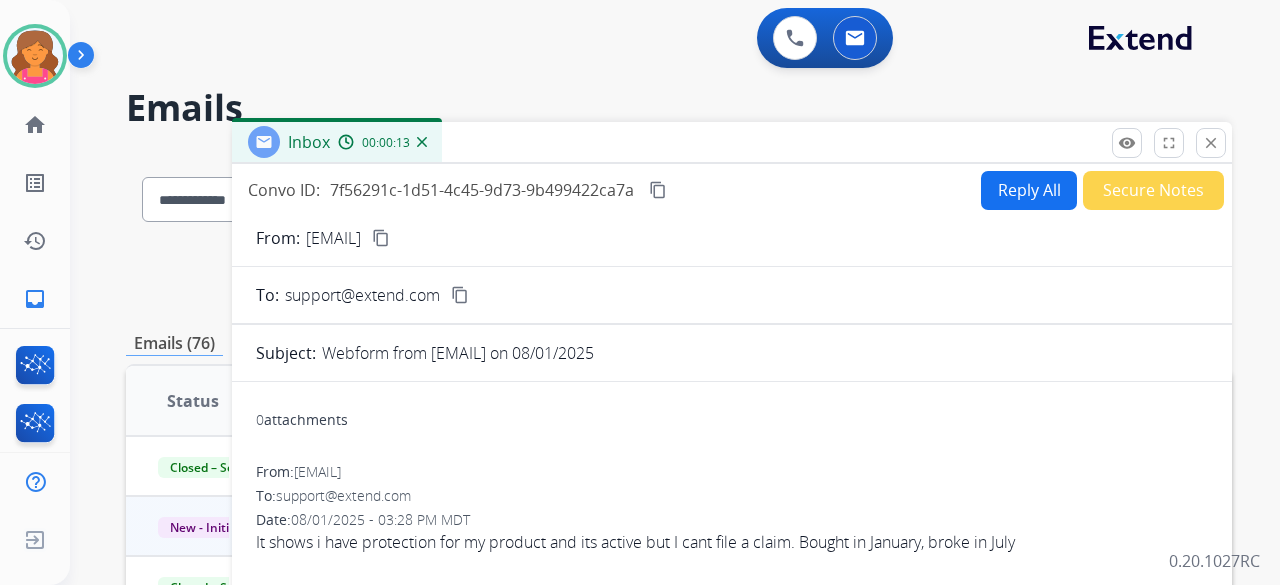 click on "Reply All" at bounding box center (1029, 190) 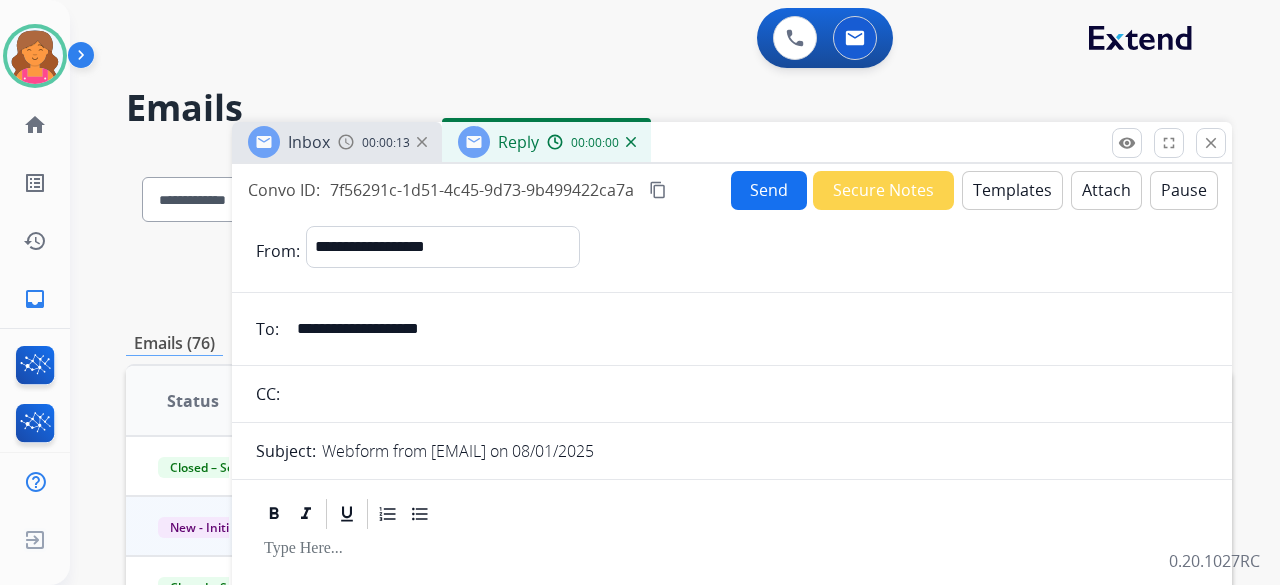 click on "Templates" at bounding box center [1012, 190] 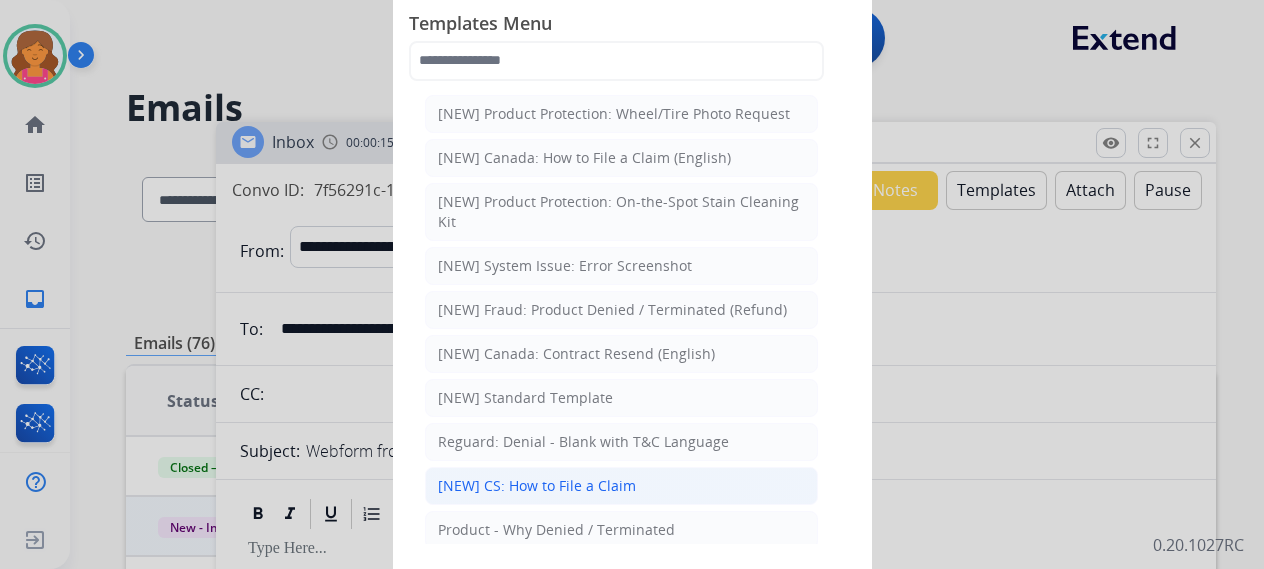 click on "[NEW] CS: How to File a Claim" 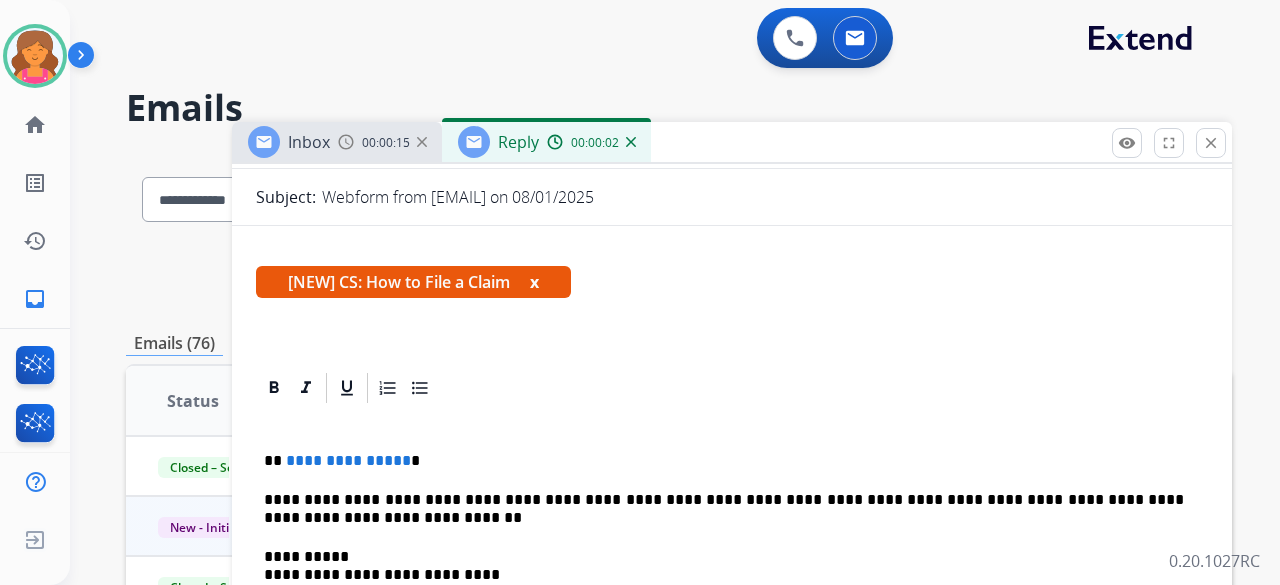 scroll, scrollTop: 400, scrollLeft: 0, axis: vertical 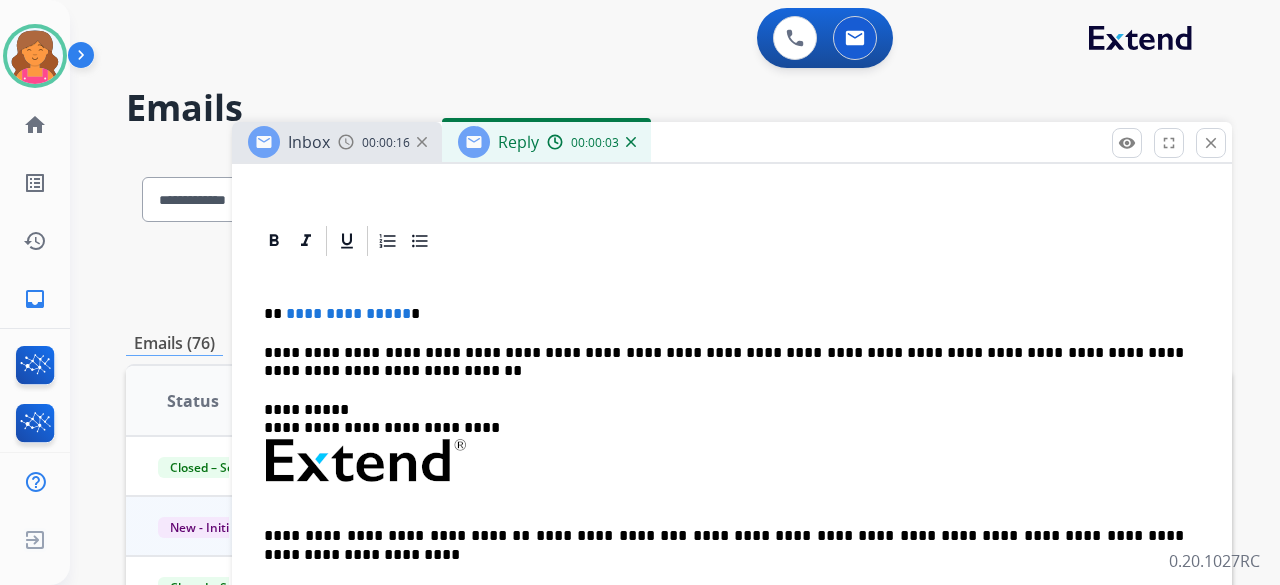 click on "**********" at bounding box center [348, 313] 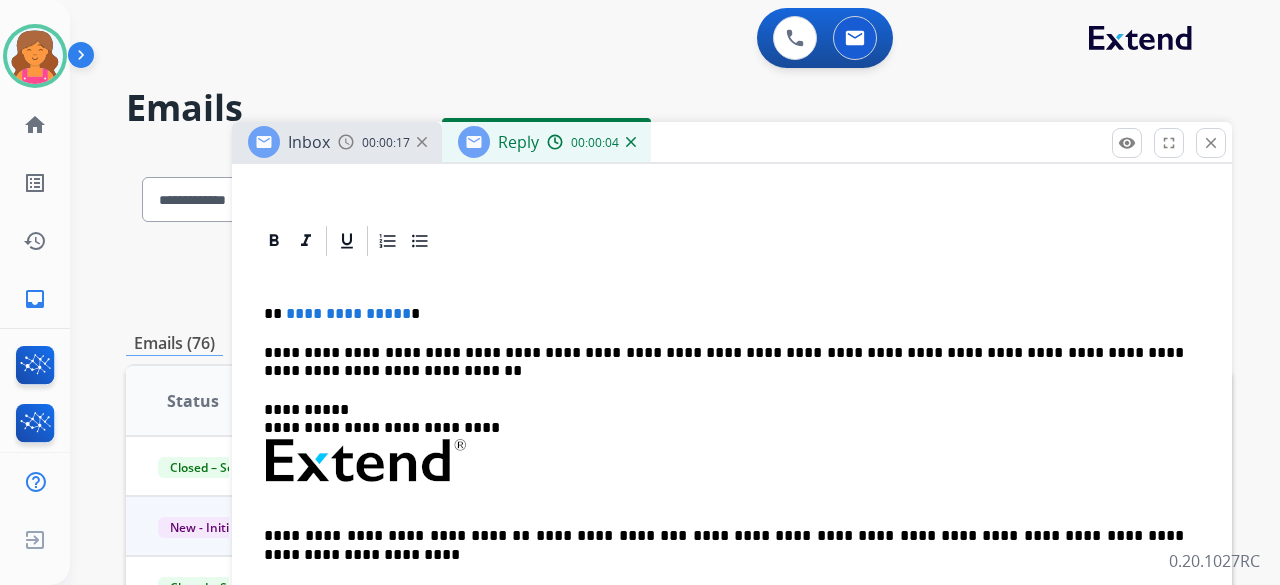 type 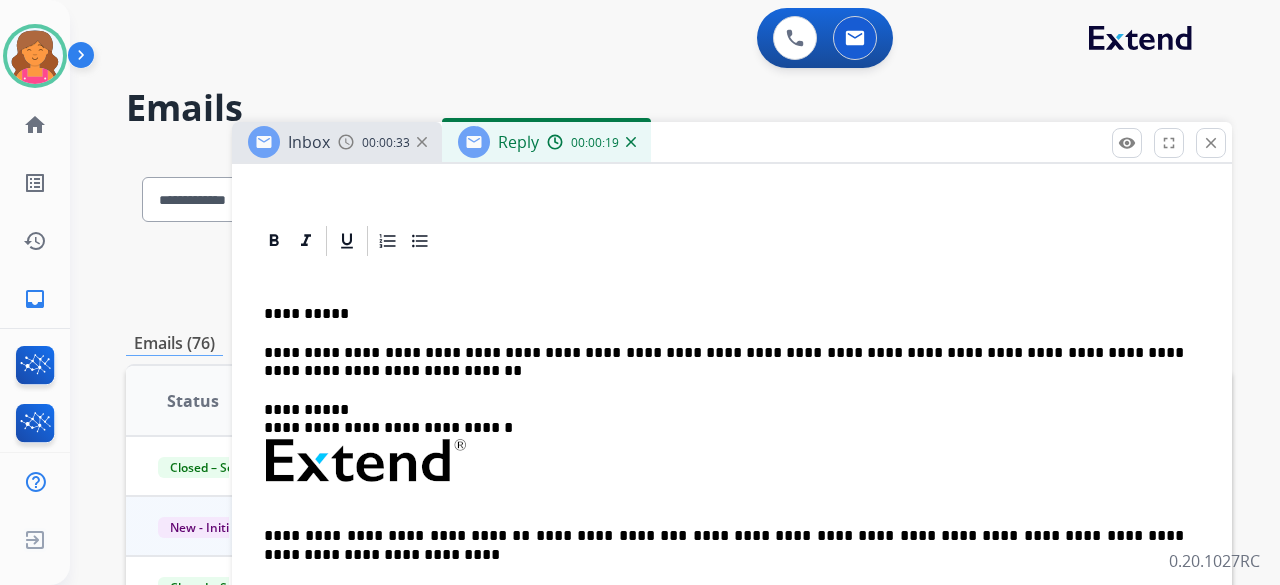 scroll, scrollTop: 52, scrollLeft: 0, axis: vertical 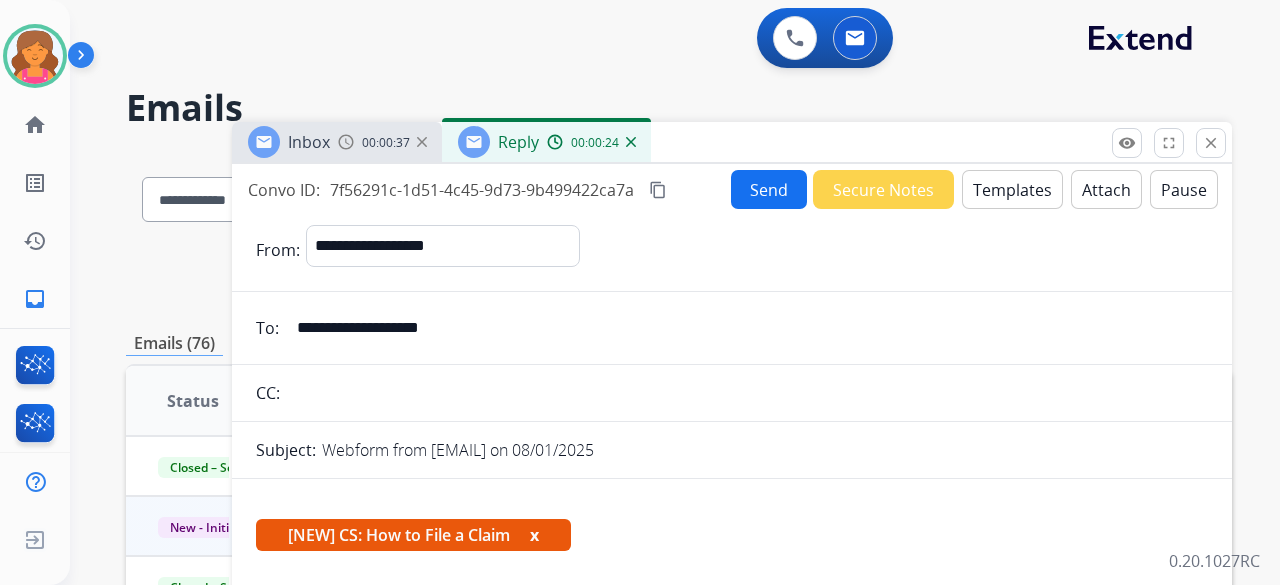 click on "Send" at bounding box center (769, 189) 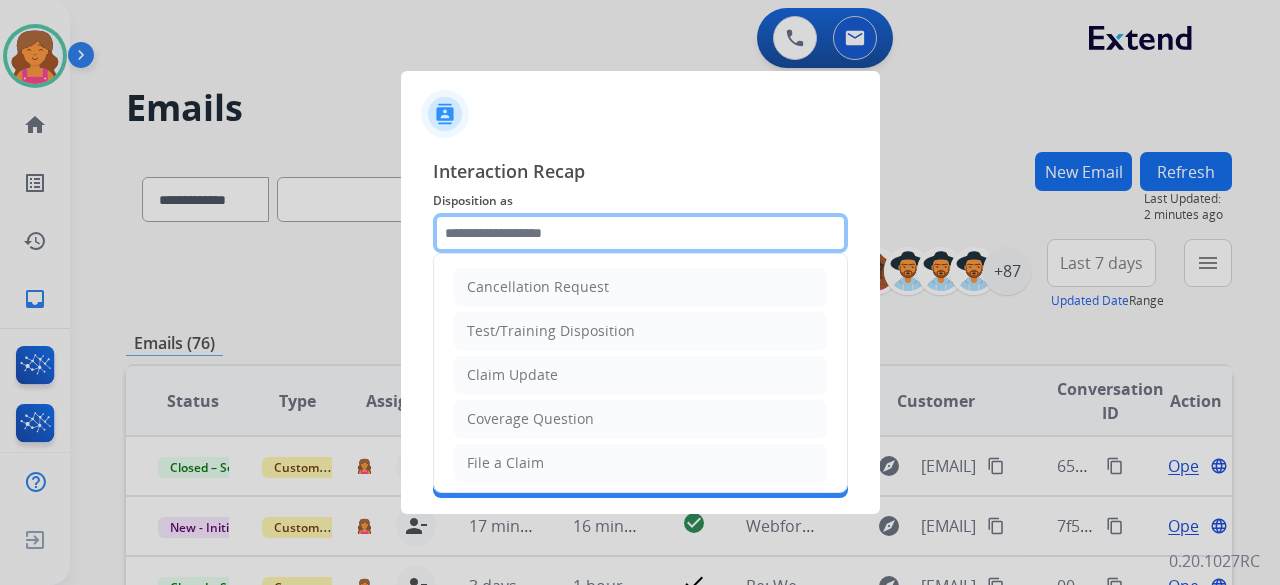 click 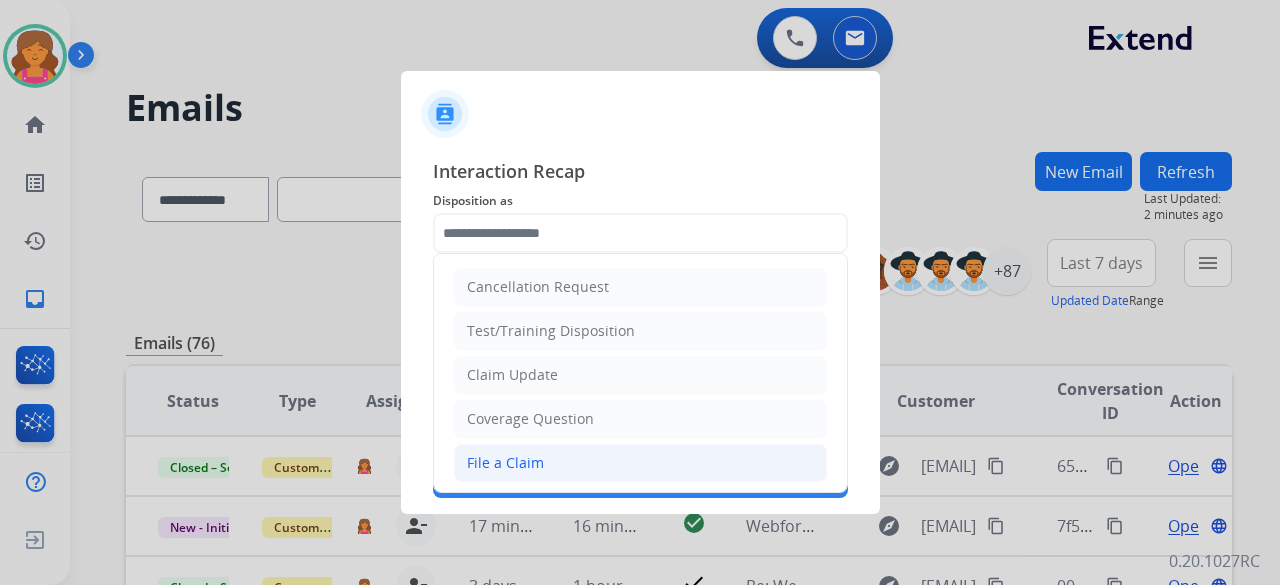 click on "File a Claim" 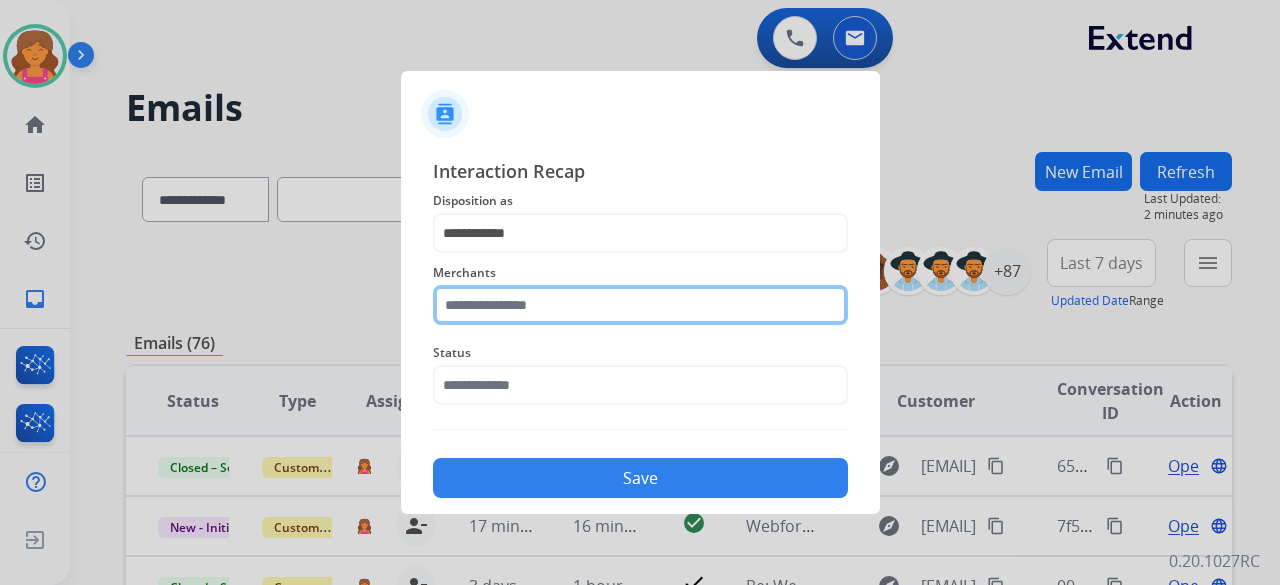 click 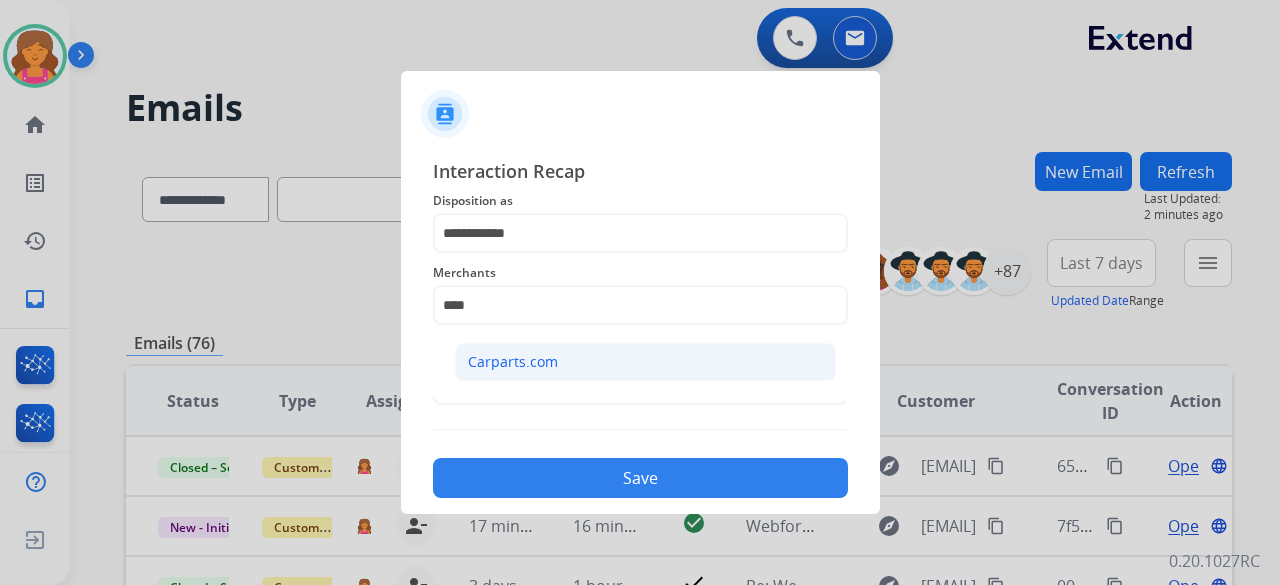click on "Carparts.com" 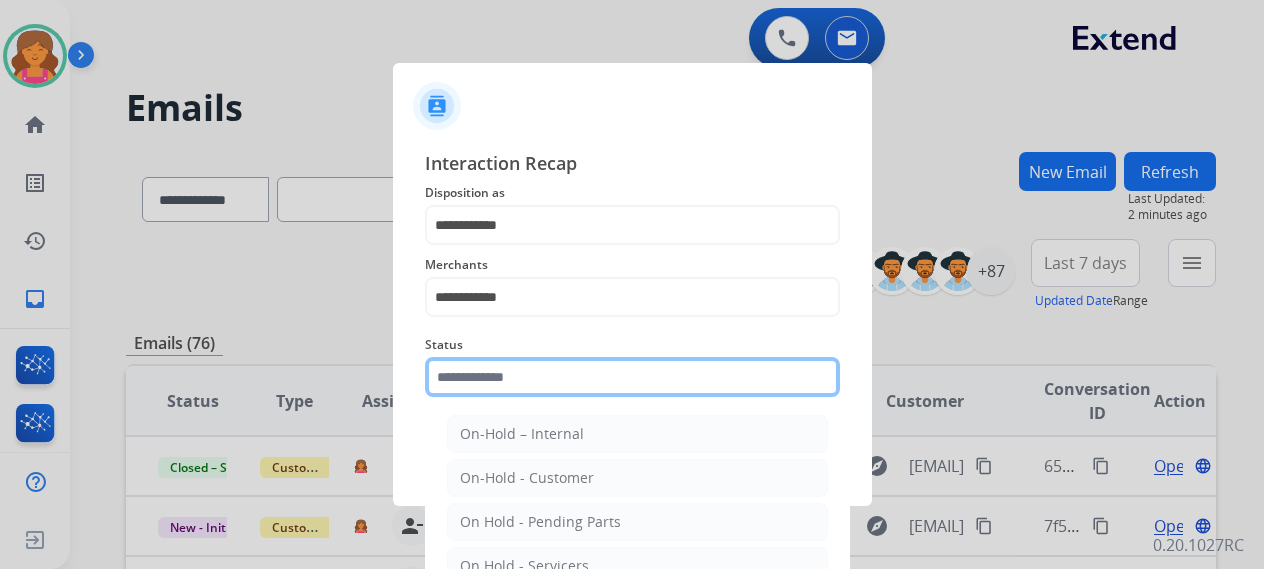 click 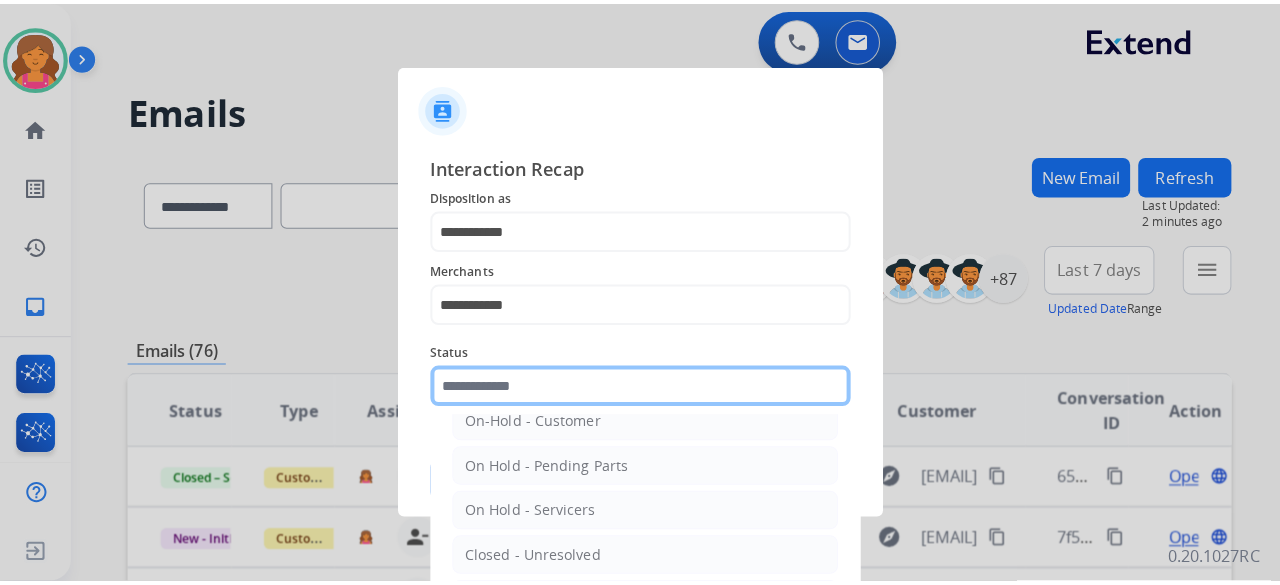 scroll, scrollTop: 114, scrollLeft: 0, axis: vertical 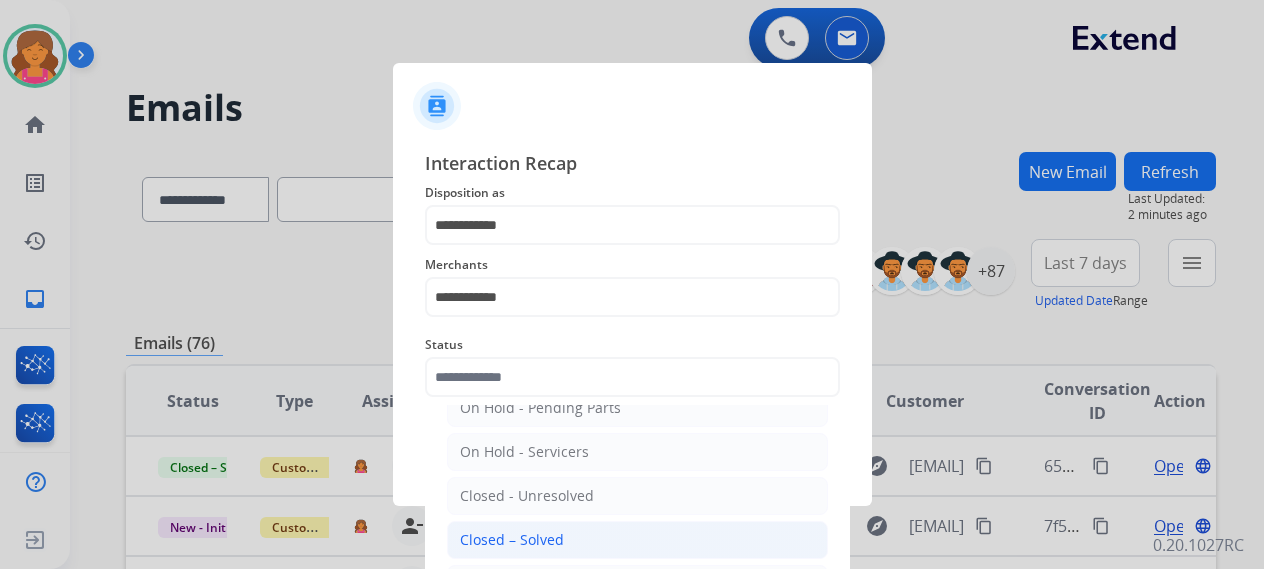 click on "Closed – Solved" 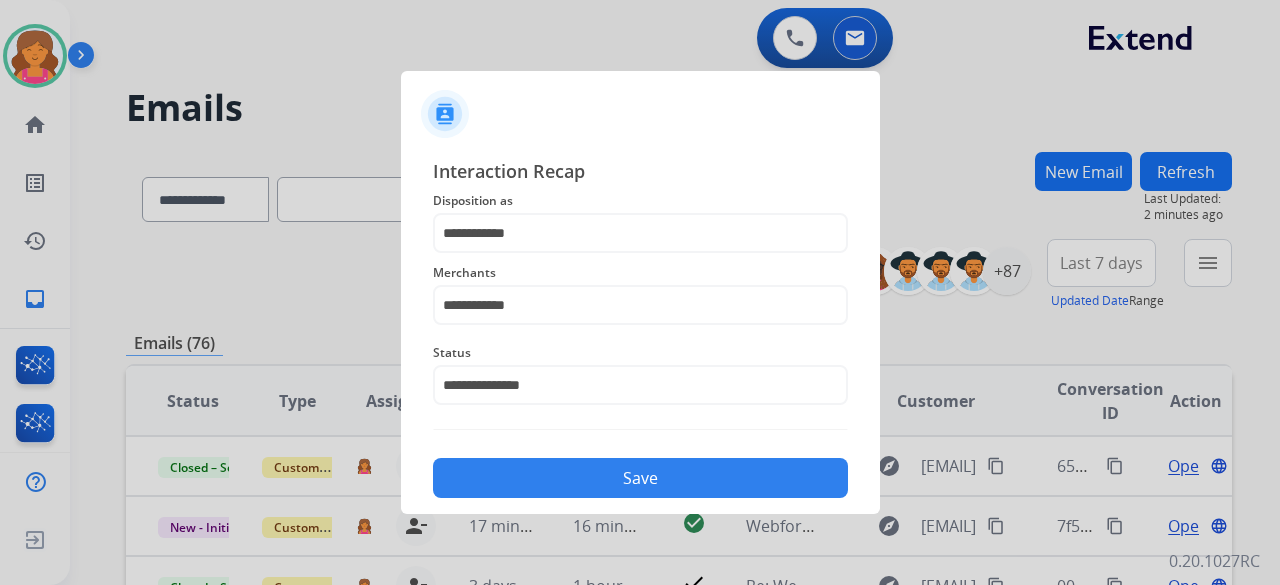 click on "Save" 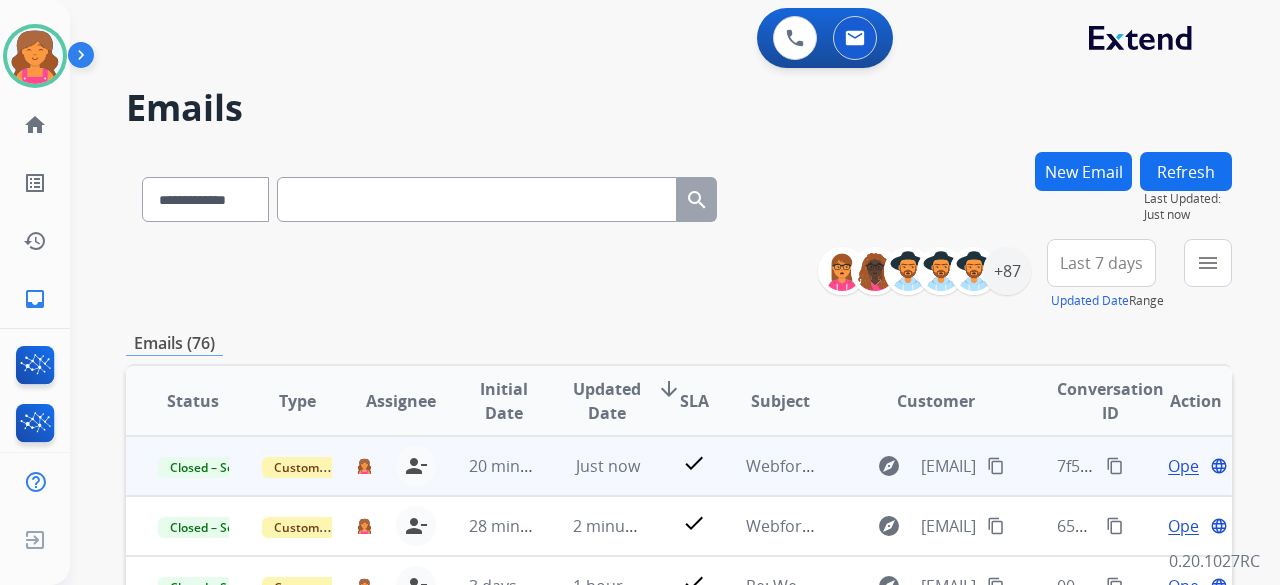 click on "Open" at bounding box center [1188, 466] 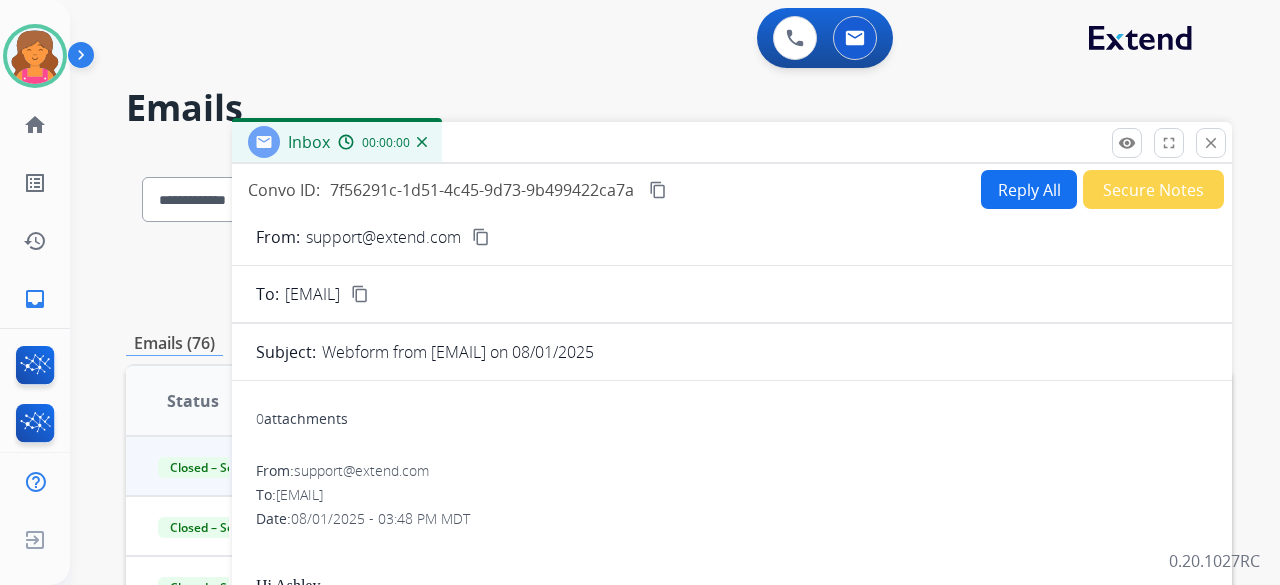 click on "Reply All" at bounding box center (1029, 189) 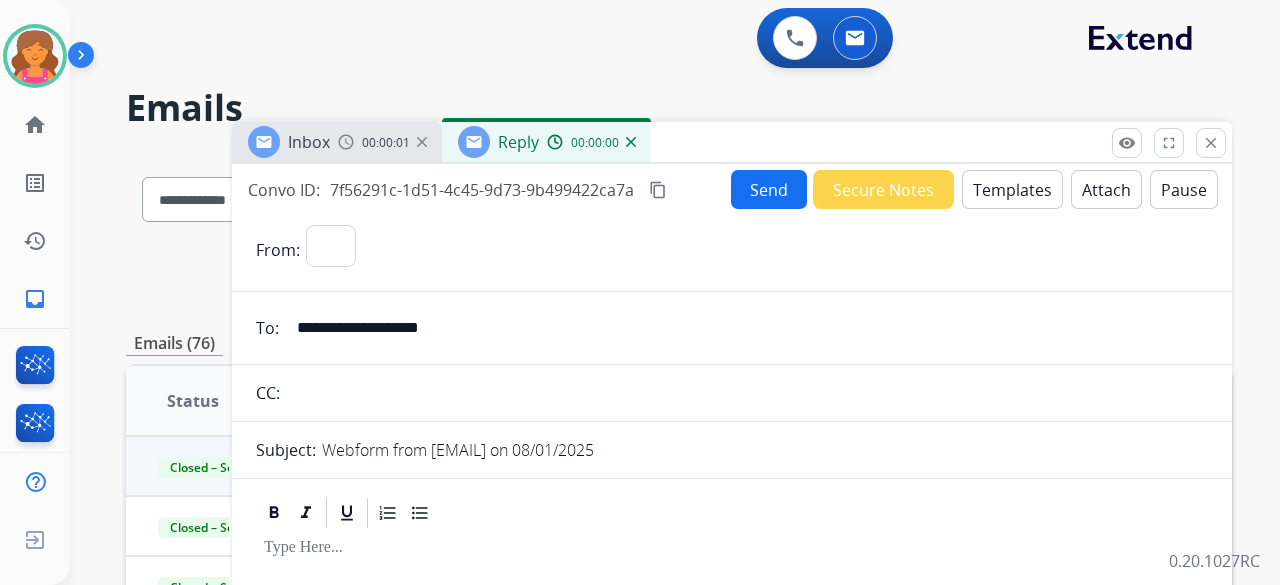 select on "**********" 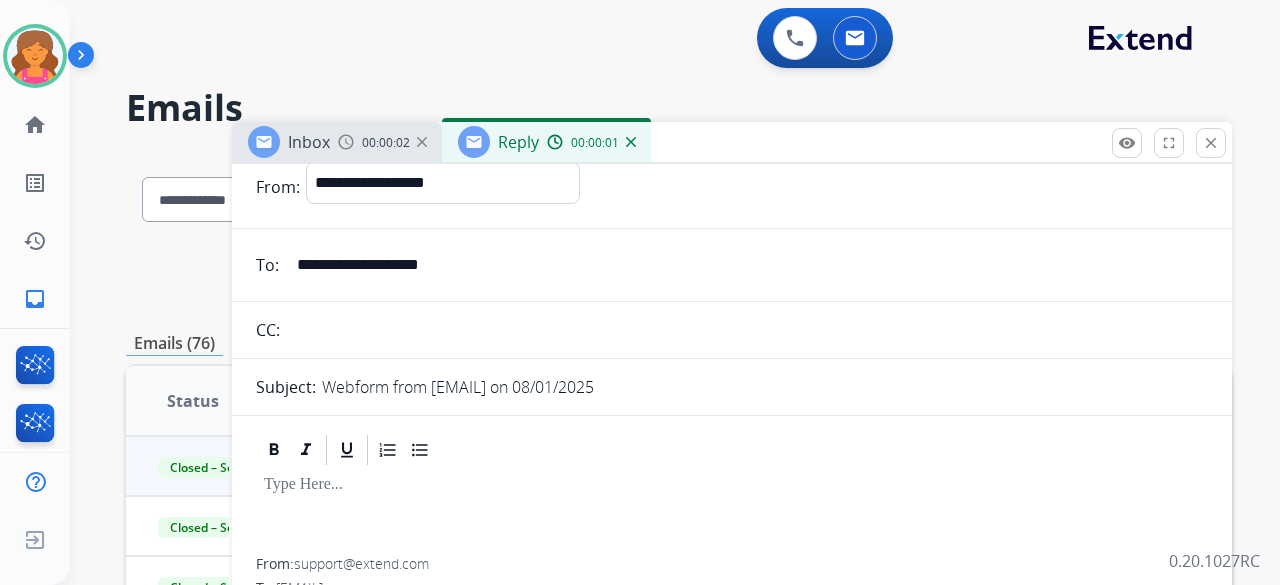 scroll, scrollTop: 0, scrollLeft: 0, axis: both 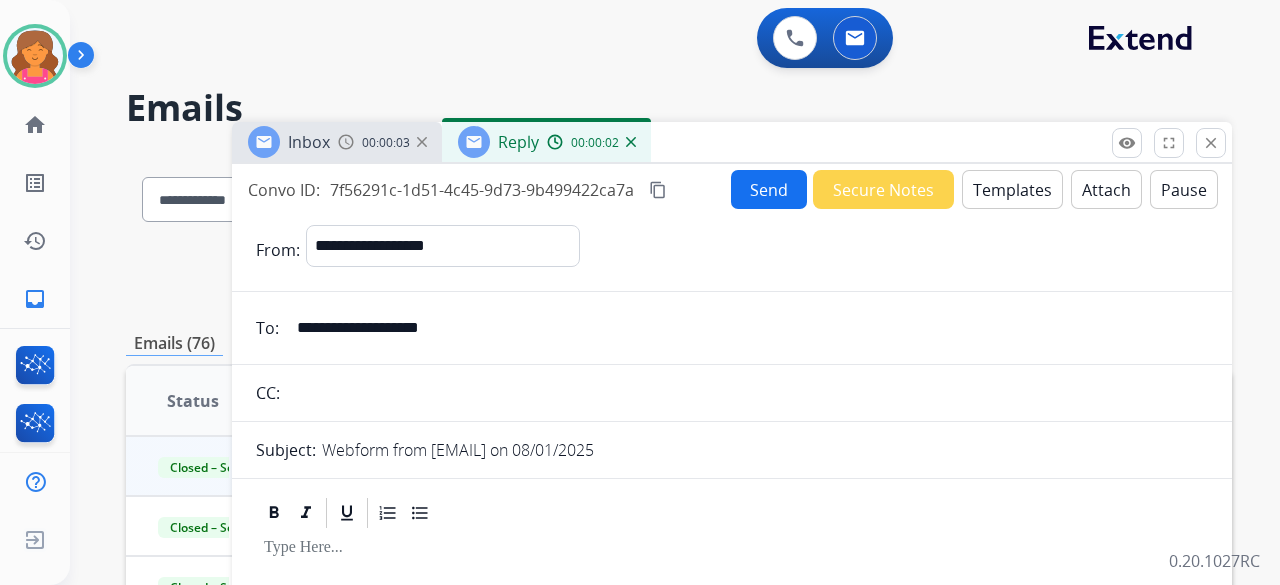 click on "Templates" at bounding box center [1012, 189] 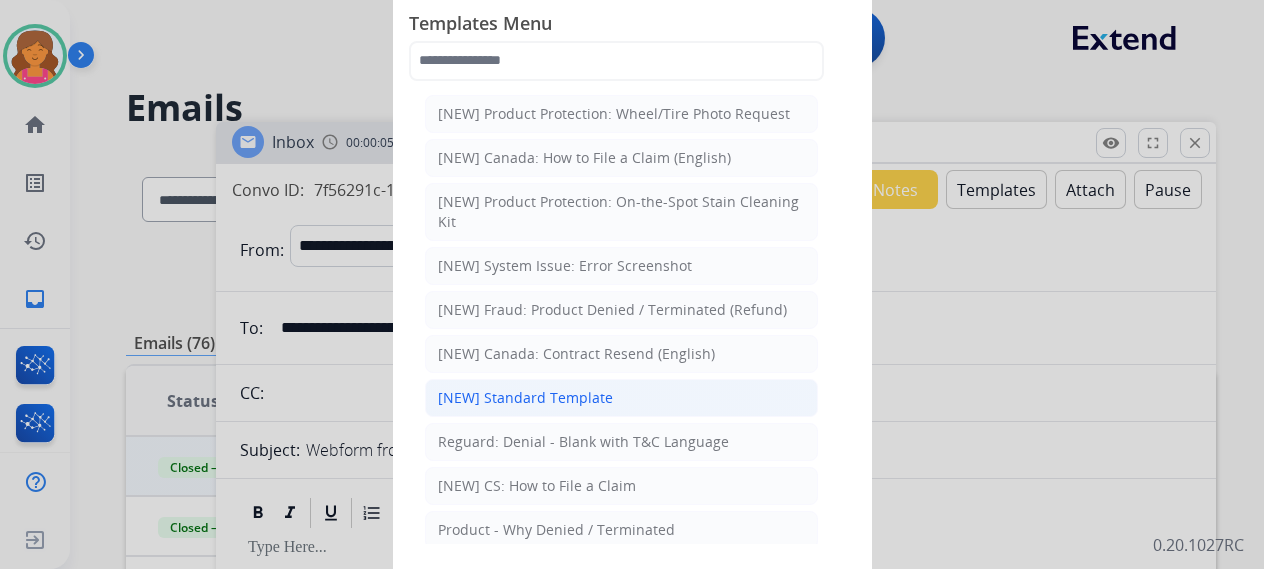 click on "[NEW] Standard Template" 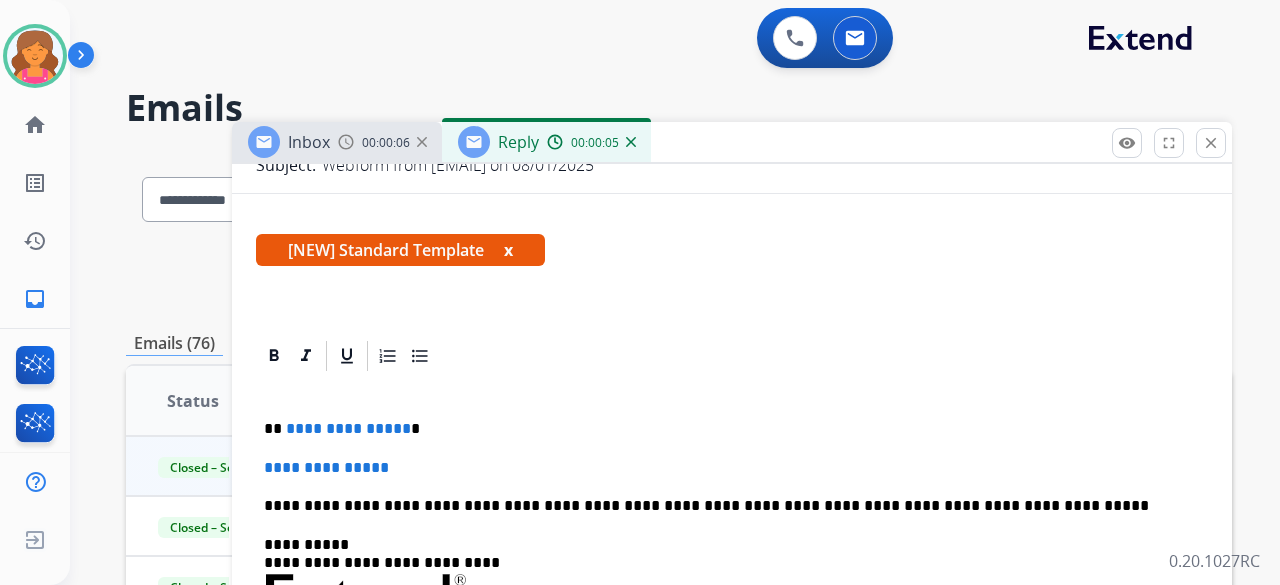 scroll, scrollTop: 300, scrollLeft: 0, axis: vertical 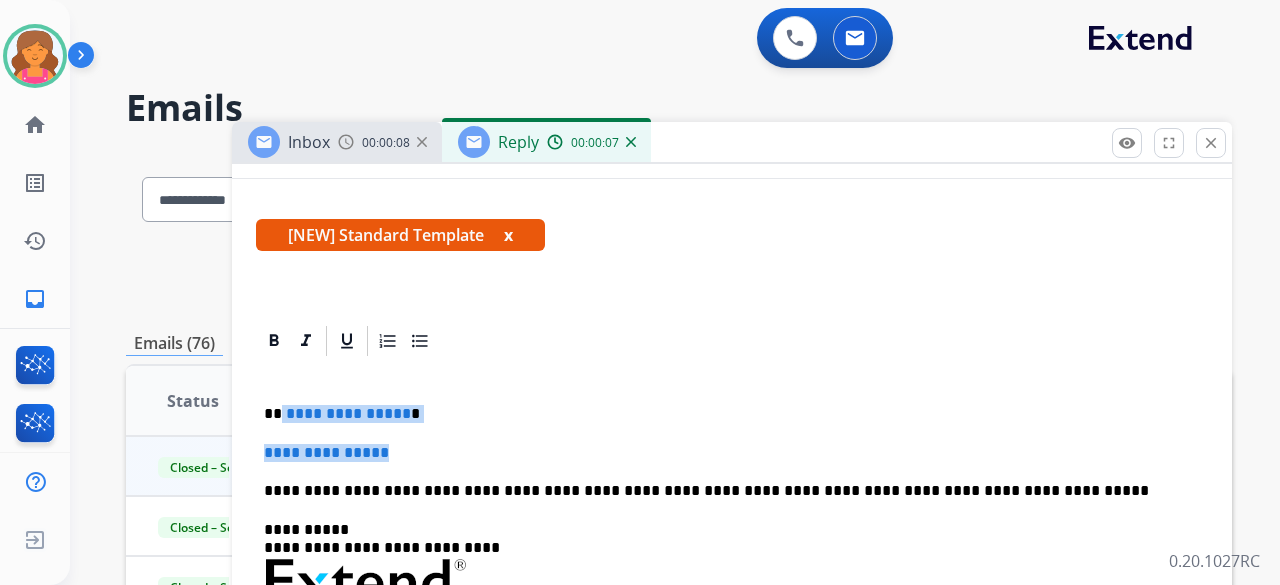 drag, startPoint x: 400, startPoint y: 453, endPoint x: 278, endPoint y: 409, distance: 129.69194 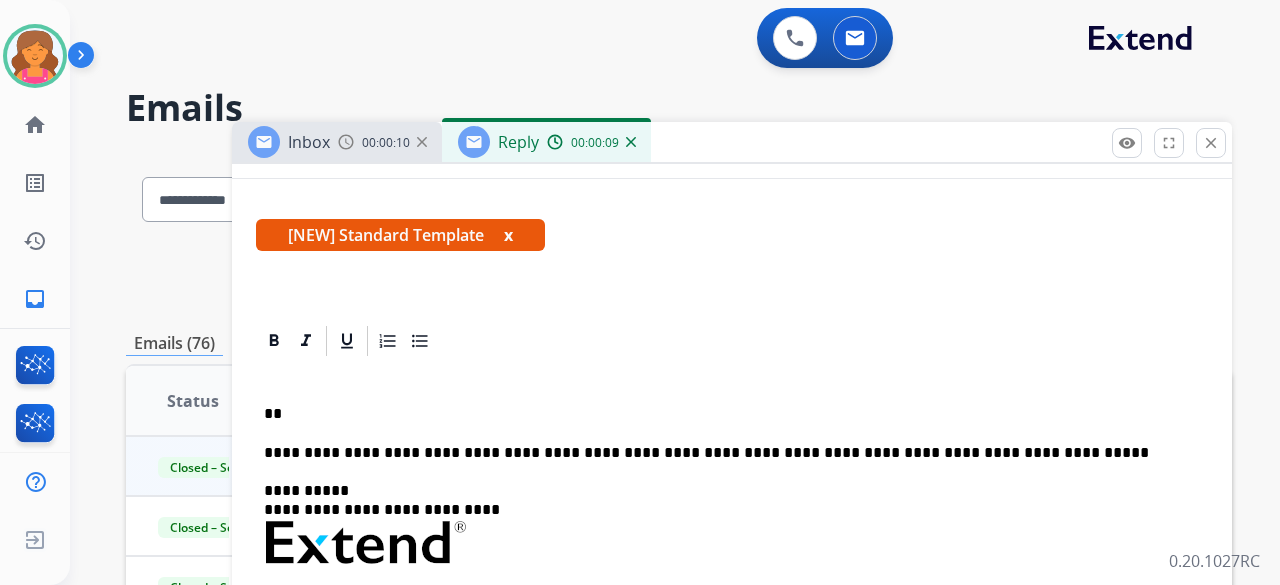 type 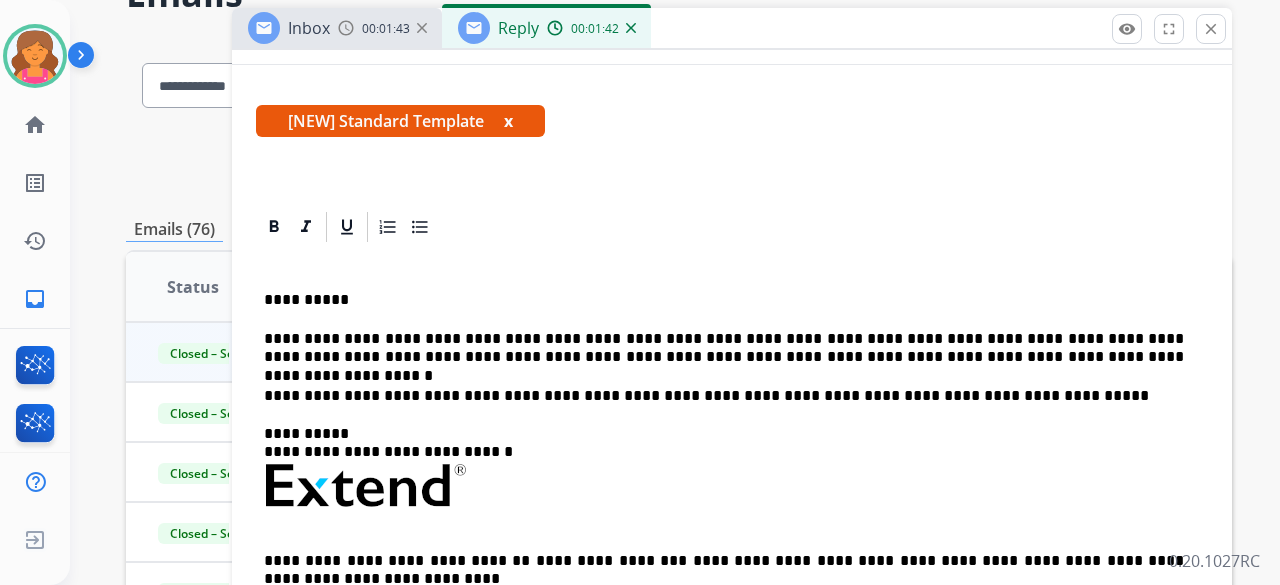 scroll, scrollTop: 191, scrollLeft: 0, axis: vertical 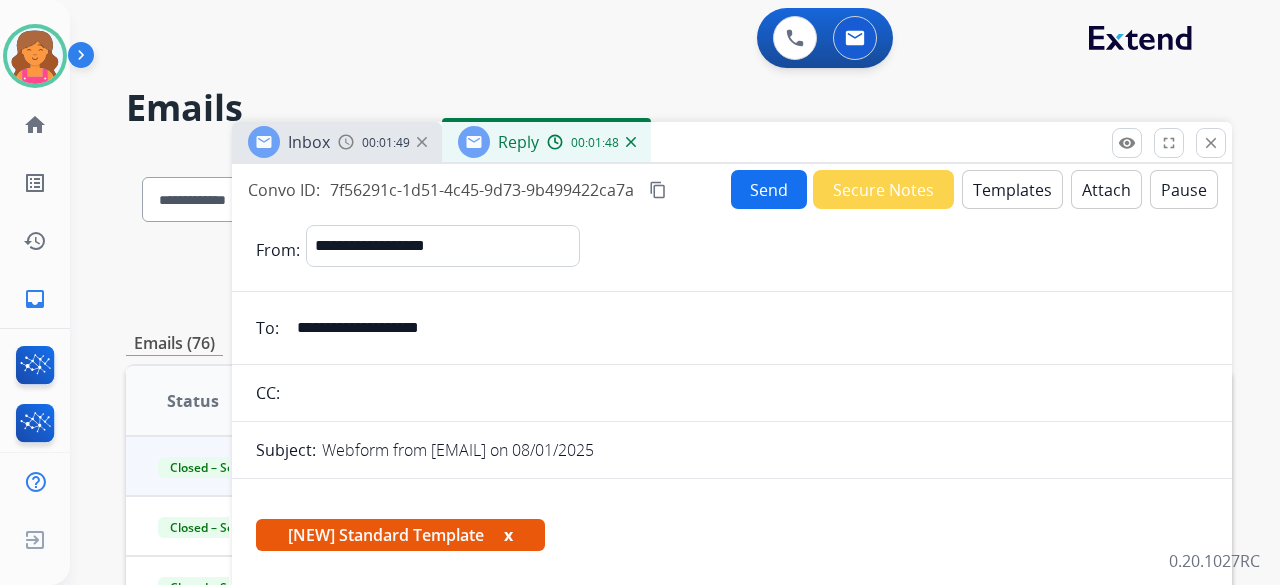 click on "Send" at bounding box center [769, 189] 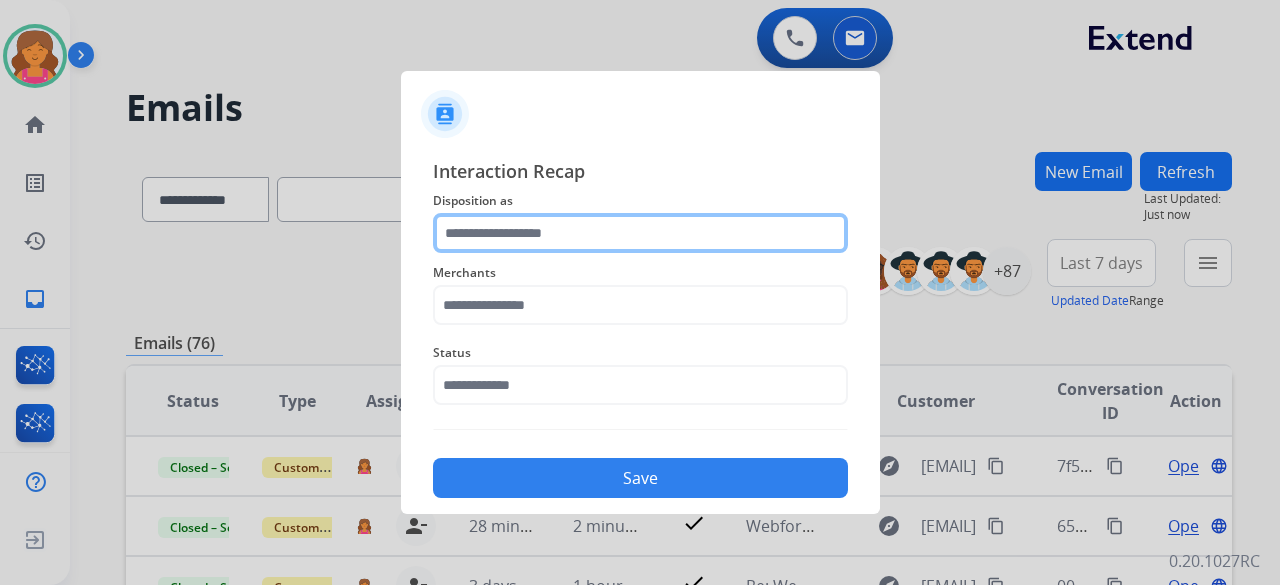 click 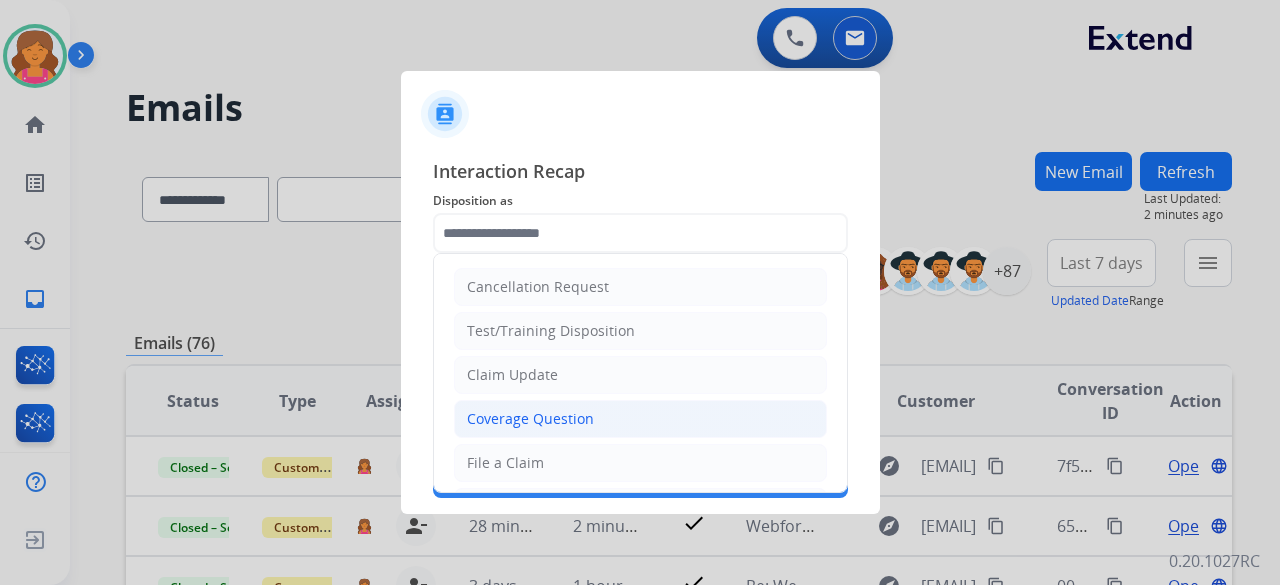 click on "Coverage Question" 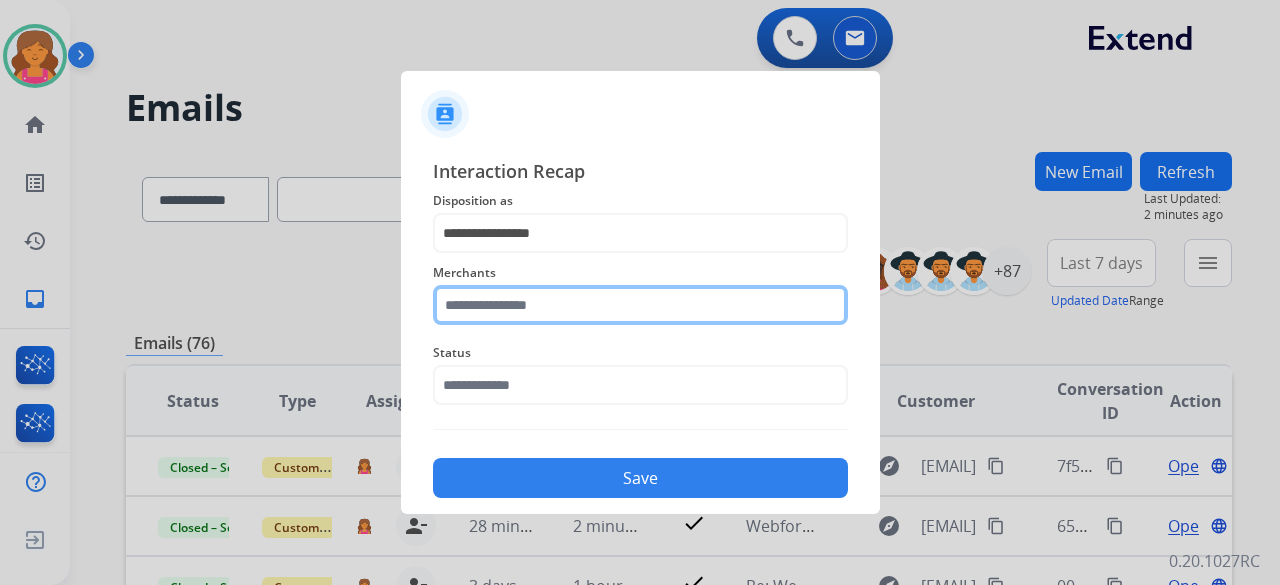 click 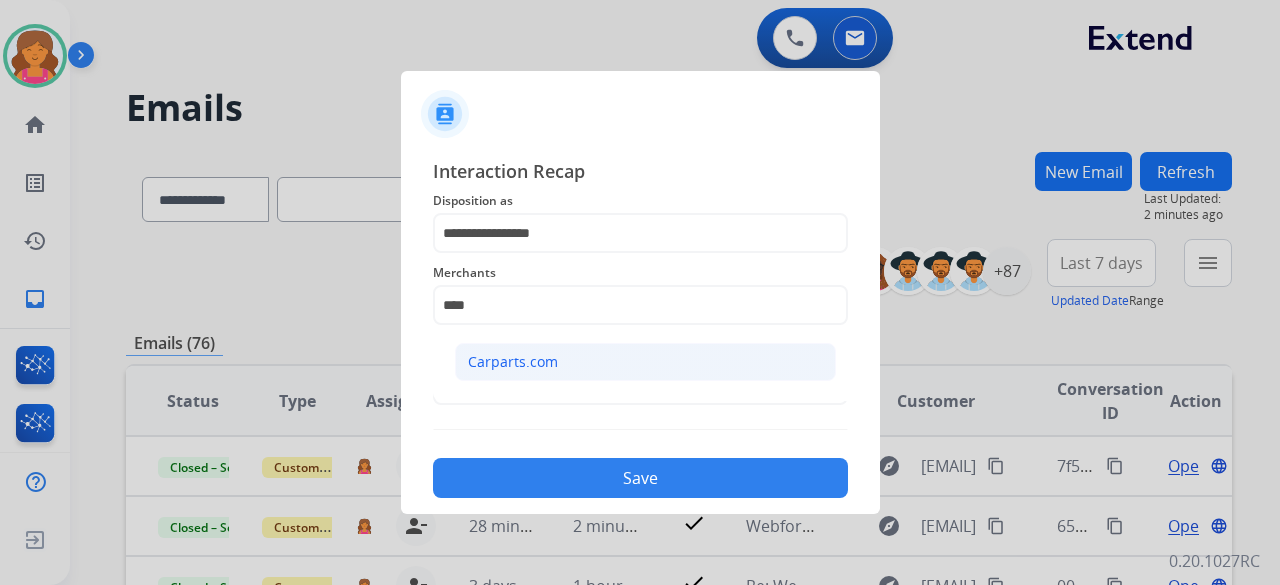 click on "Carparts.com" 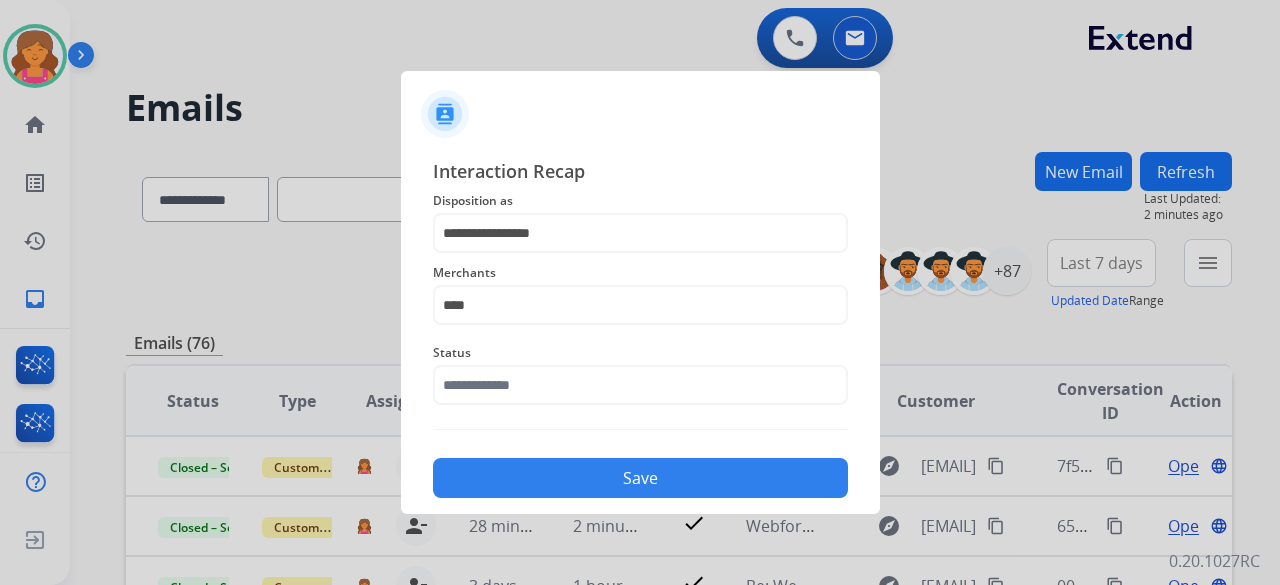 type on "**********" 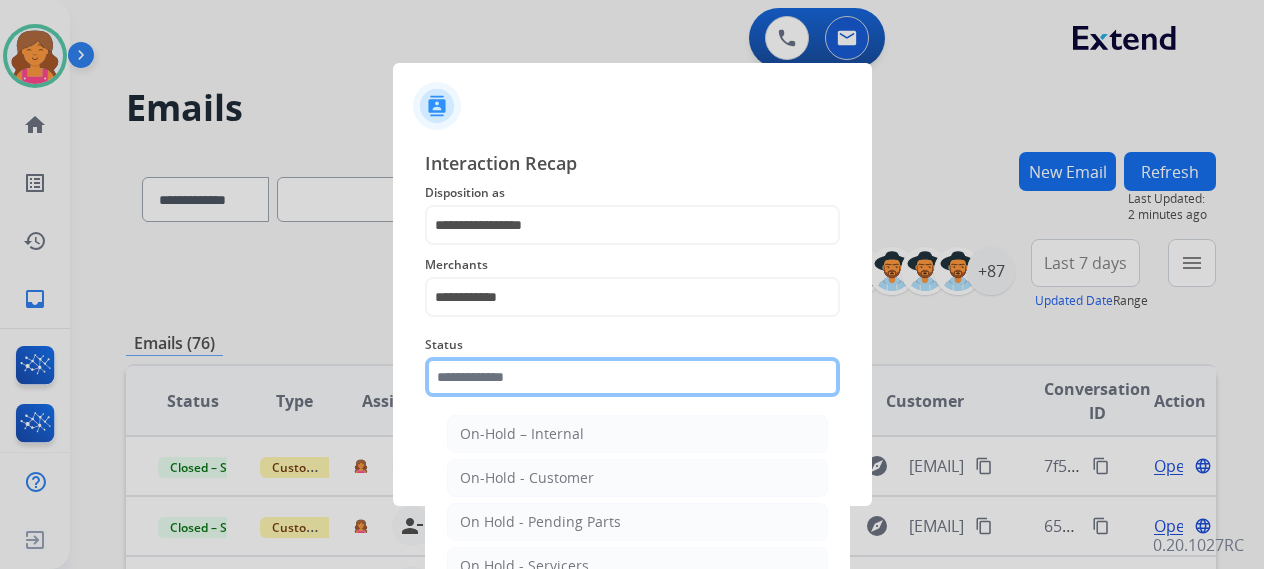 click 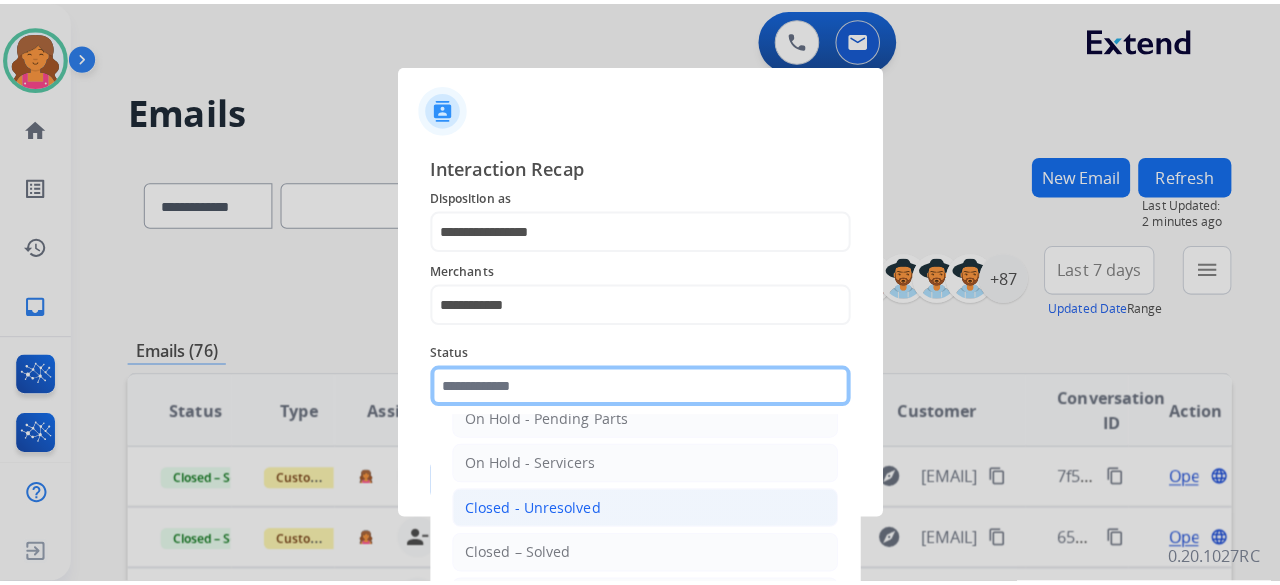 scroll, scrollTop: 114, scrollLeft: 0, axis: vertical 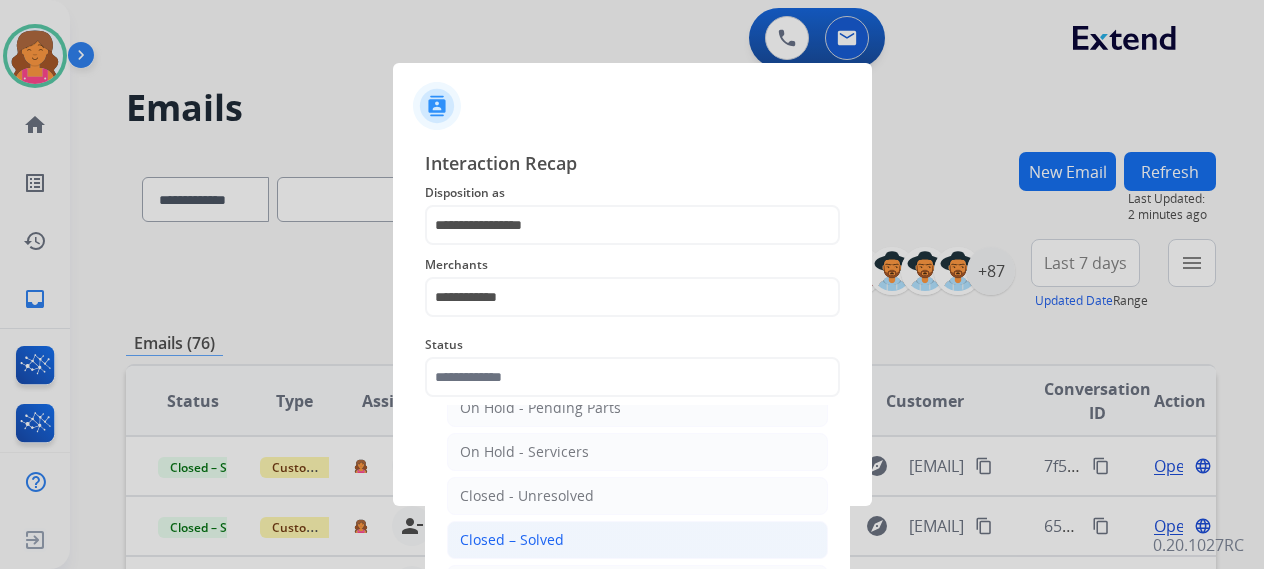 click on "Closed – Solved" 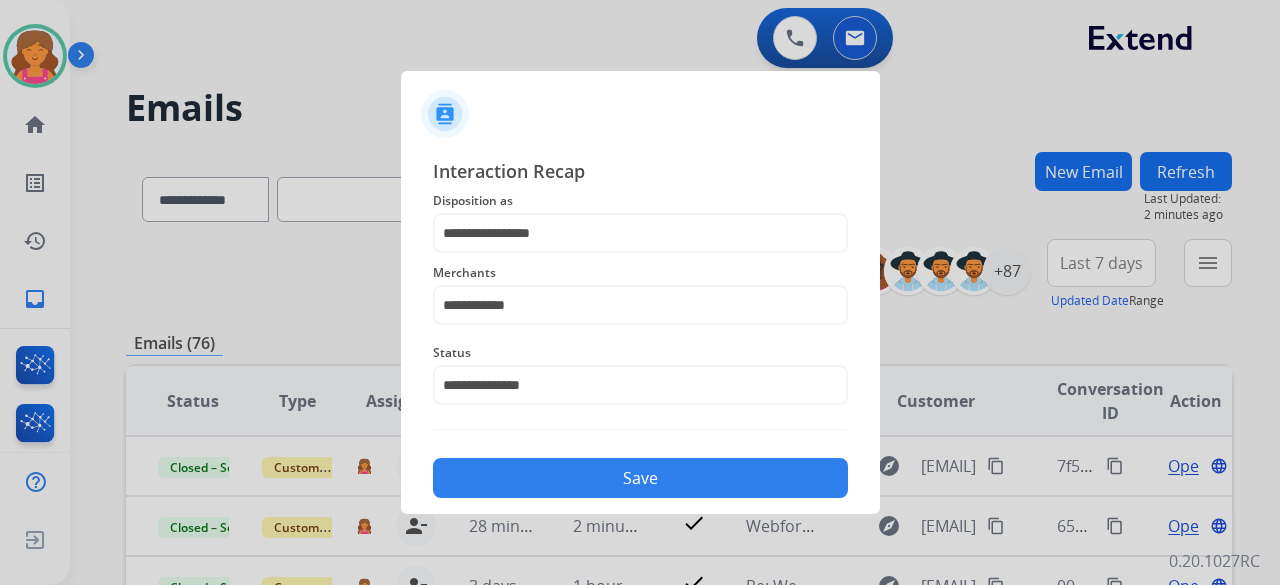 click on "Save" 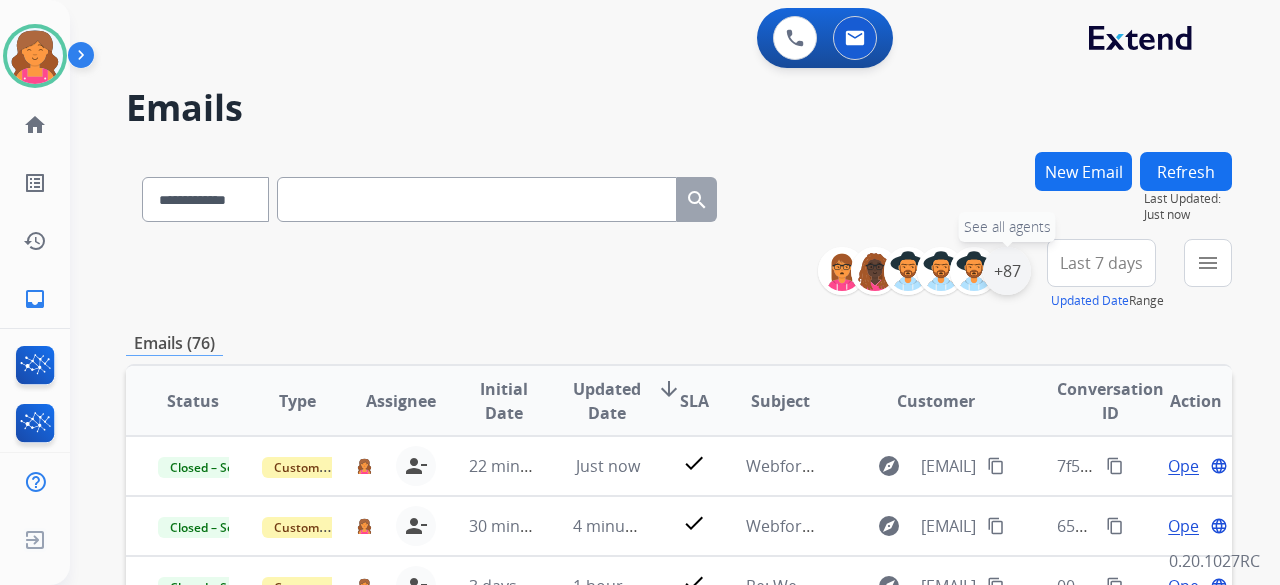 click on "+87" at bounding box center [1007, 271] 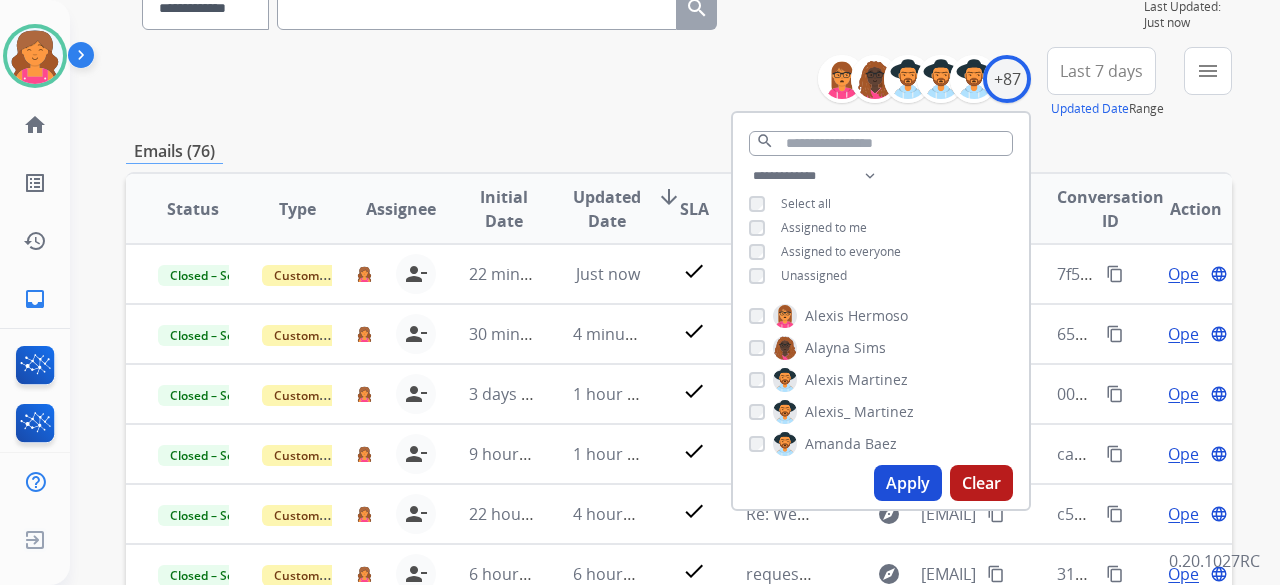 scroll, scrollTop: 200, scrollLeft: 0, axis: vertical 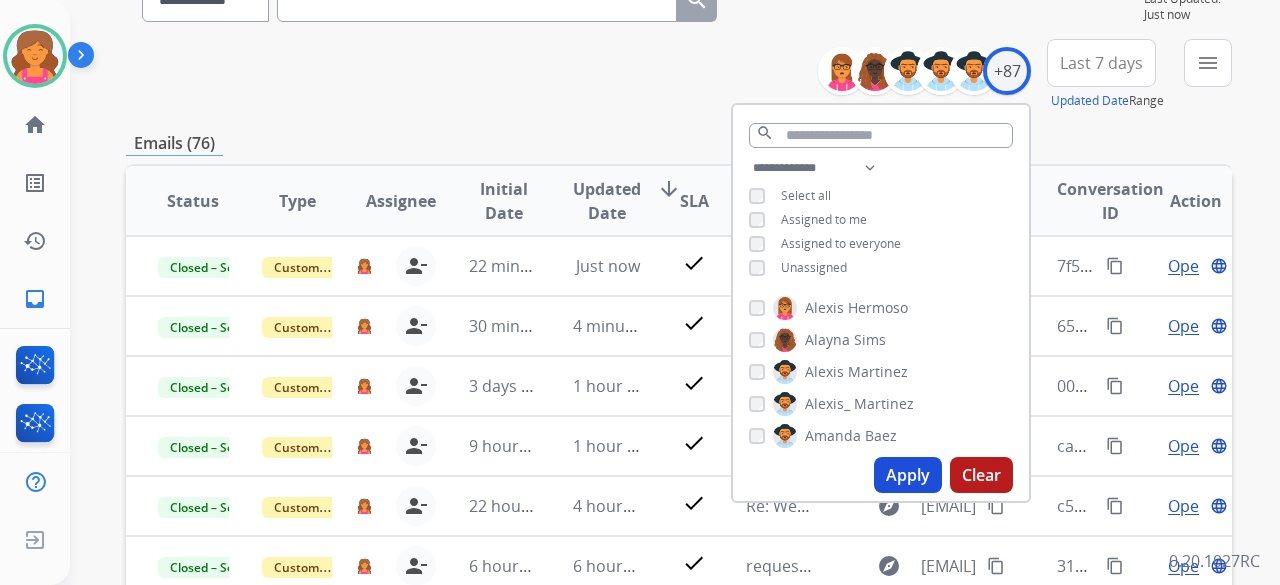 click on "Apply" at bounding box center (908, 475) 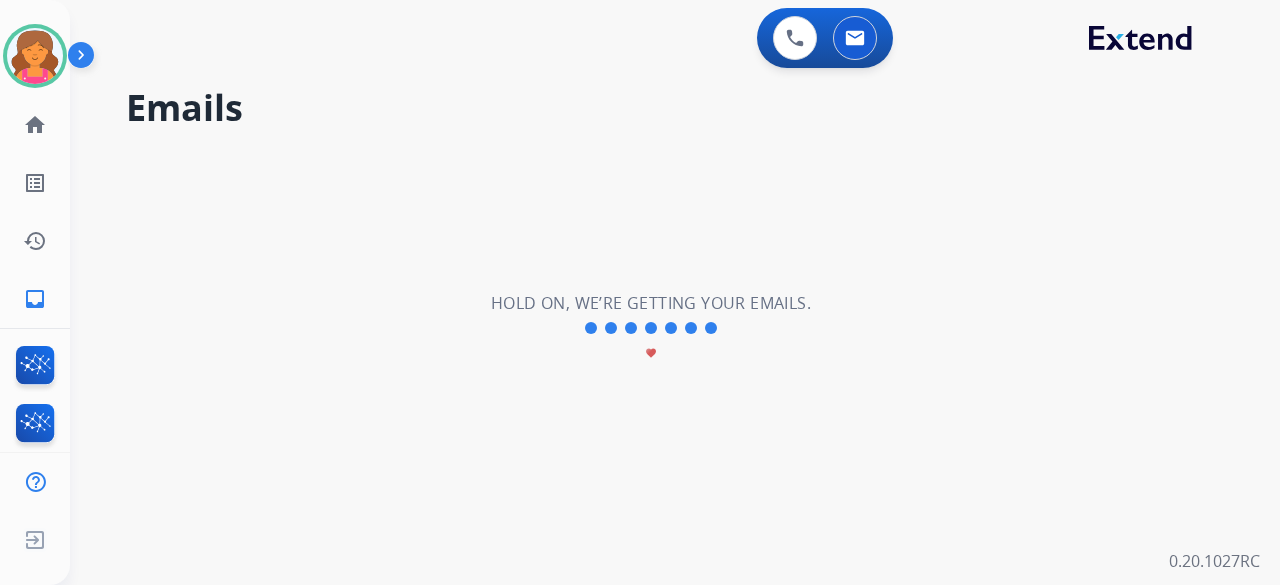 scroll, scrollTop: 0, scrollLeft: 0, axis: both 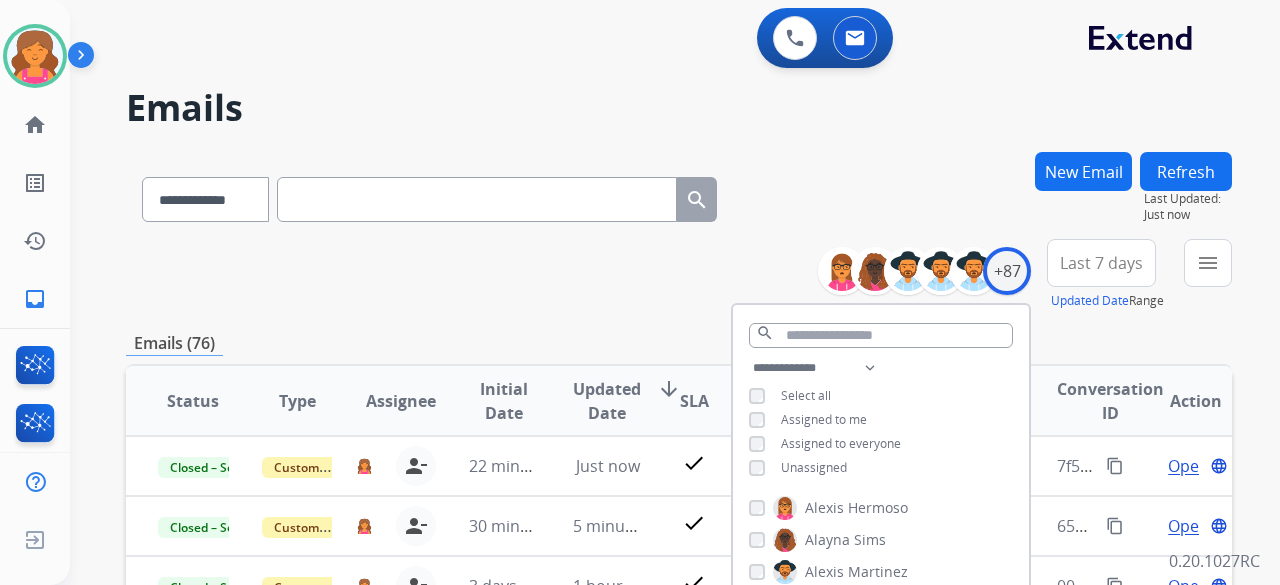 click on "**********" at bounding box center [679, 645] 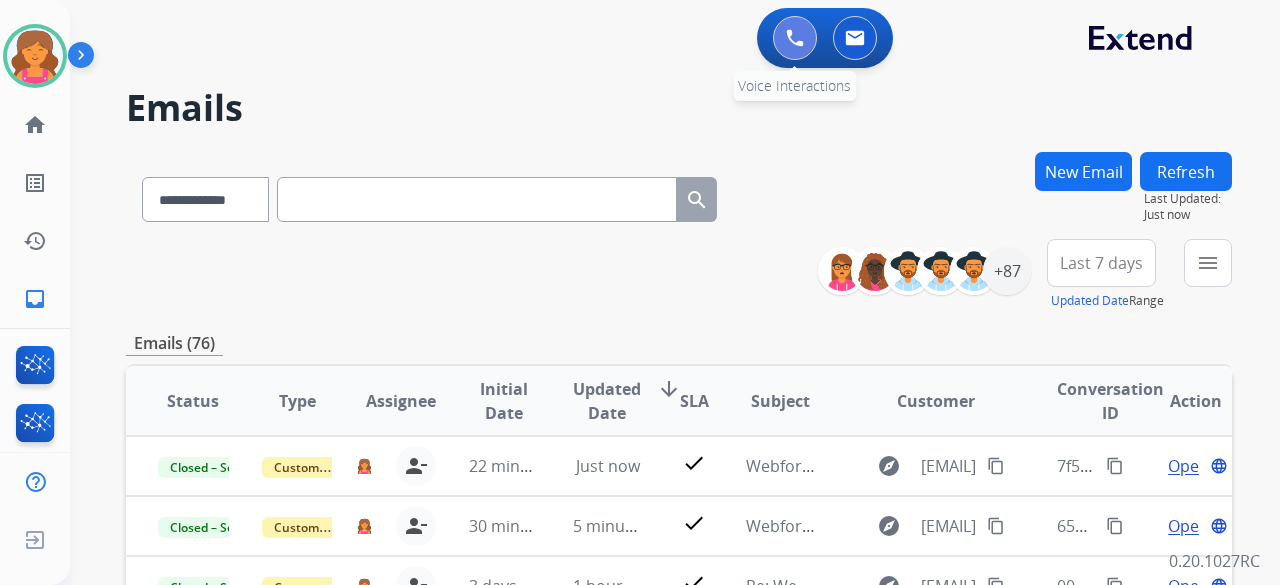 click at bounding box center [795, 38] 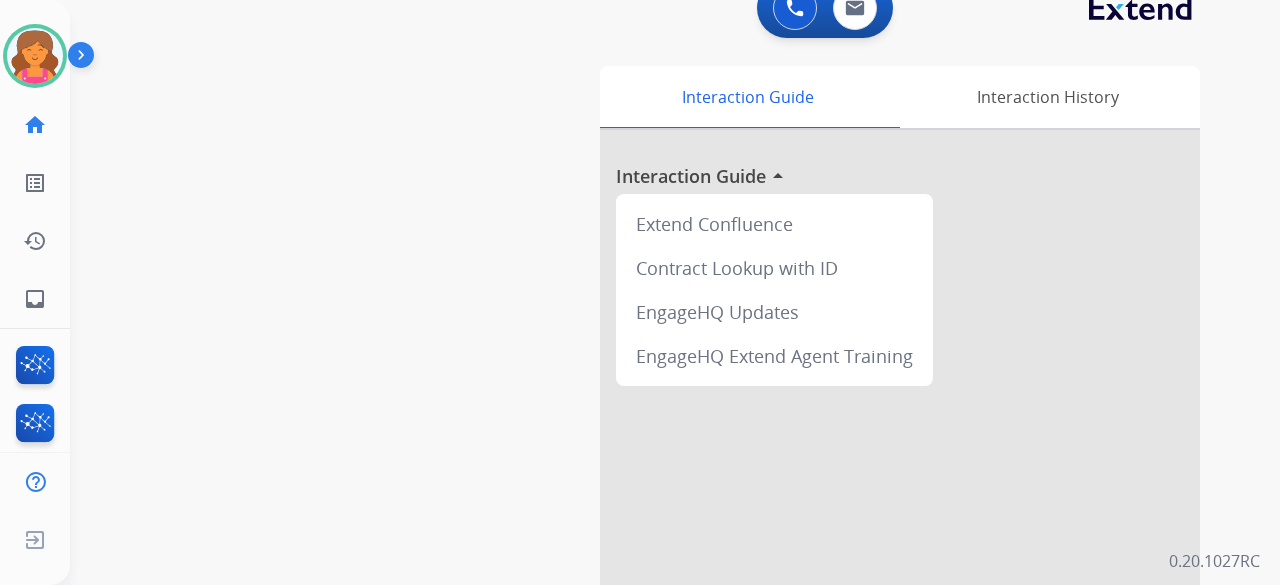 scroll, scrollTop: 0, scrollLeft: 0, axis: both 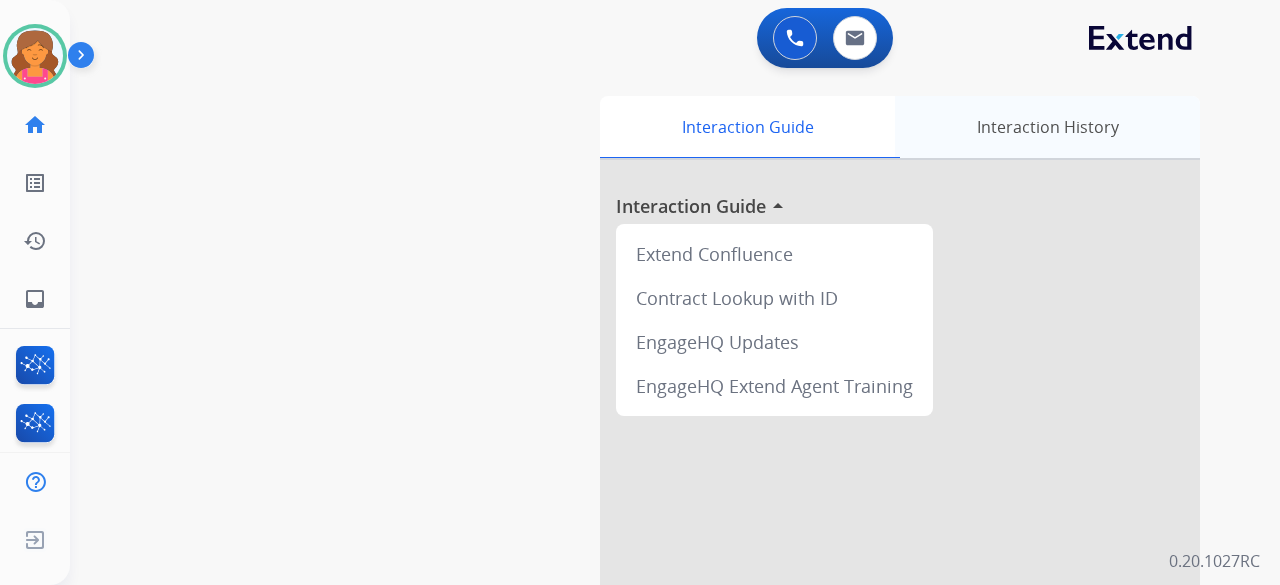 click on "Interaction History" at bounding box center [1047, 127] 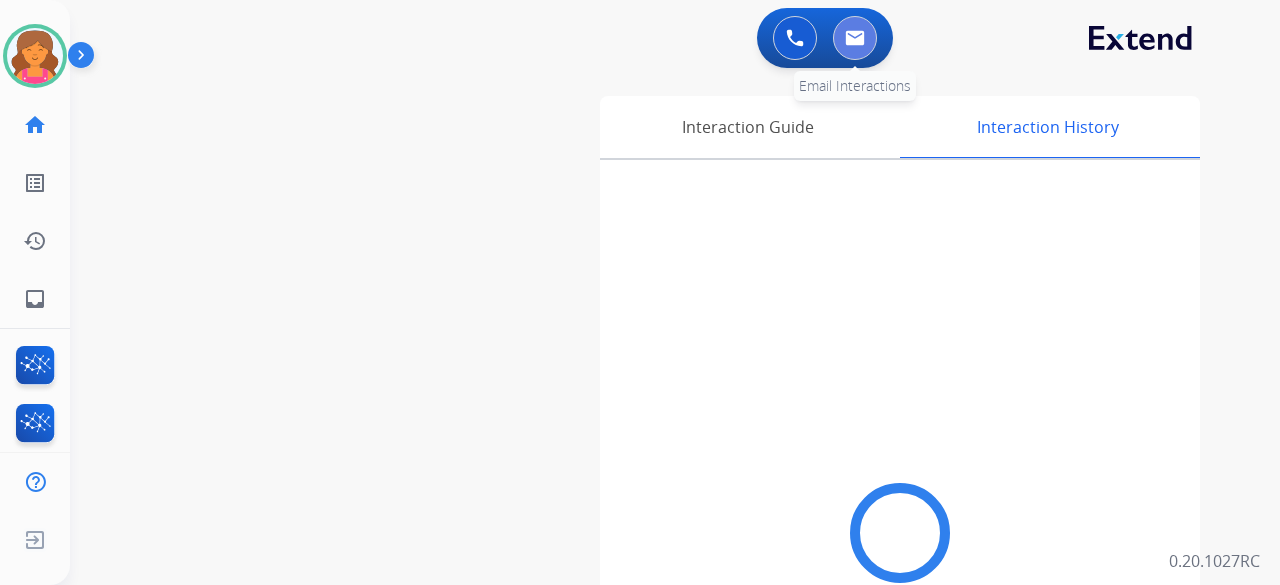 click at bounding box center [855, 38] 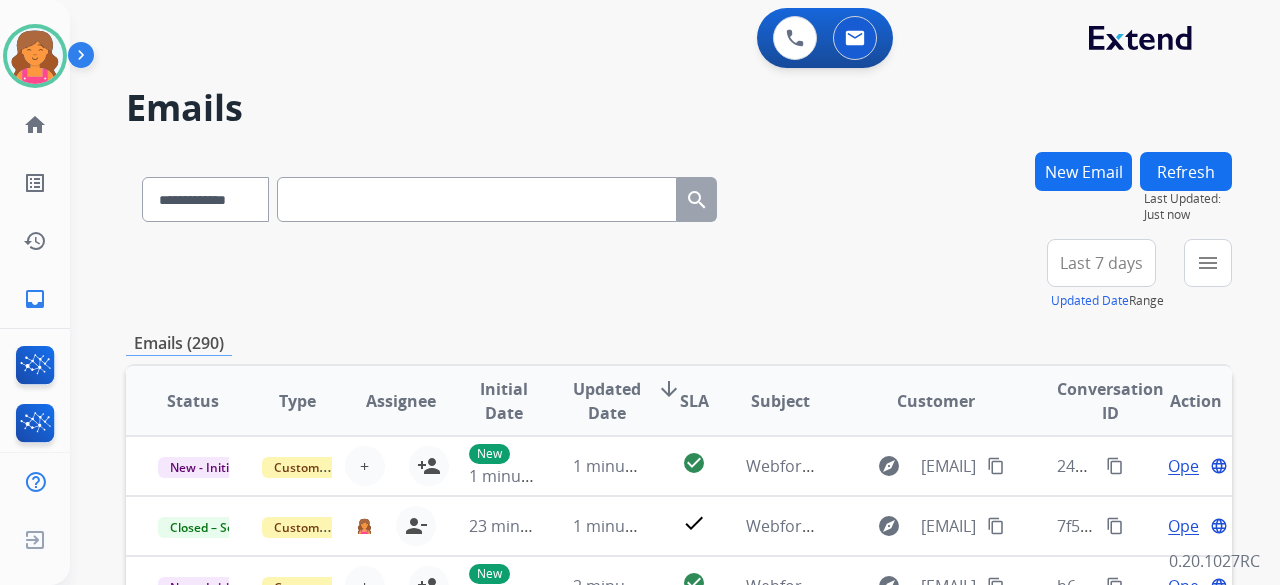 scroll, scrollTop: 100, scrollLeft: 0, axis: vertical 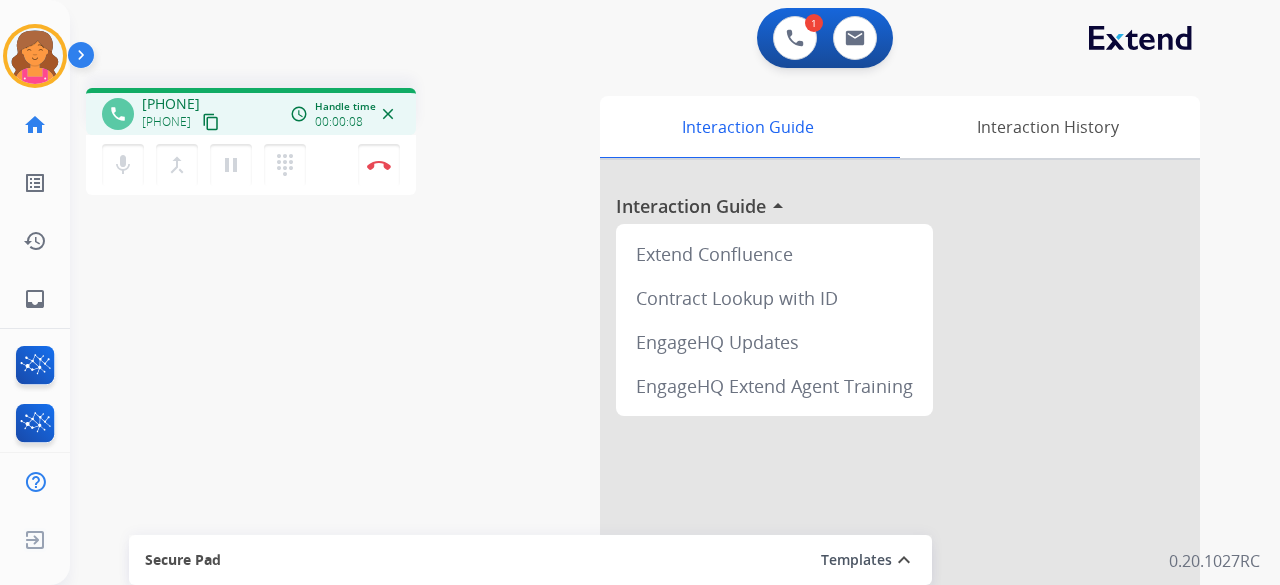 click on "content_copy" at bounding box center [211, 122] 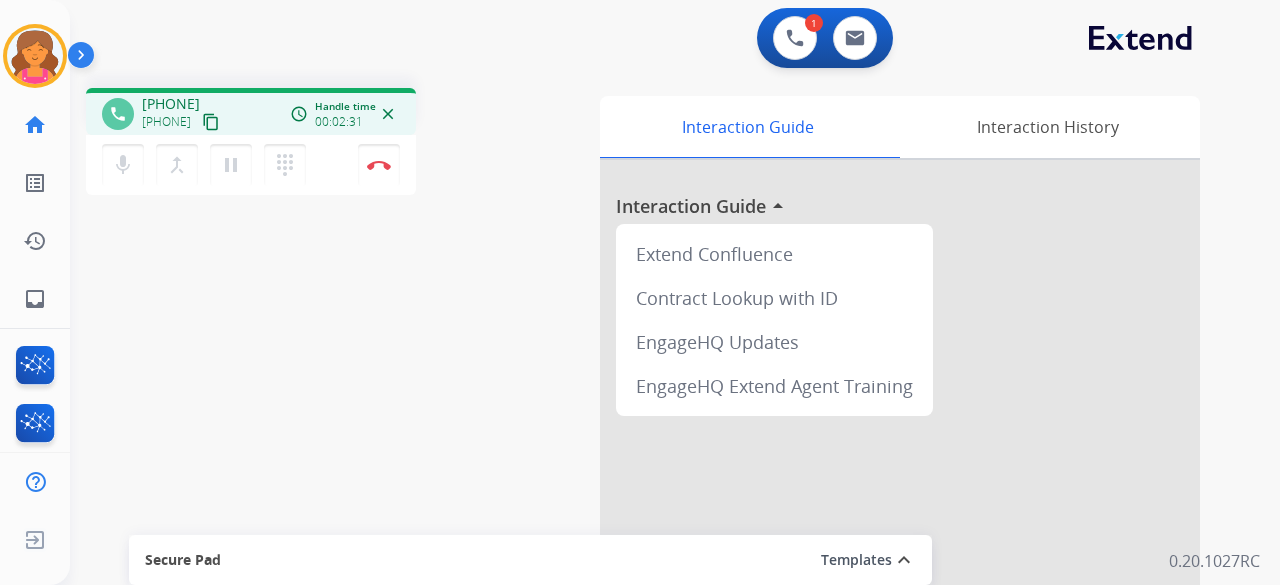 click on "content_copy" at bounding box center [211, 122] 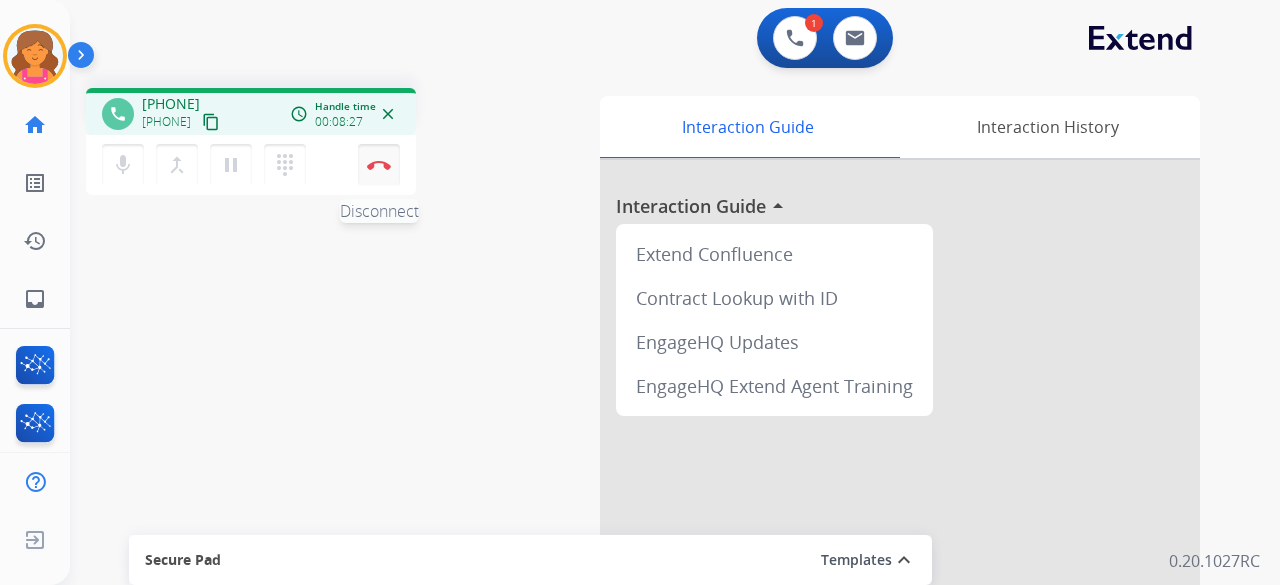 click on "Disconnect" at bounding box center [379, 165] 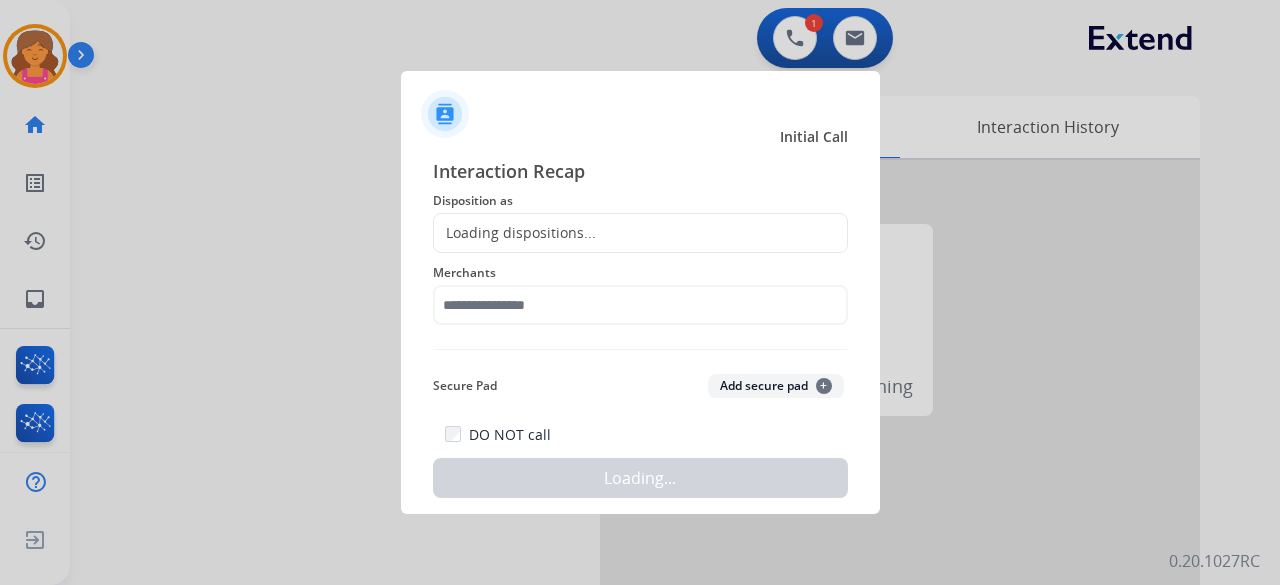click on "Loading dispositions..." 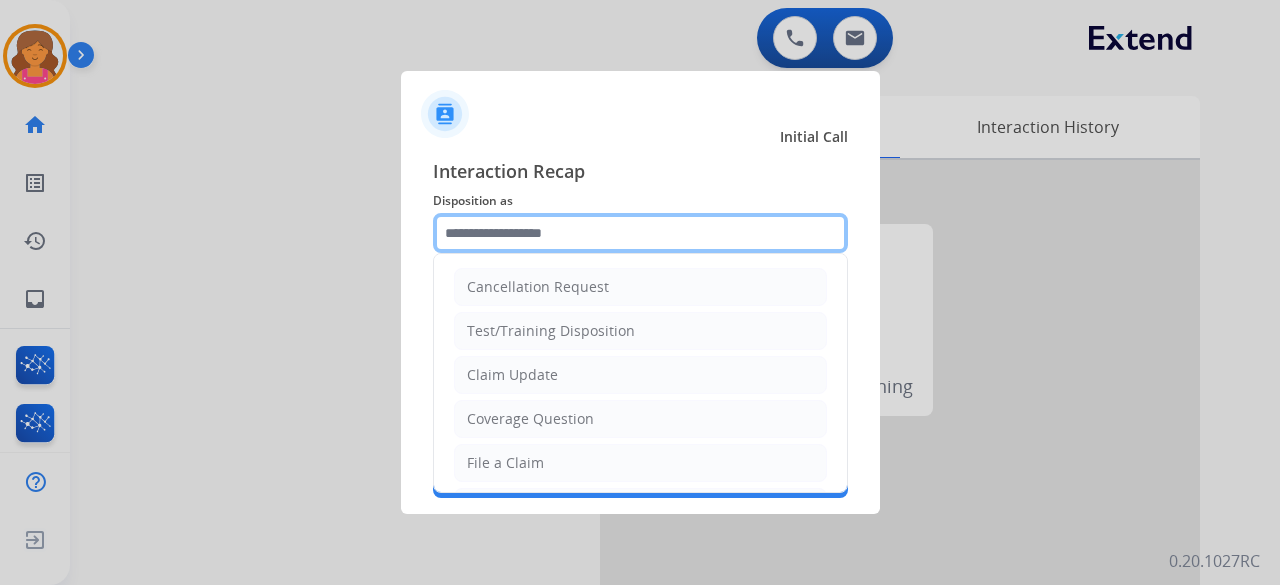 click 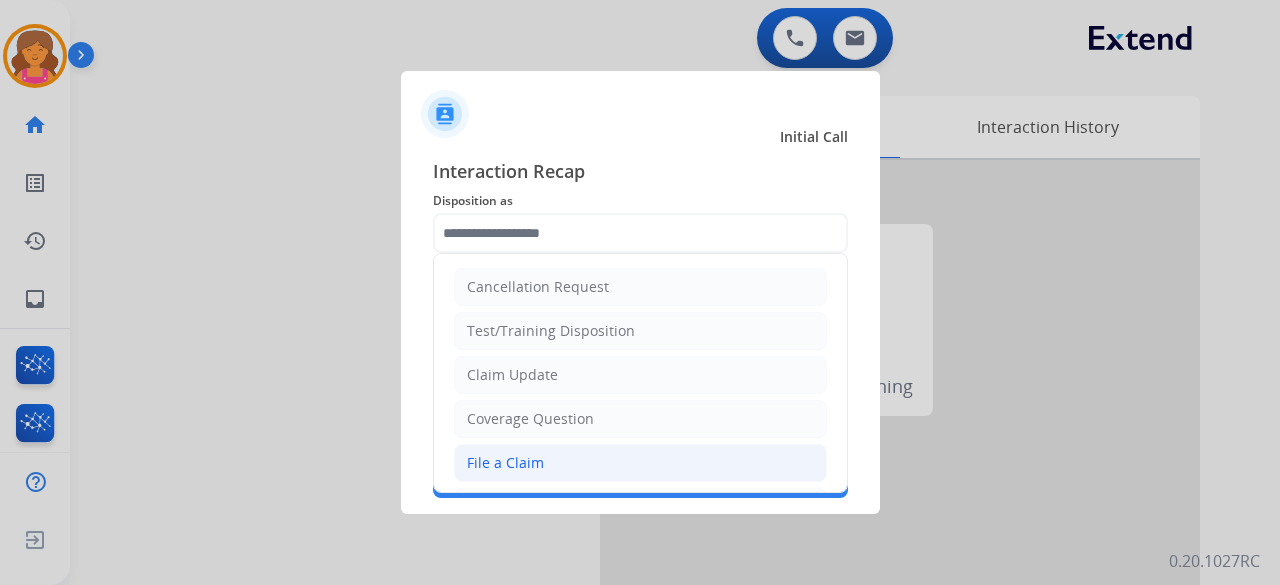 click on "File a Claim" 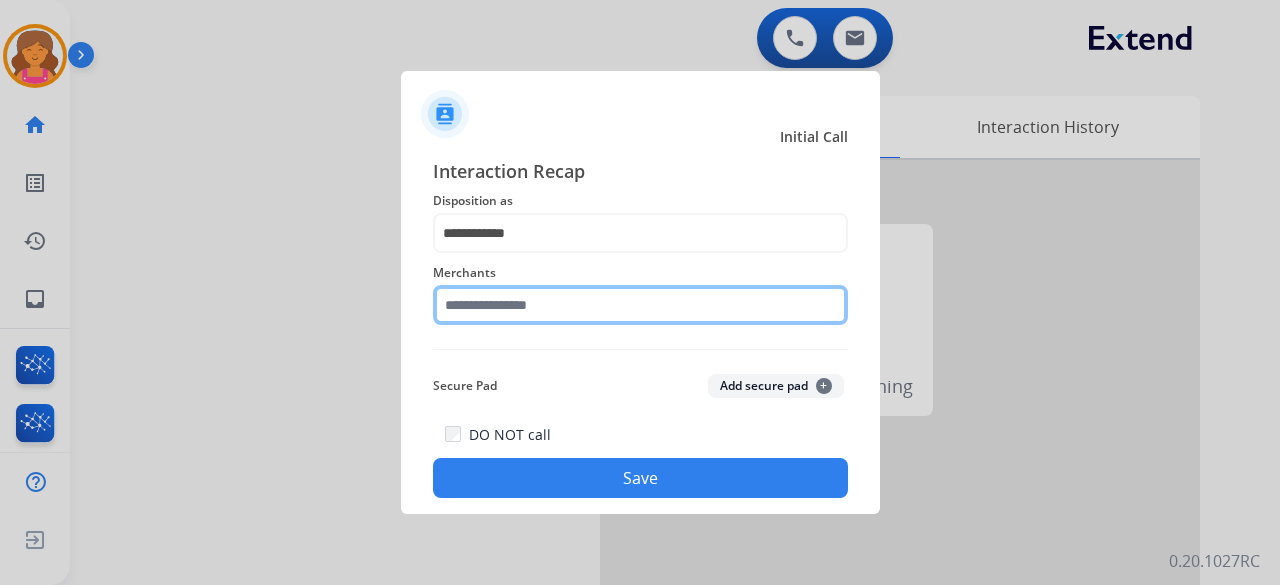 click 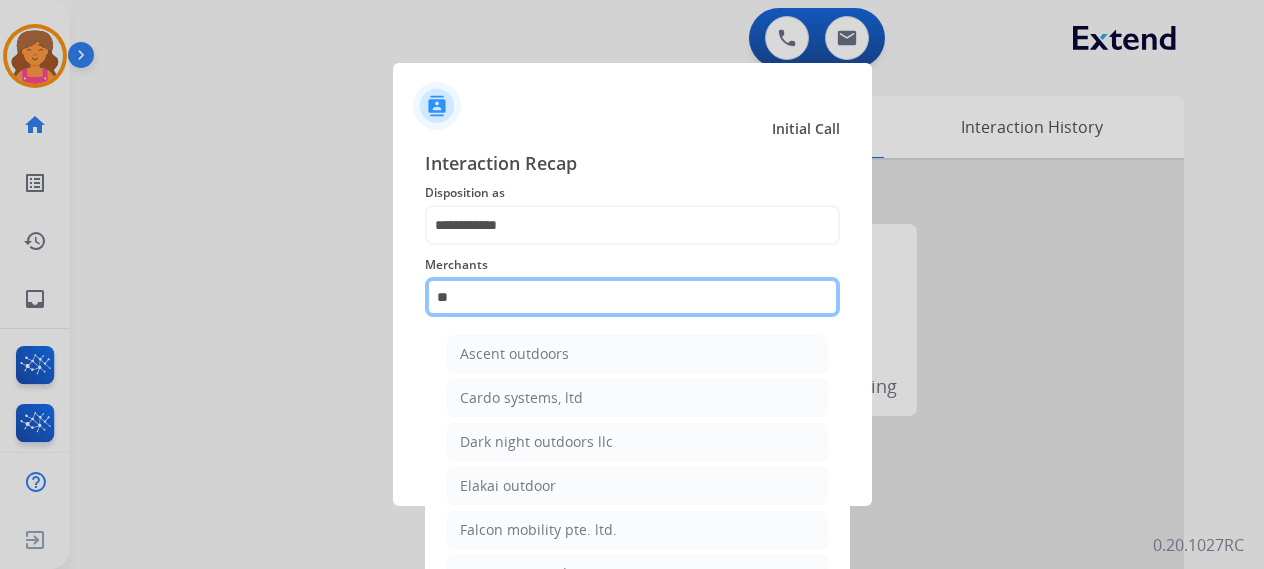 type on "*" 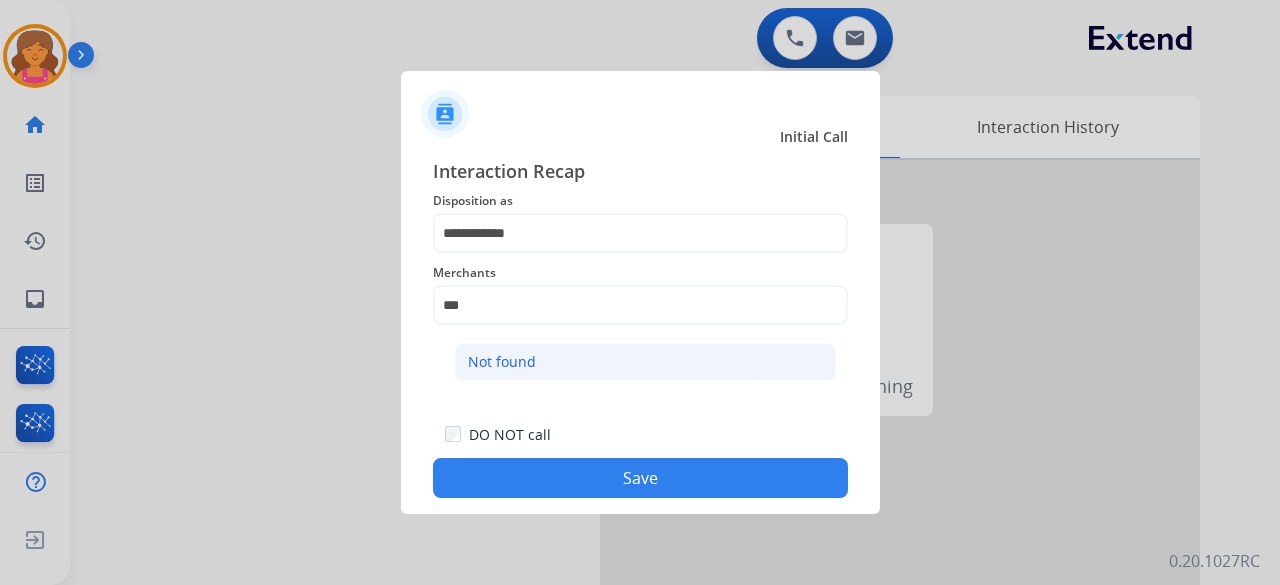 click on "Not found" 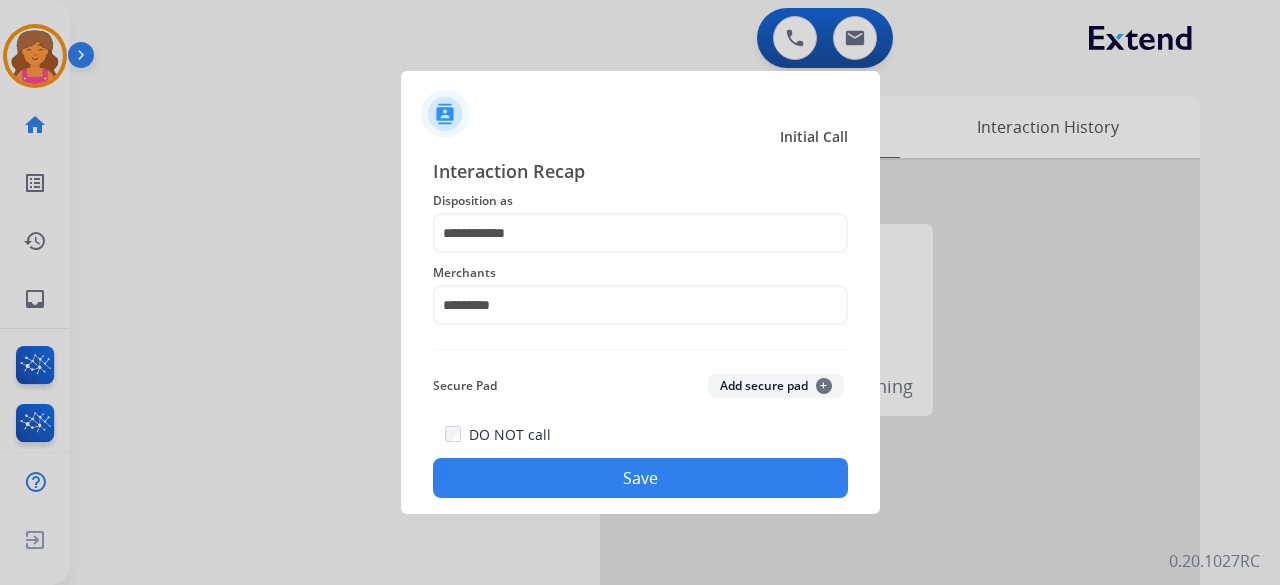 click on "Save" 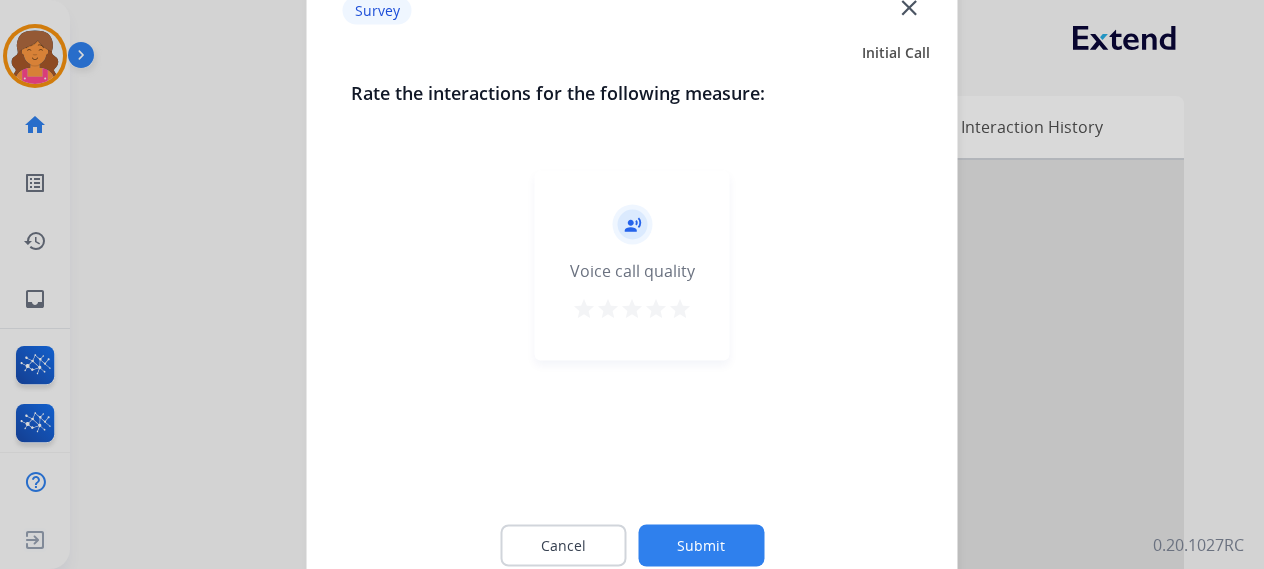 click on "star" at bounding box center [680, 308] 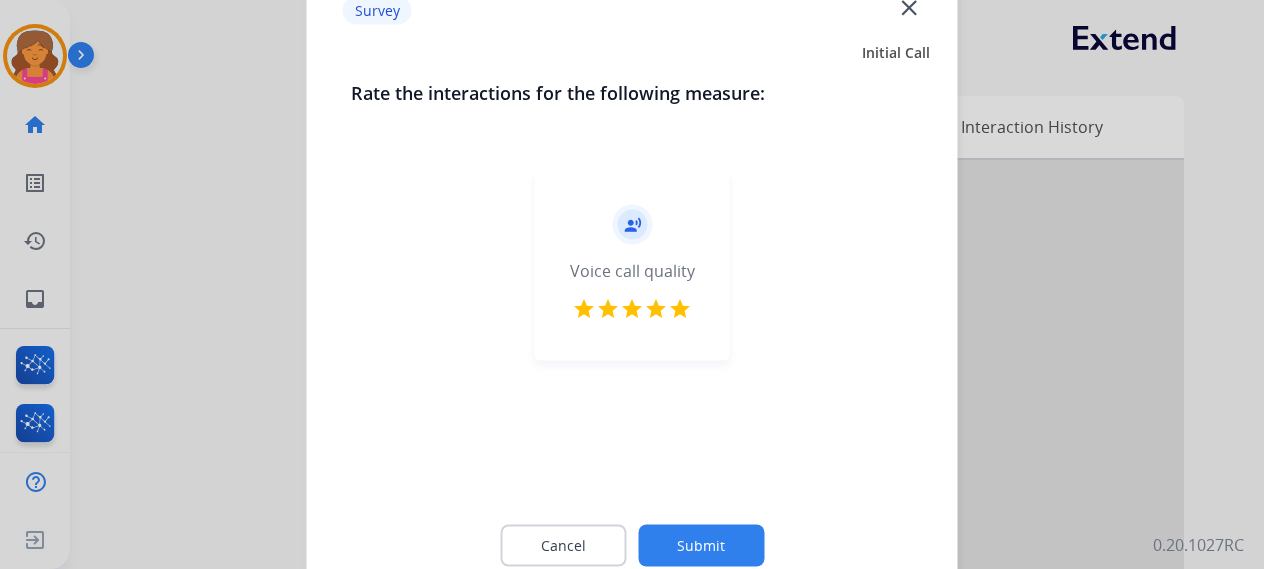 click on "Submit" 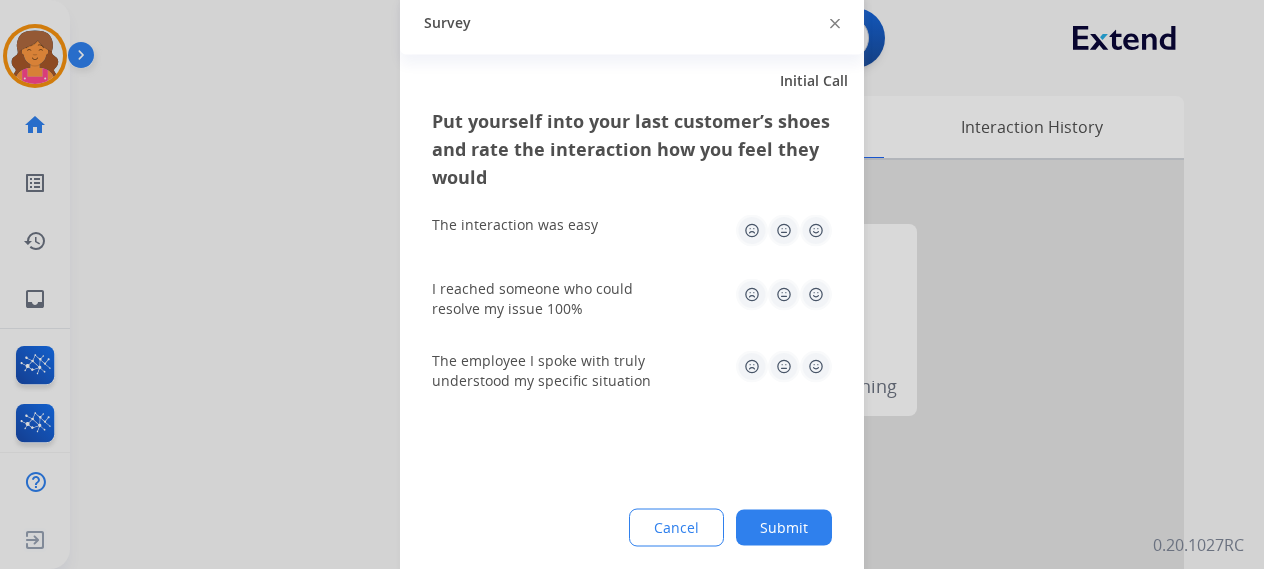 click 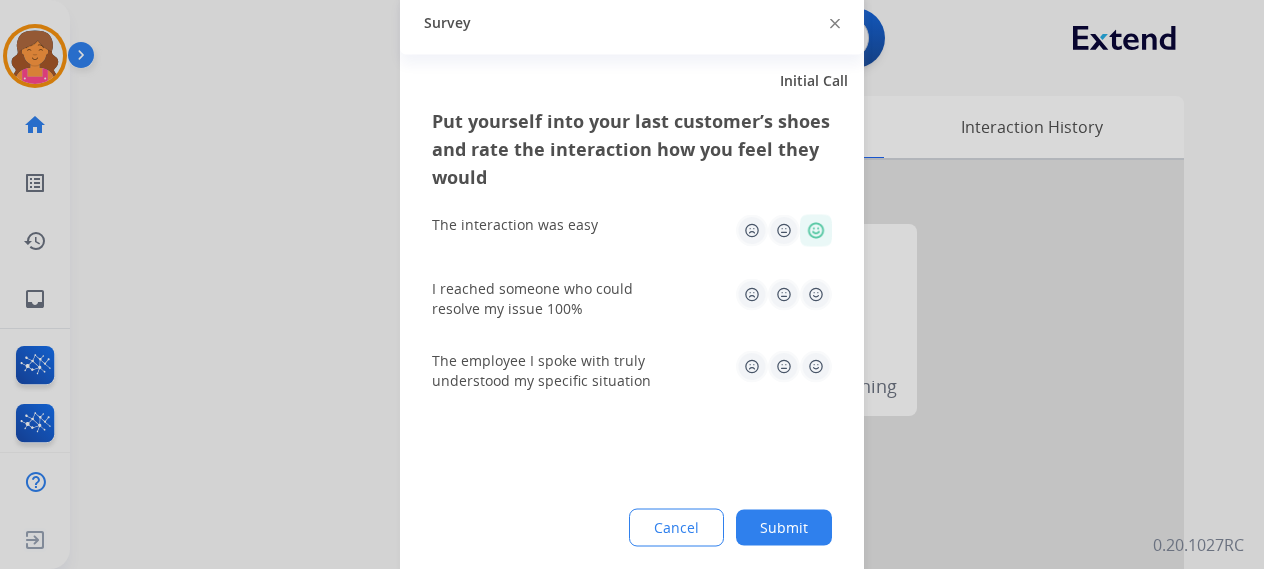 click 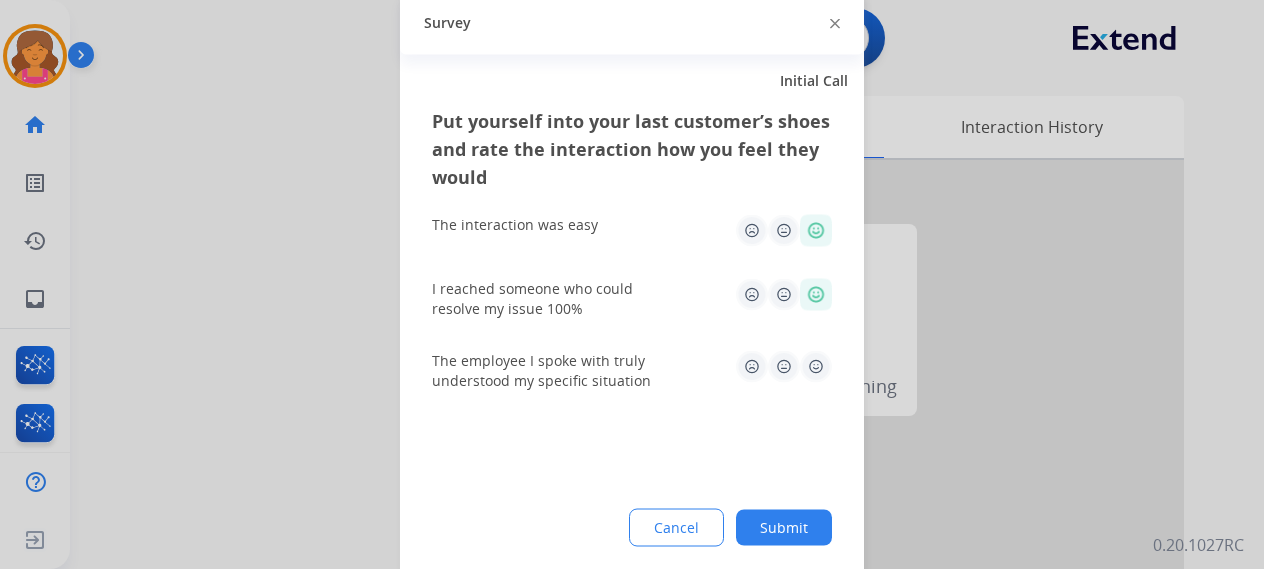click 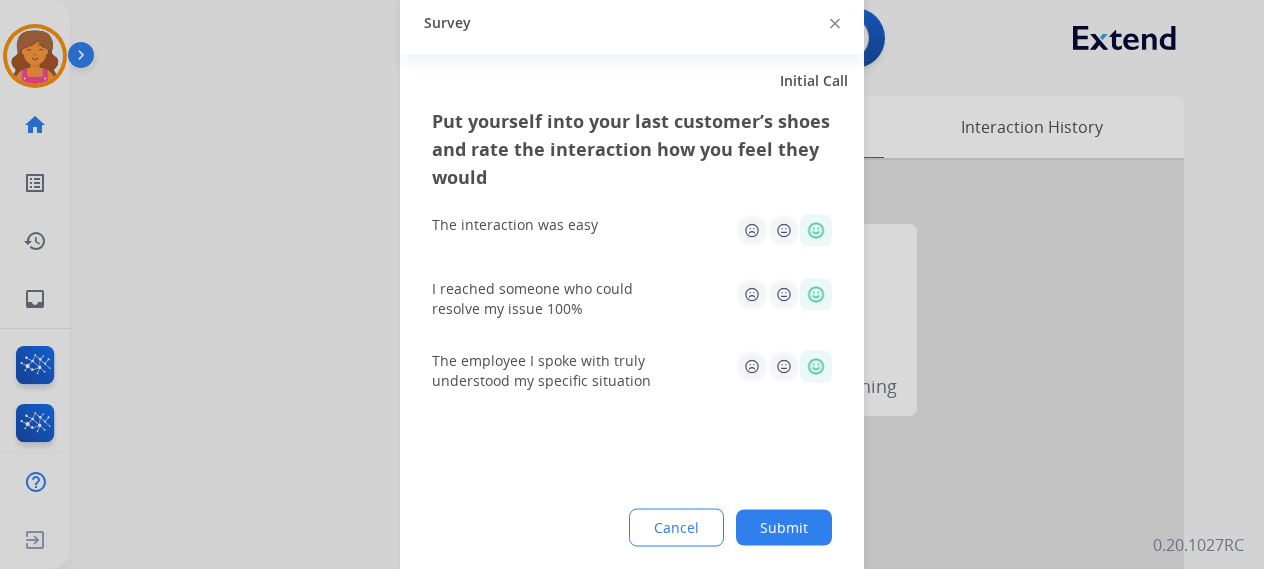 drag, startPoint x: 793, startPoint y: 495, endPoint x: 792, endPoint y: 507, distance: 12.0415945 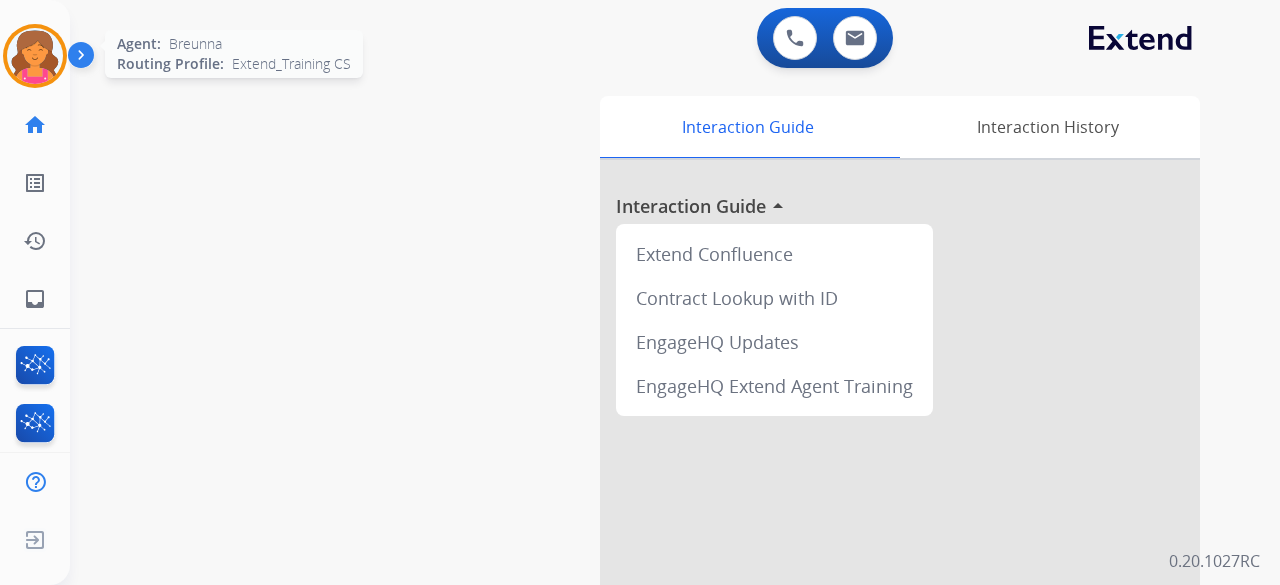 click at bounding box center [35, 56] 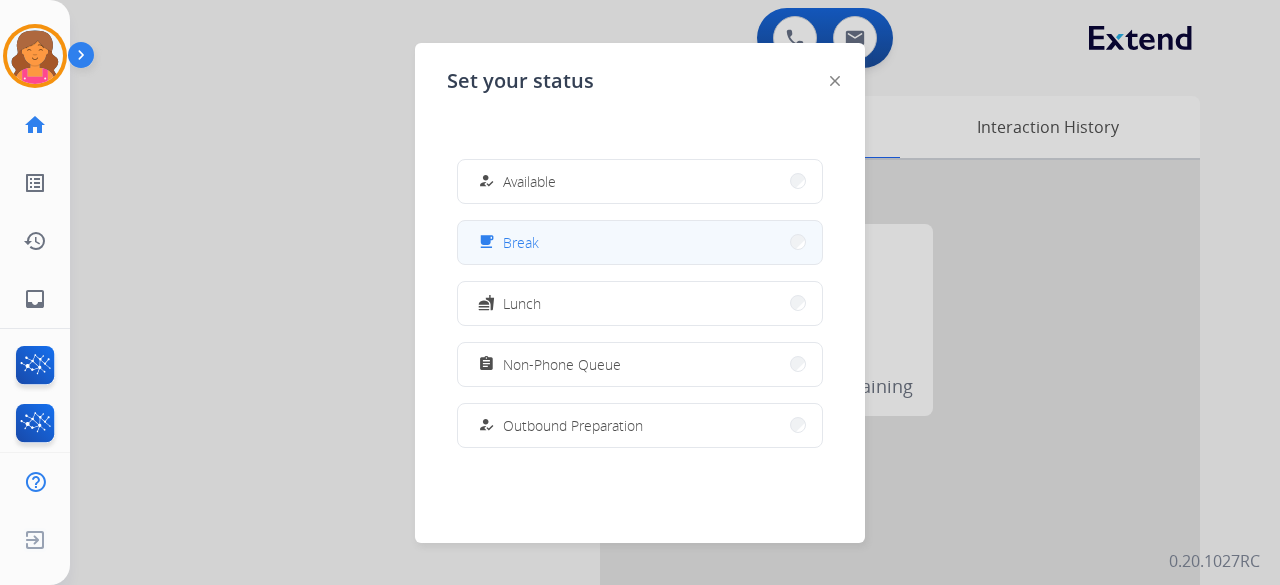 click on "free_breakfast Break" at bounding box center [640, 242] 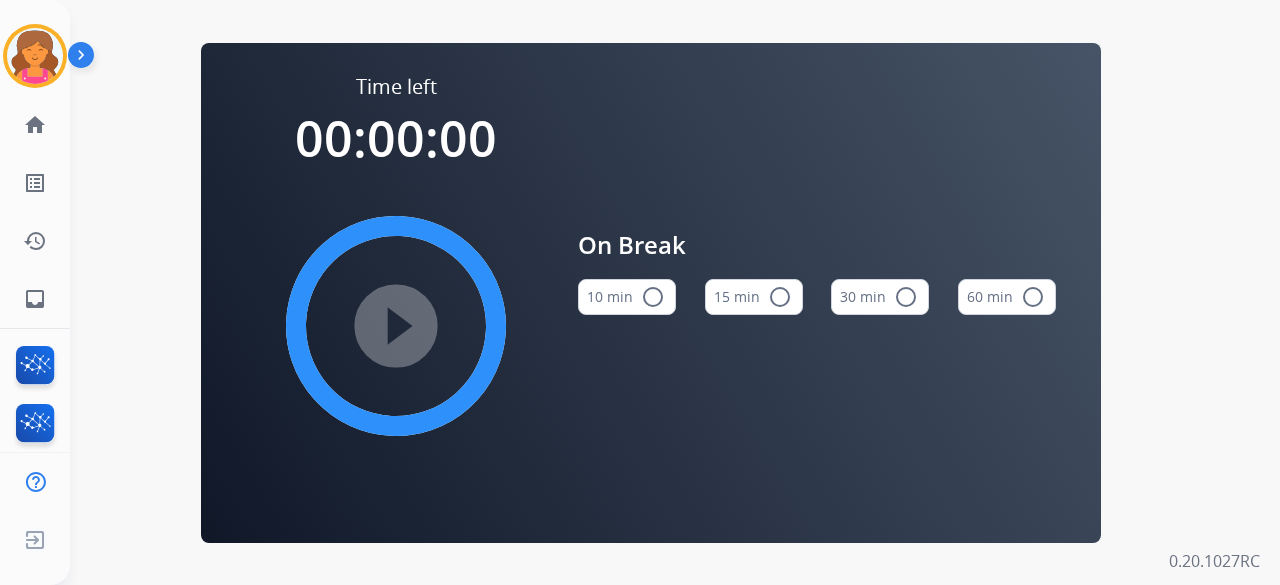 click on "15 min  radio_button_unchecked" at bounding box center [754, 297] 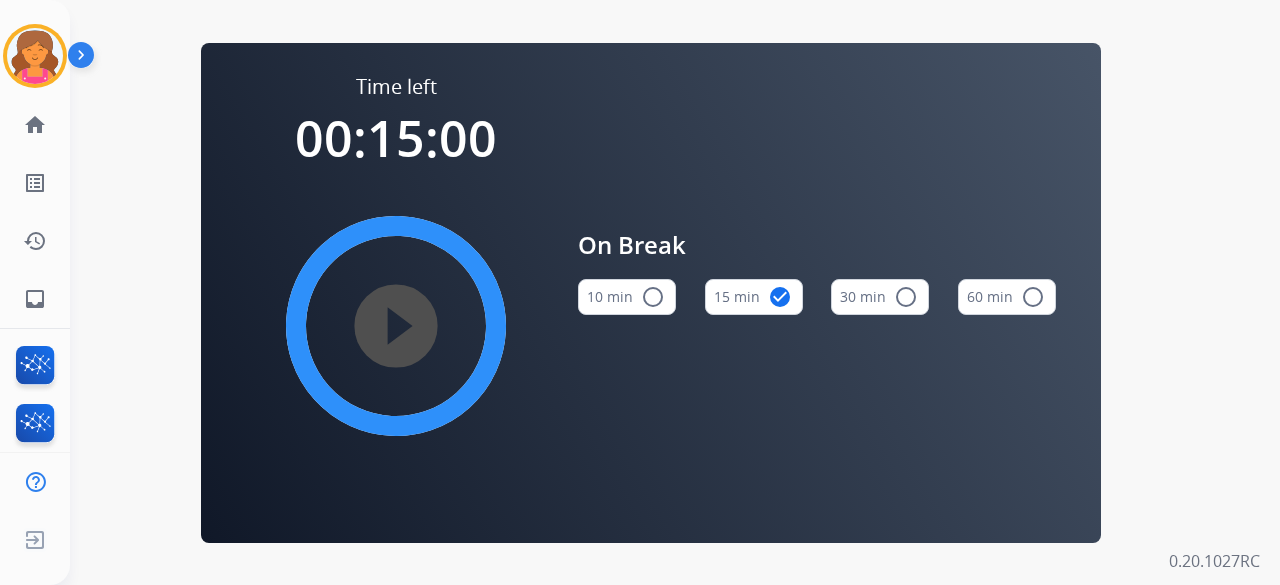 click on "play_circle_filled" at bounding box center (396, 326) 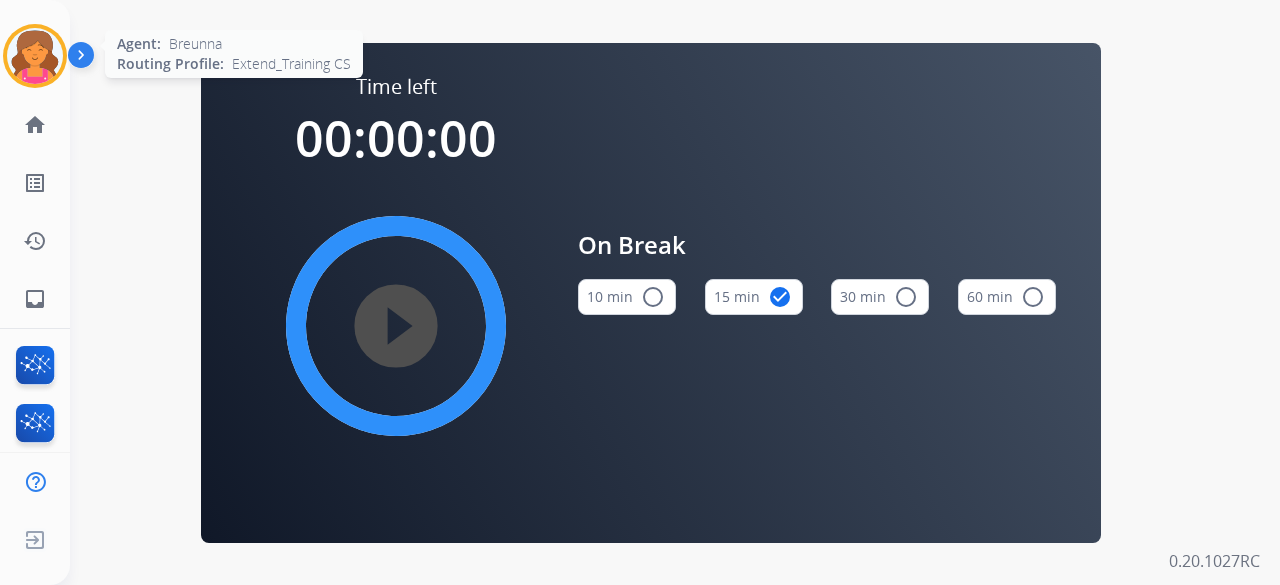 click at bounding box center (35, 56) 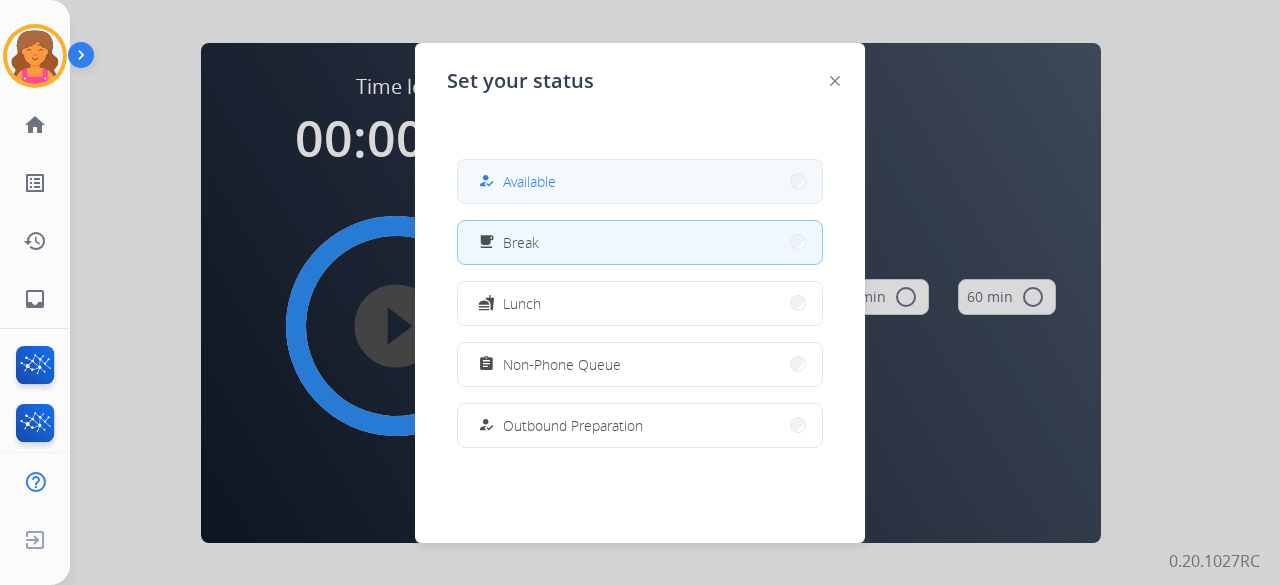 click on "how_to_reg Available" at bounding box center [640, 181] 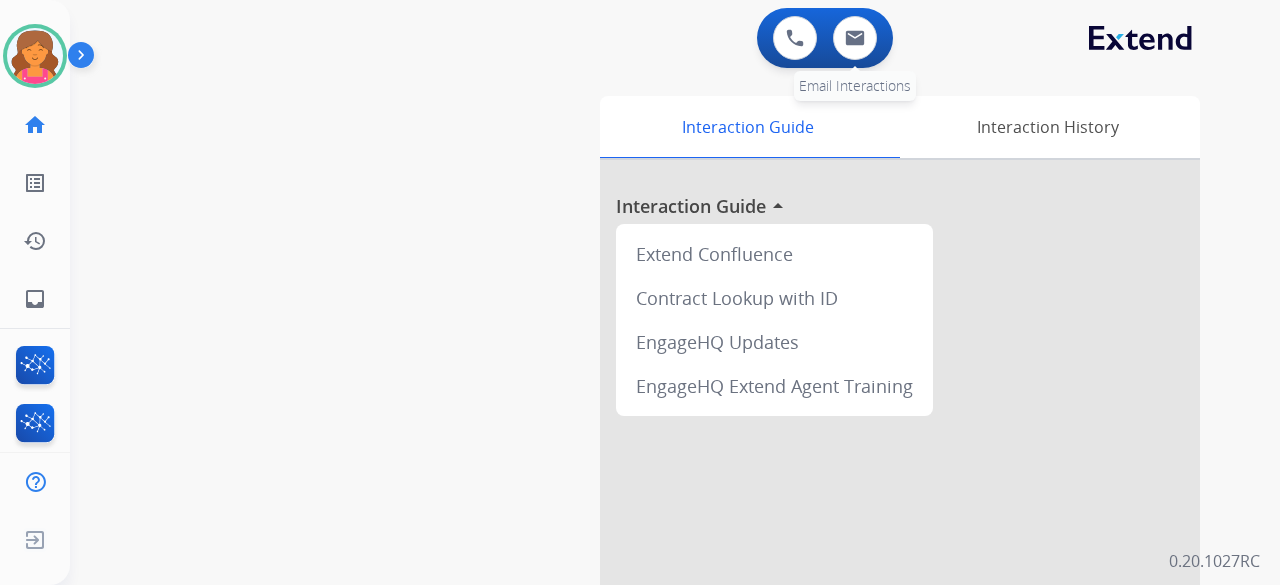 click on "0  Email Interactions" at bounding box center (855, 38) 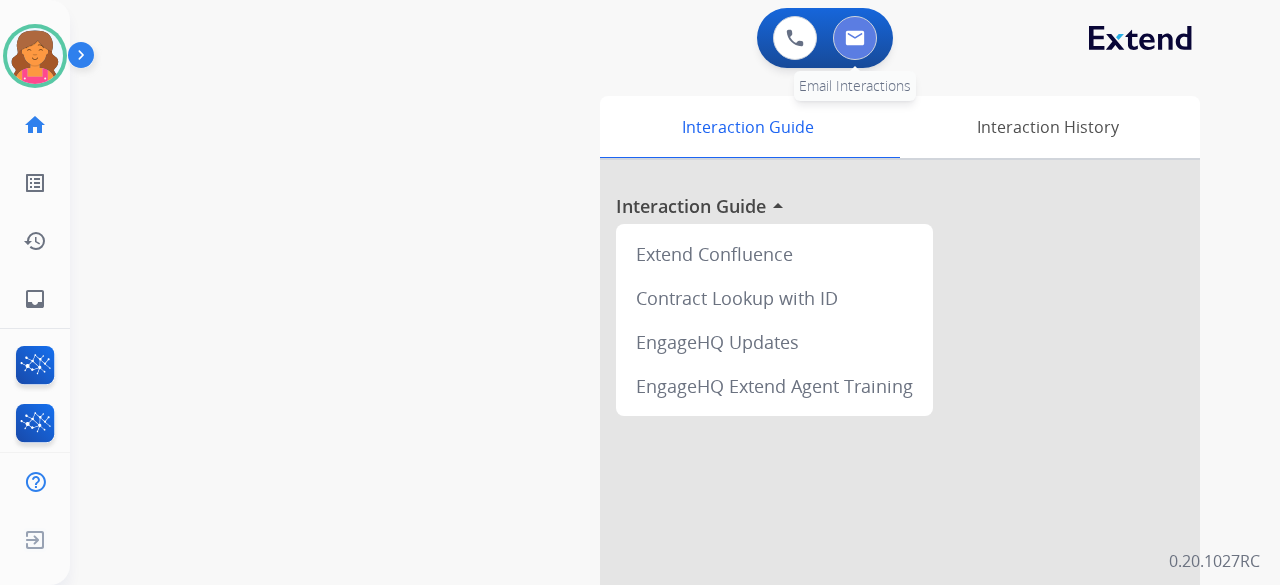 click at bounding box center [855, 38] 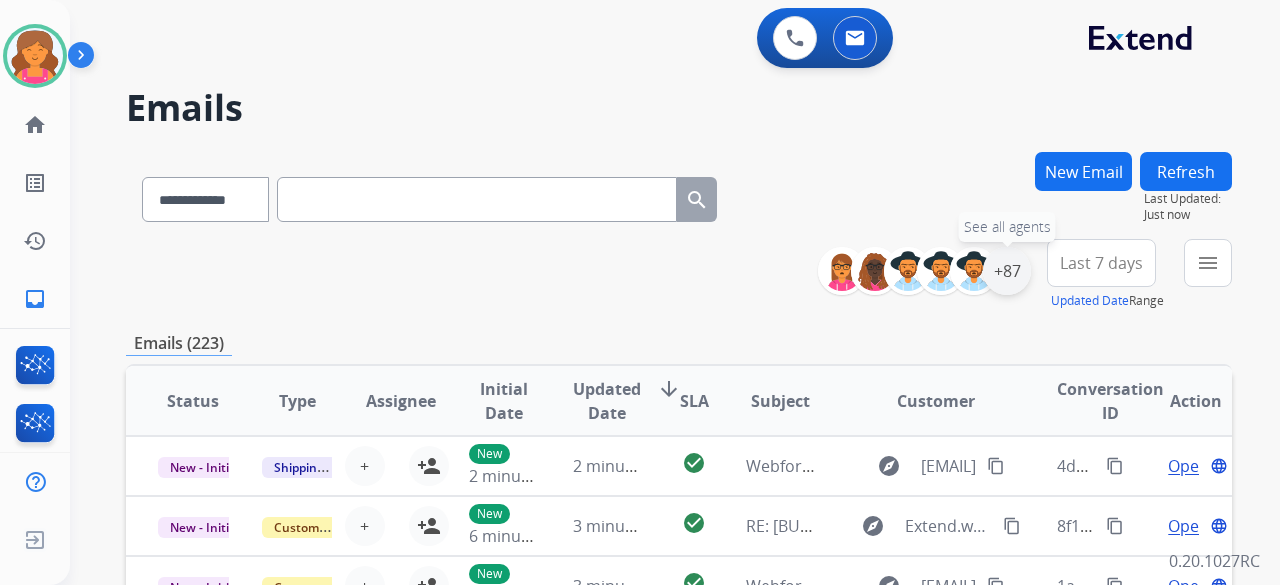 click on "+87" at bounding box center (1007, 271) 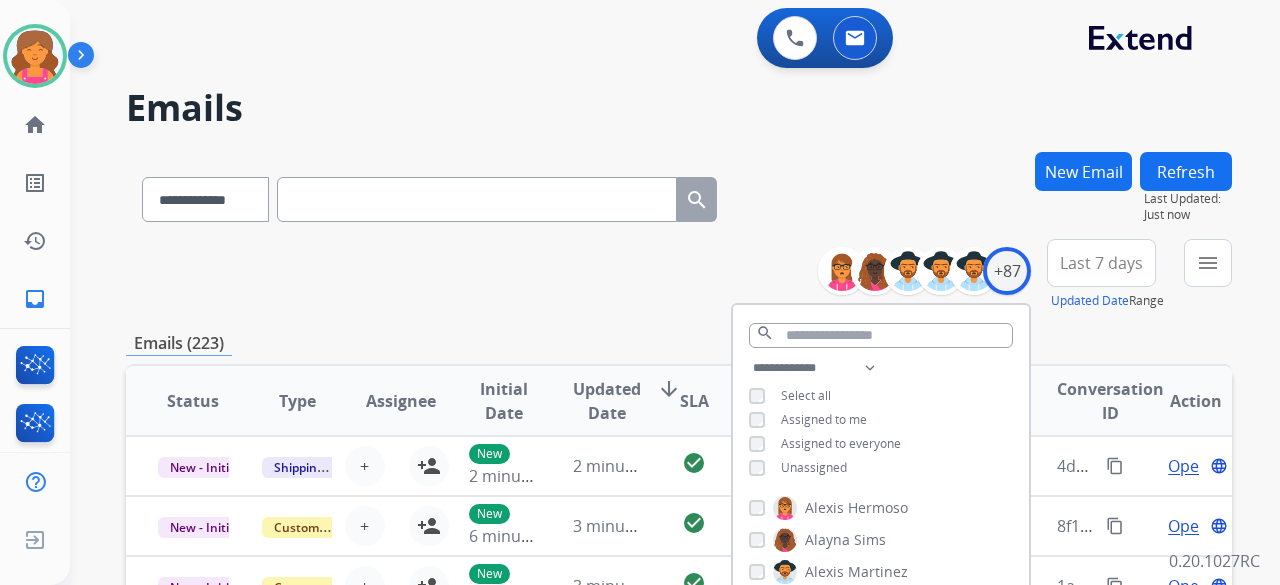 click on "**********" at bounding box center [881, 420] 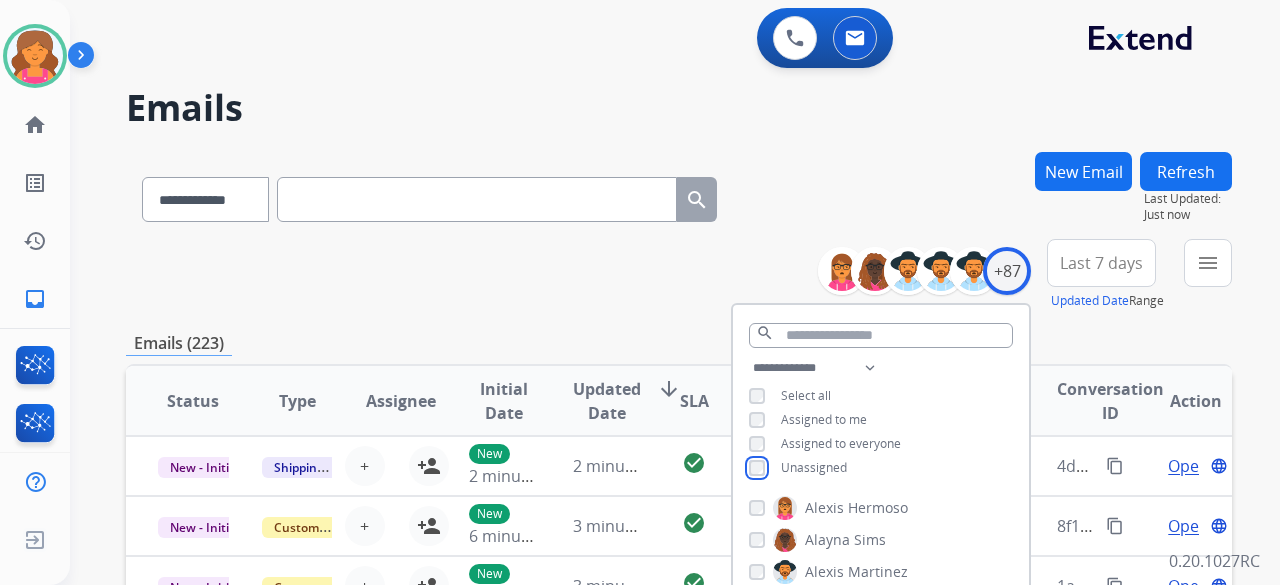 scroll, scrollTop: 200, scrollLeft: 0, axis: vertical 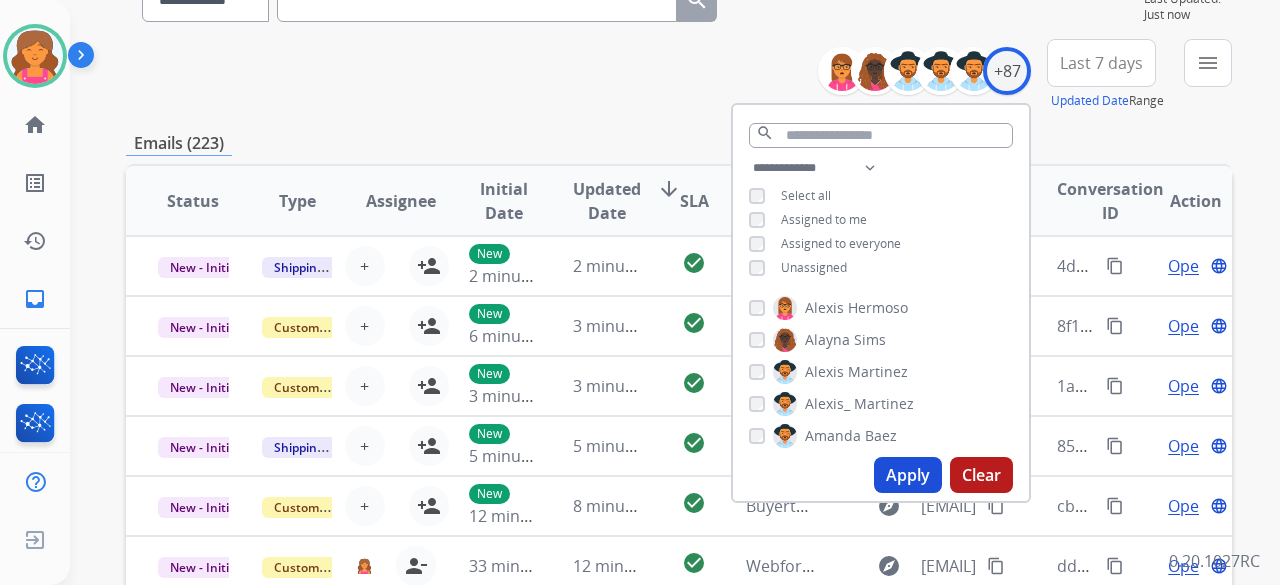 click on "Apply" at bounding box center [908, 475] 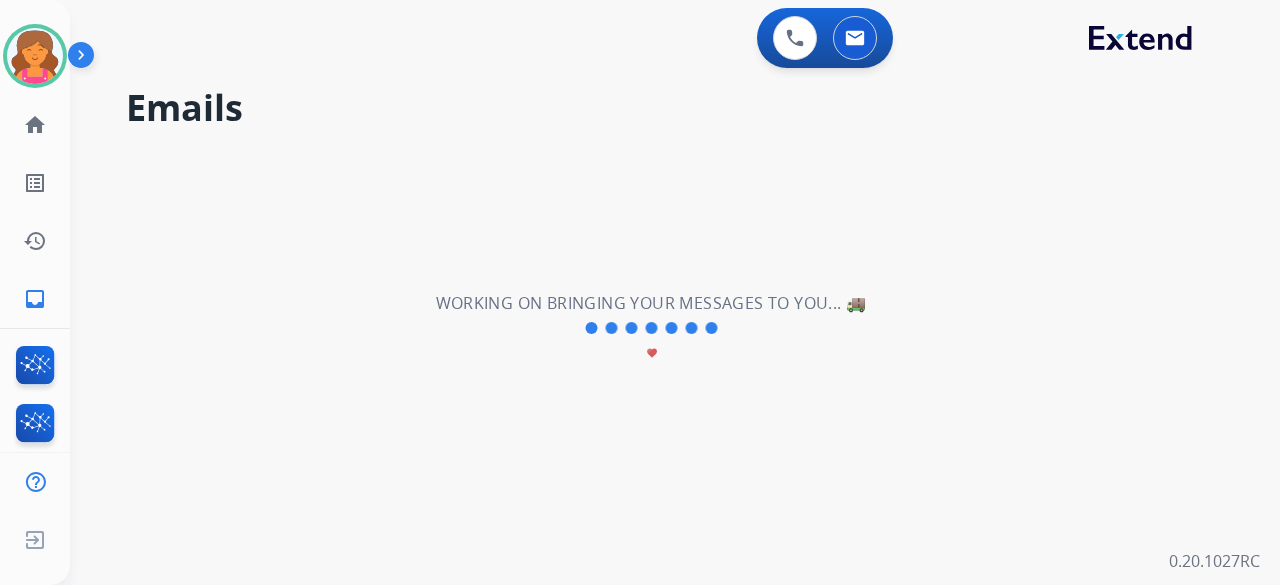 scroll, scrollTop: 0, scrollLeft: 0, axis: both 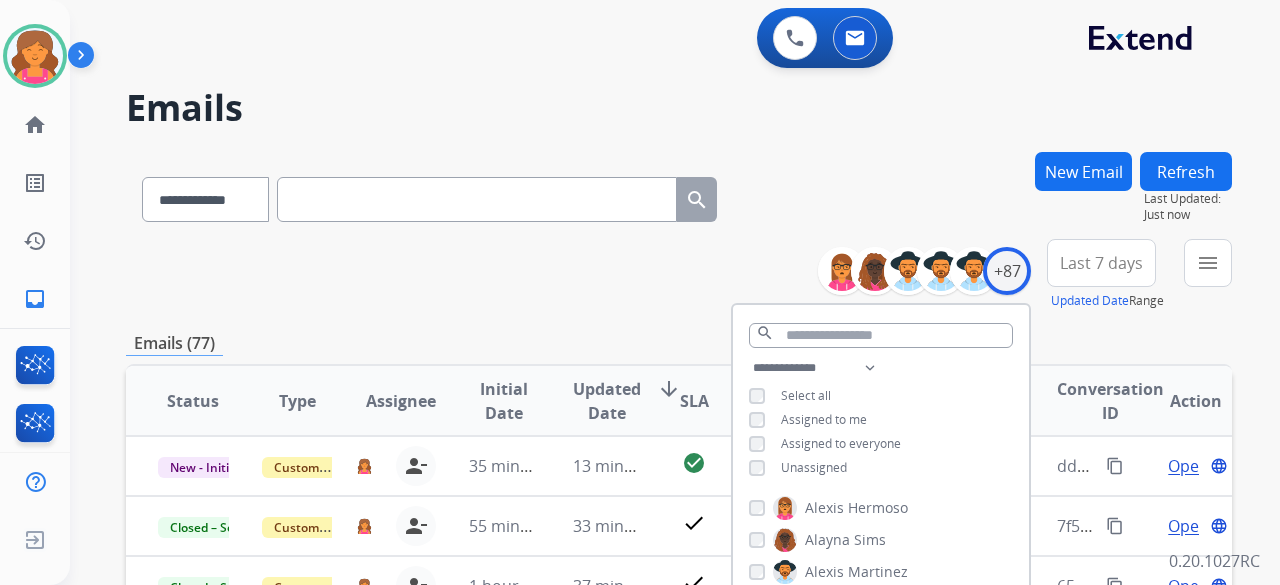 click on "**********" at bounding box center [429, 195] 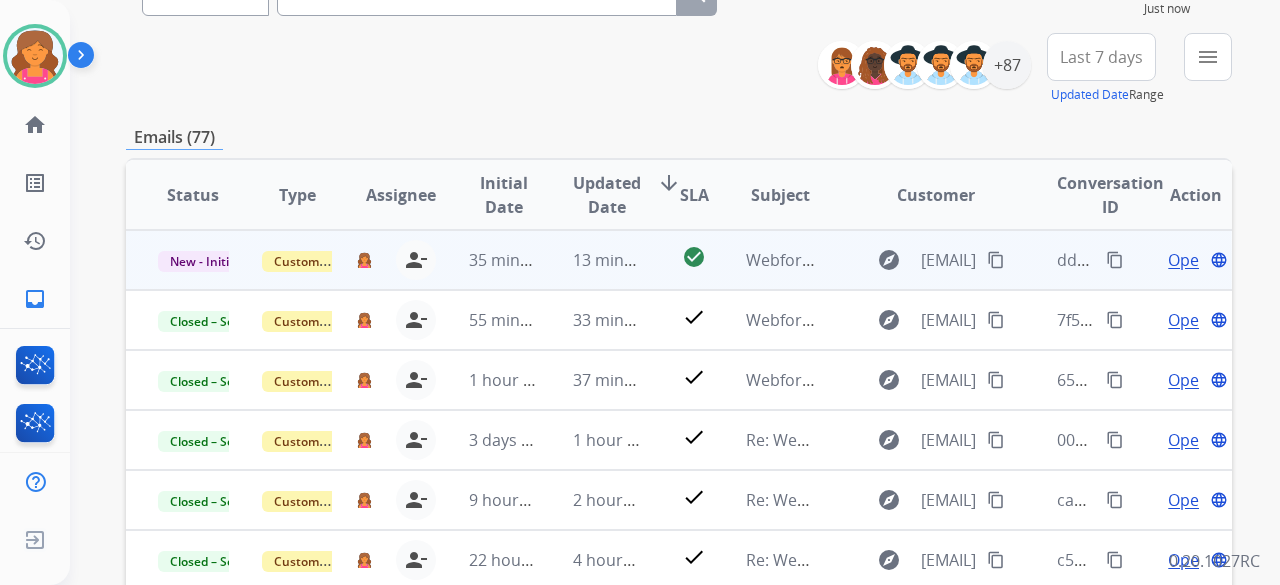 scroll, scrollTop: 200, scrollLeft: 0, axis: vertical 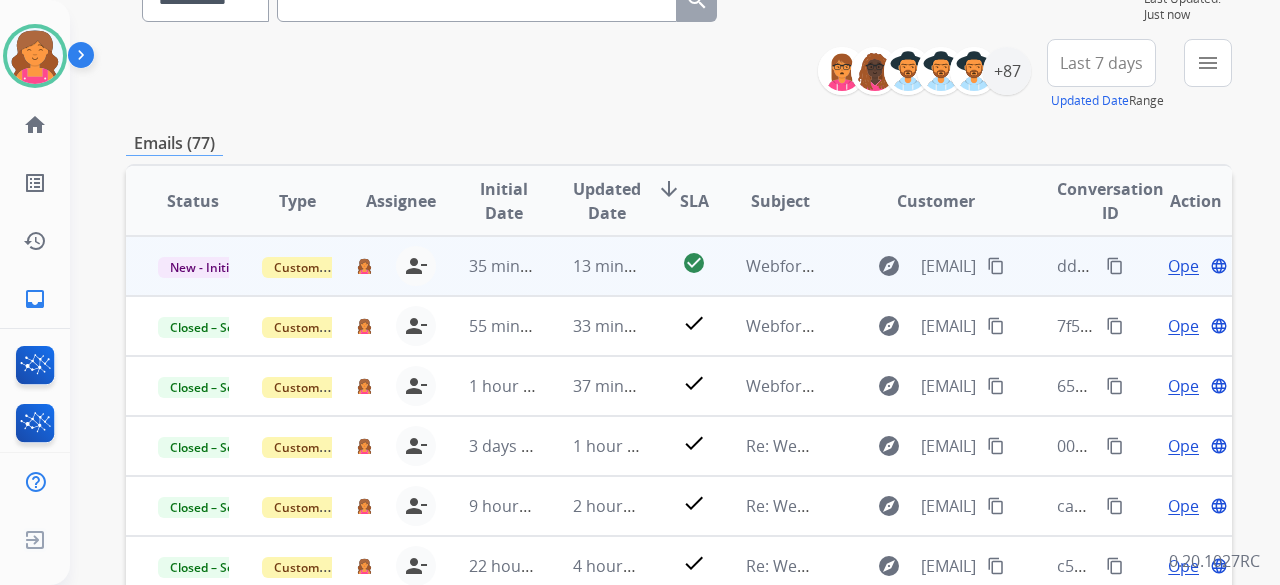 click on "Open language" at bounding box center [1195, 266] 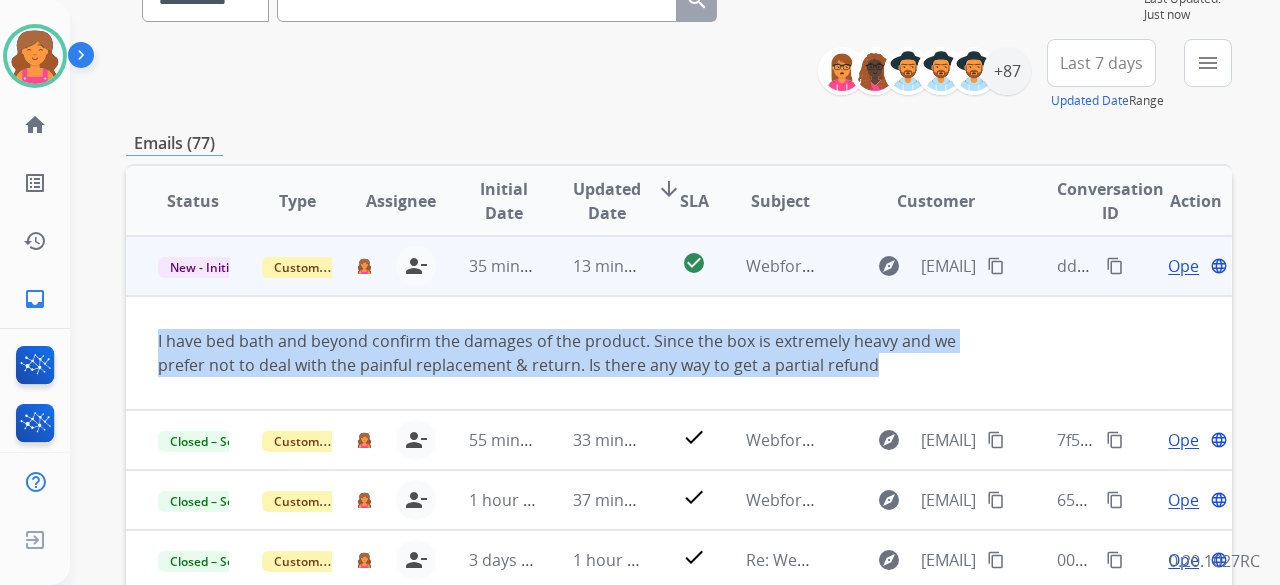 click on "I have bed bath and beyond confirm the damages of the product. Since the box is extremely heavy and we prefer not to deal with the painful replacement & return. Is there any way to get a partial refund" at bounding box center [575, 353] 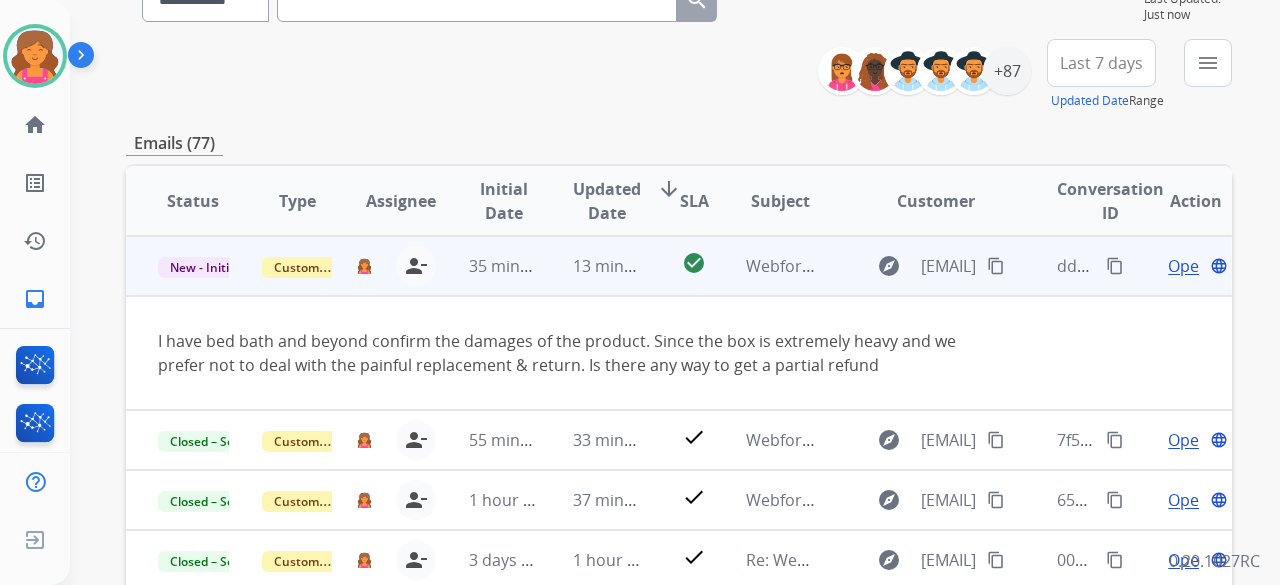 click on "content_copy" at bounding box center (1115, 266) 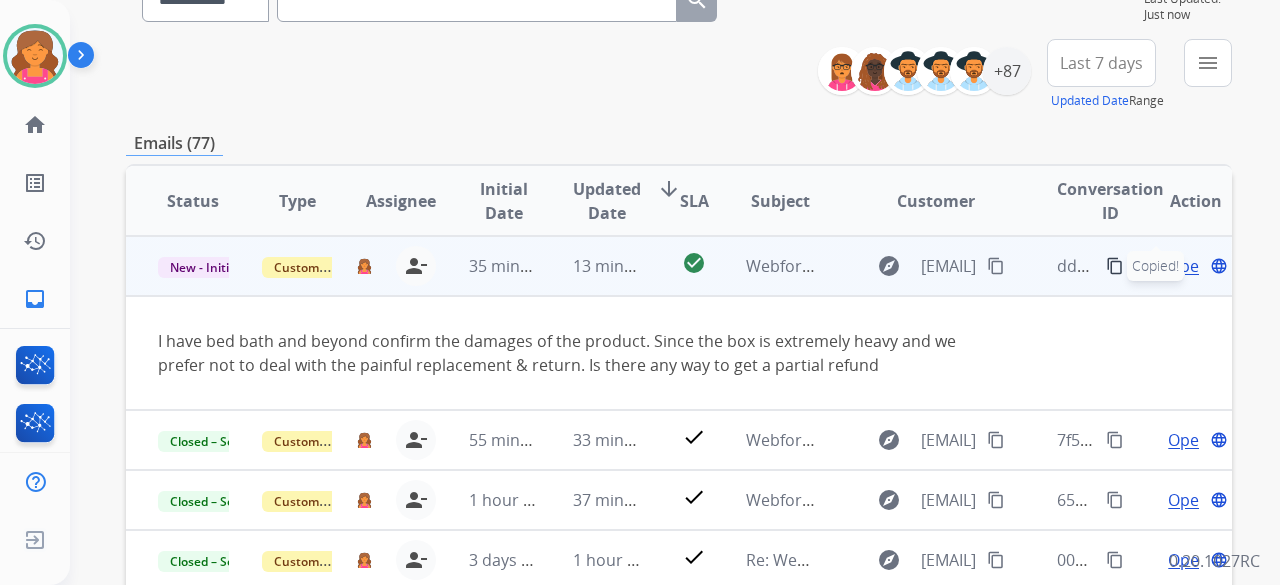 click on "content_copy" at bounding box center [996, 266] 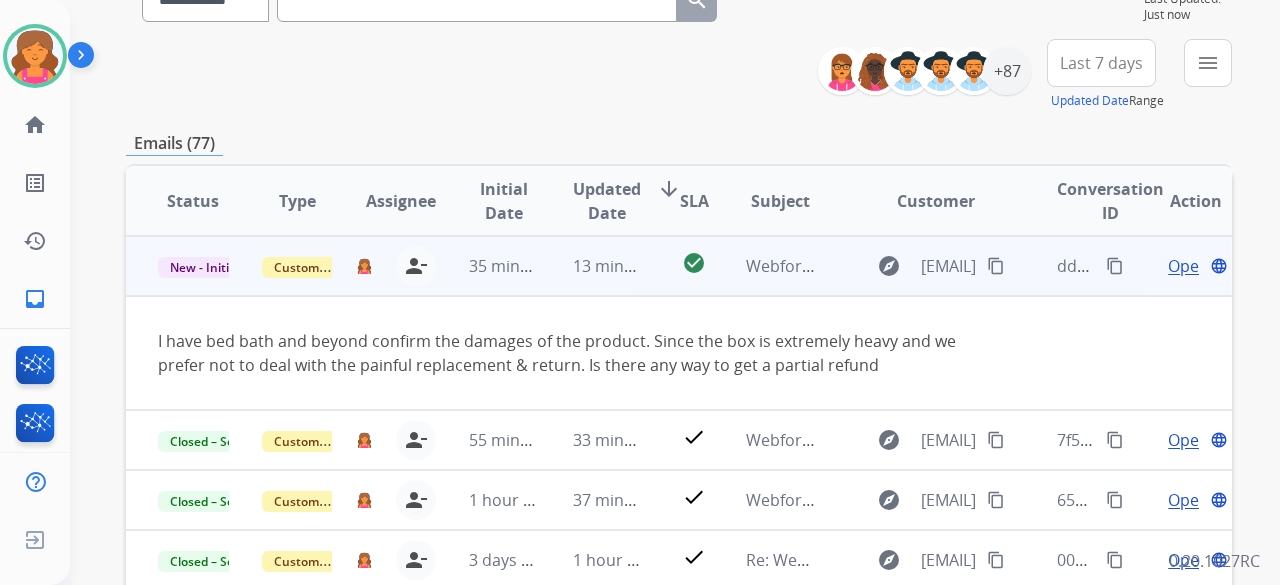 click on "Open" at bounding box center (1188, 266) 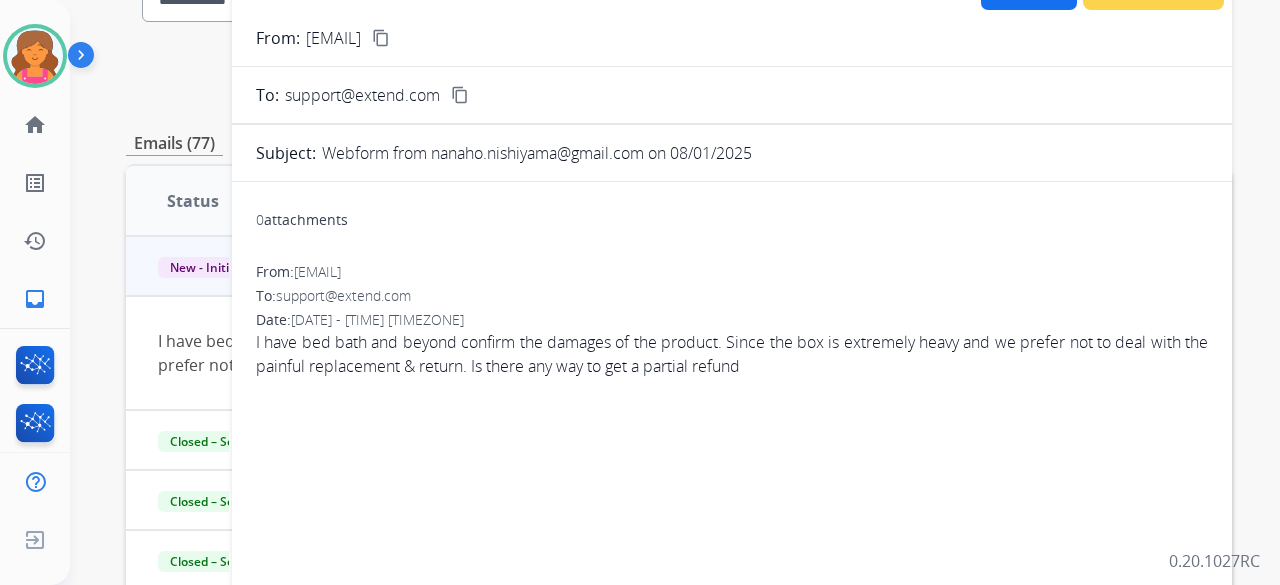 scroll, scrollTop: 0, scrollLeft: 0, axis: both 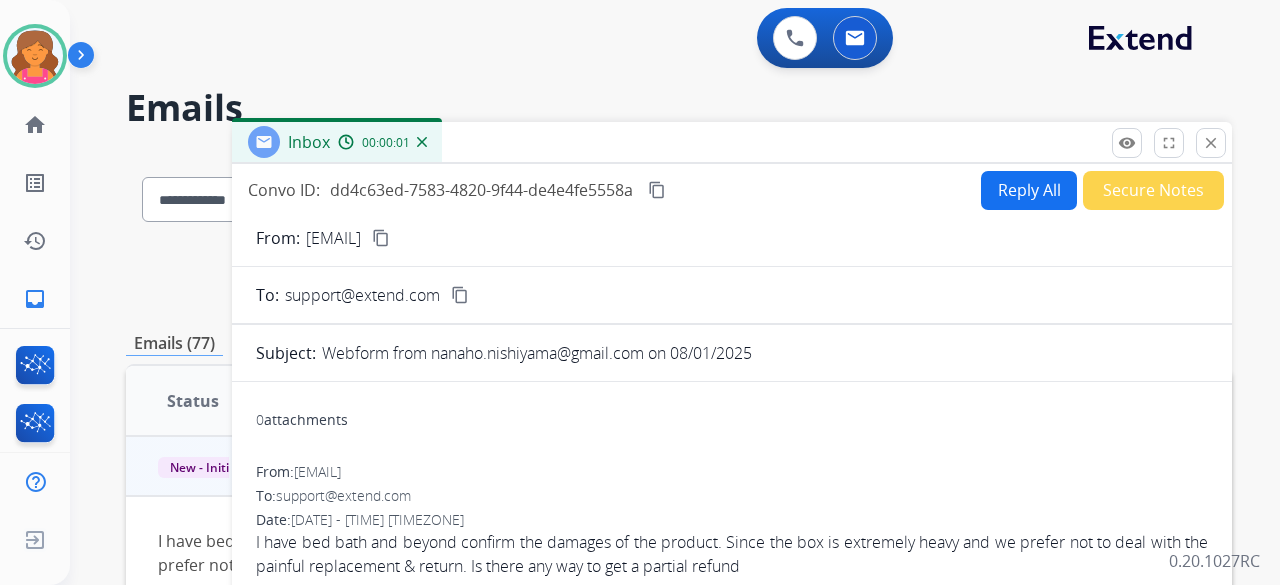 click on "Reply All" at bounding box center (1029, 190) 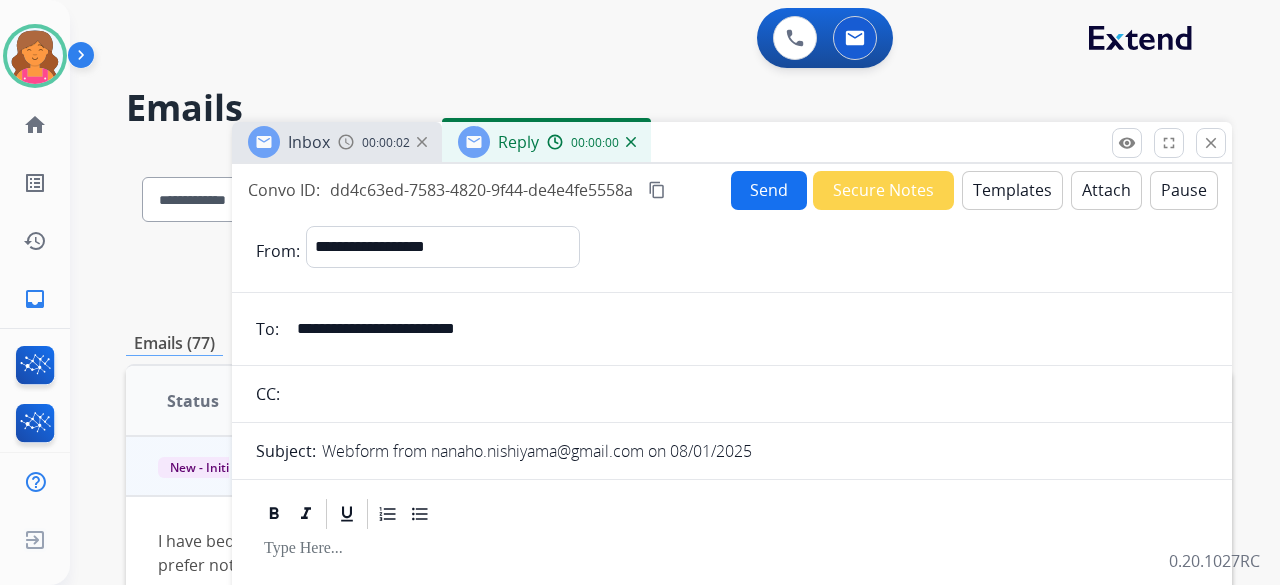 click on "Templates" at bounding box center (1012, 190) 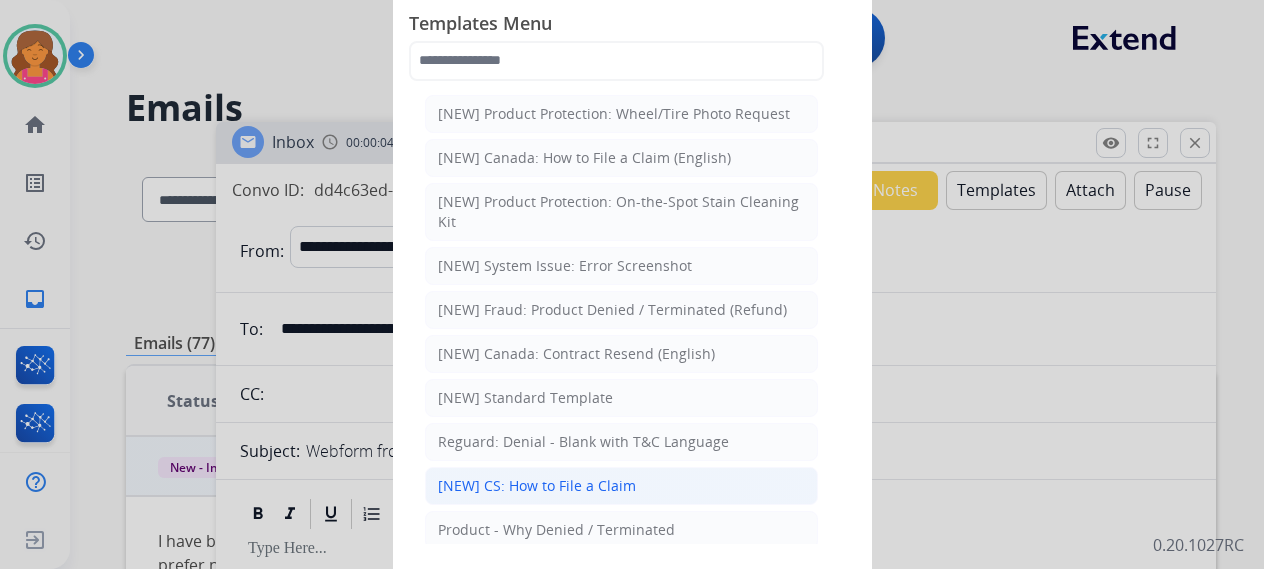 click on "[NEW] CS: How to File a Claim" 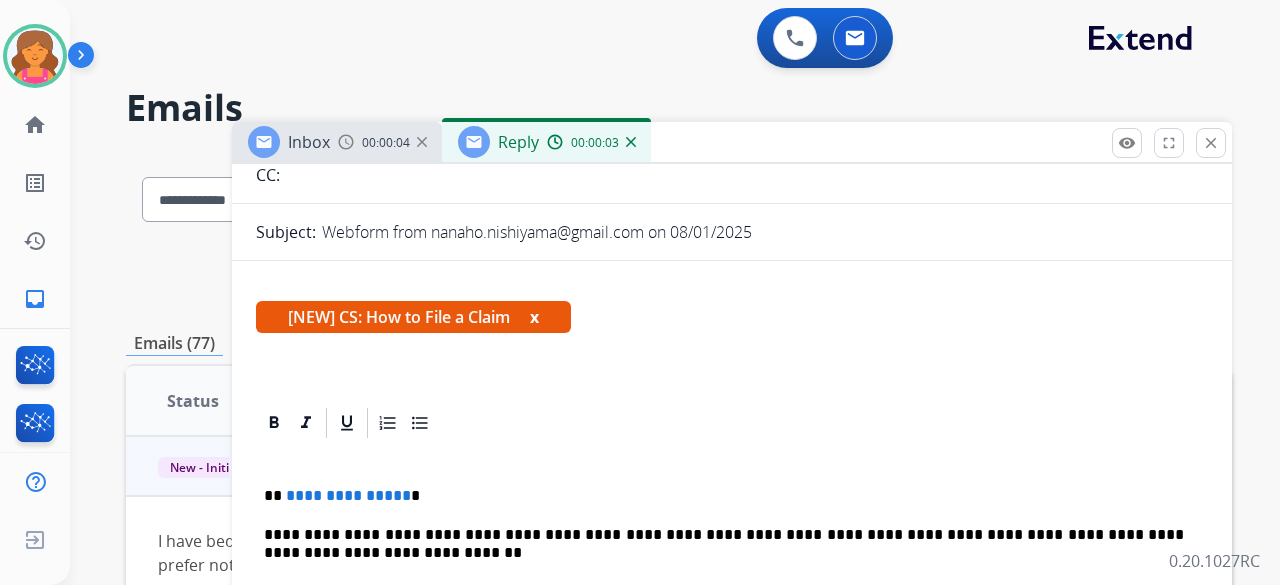scroll, scrollTop: 400, scrollLeft: 0, axis: vertical 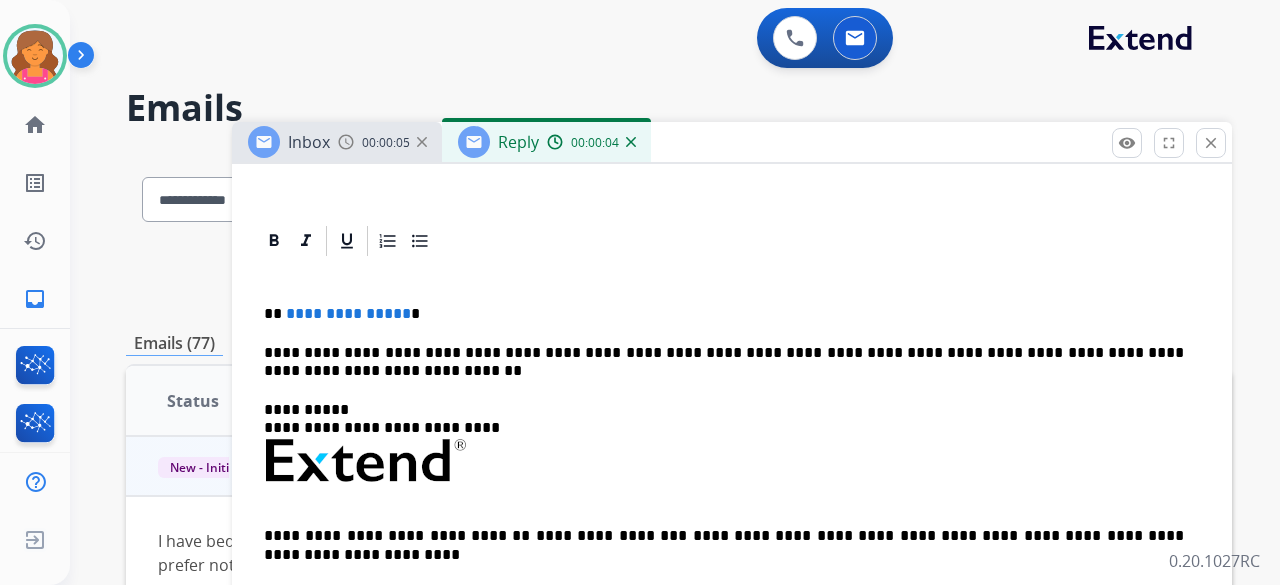 click on "**********" at bounding box center [724, 314] 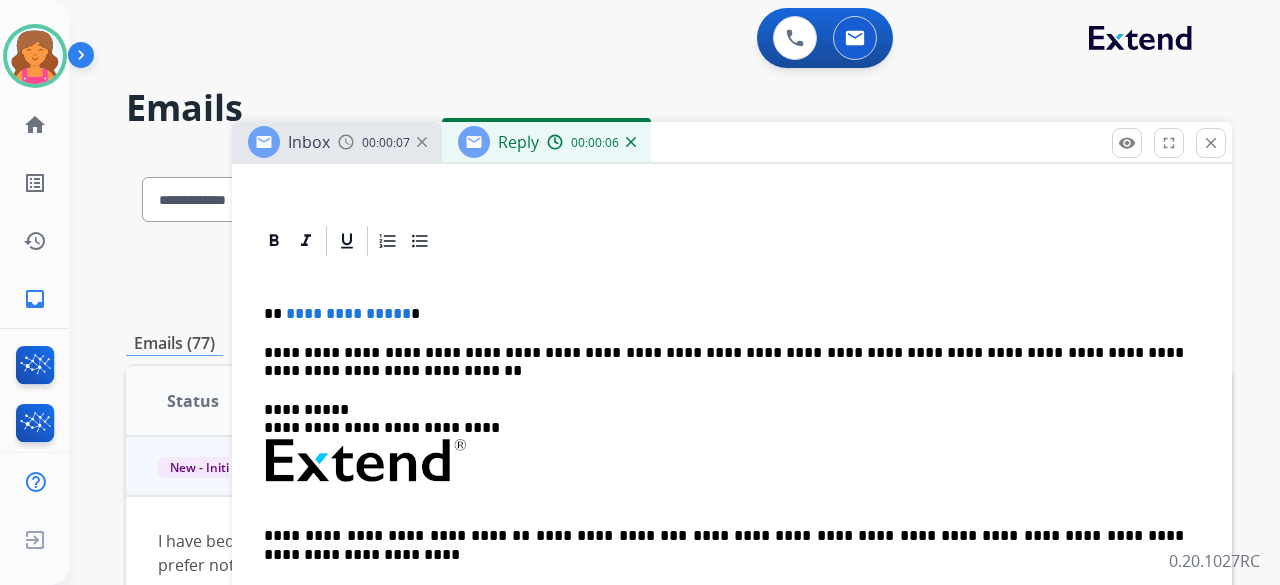 type 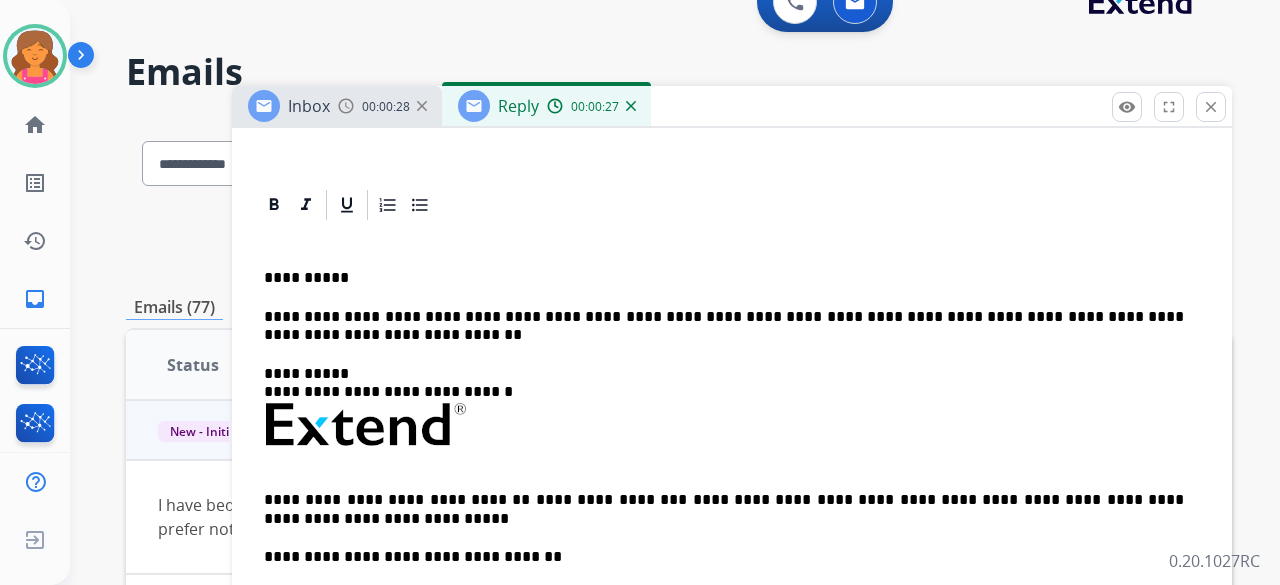 scroll, scrollTop: 52, scrollLeft: 0, axis: vertical 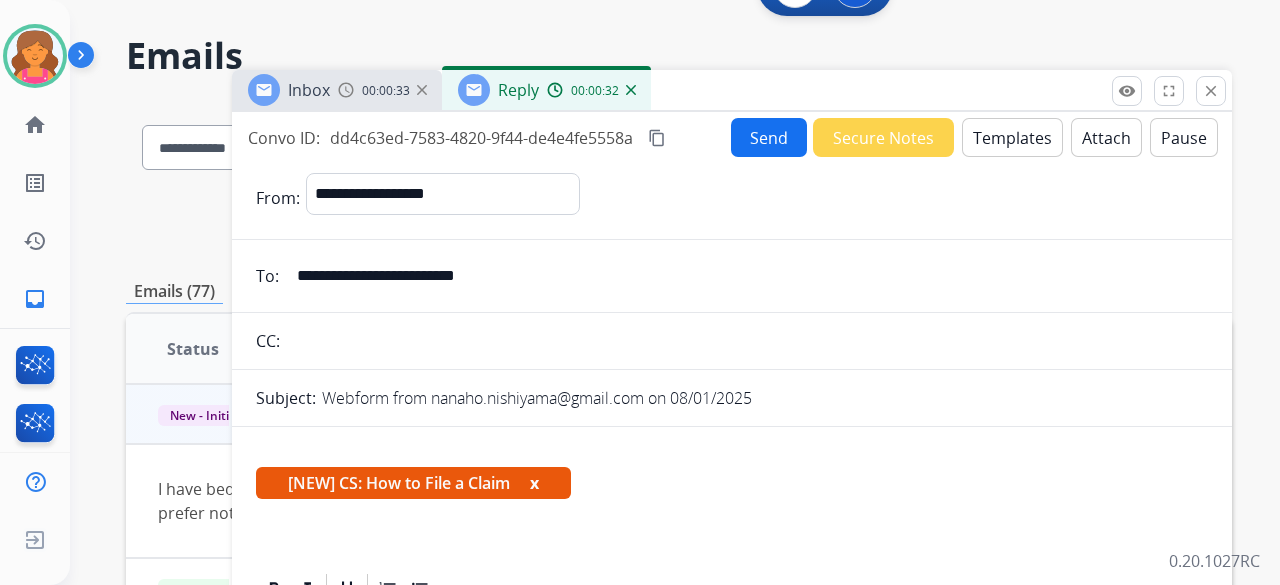 click on "Send" at bounding box center (769, 137) 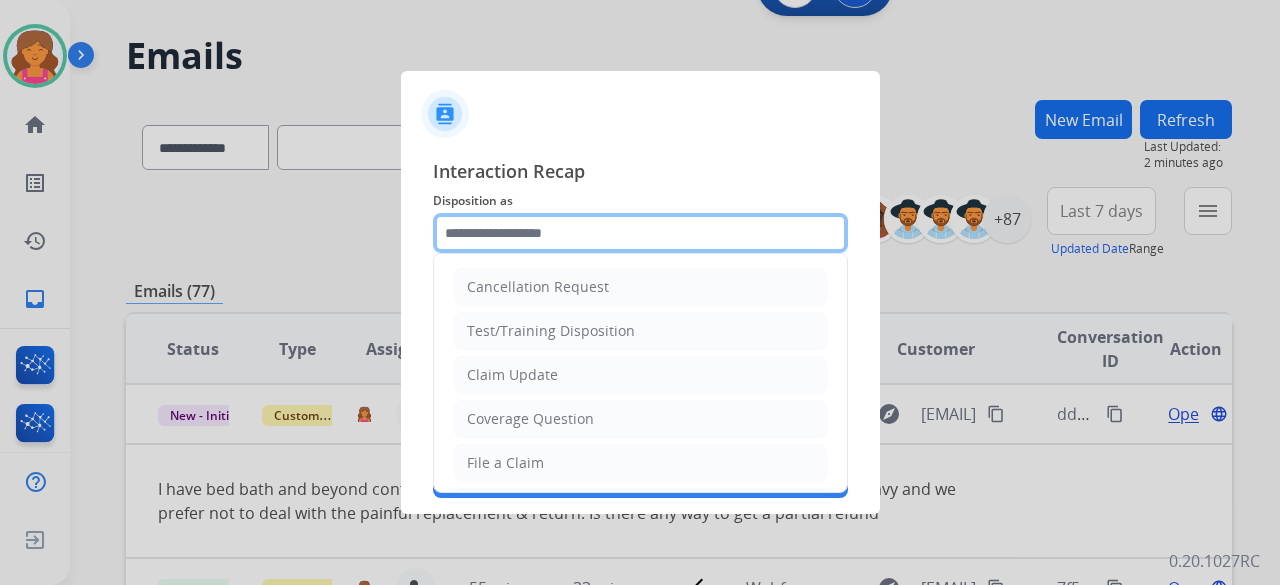click 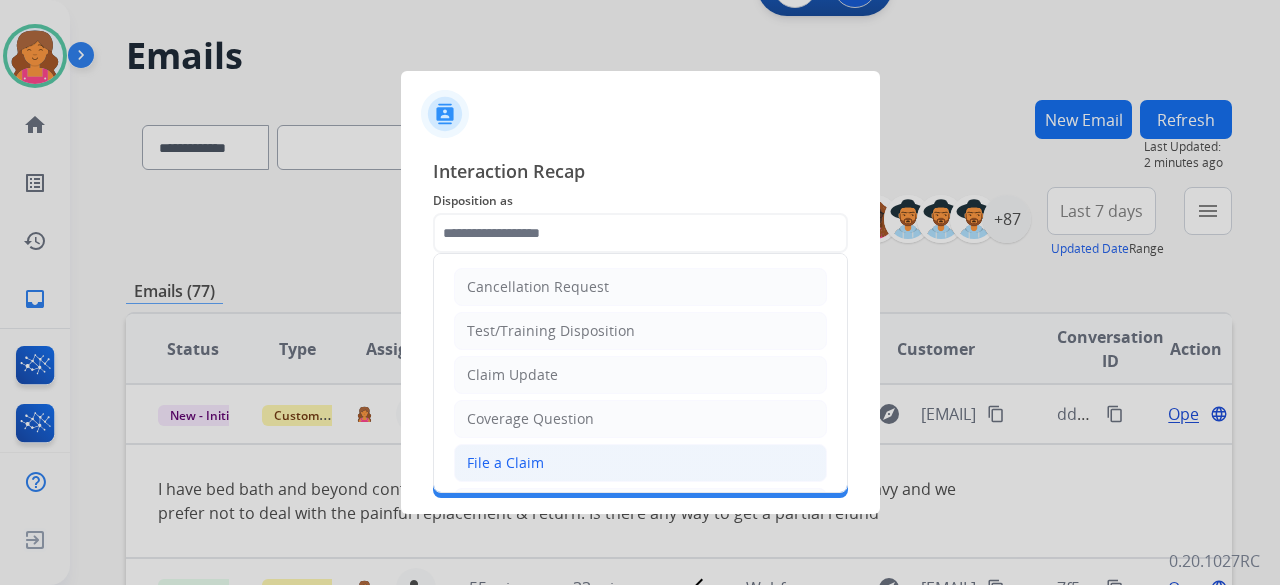 click on "File a Claim" 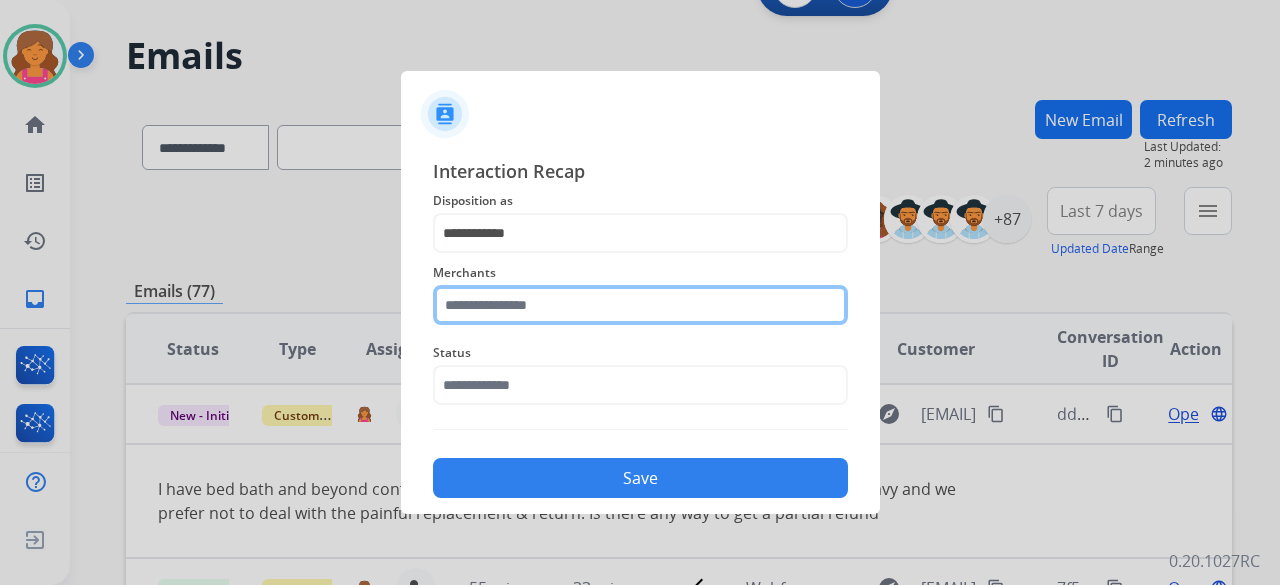click 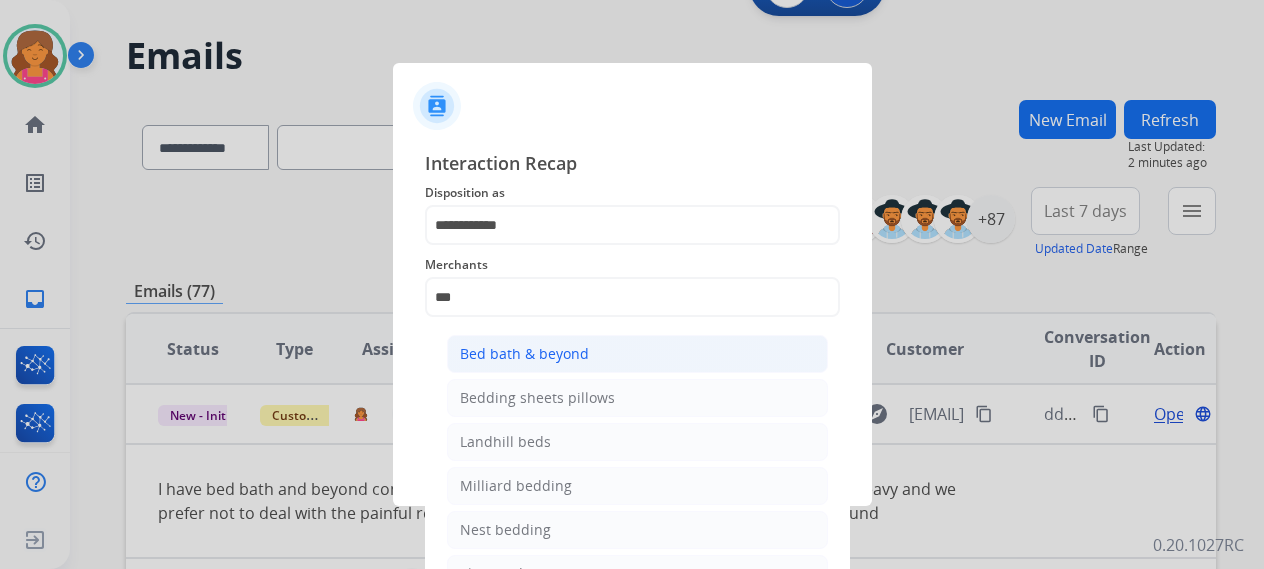 click on "Bed bath & beyond" 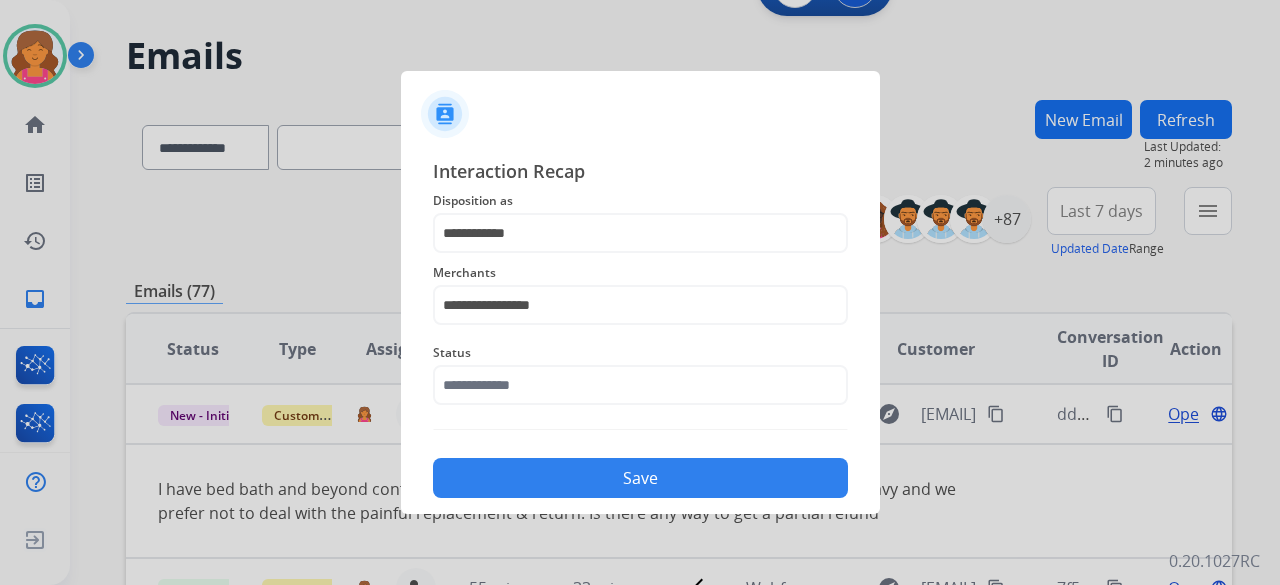 drag, startPoint x: 489, startPoint y: 362, endPoint x: 497, endPoint y: 387, distance: 26.24881 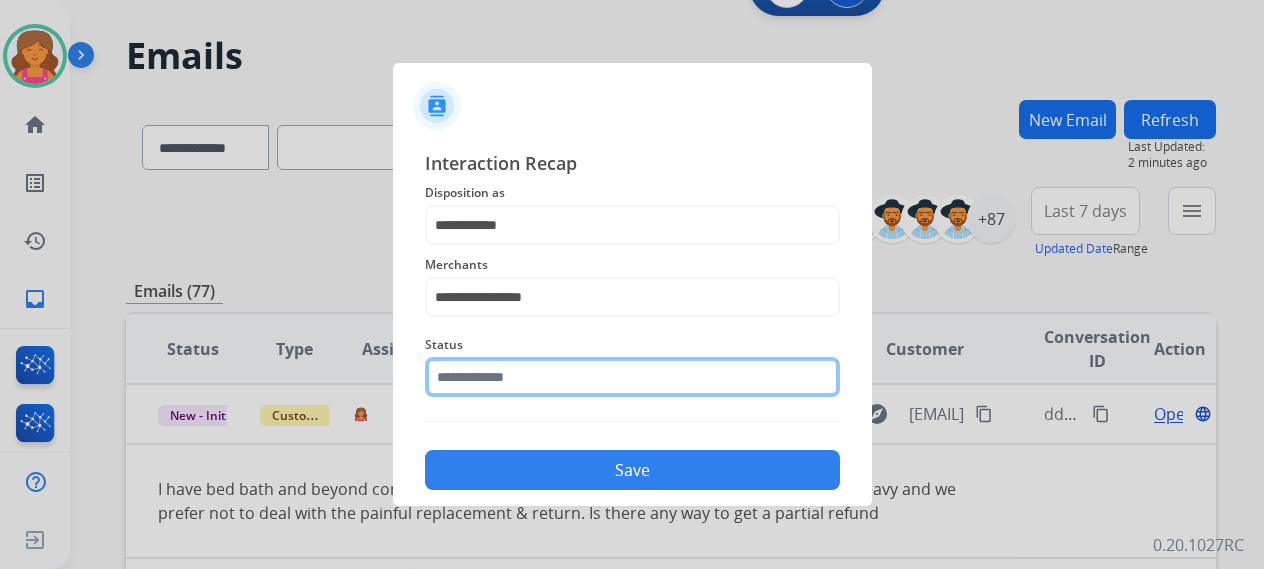 click 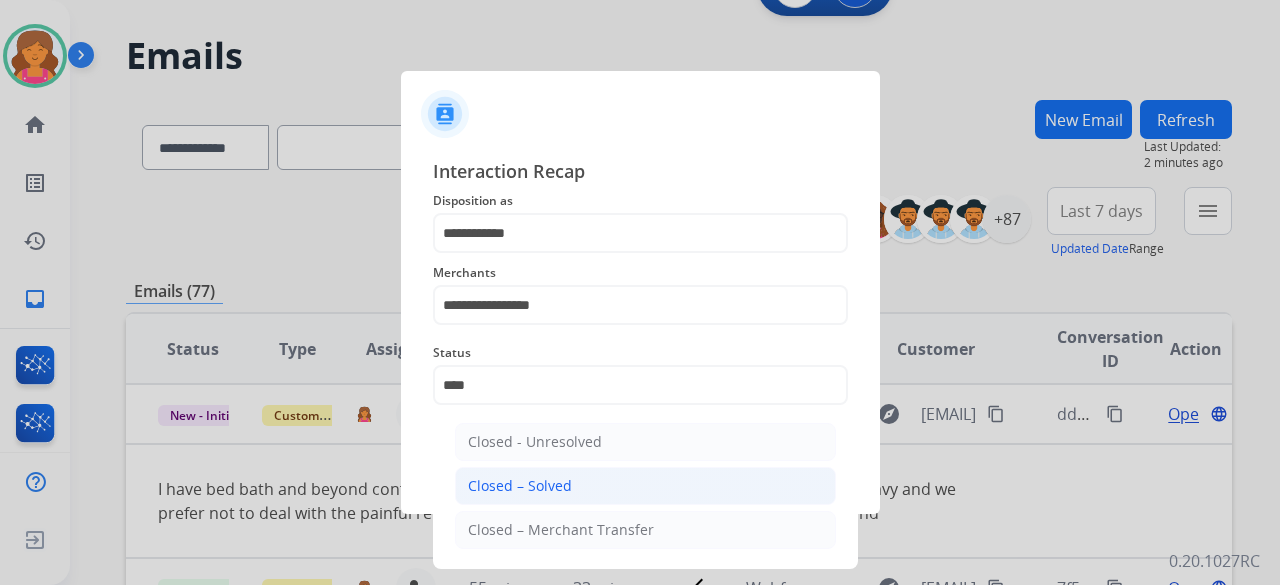 click on "Closed – Solved" 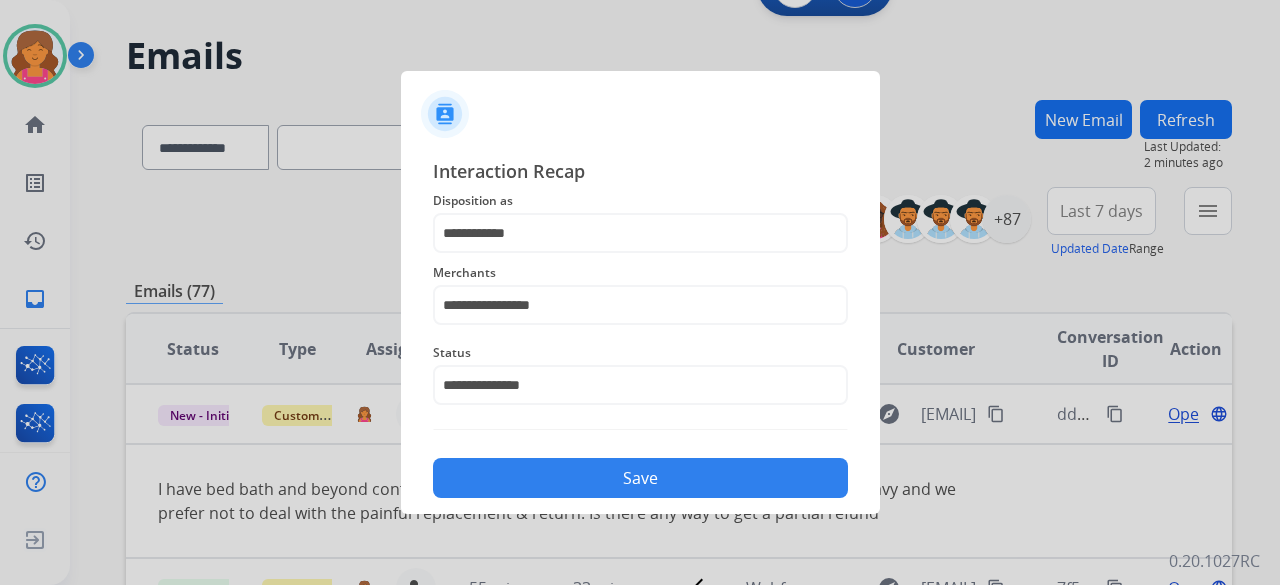 click on "Save" 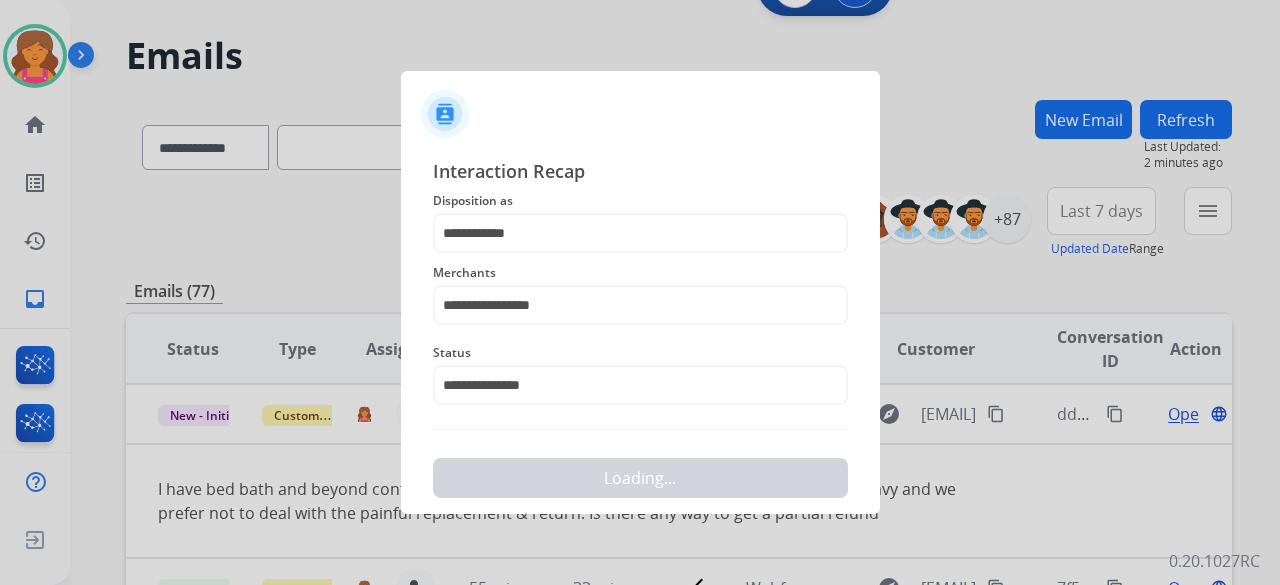 scroll, scrollTop: 0, scrollLeft: 0, axis: both 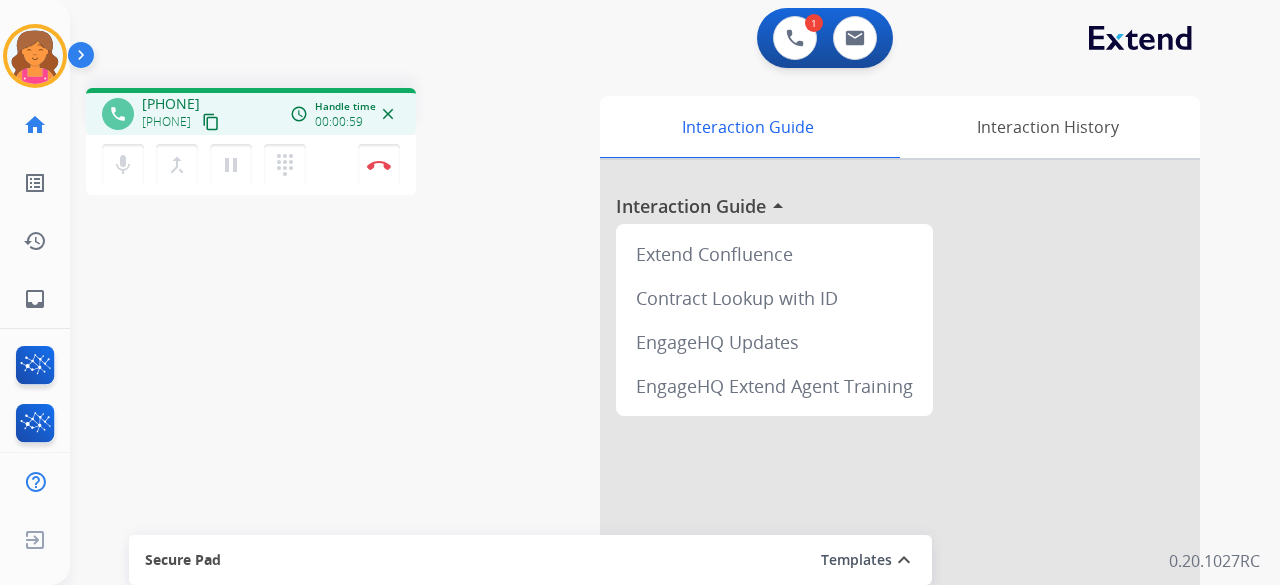 click on "content_copy" at bounding box center (211, 122) 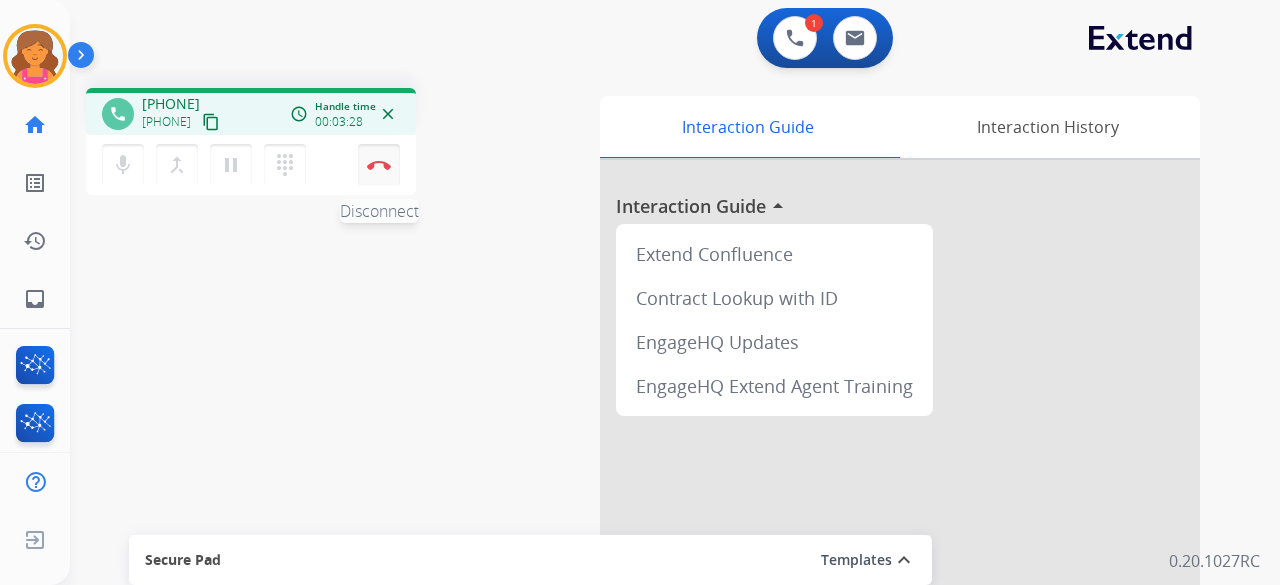 click at bounding box center [379, 165] 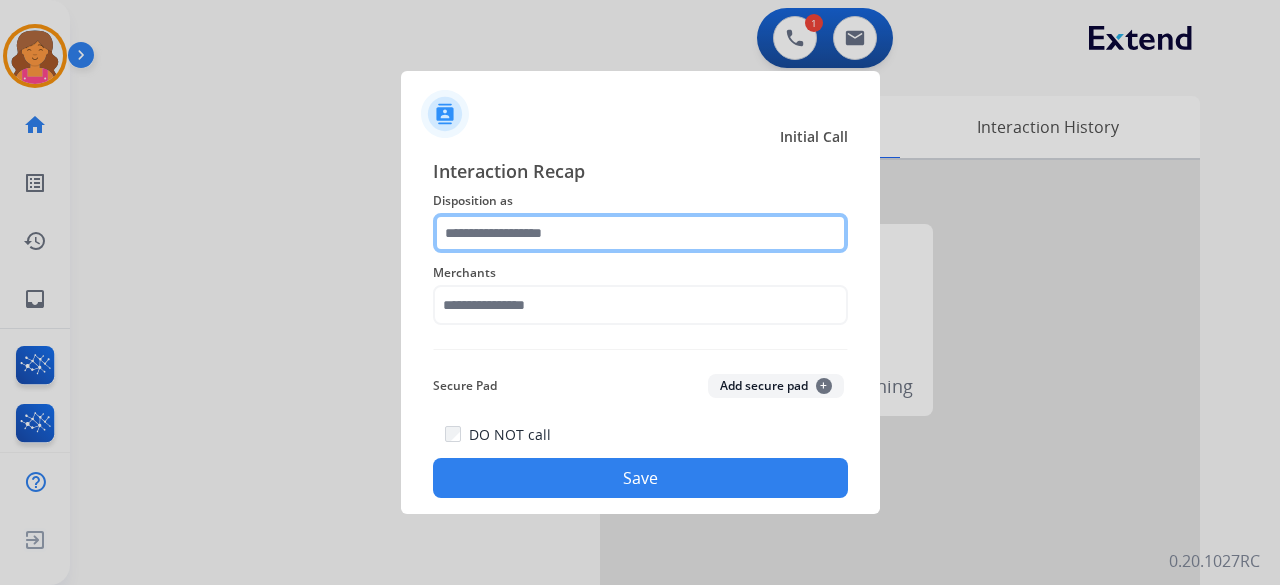 click 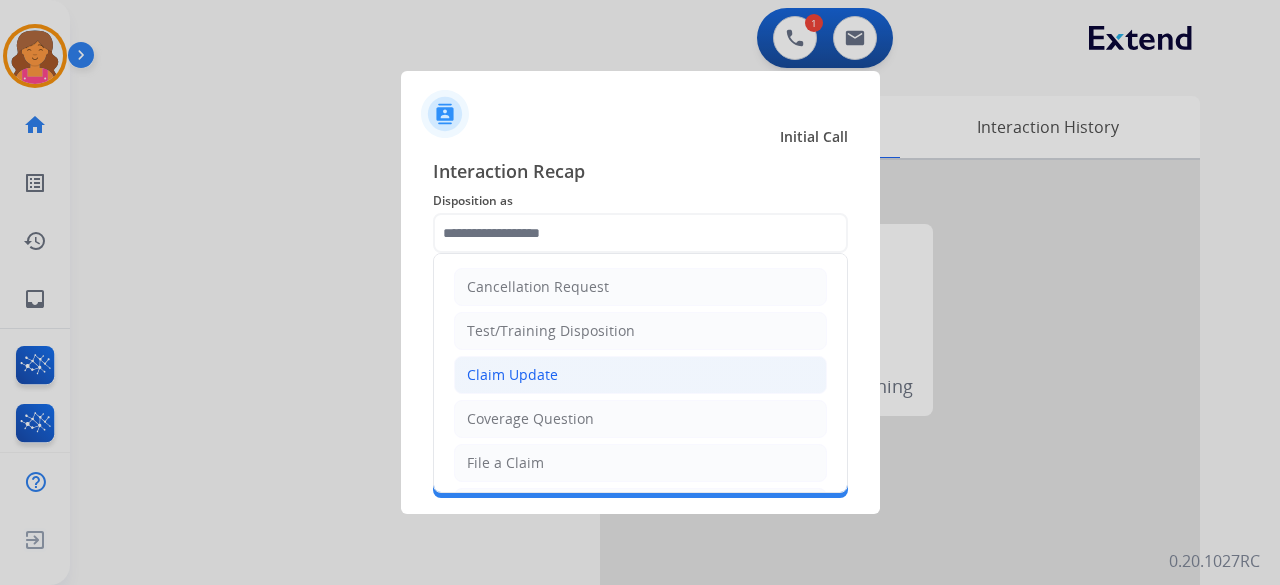 click on "Claim Update" 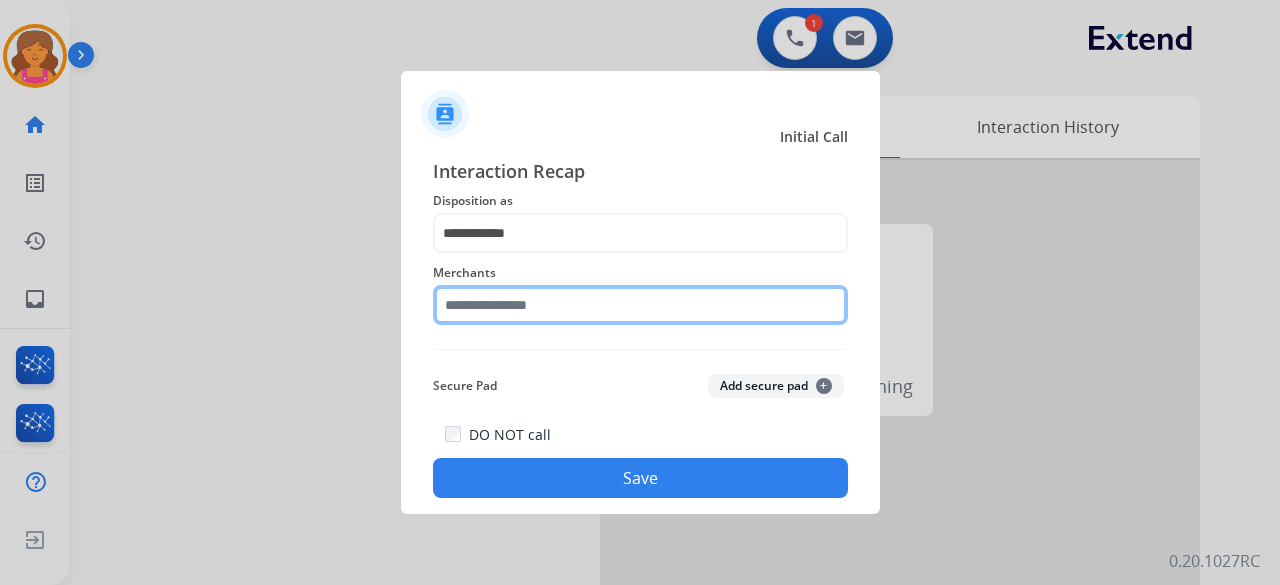 click on "Merchants" 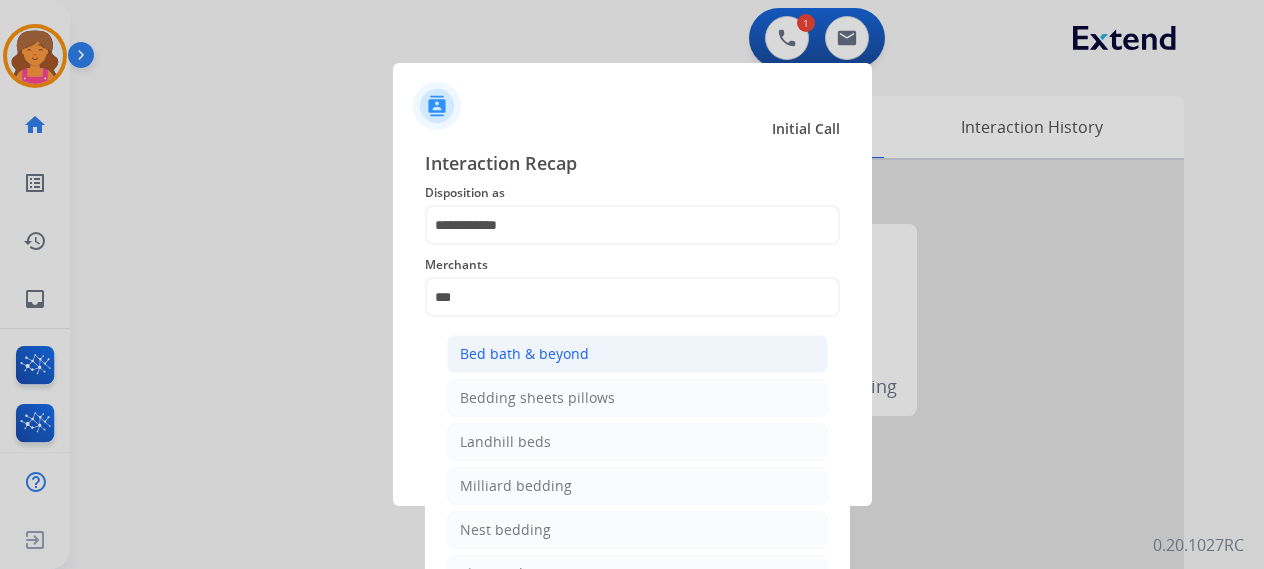 click on "Bed bath & beyond" 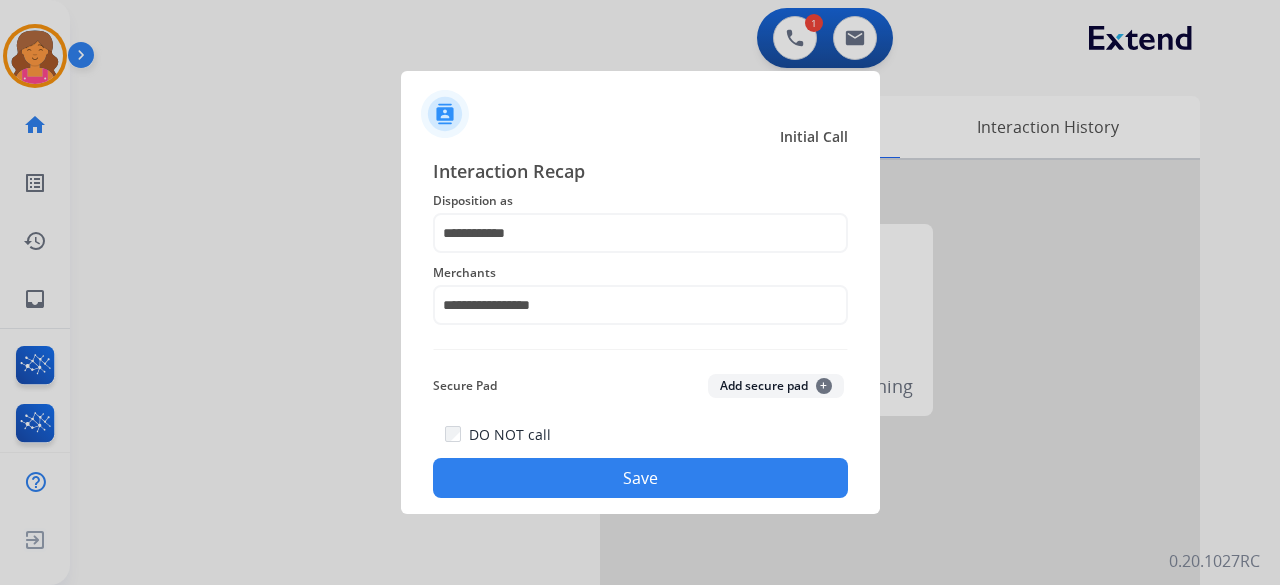 click on "Save" 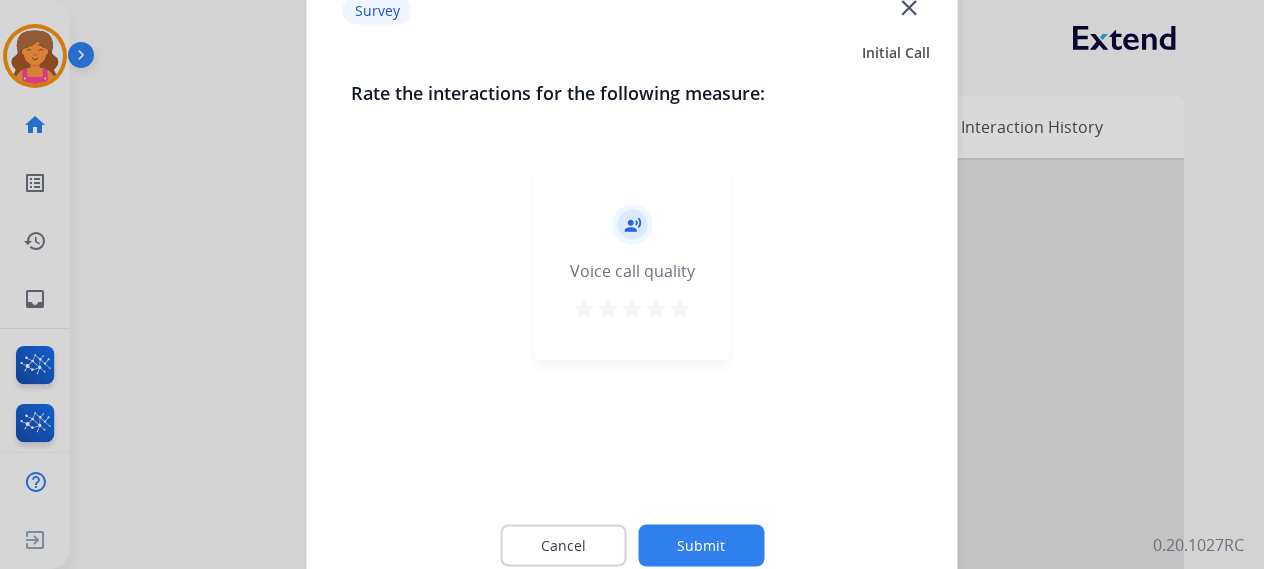 click on "star" at bounding box center (680, 308) 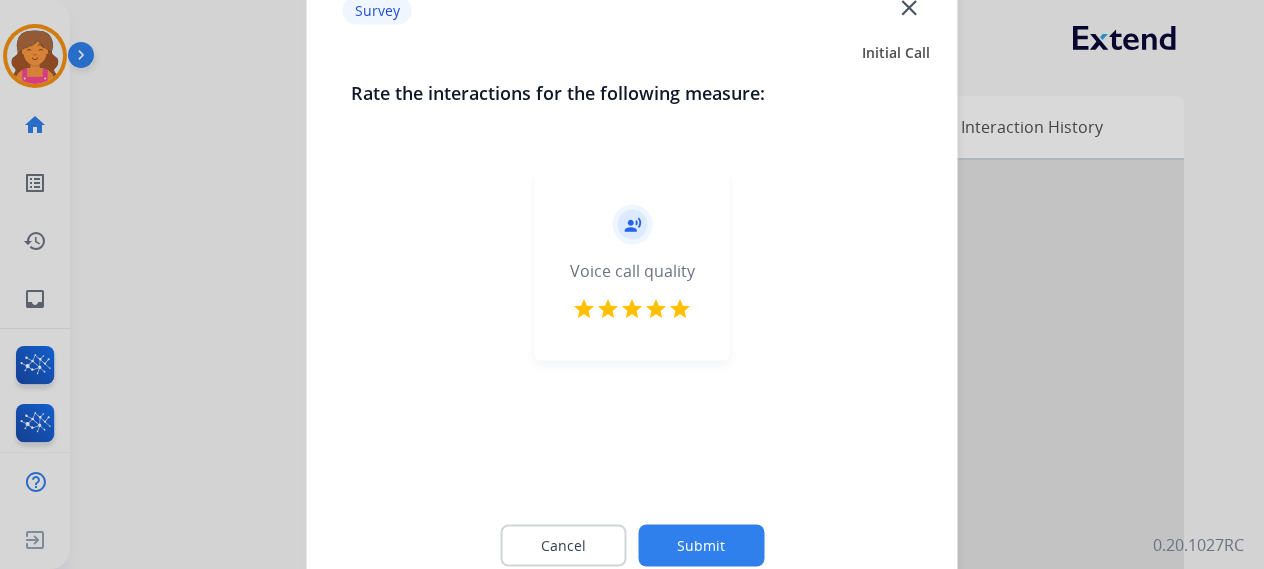 click on "Submit" 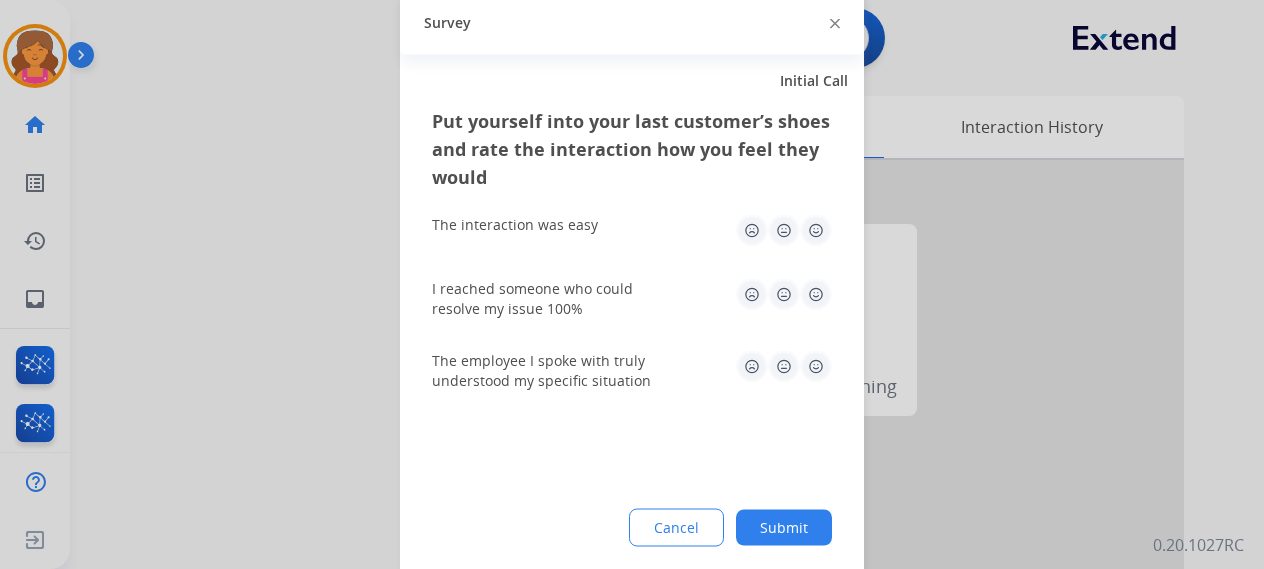 click 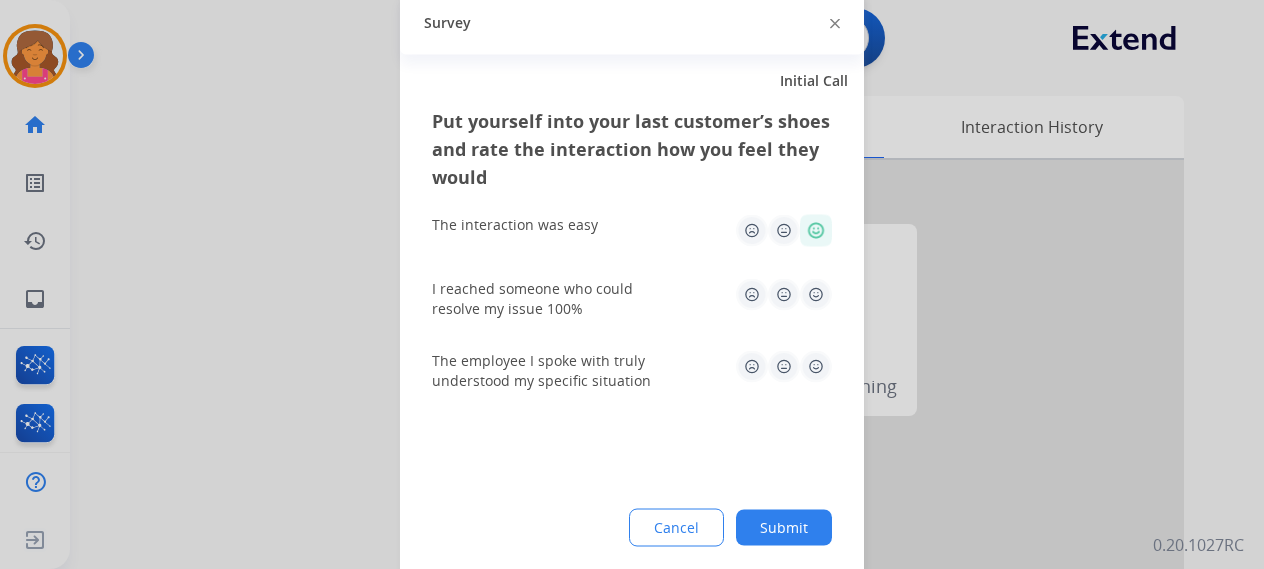 click 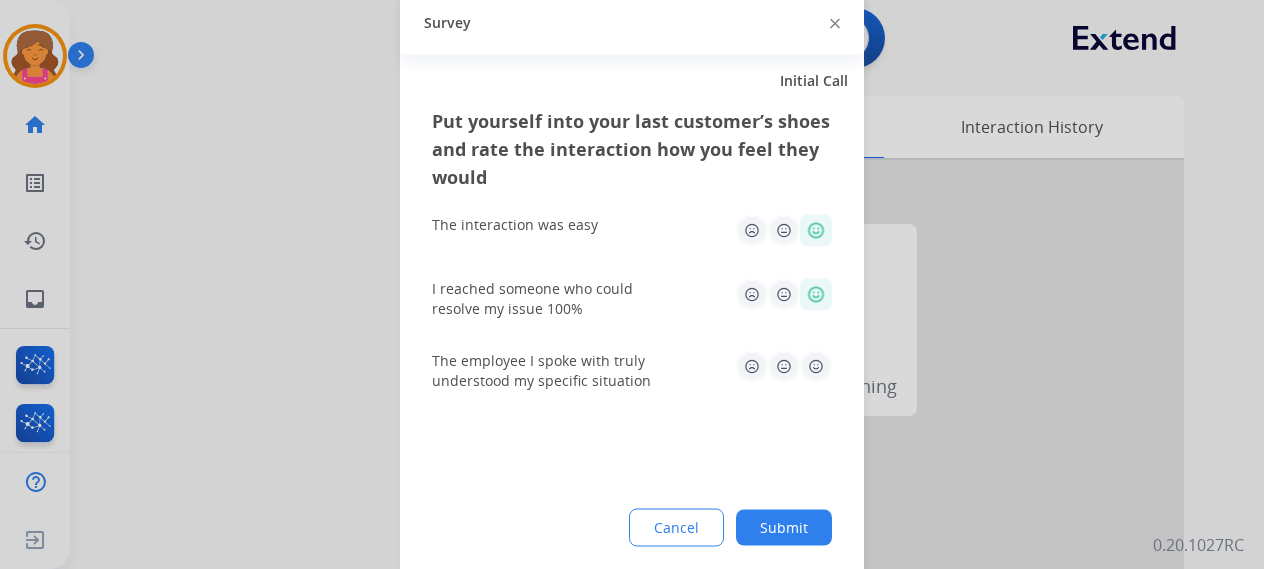 click 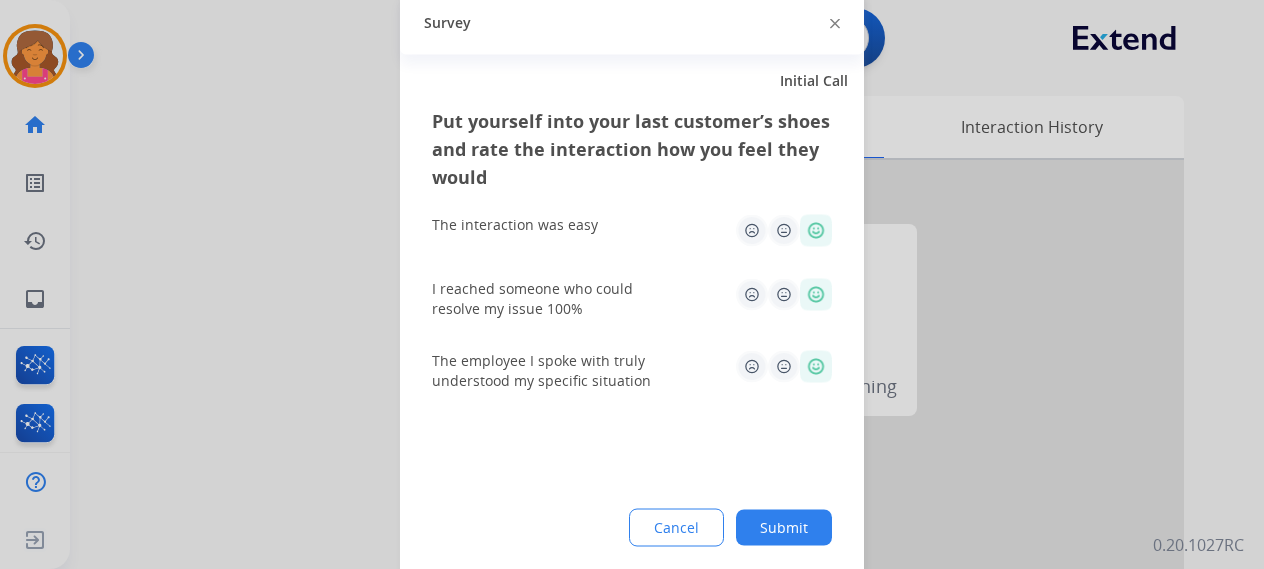 drag, startPoint x: 784, startPoint y: 557, endPoint x: 787, endPoint y: 541, distance: 16.27882 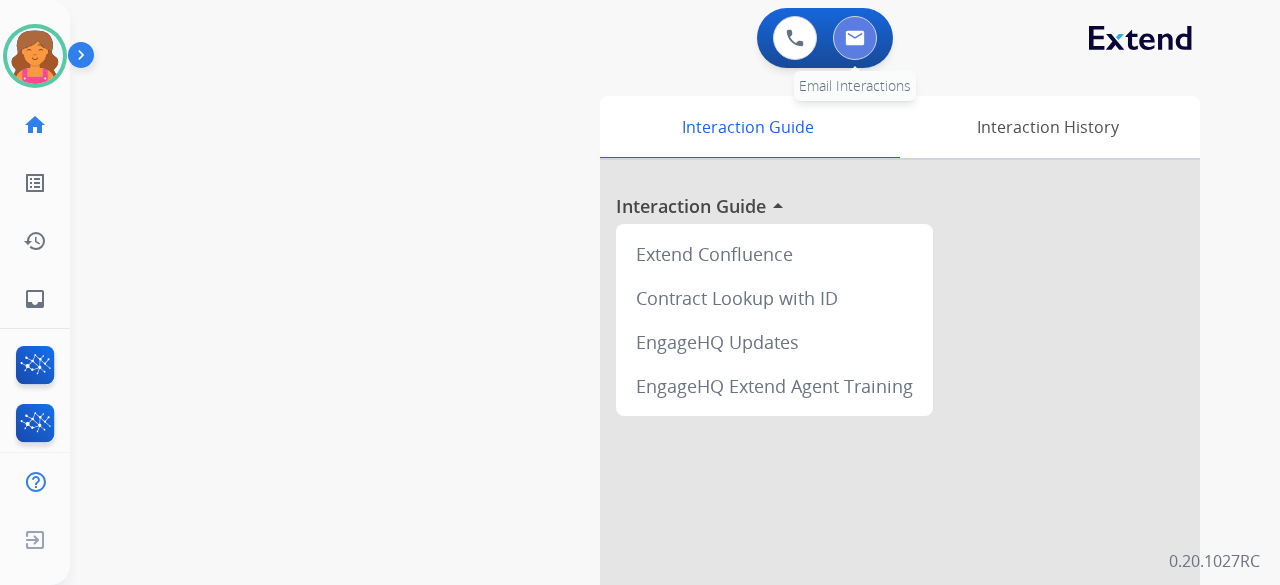 click at bounding box center [855, 38] 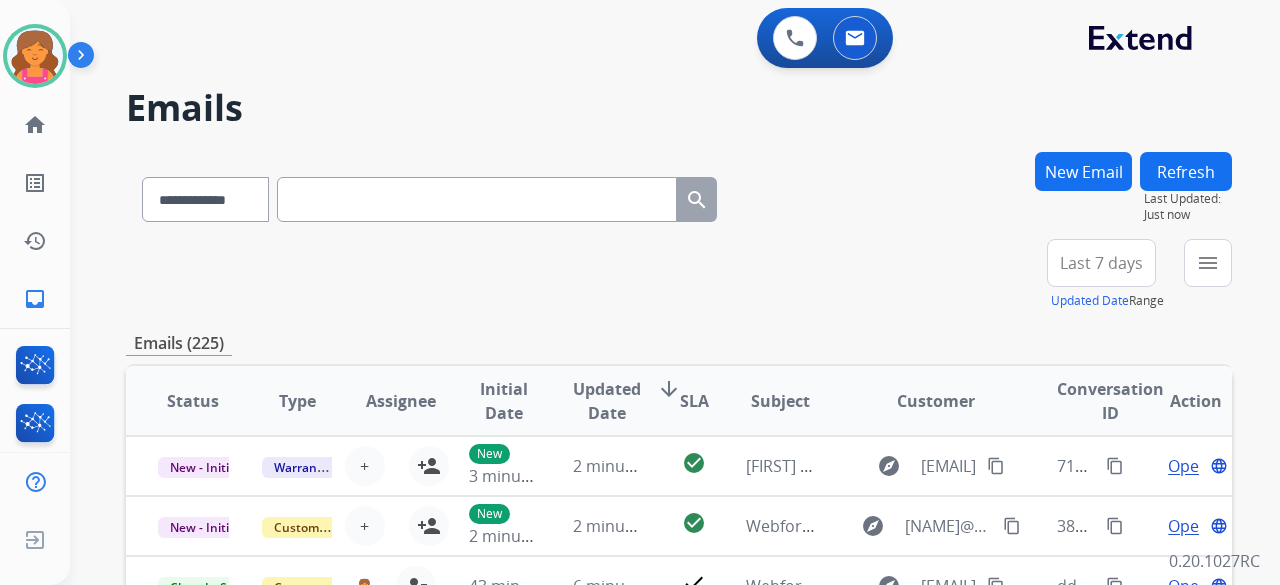 click on "New Email" at bounding box center (1083, 171) 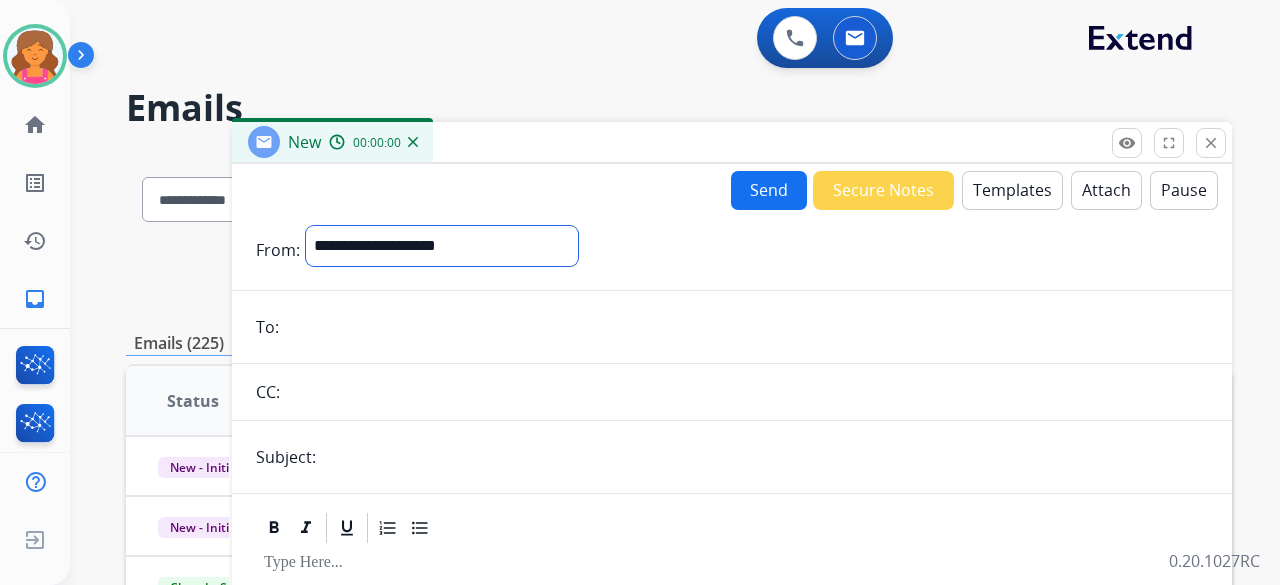 click on "**********" at bounding box center [442, 246] 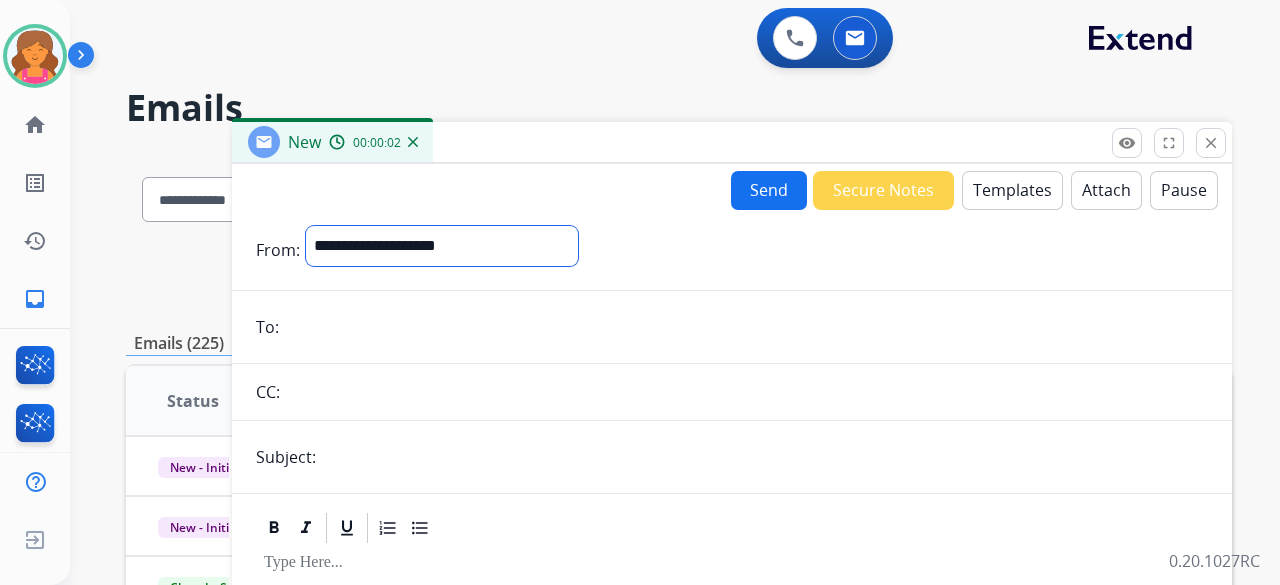 select on "**********" 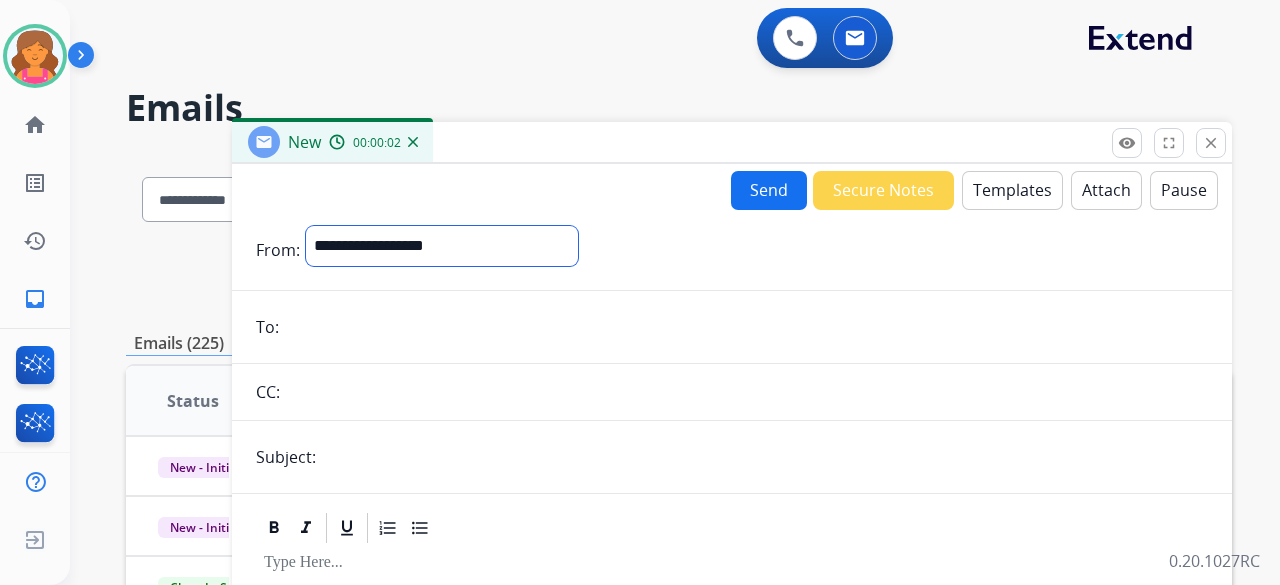 click on "**********" at bounding box center [442, 246] 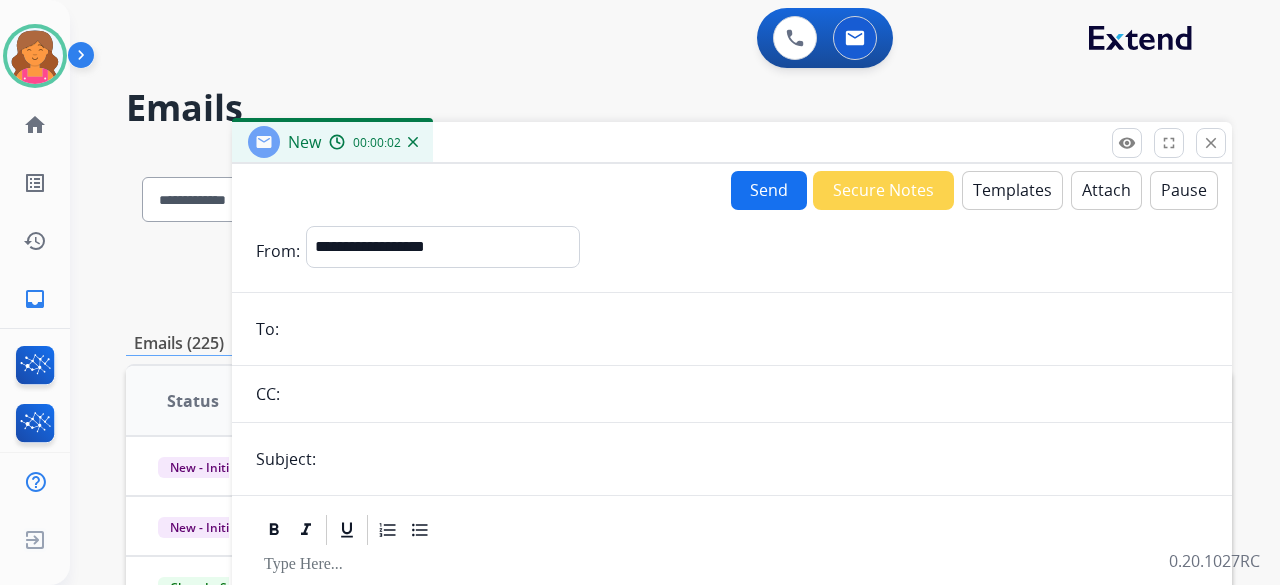 click at bounding box center [746, 329] 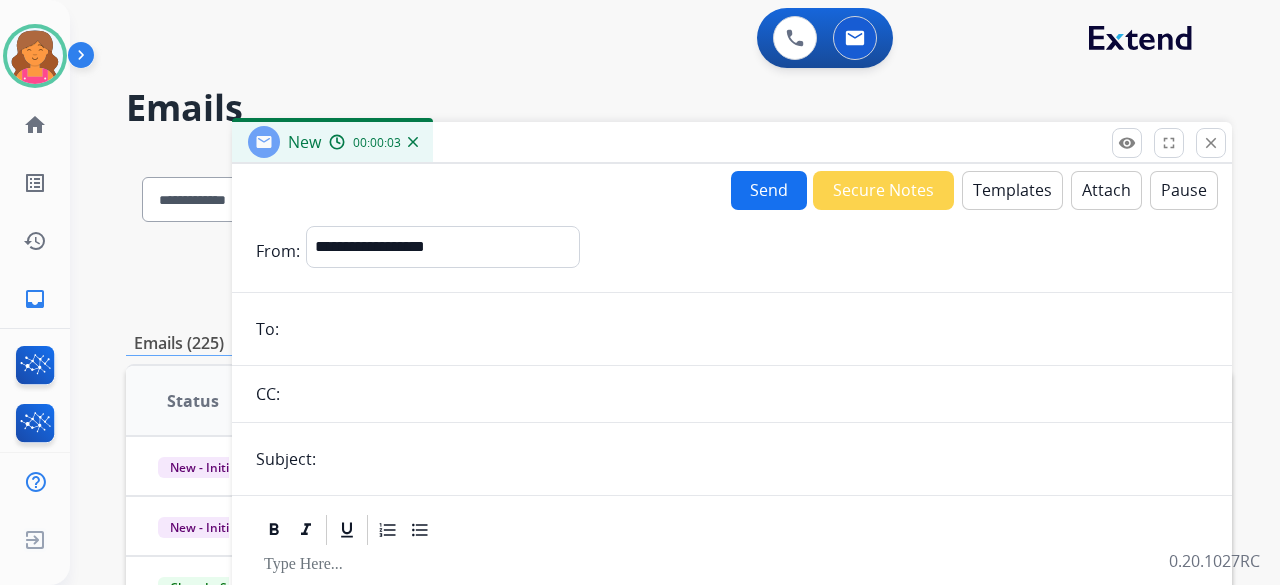 paste on "**********" 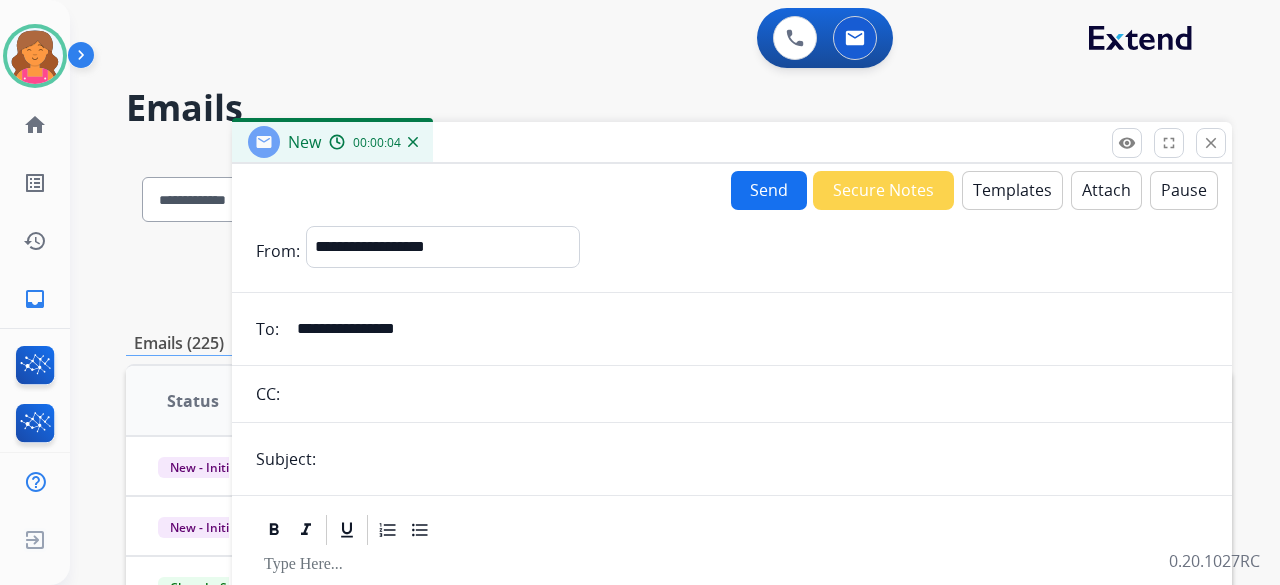 type on "**********" 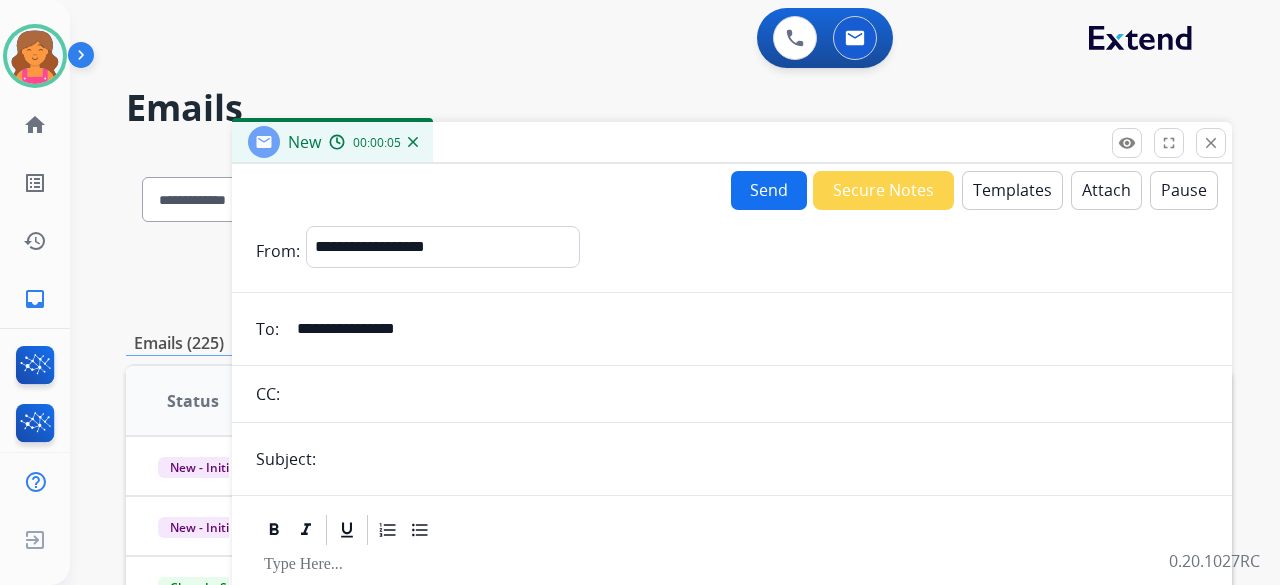 type on "**********" 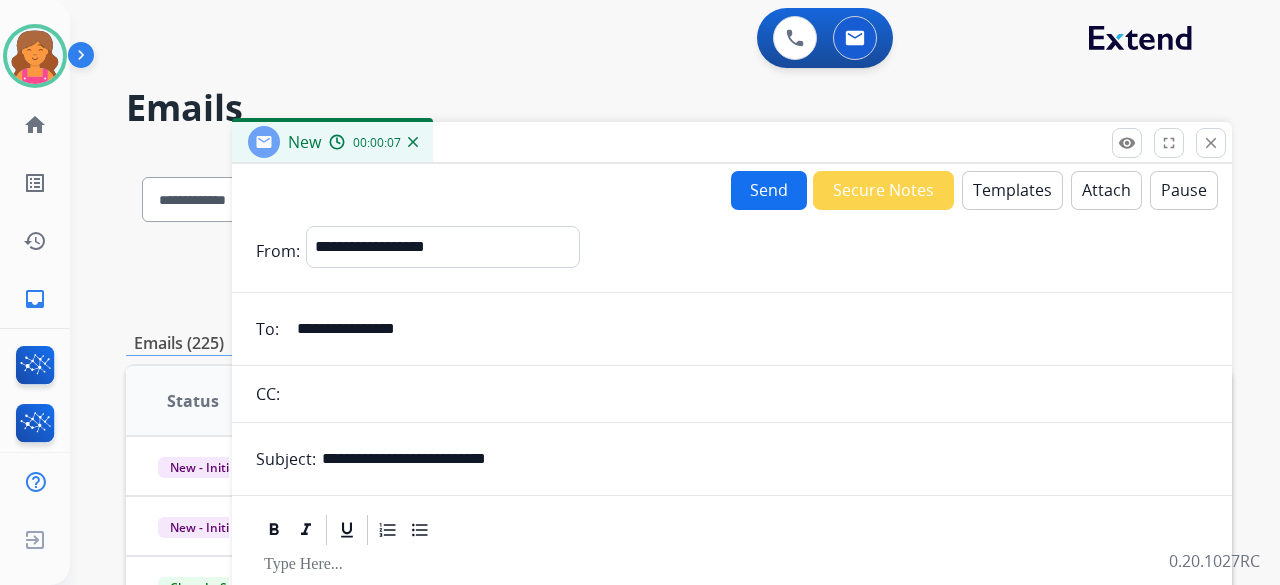 click on "Templates" at bounding box center [1012, 190] 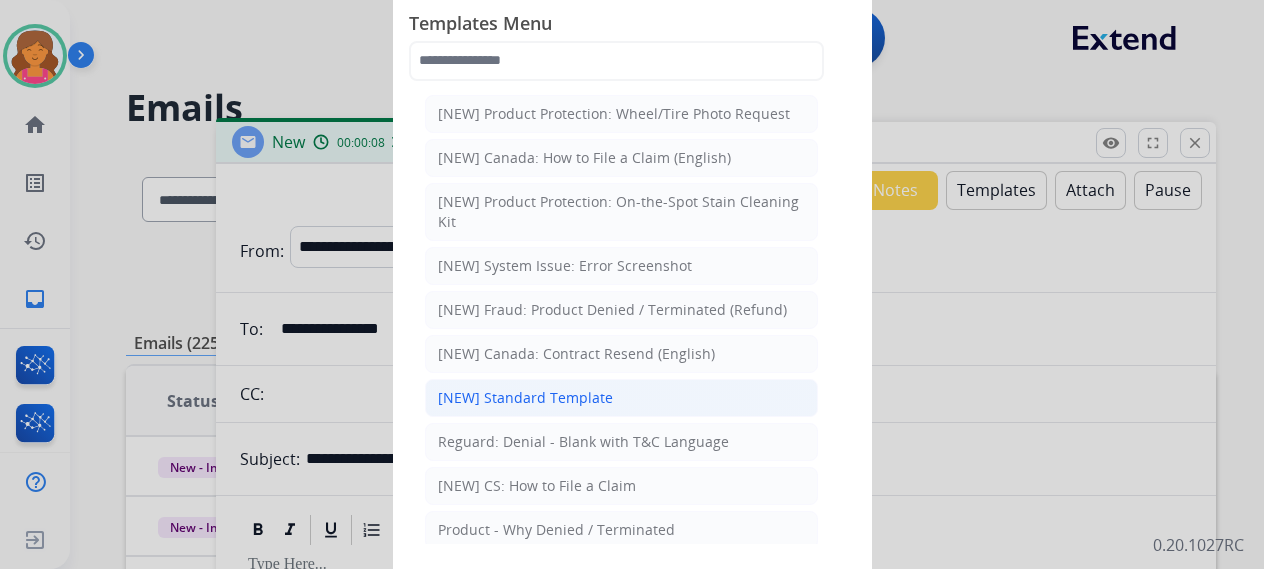 click on "[NEW] Standard Template" 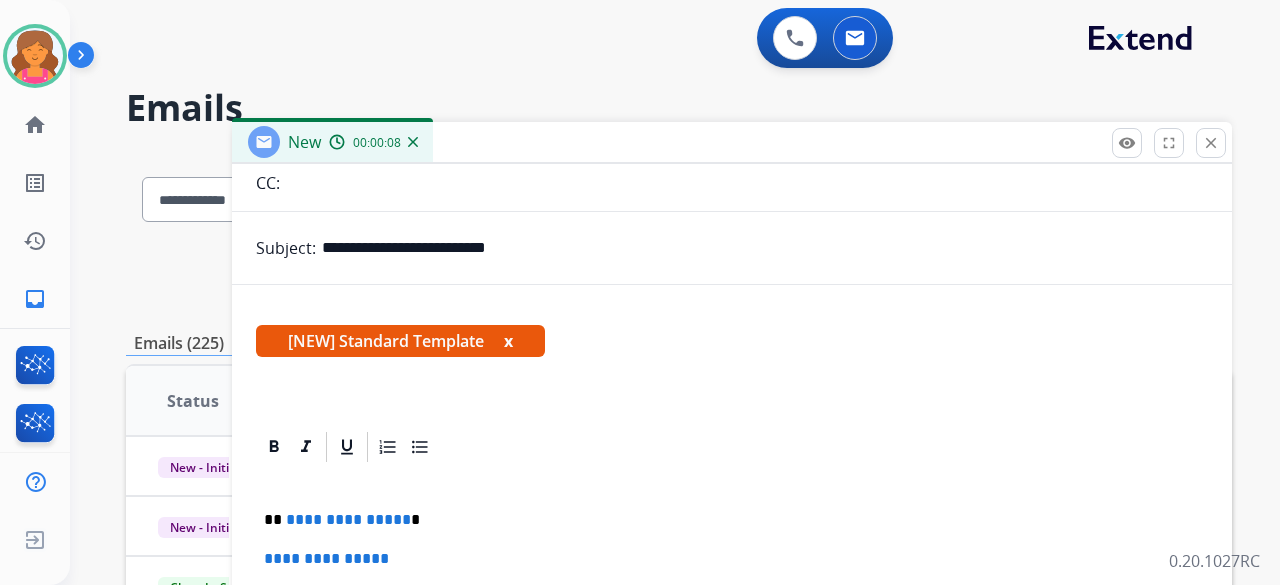 scroll, scrollTop: 372, scrollLeft: 0, axis: vertical 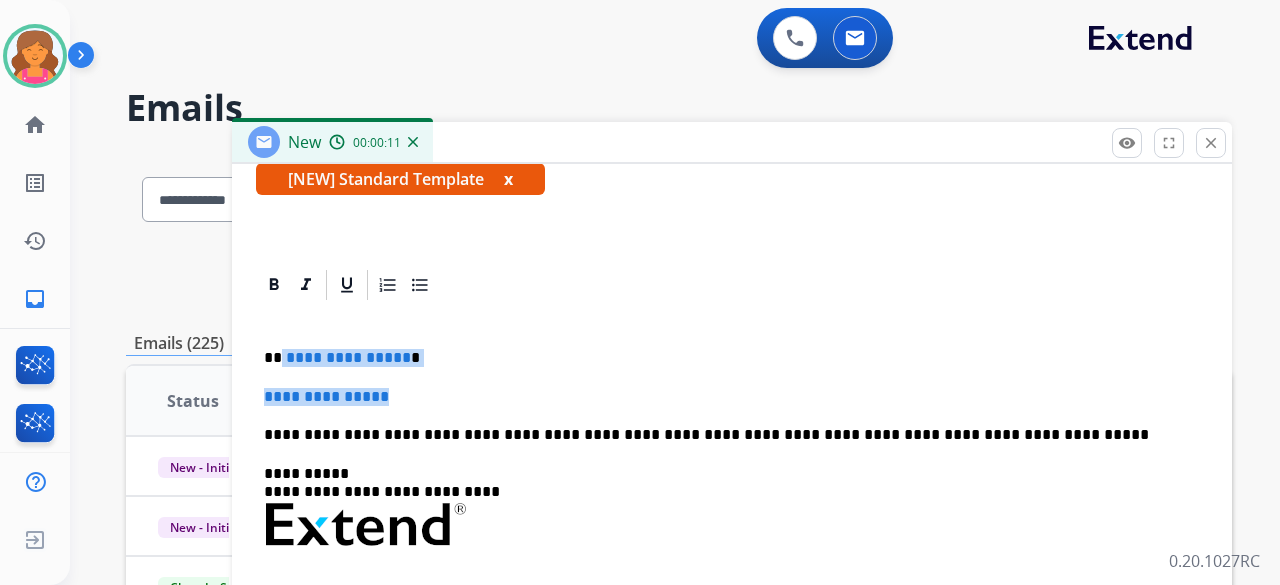 drag, startPoint x: 413, startPoint y: 385, endPoint x: 279, endPoint y: 334, distance: 143.37712 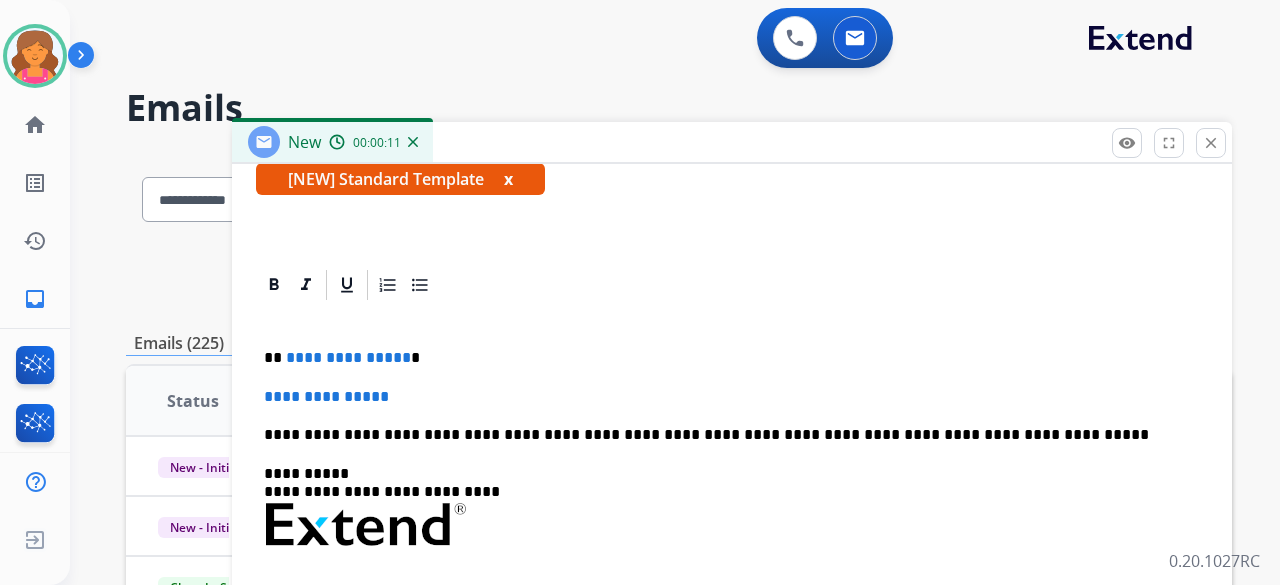 scroll, scrollTop: 334, scrollLeft: 0, axis: vertical 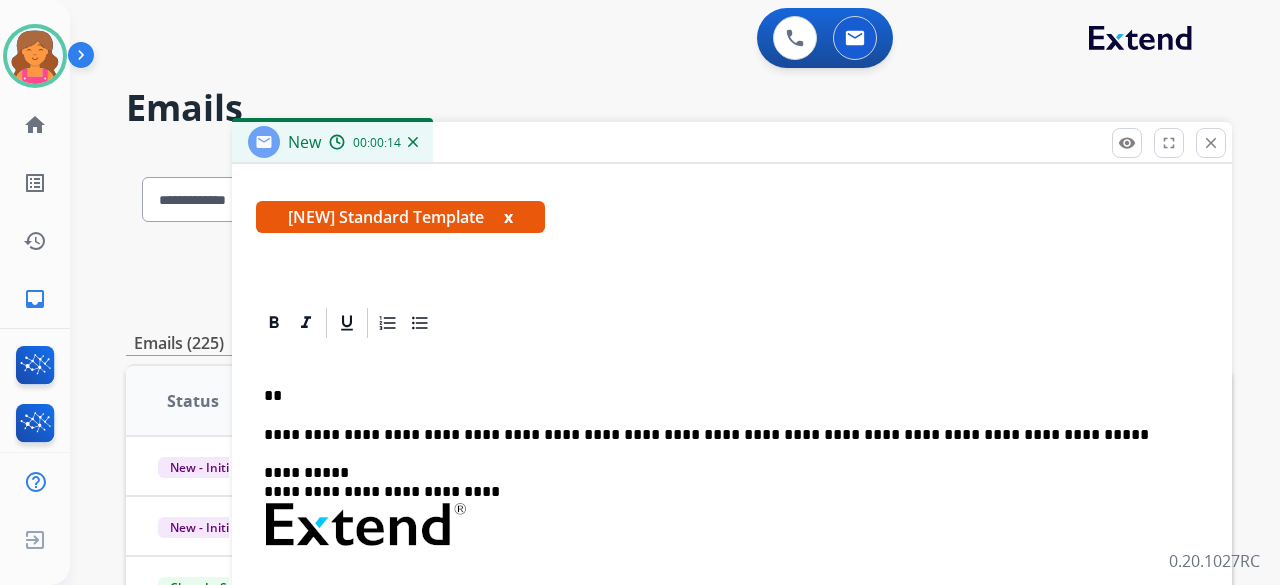 type 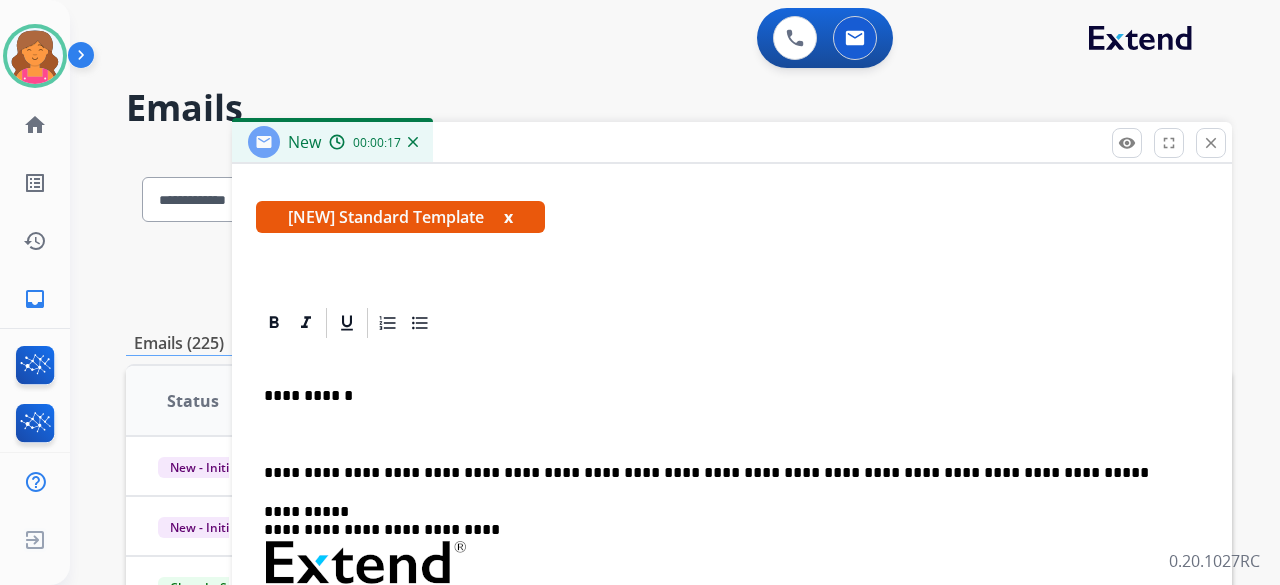 scroll, scrollTop: 372, scrollLeft: 0, axis: vertical 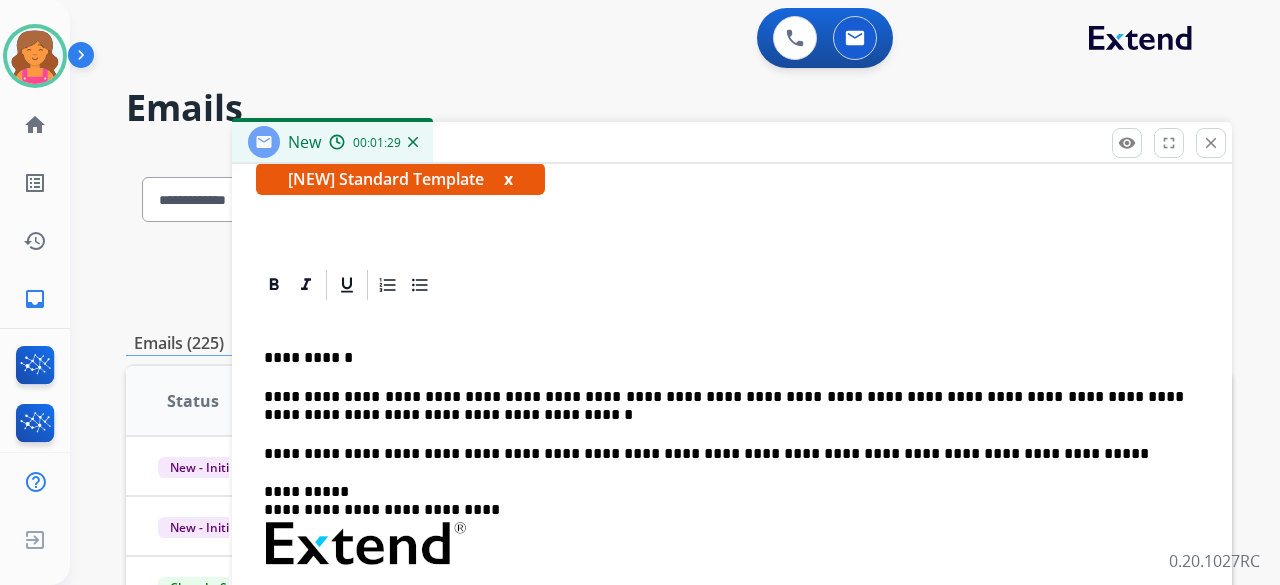 click on "**********" at bounding box center (724, 406) 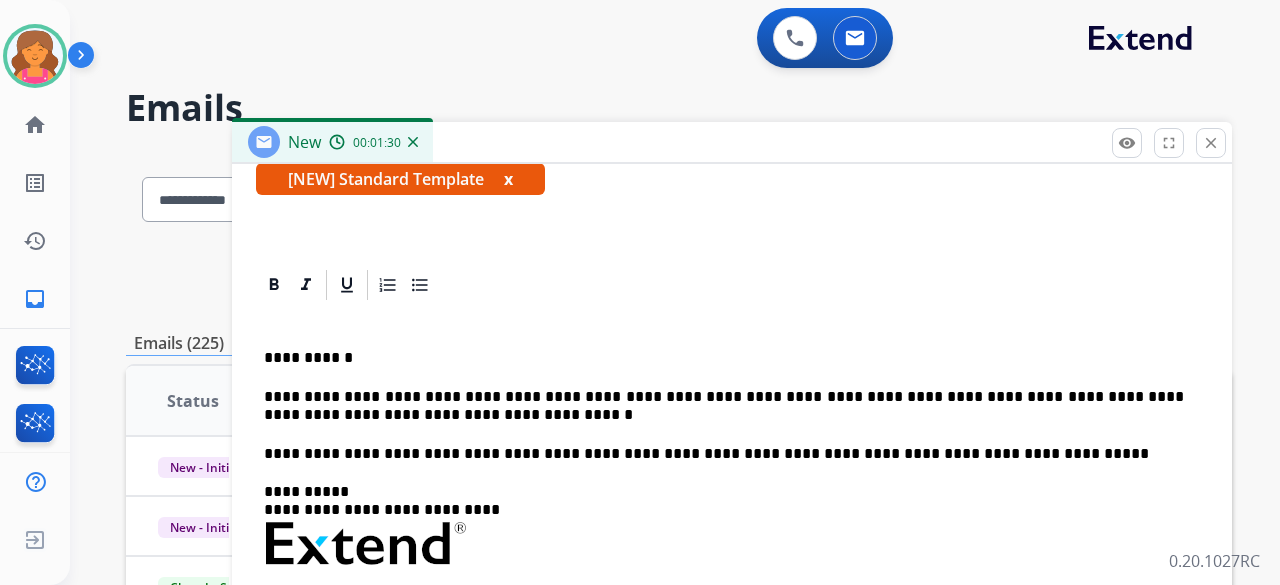 click on "**********" at bounding box center [724, 406] 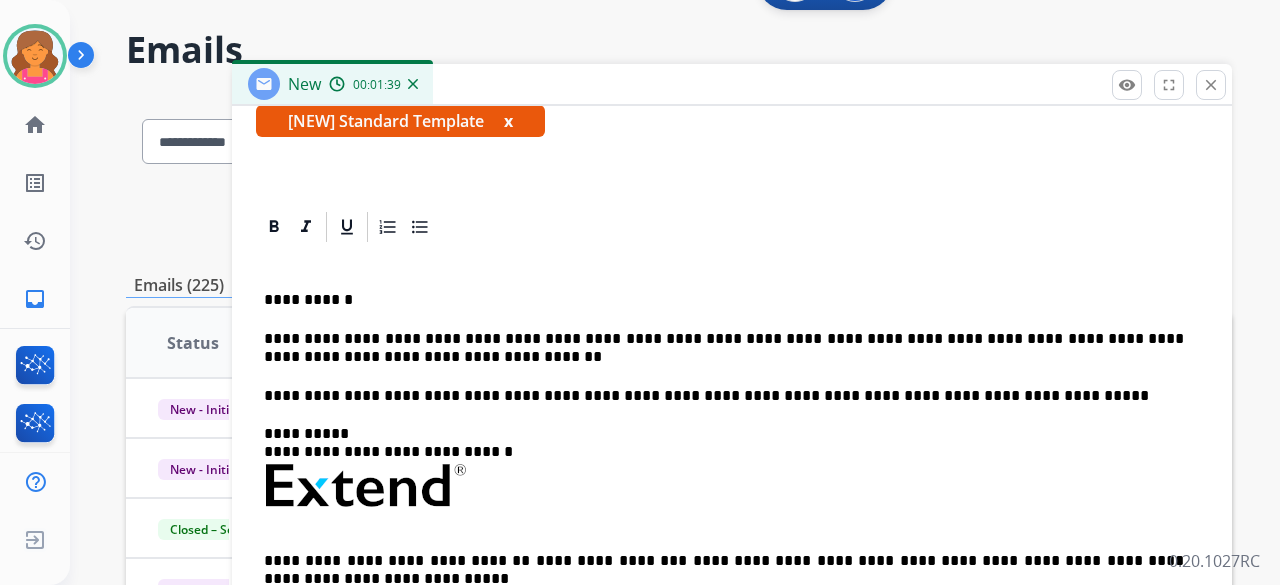 scroll, scrollTop: 135, scrollLeft: 0, axis: vertical 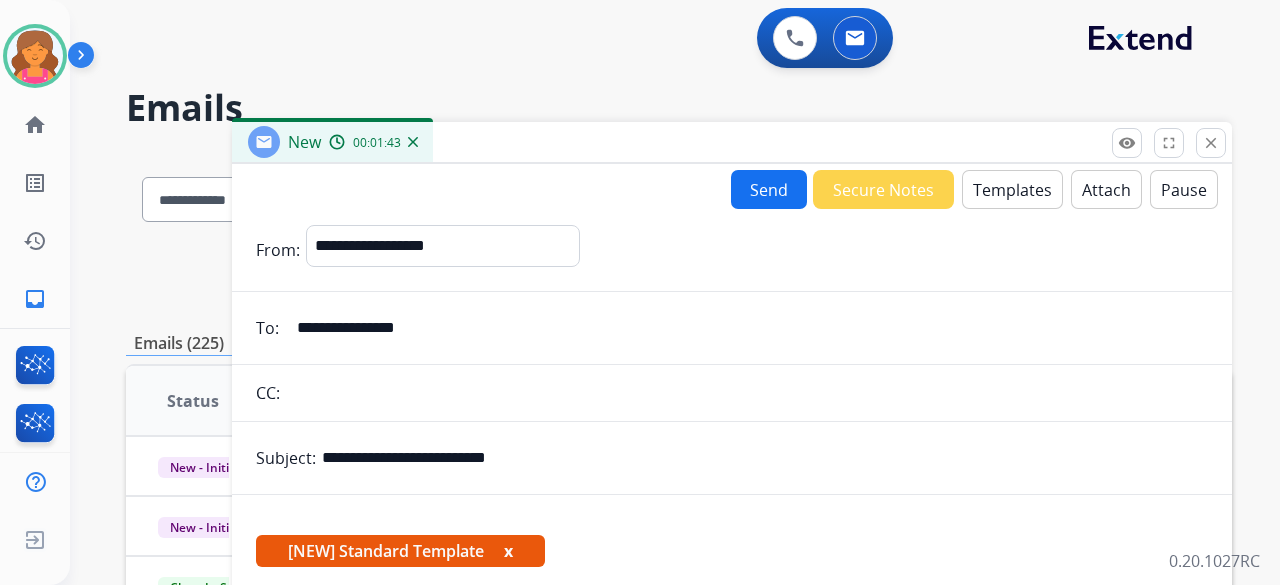 click on "Send" at bounding box center (769, 189) 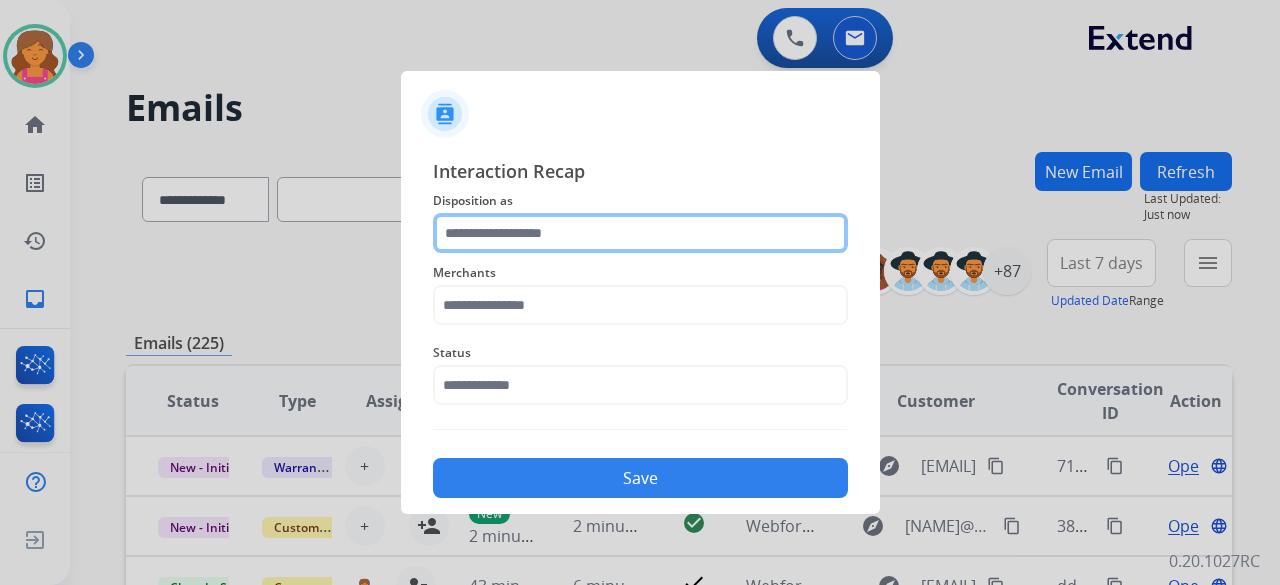 click 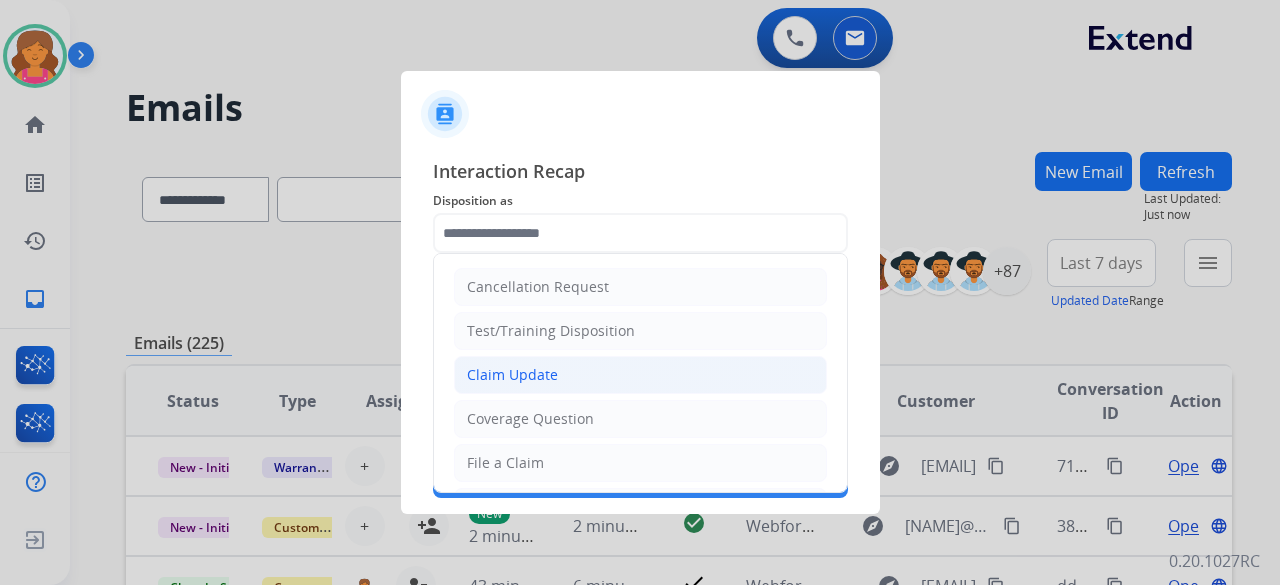 click on "Claim Update" 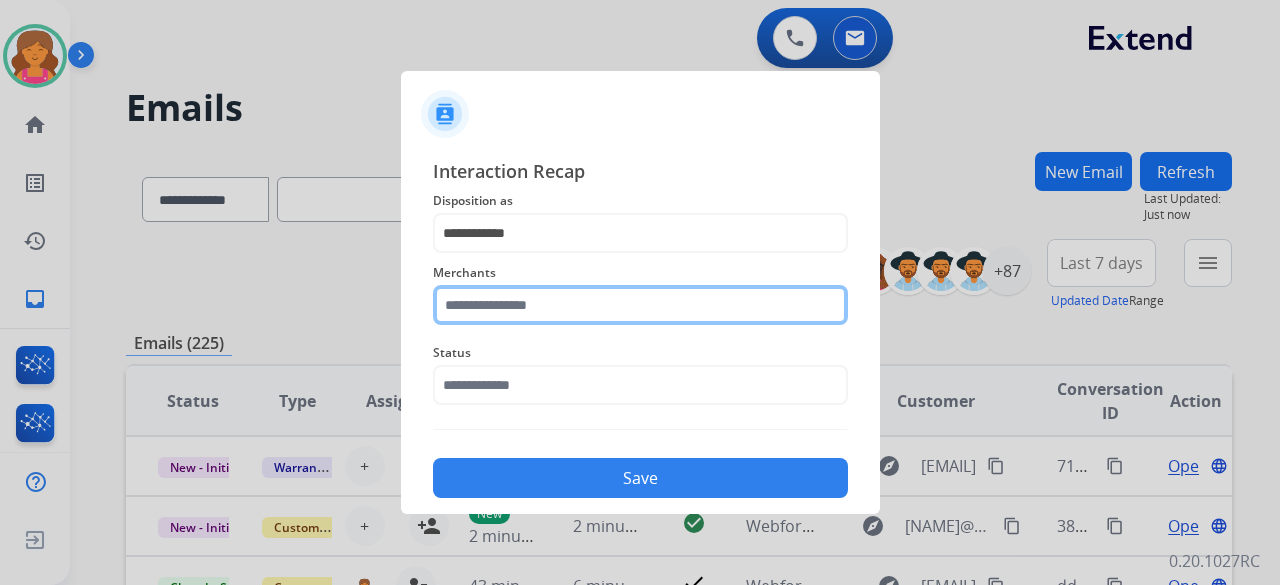 click 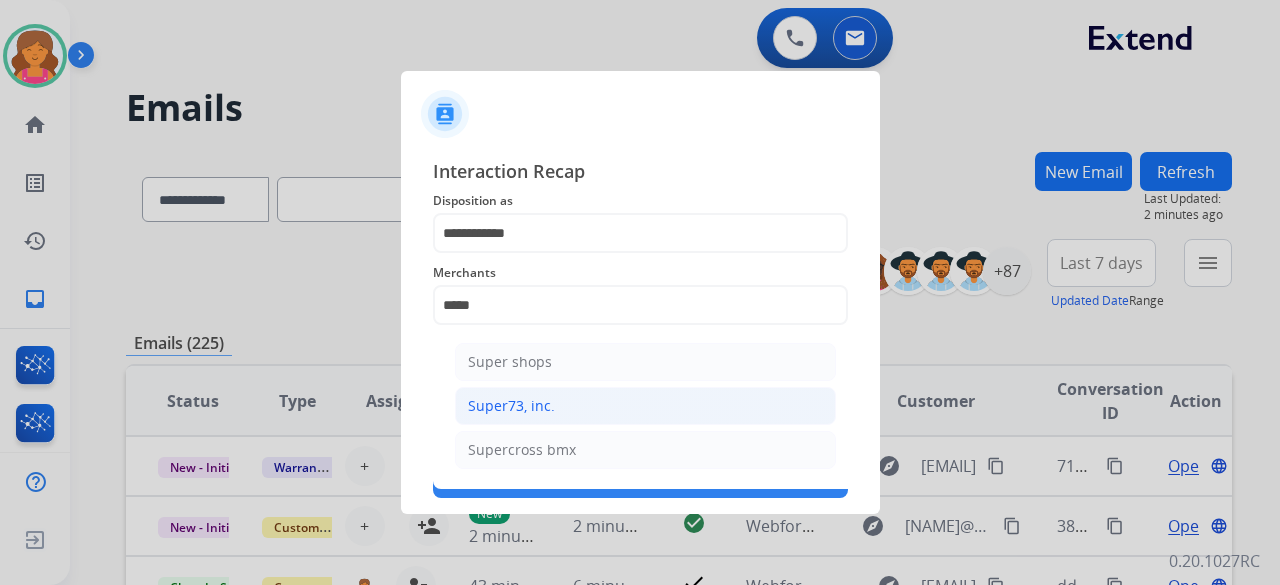 click on "Super73, inc." 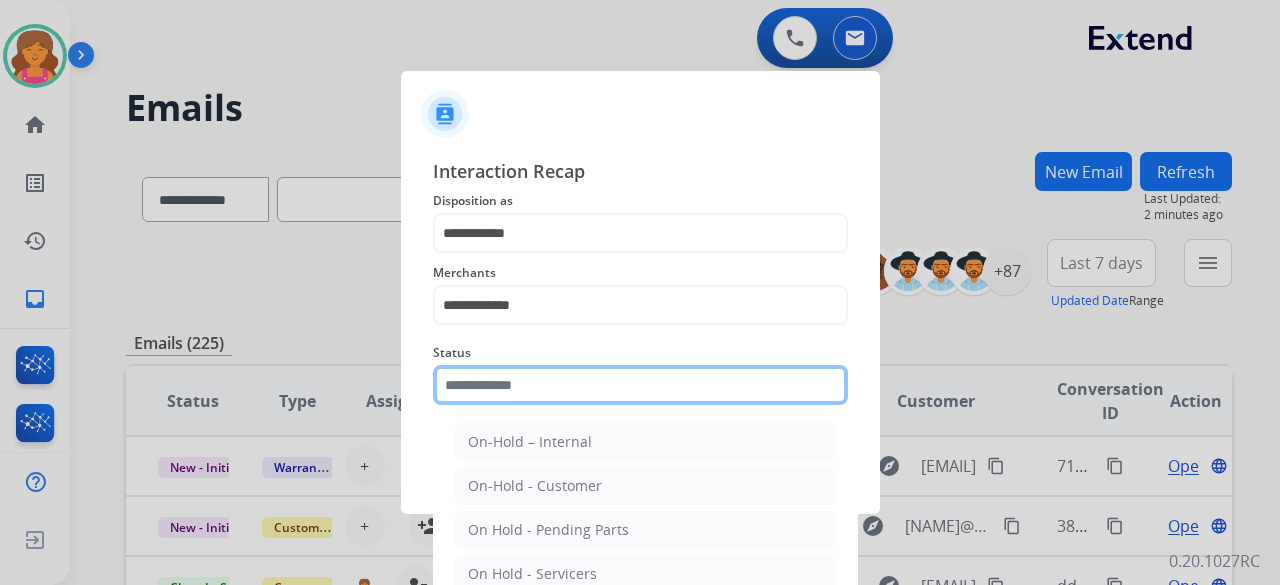 click 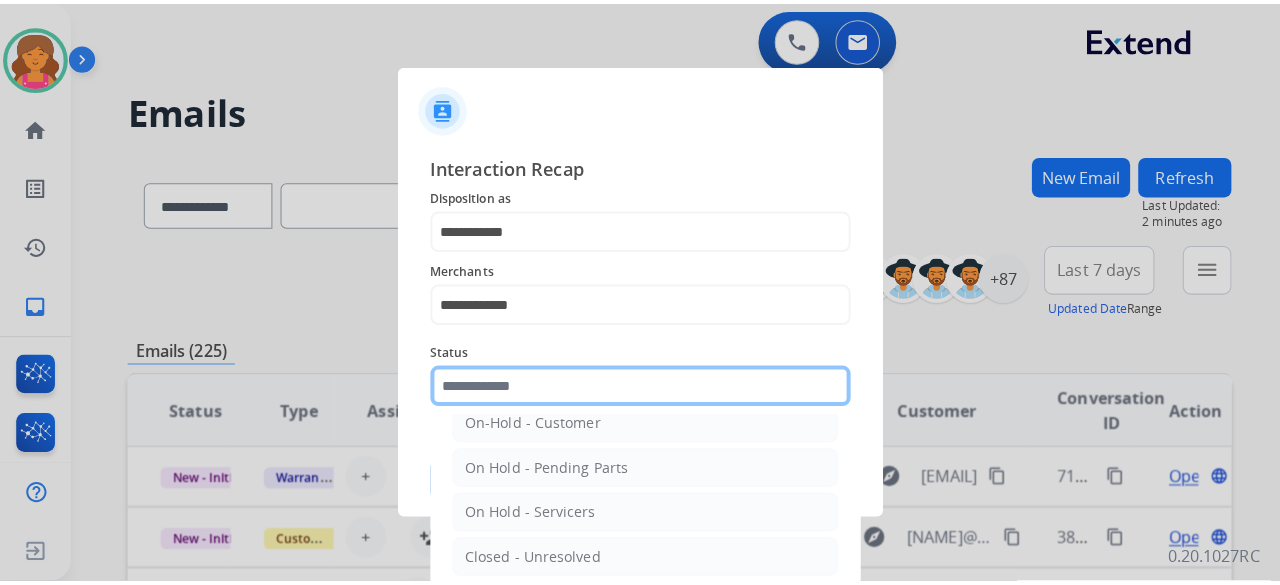 scroll, scrollTop: 114, scrollLeft: 0, axis: vertical 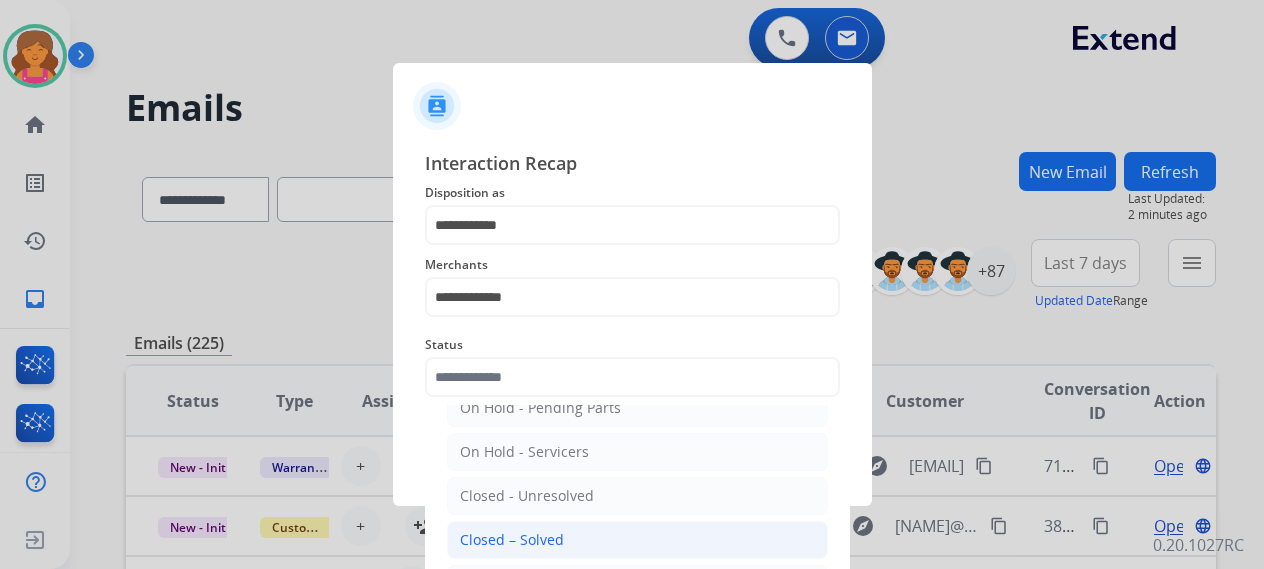 click on "Closed – Solved" 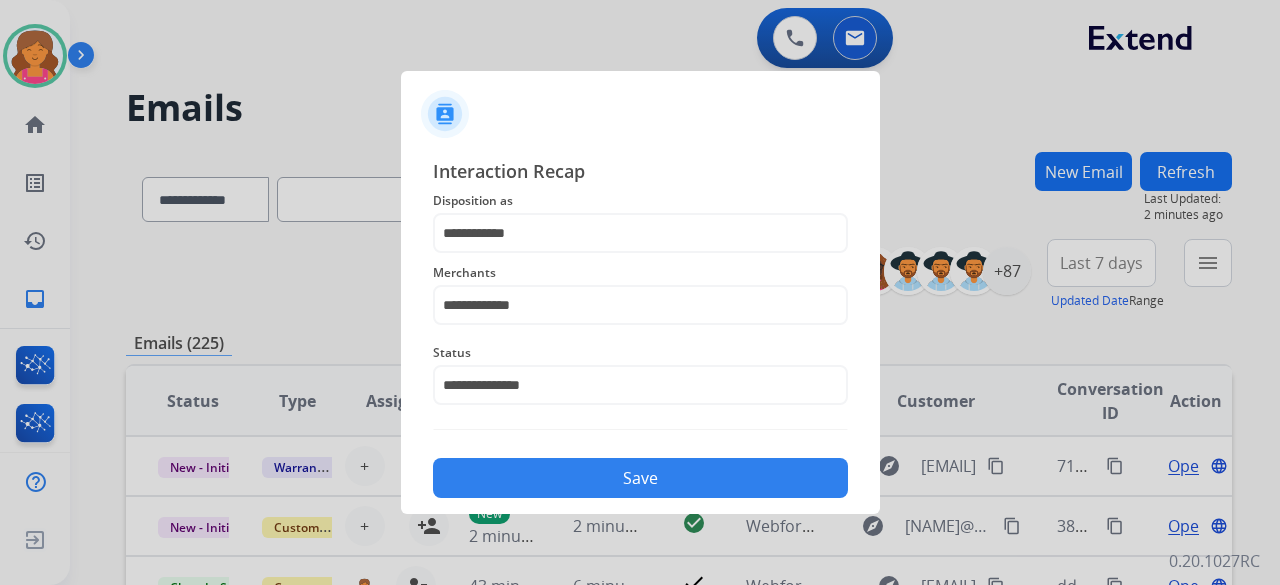 click on "Save" 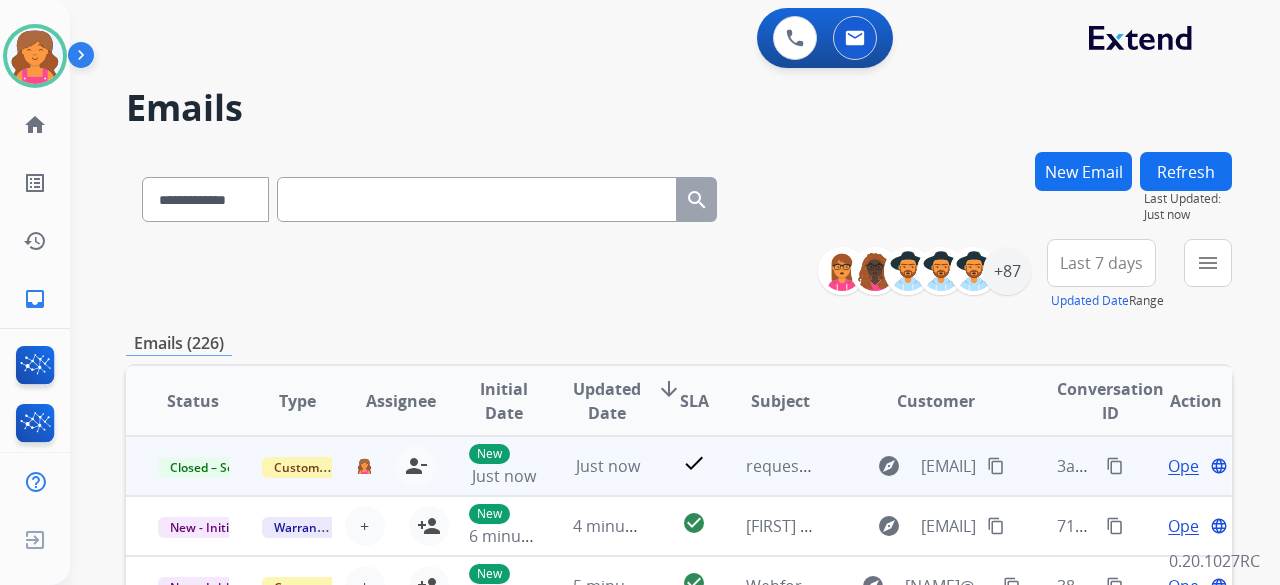 click on "content_copy" at bounding box center (1115, 466) 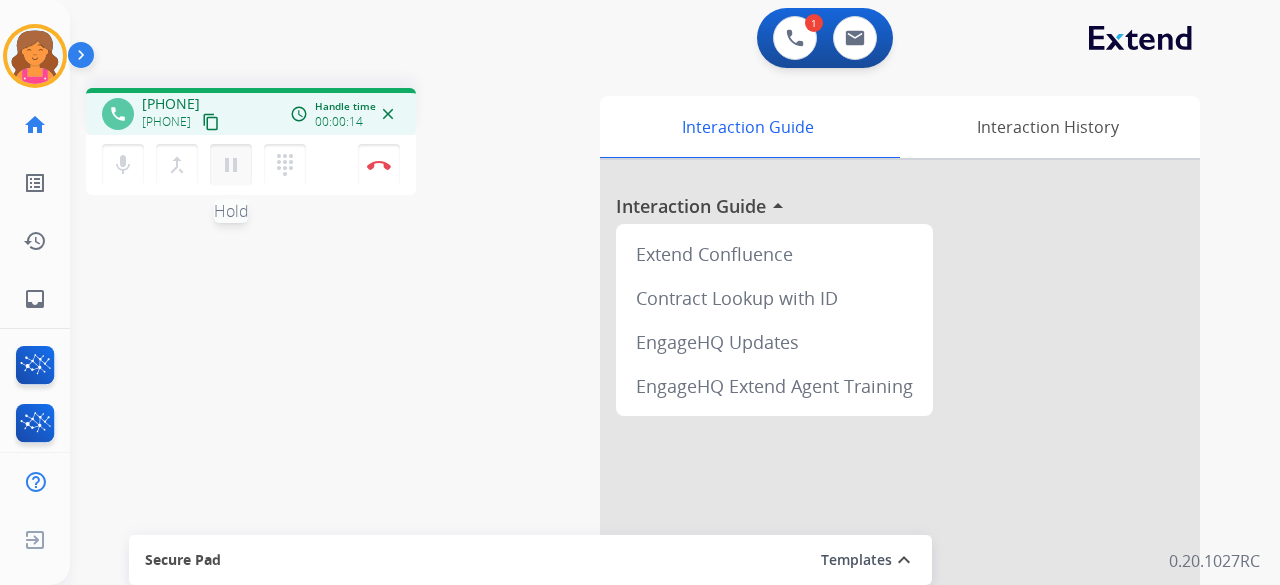 click on "pause" at bounding box center [231, 165] 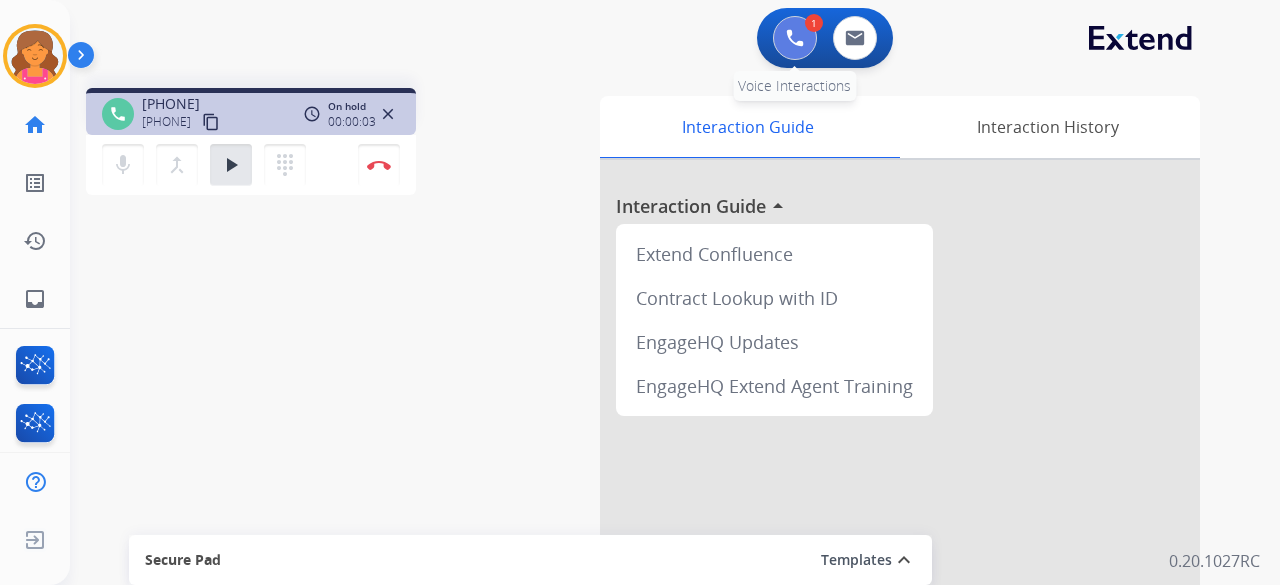 click at bounding box center [795, 38] 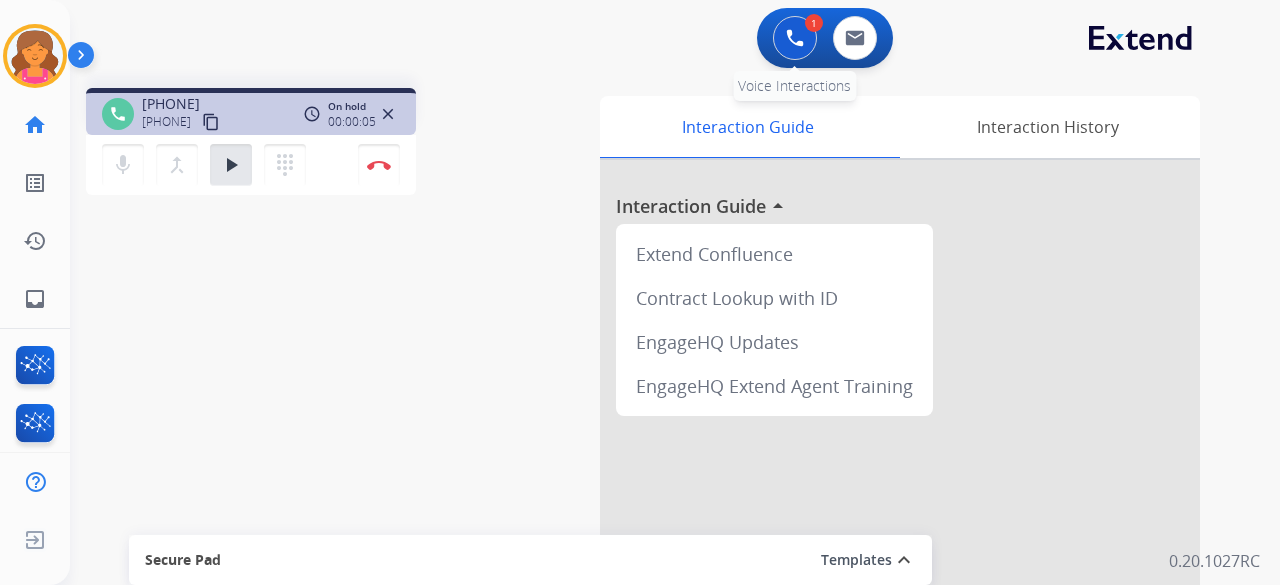 click on "1" at bounding box center (814, 23) 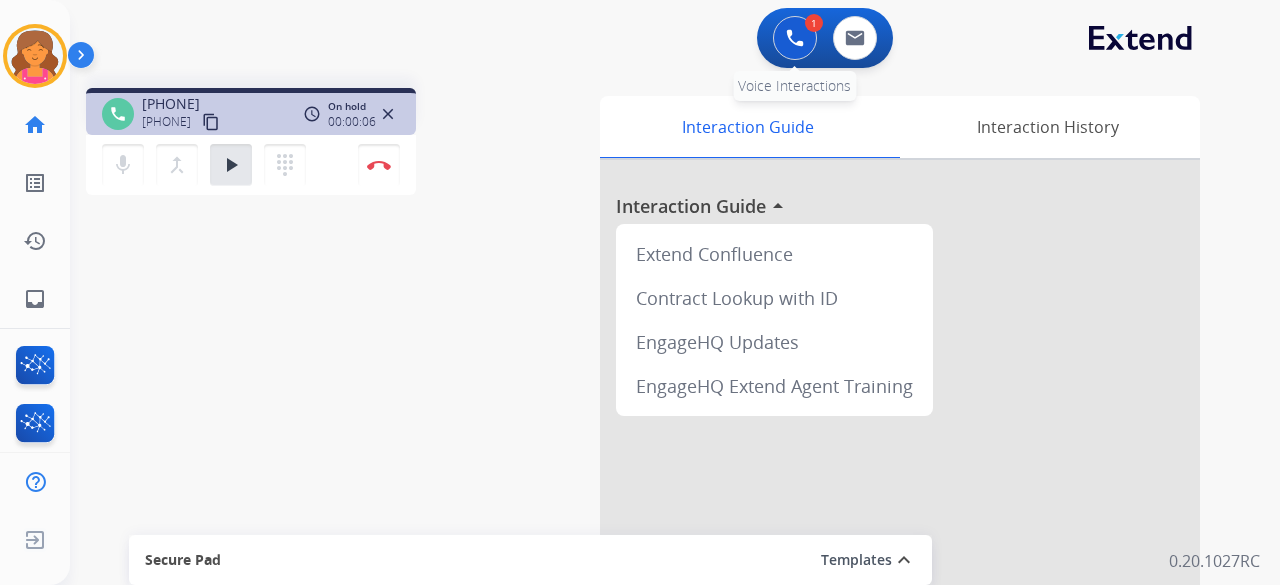 click at bounding box center [795, 38] 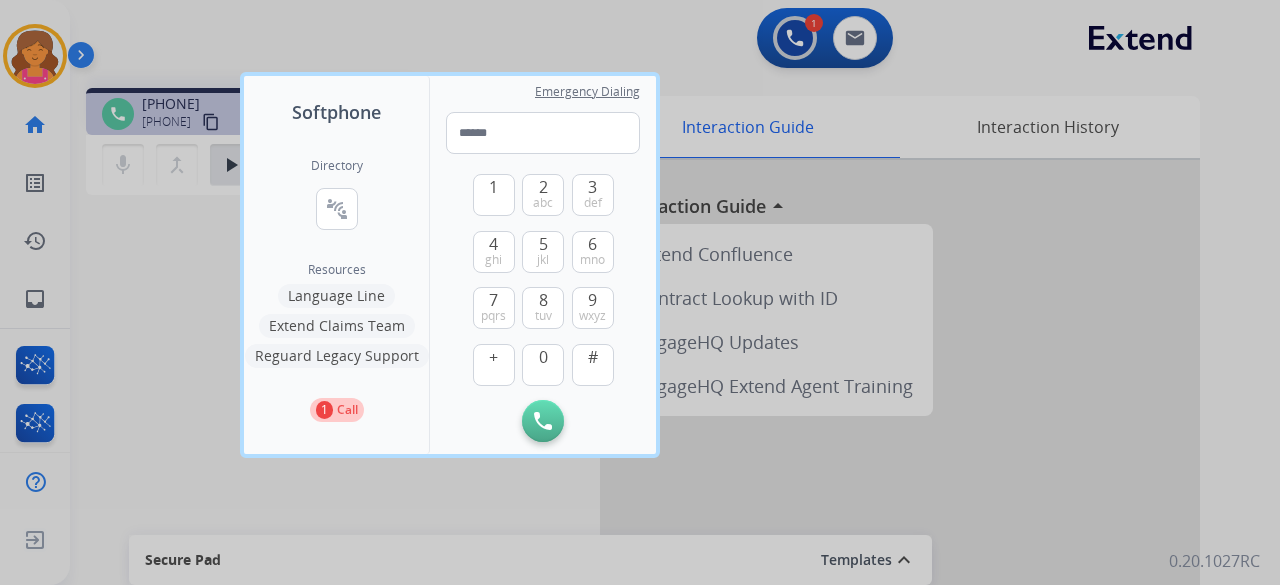 click on "Language Line" at bounding box center [336, 296] 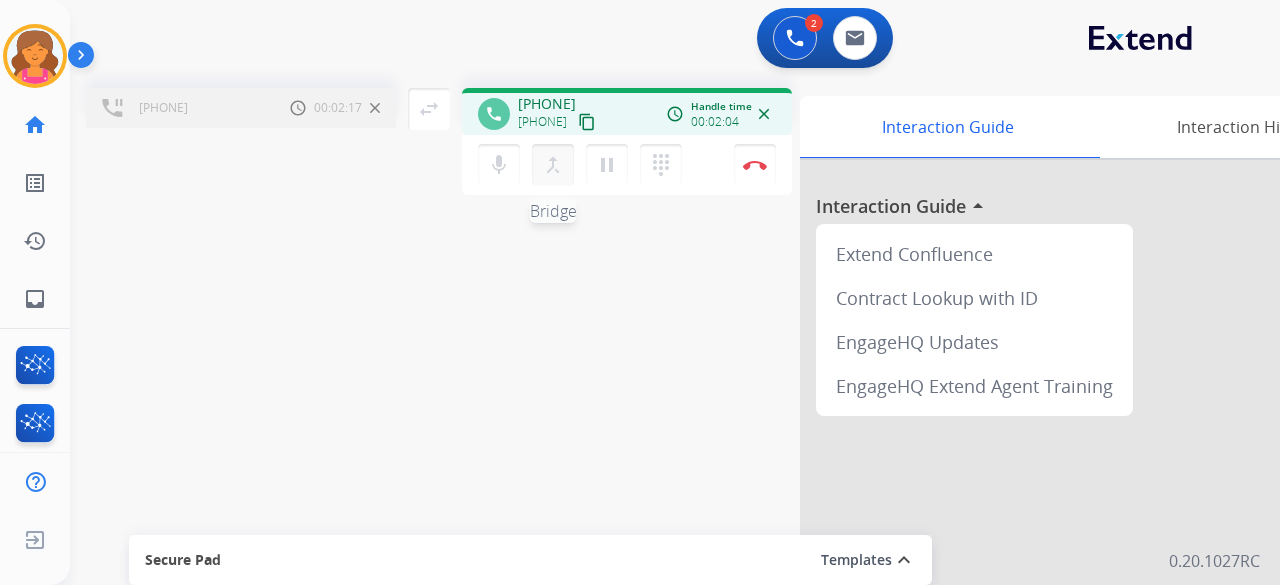 click on "merge_type" at bounding box center [553, 165] 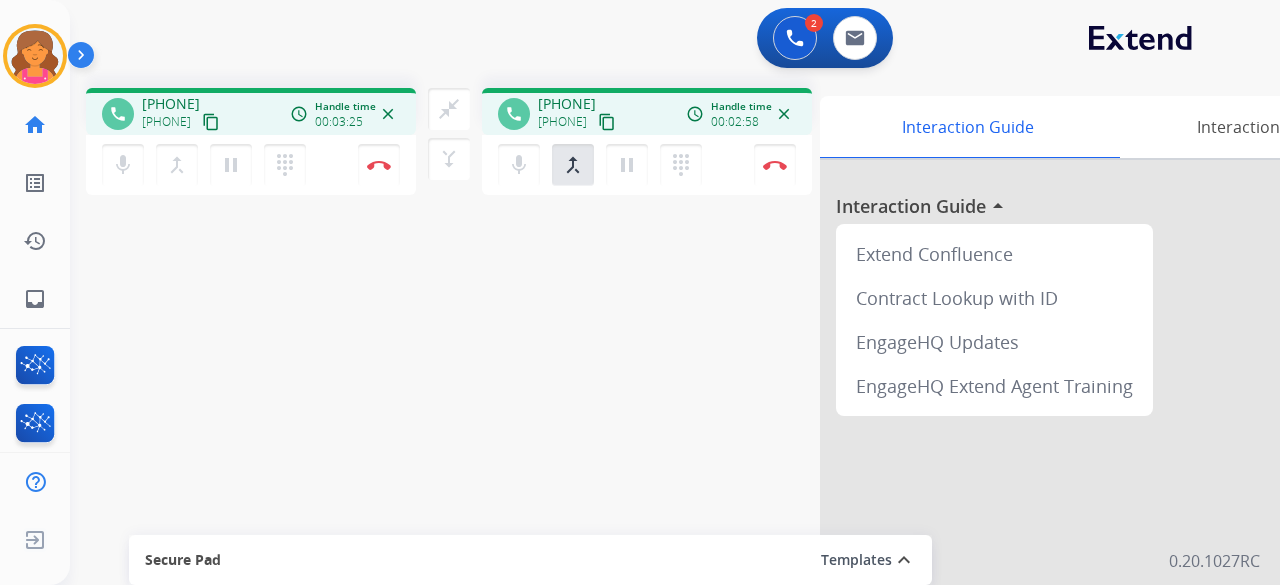 drag, startPoint x: 242, startPoint y: 105, endPoint x: 242, endPoint y: 119, distance: 14 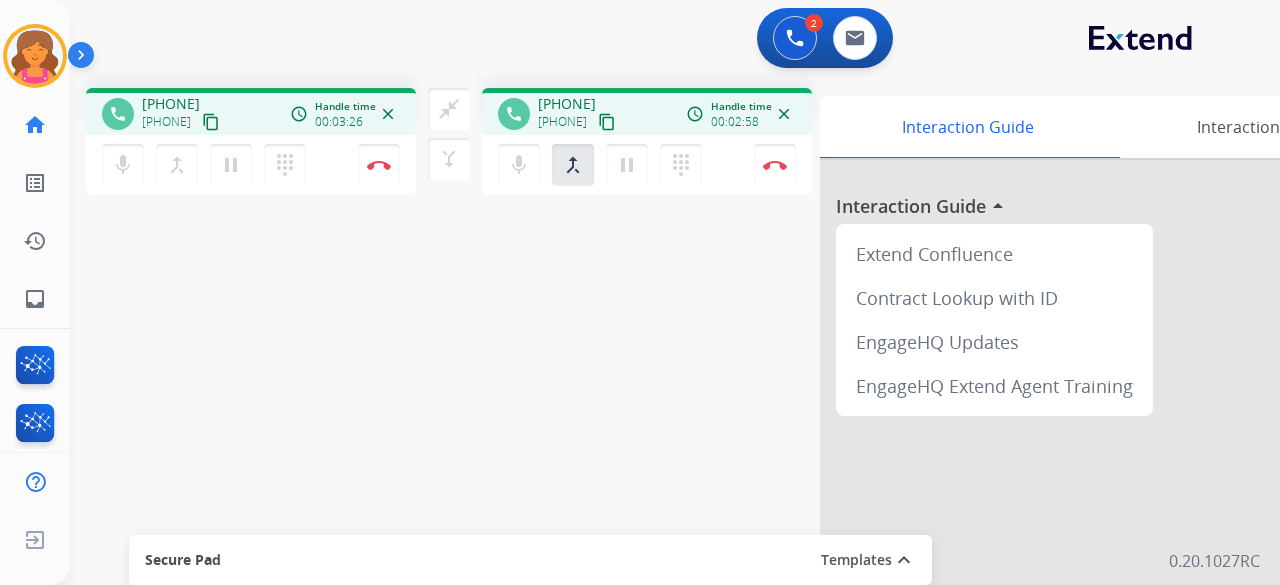 click on "content_copy" at bounding box center [211, 122] 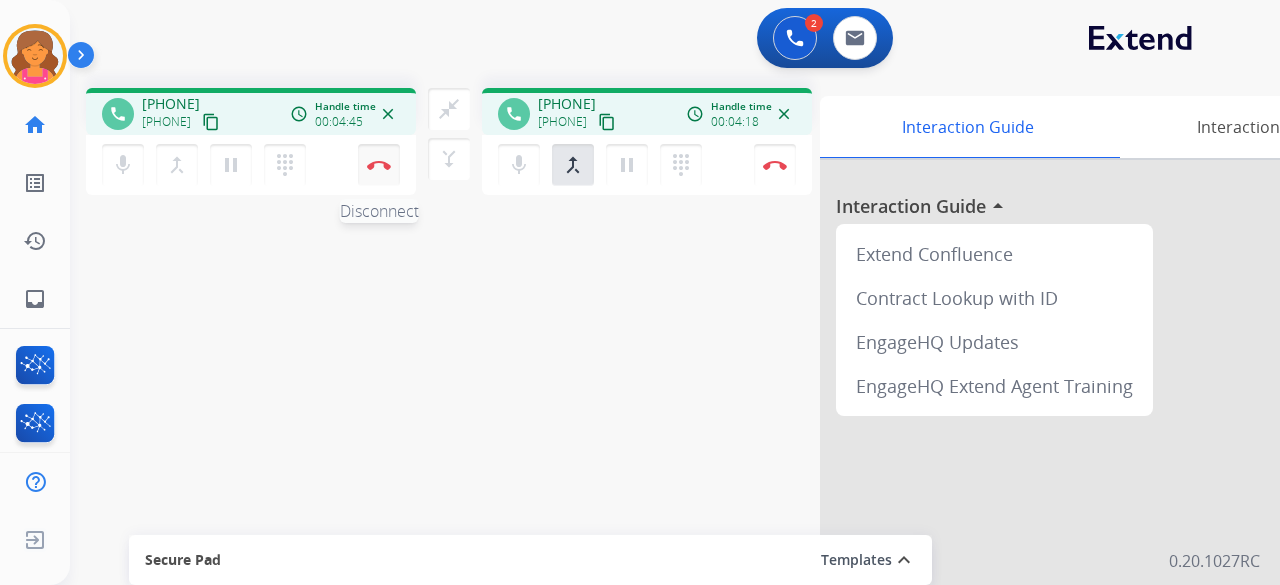 click on "Disconnect" at bounding box center (379, 165) 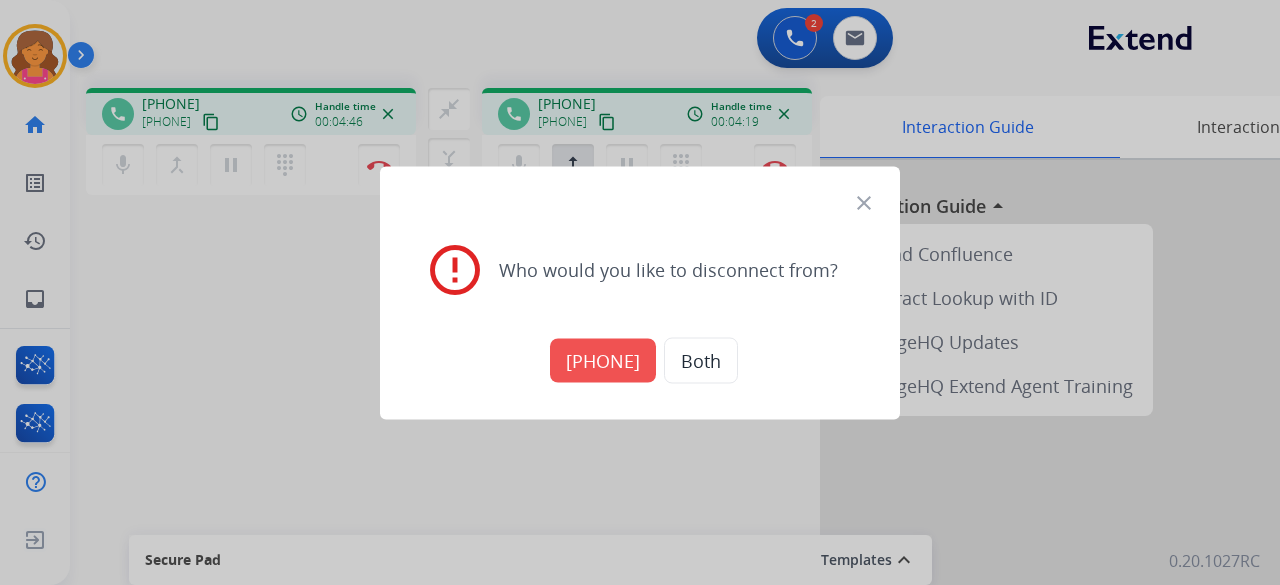 click on "[PHONE]" at bounding box center [603, 360] 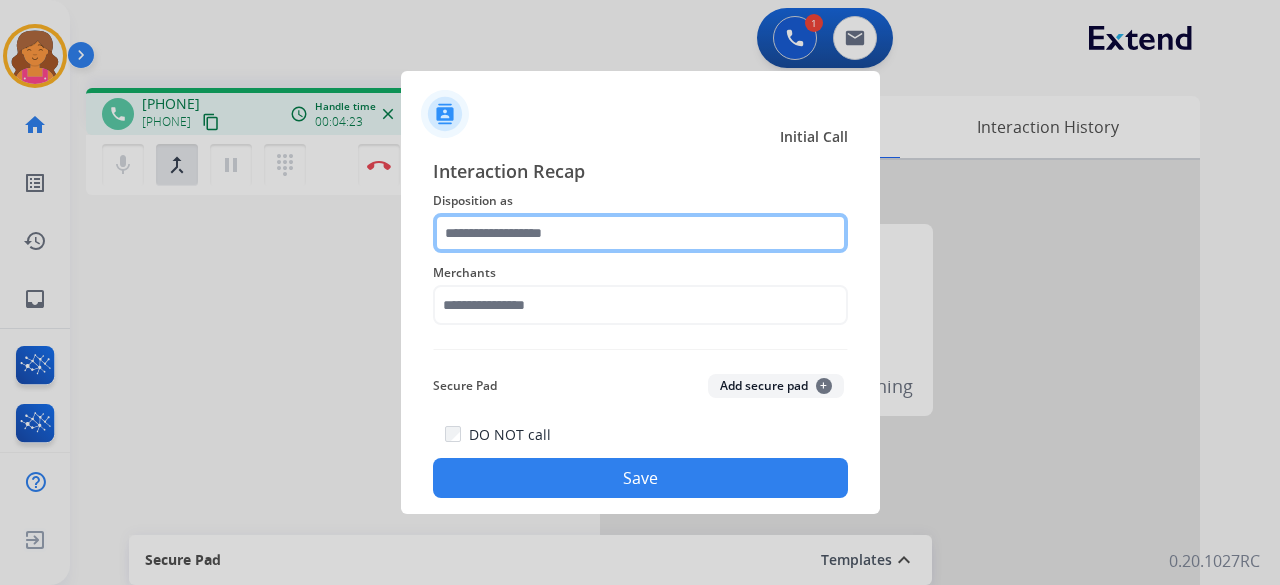 click 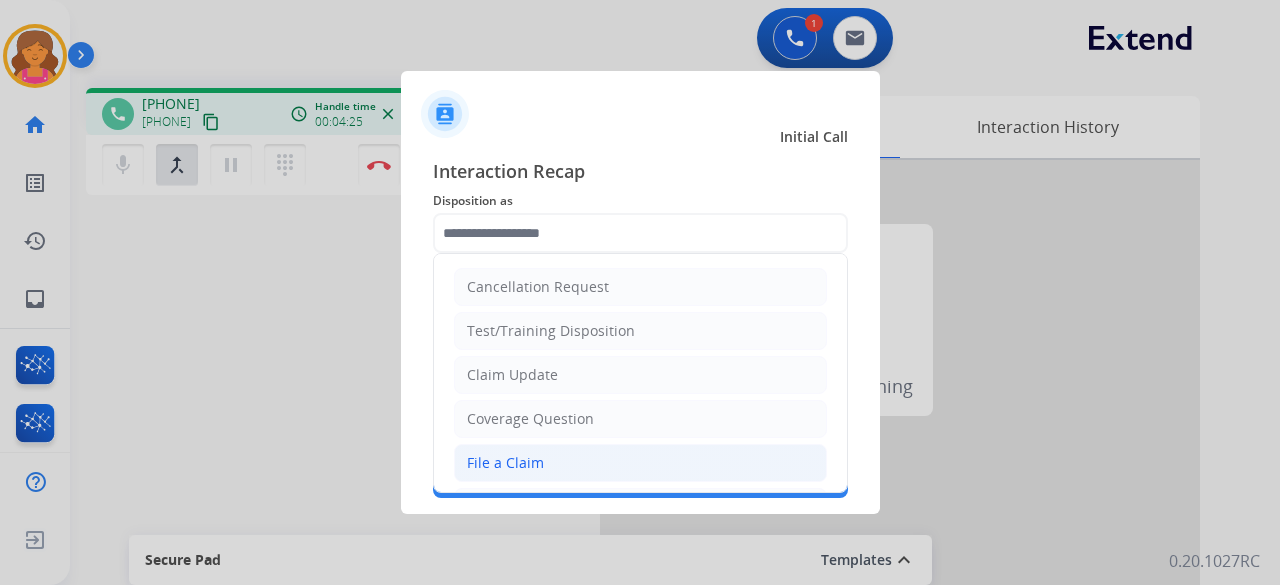 click on "File a Claim" 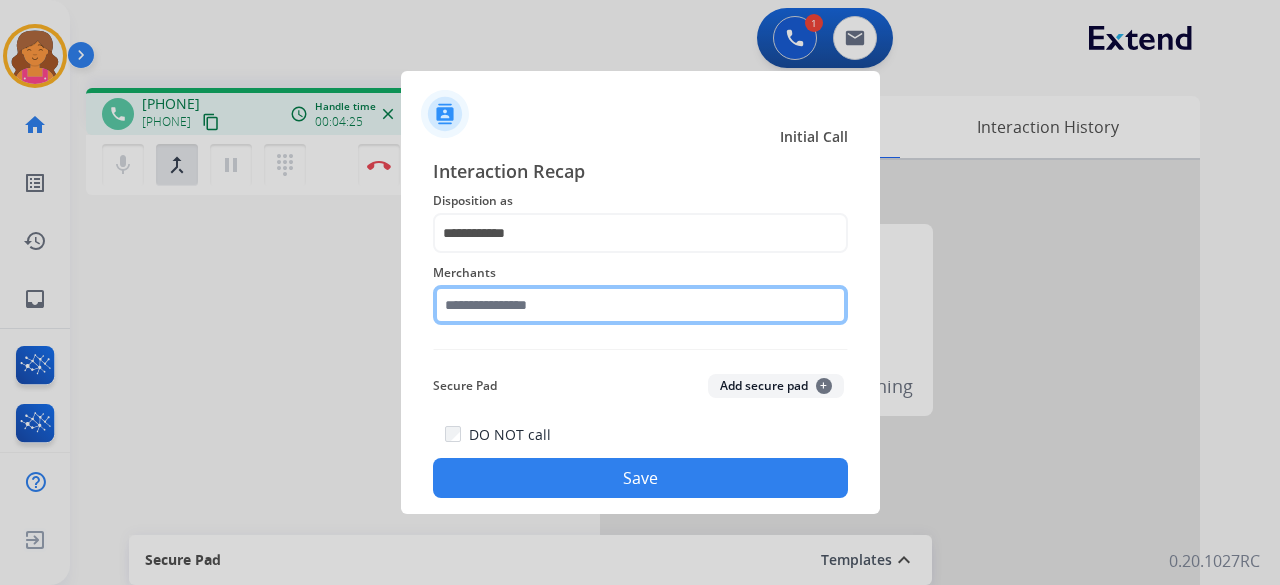 click 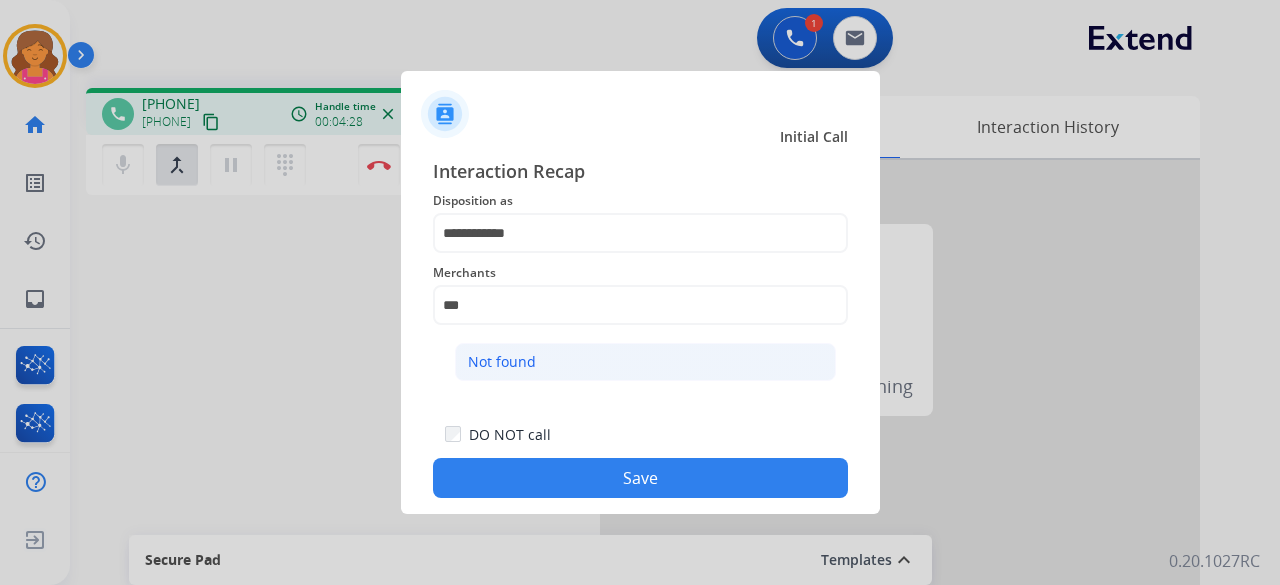 click on "Not found" 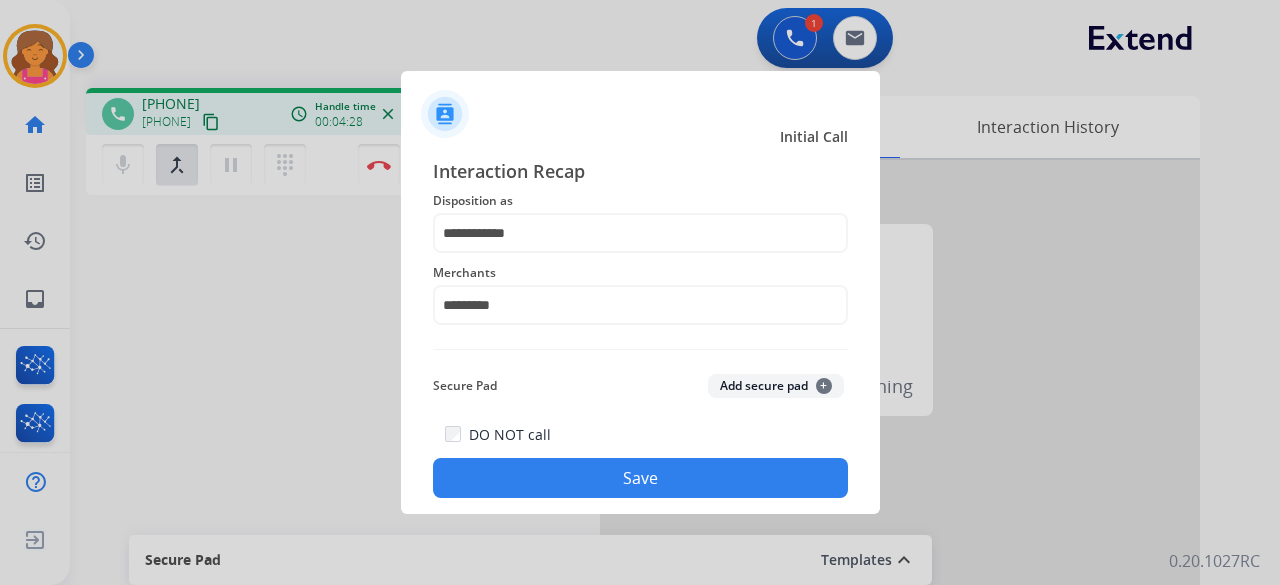 click on "Save" 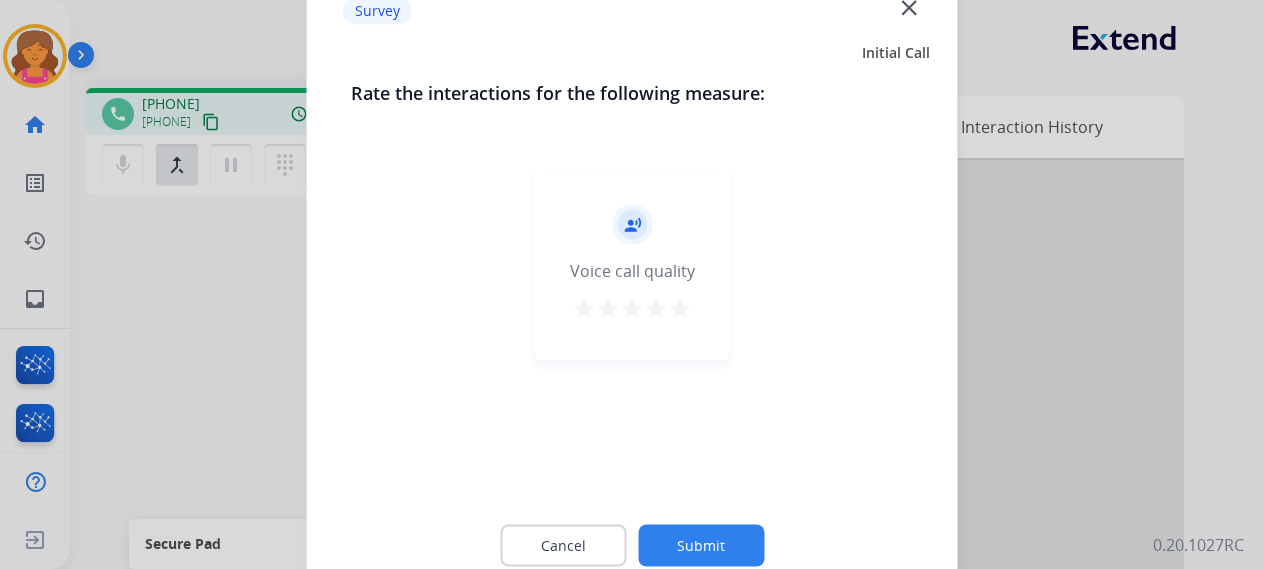 click on "star" at bounding box center [680, 308] 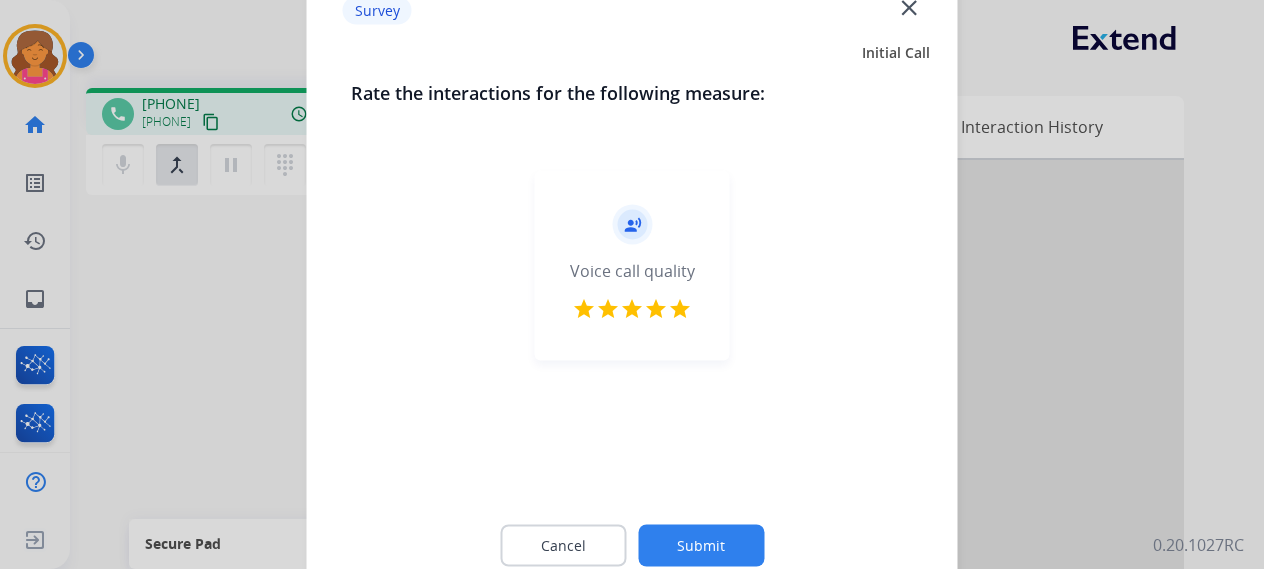 click on "Submit" 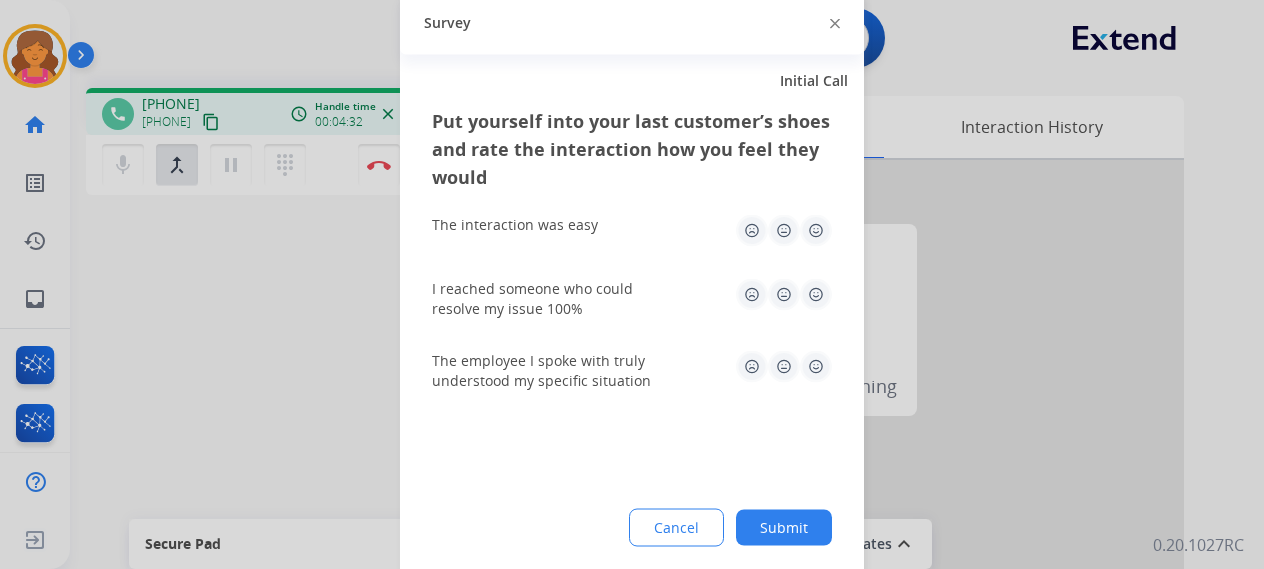 click 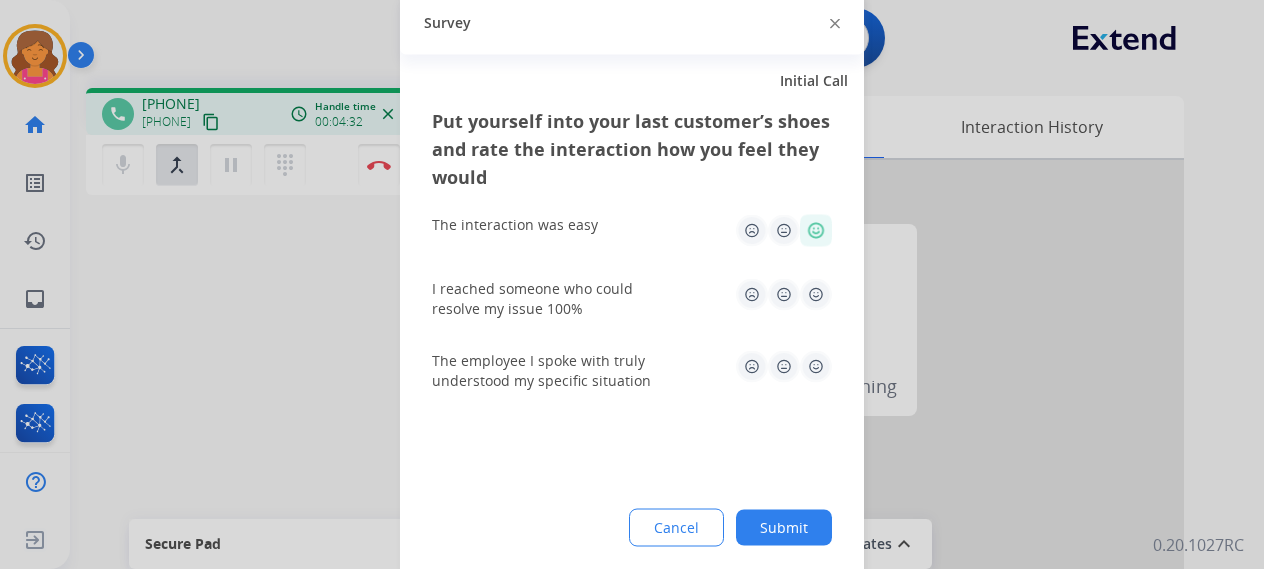 click 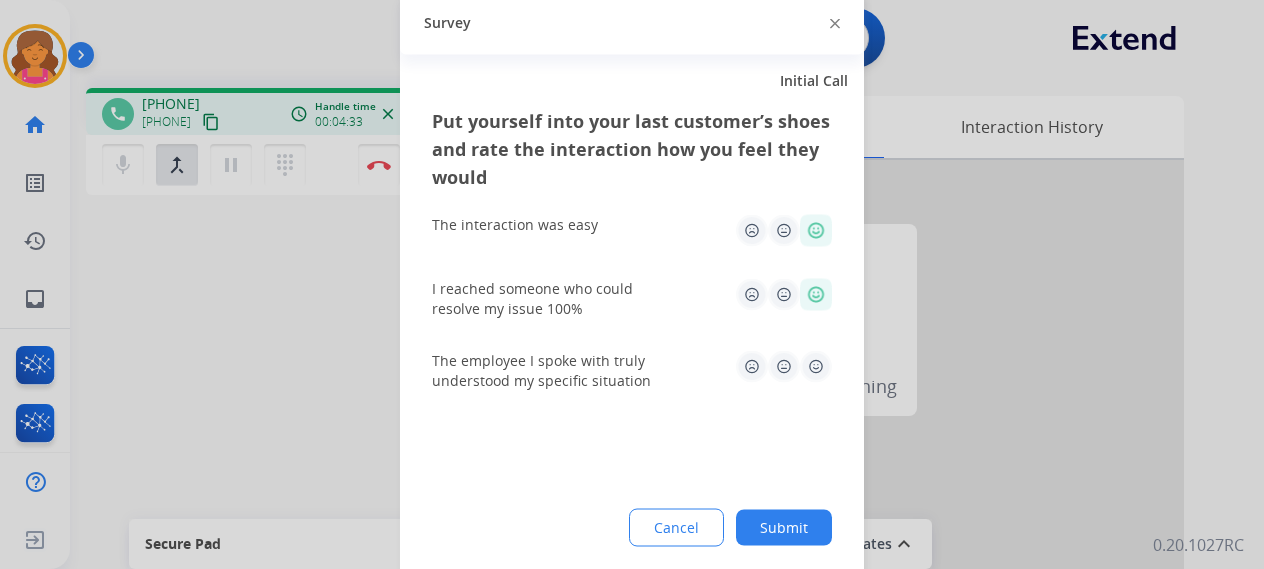 click 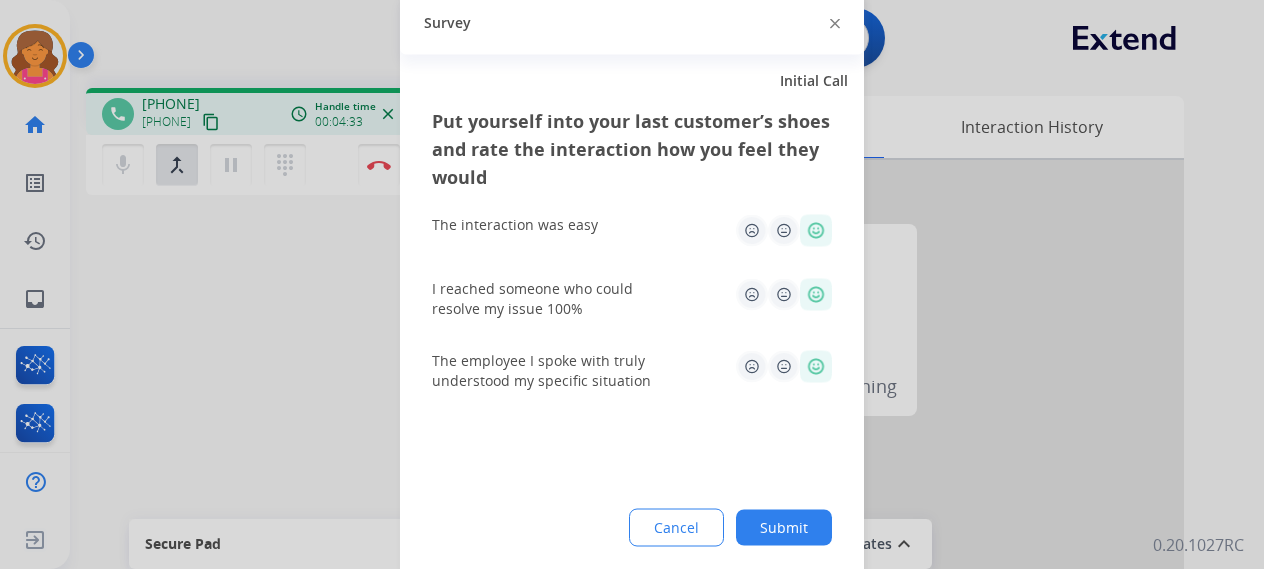 click on "Submit" 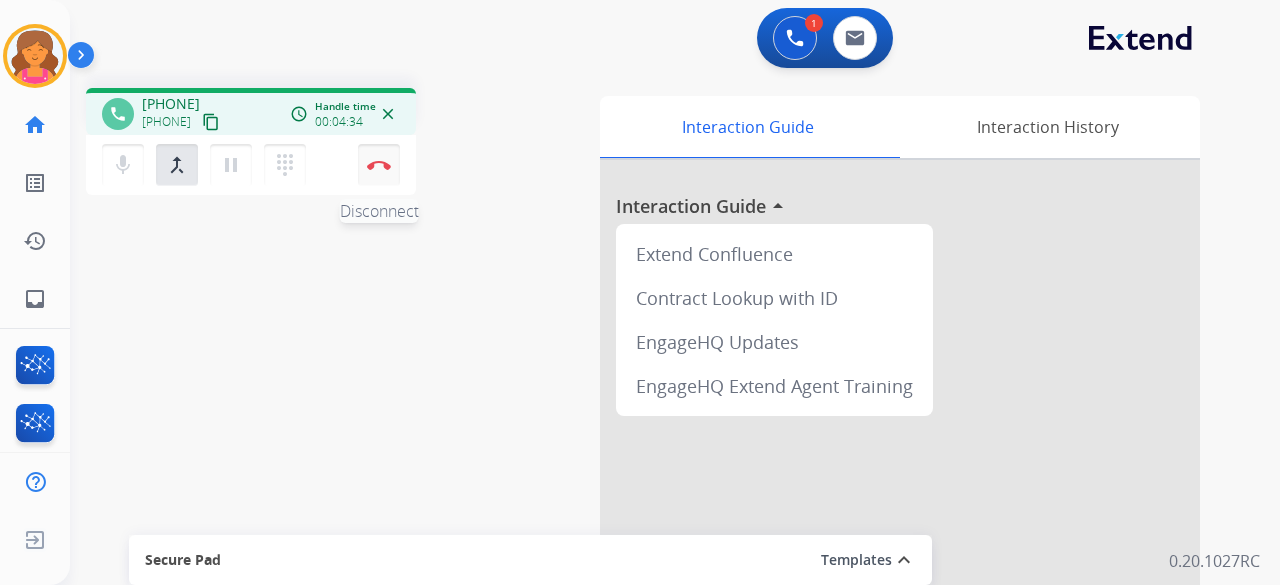 click on "Disconnect" at bounding box center (379, 165) 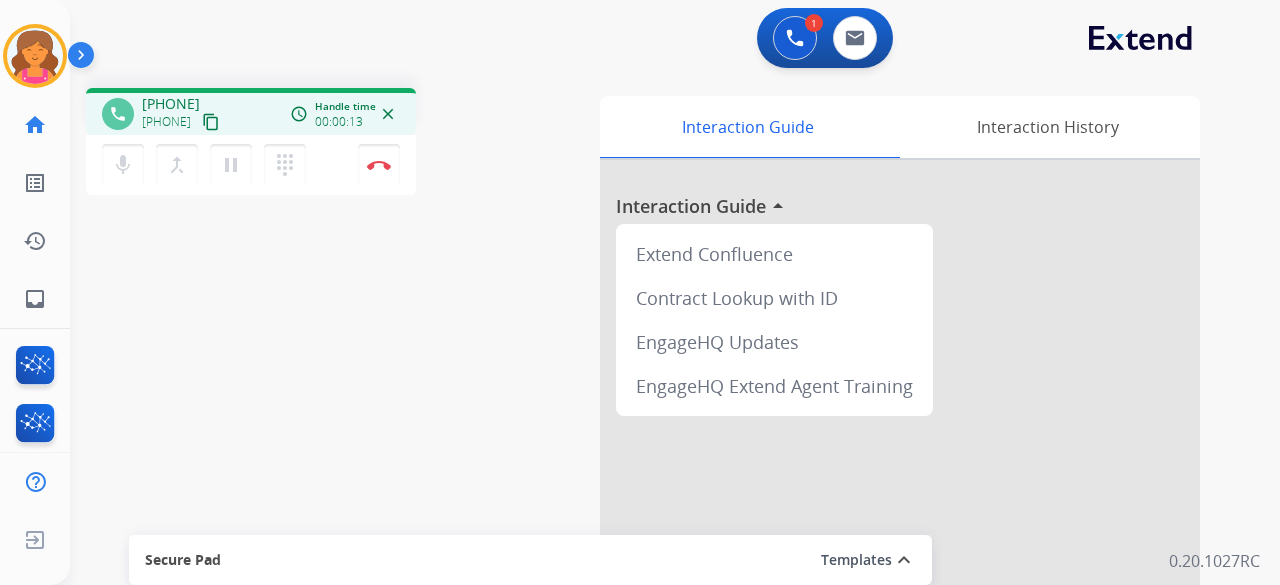 click on "content_copy" at bounding box center [211, 122] 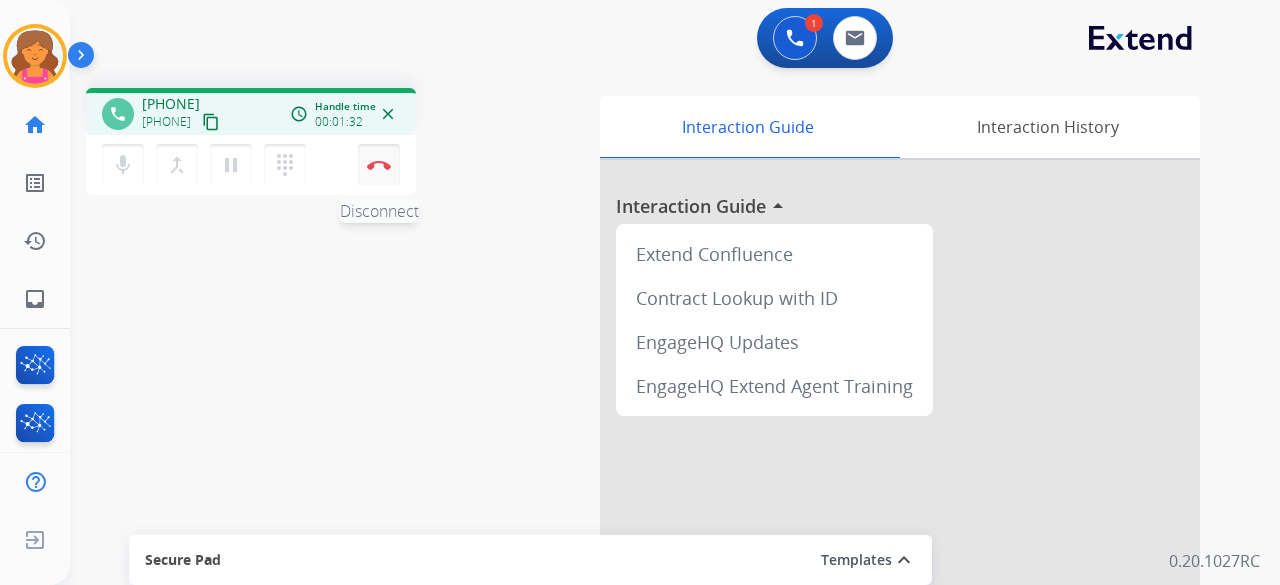 click at bounding box center [379, 165] 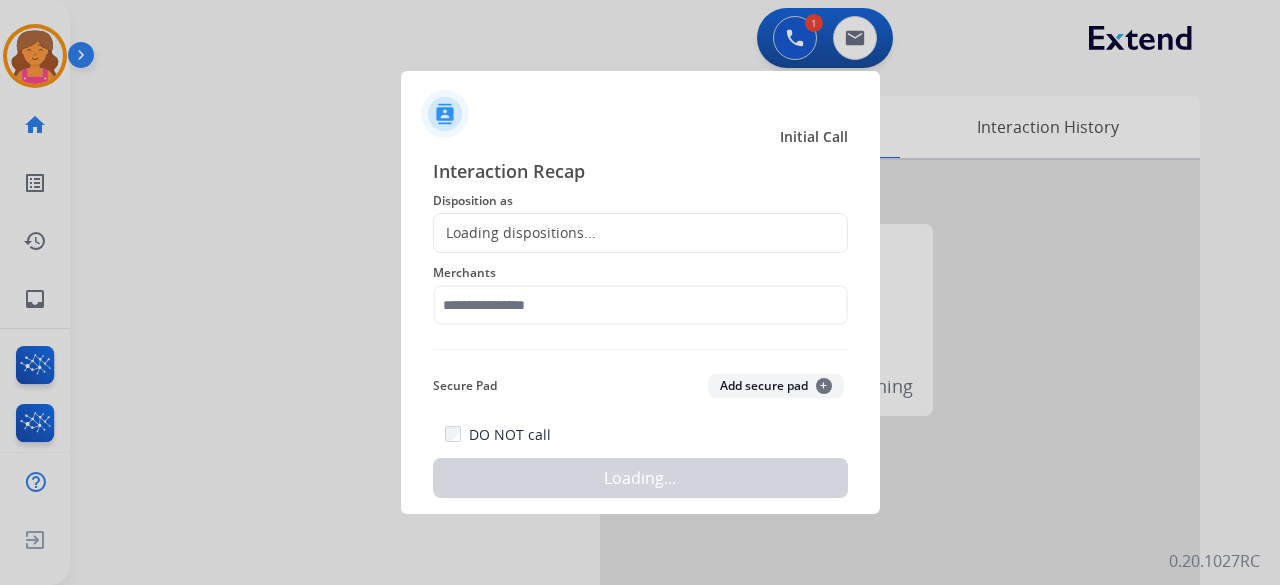 click on "Loading dispositions..." 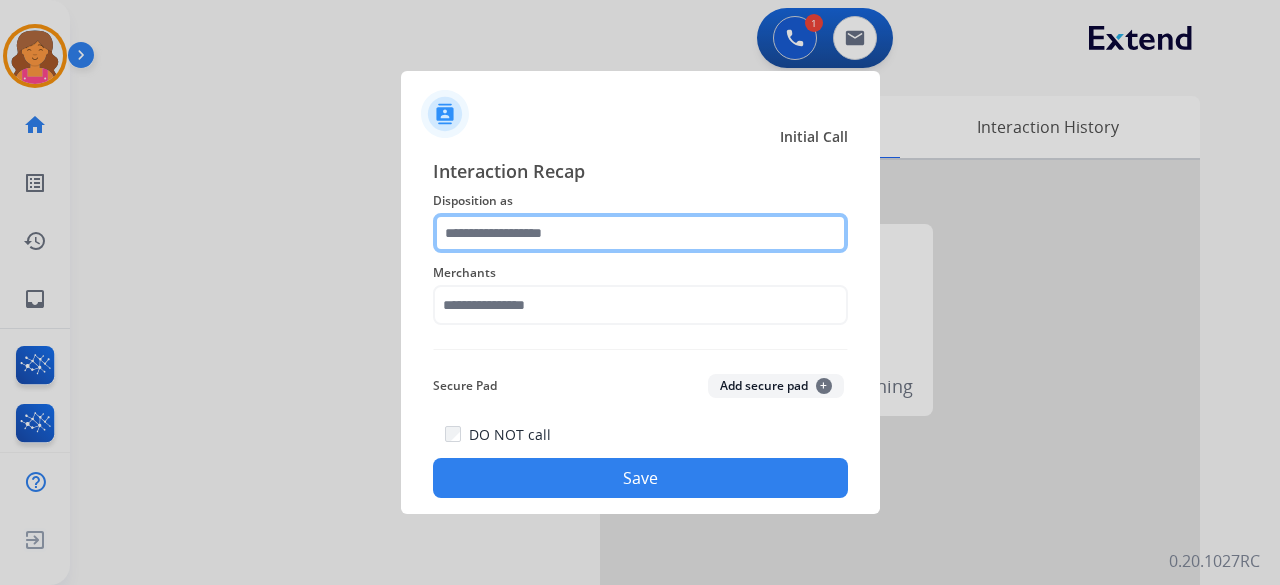 click 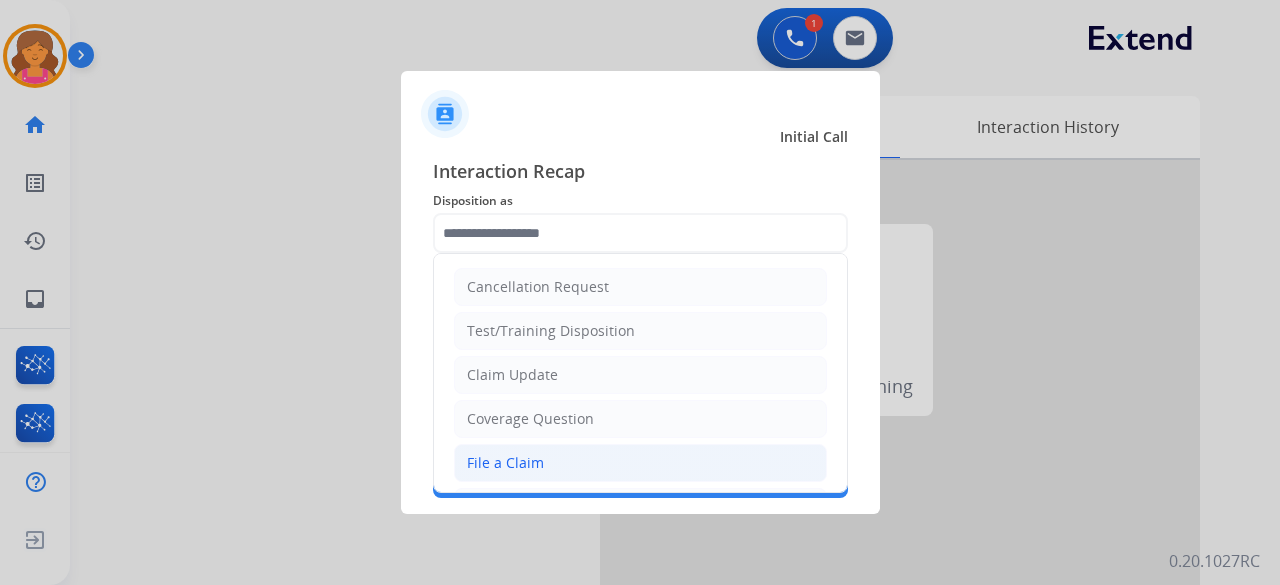 click on "File a Claim" 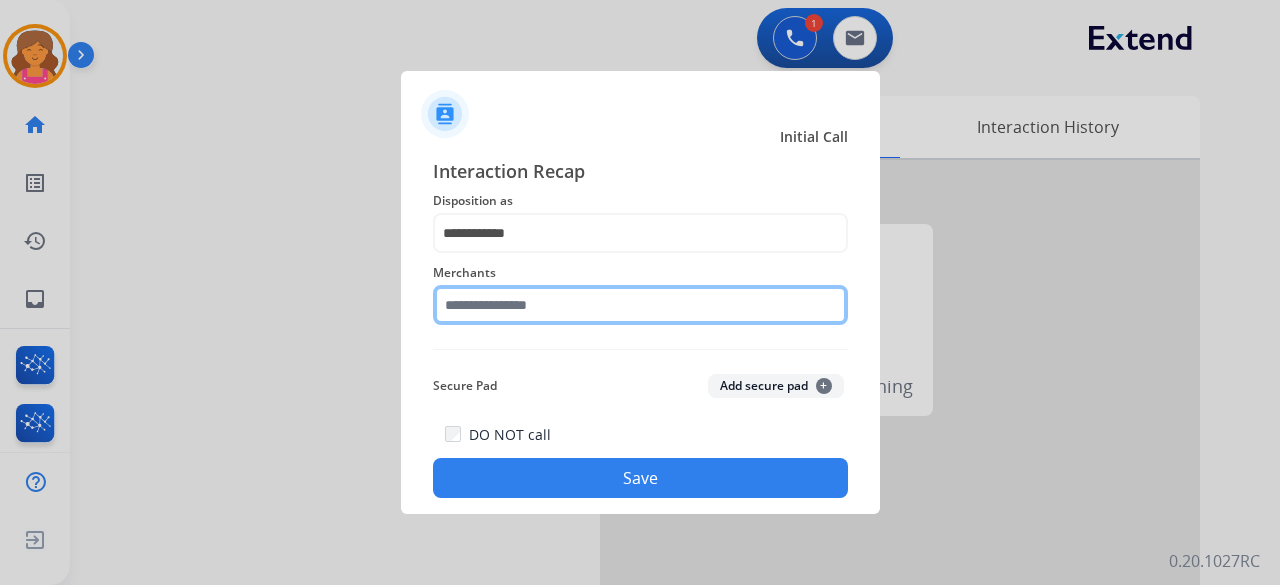 click 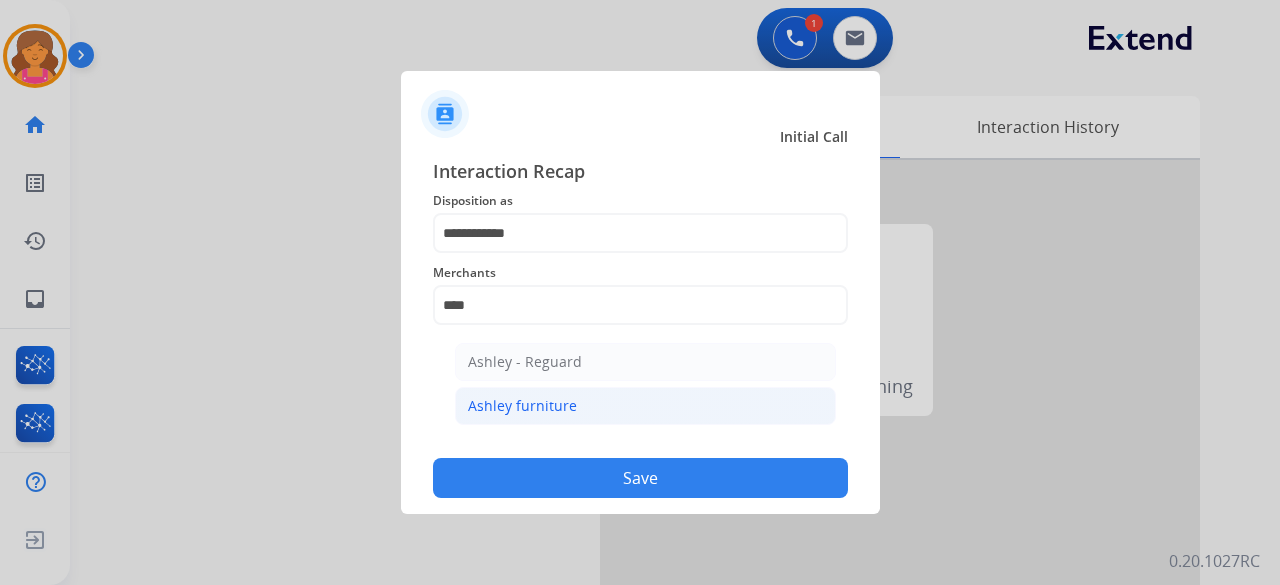 click on "Ashley furniture" 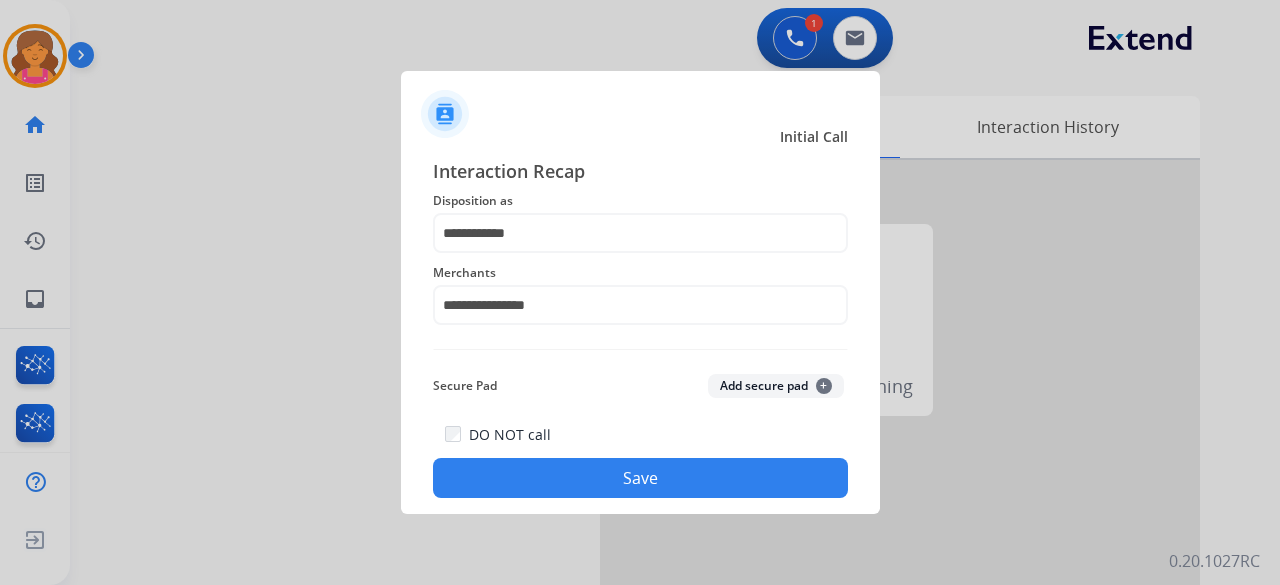 click on "DO NOT call   Save" 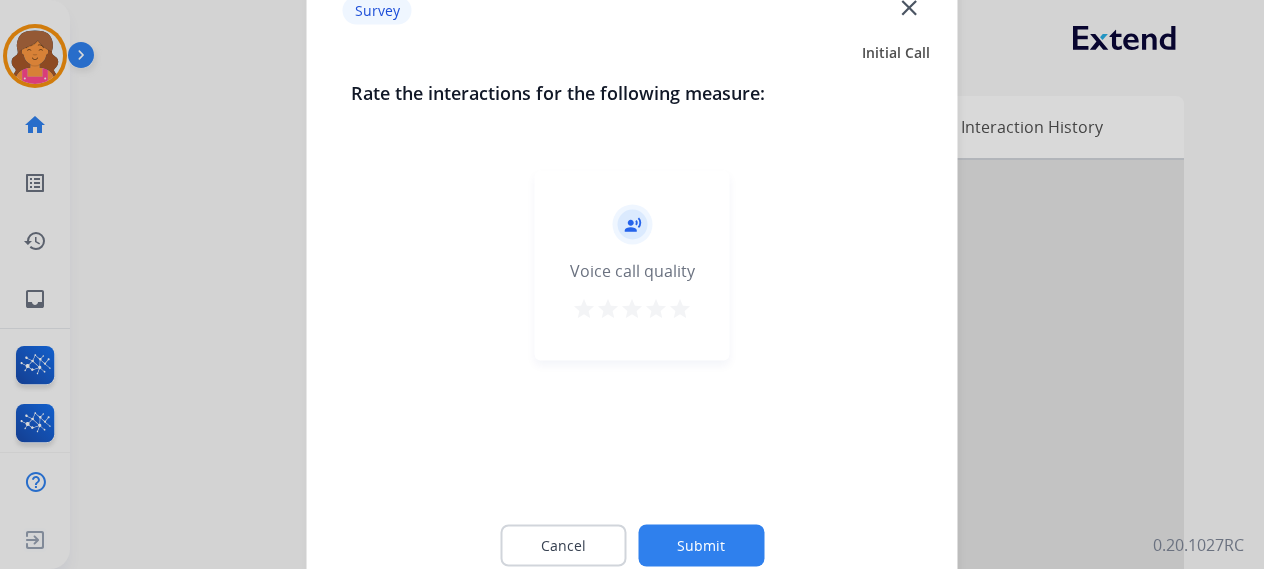 click on "star   star   star   star   star" 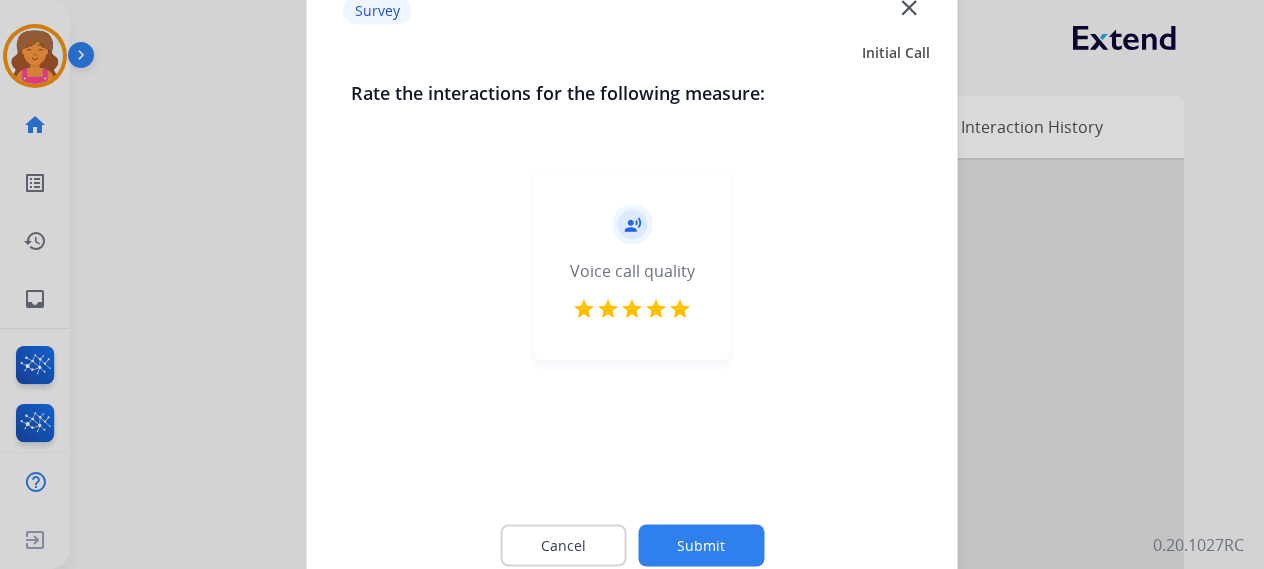 click on "Submit" 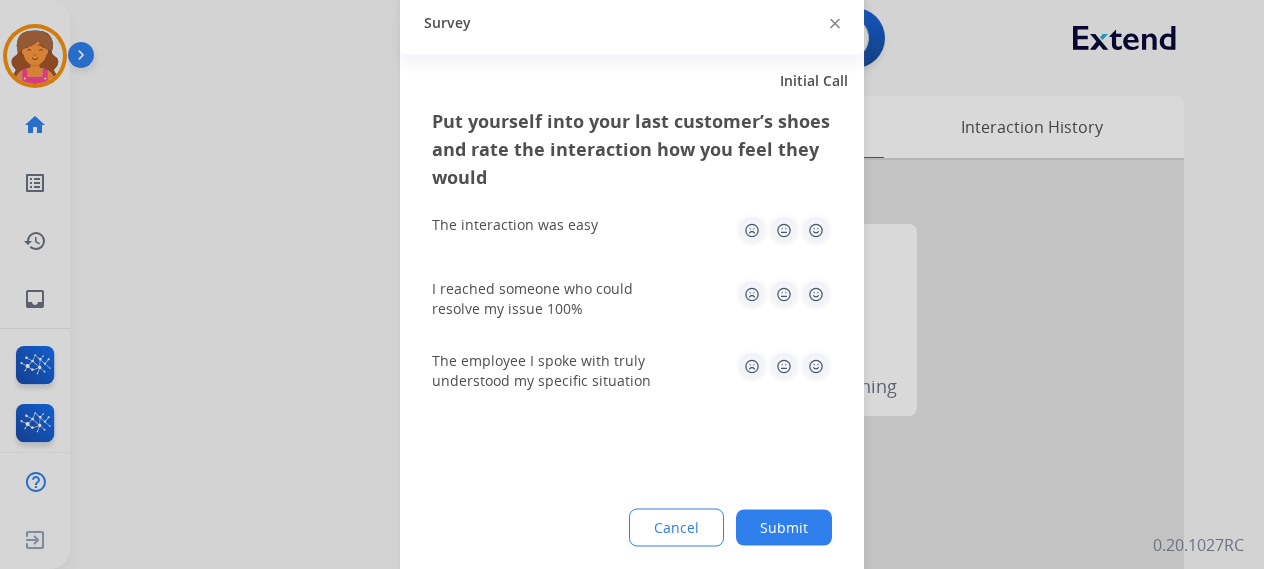 click 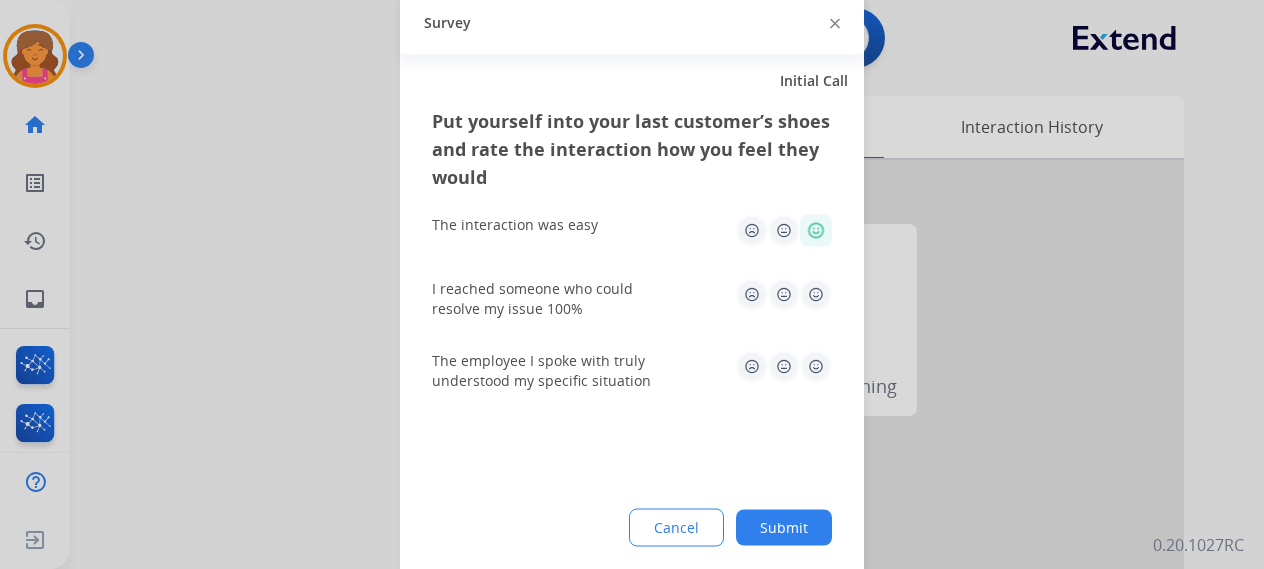 click 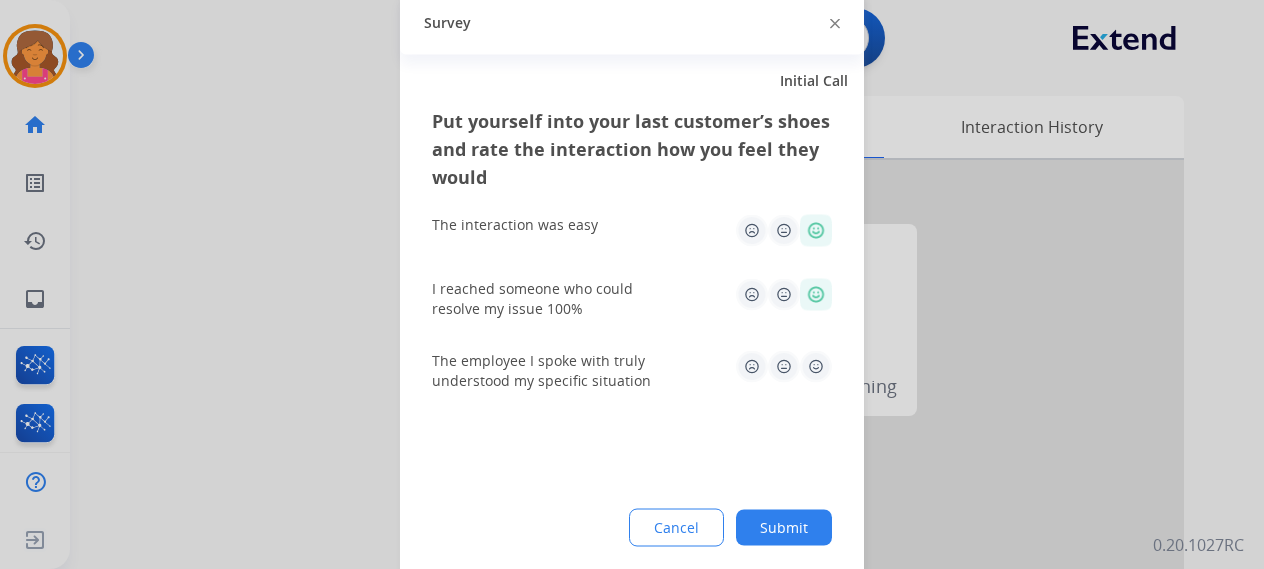 click 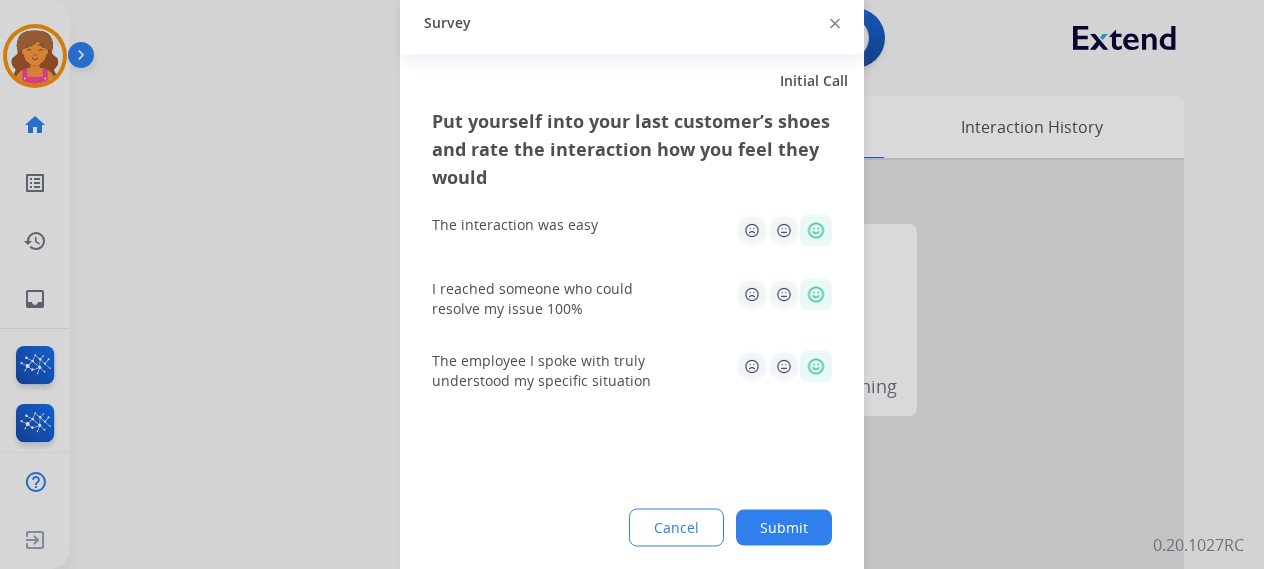 click on "Submit" 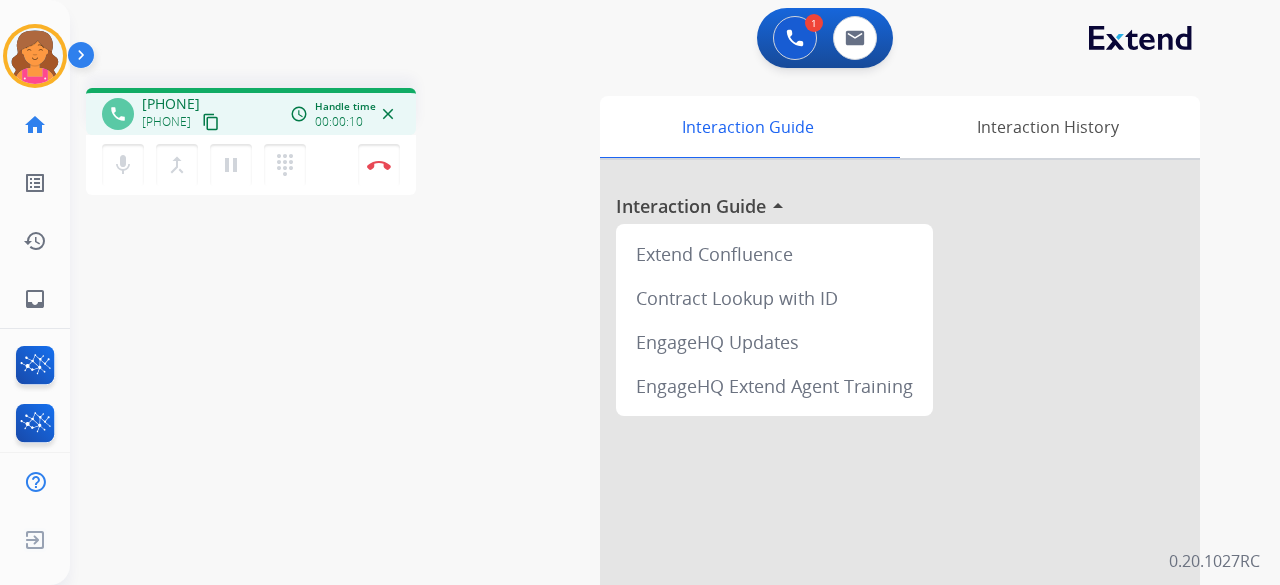 click on "content_copy" at bounding box center [211, 122] 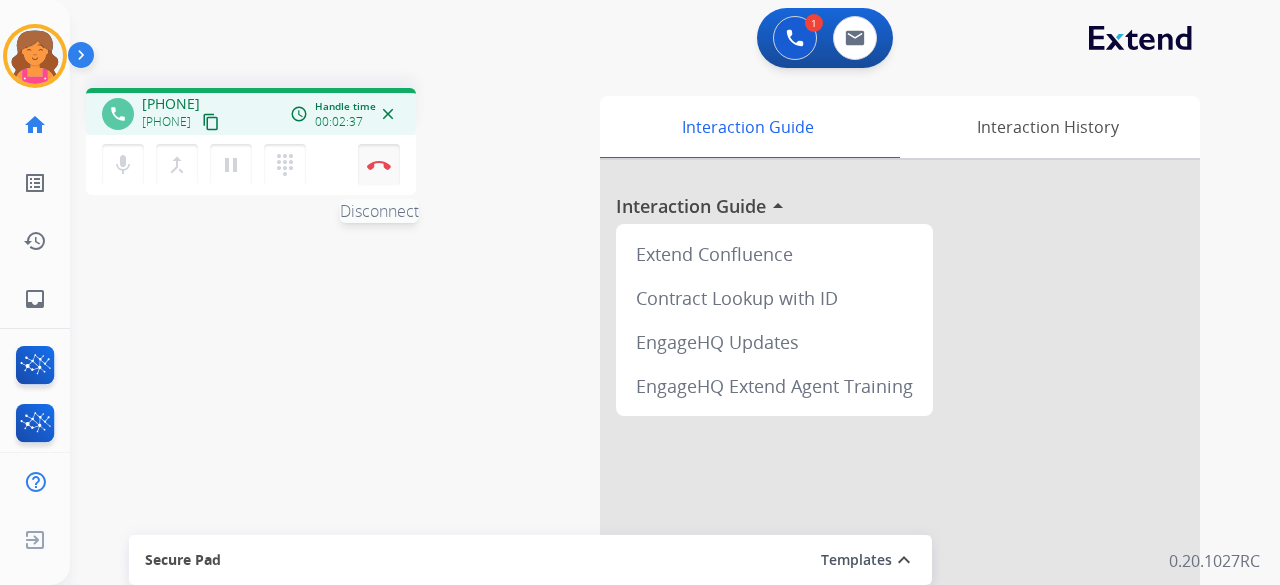 click on "Disconnect" at bounding box center [379, 165] 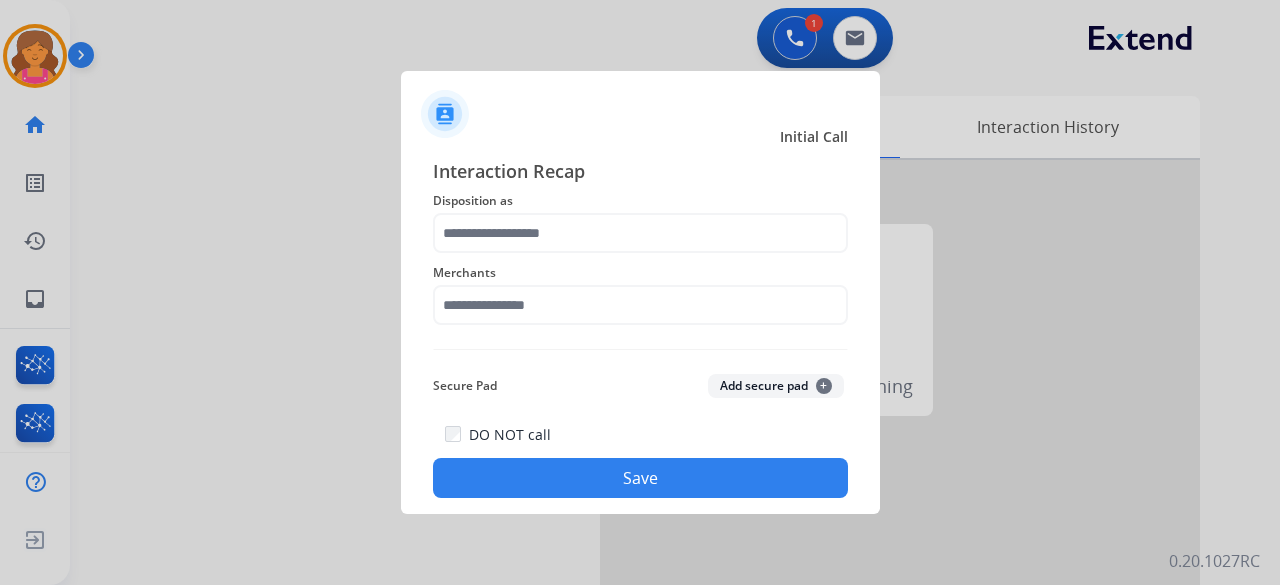 click on "Merchants" 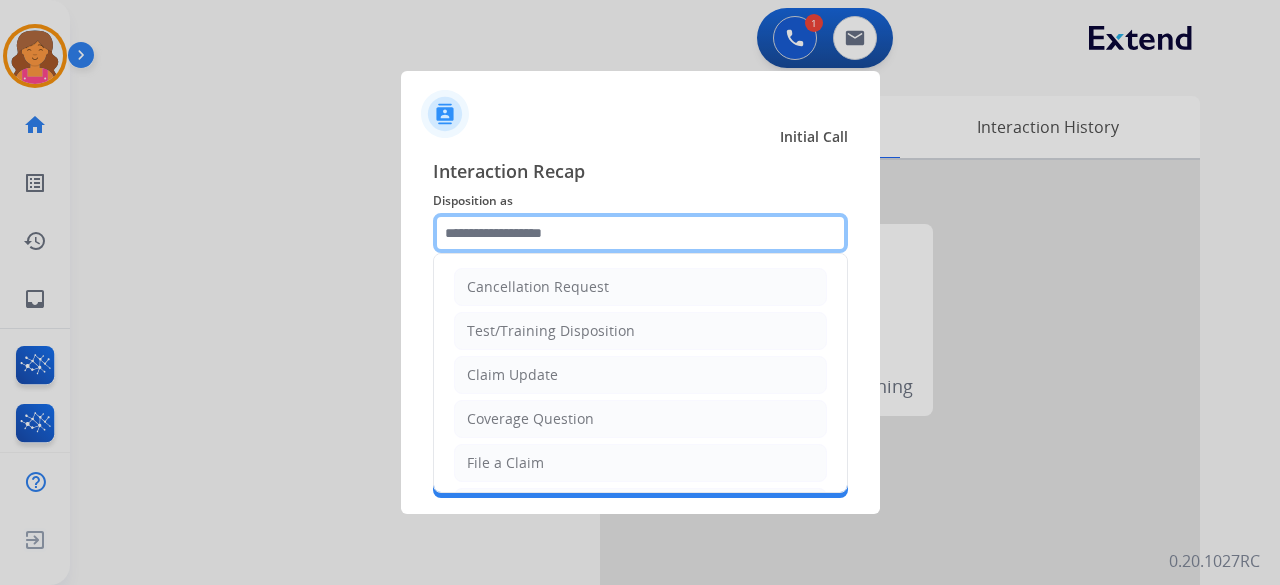 click 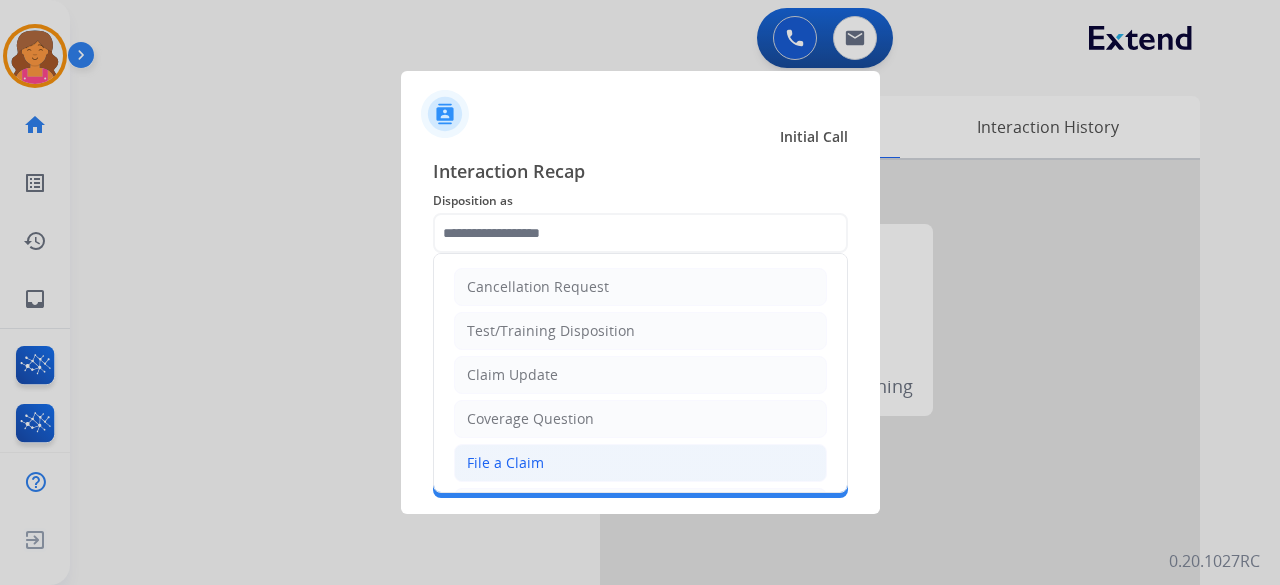 click on "File a Claim" 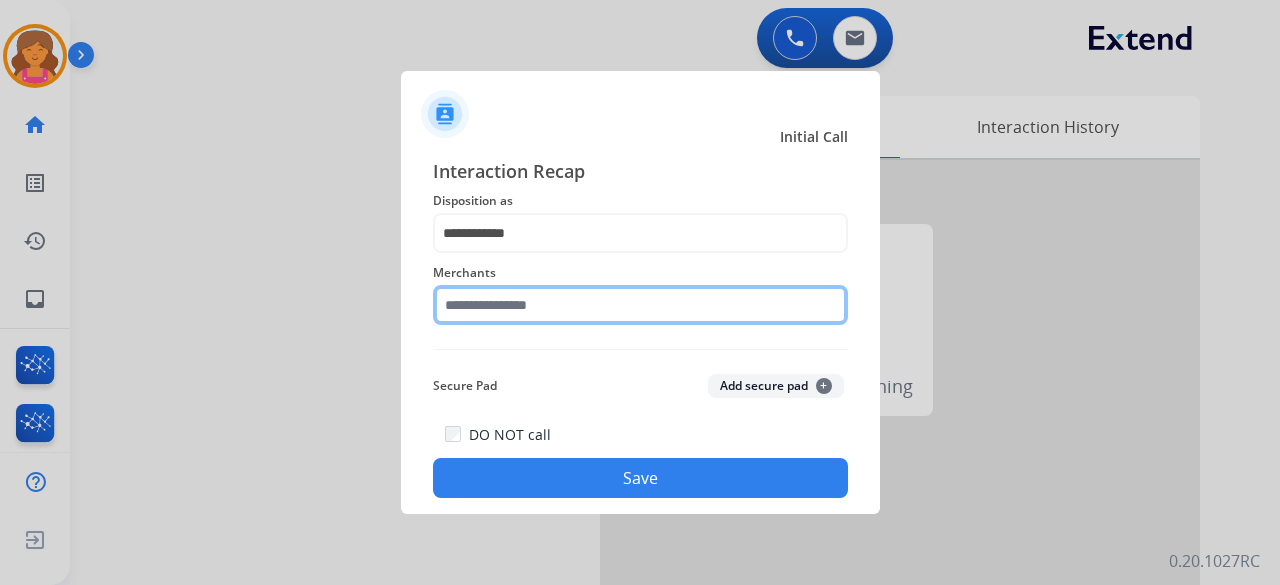 click 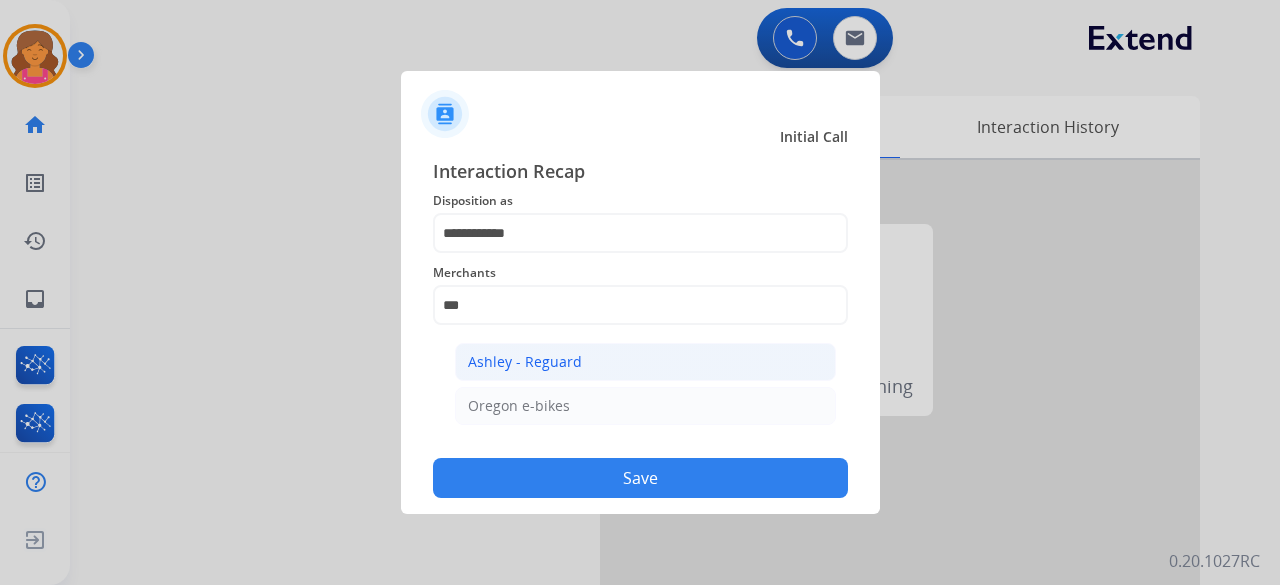 click on "Ashley - Reguard" 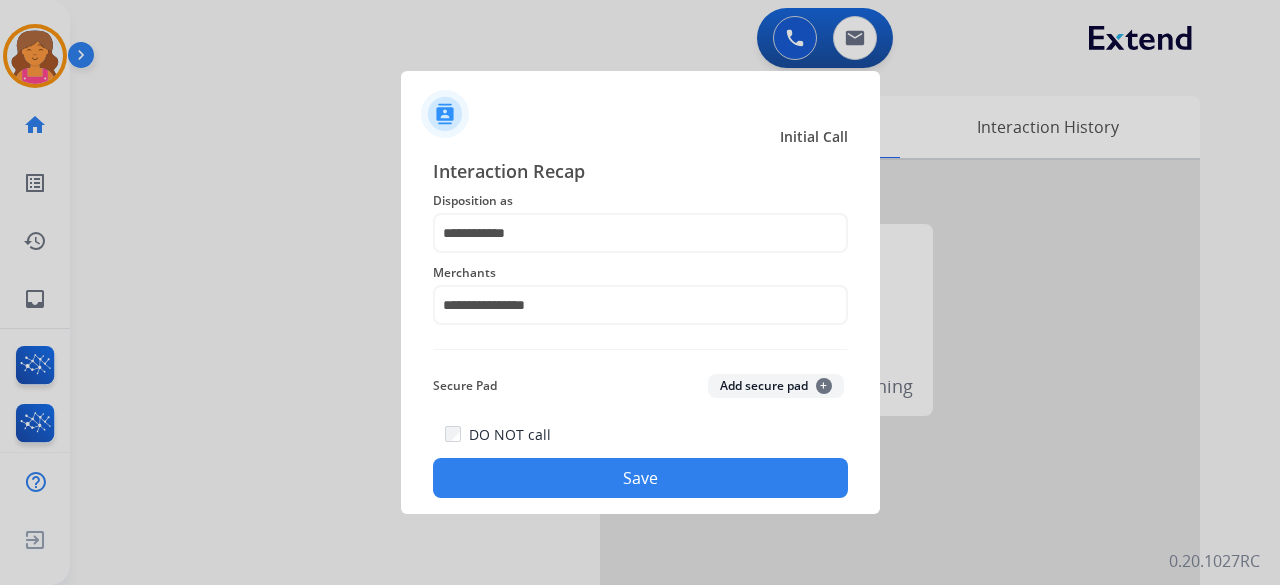 click on "Save" 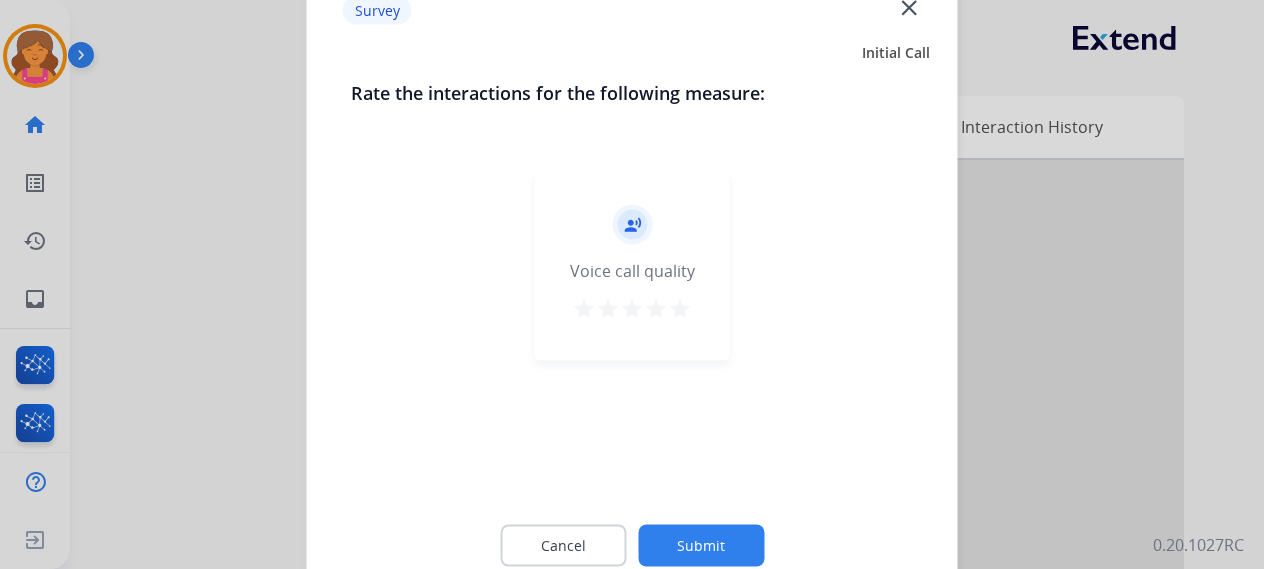click on "star   star   star   star   star" 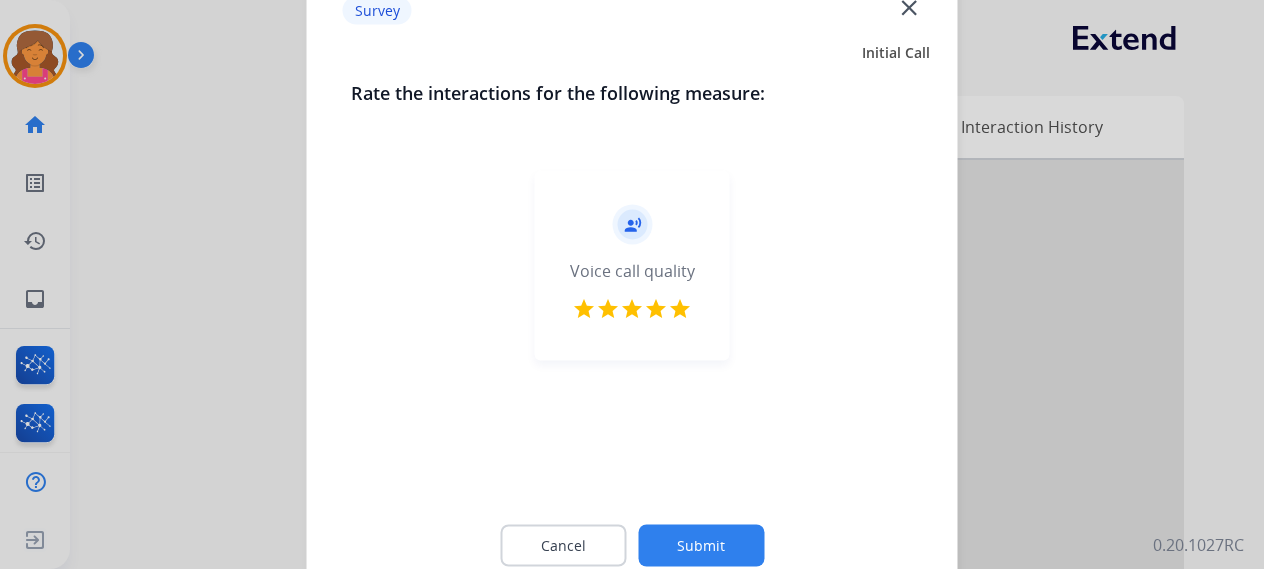 click on "Submit" 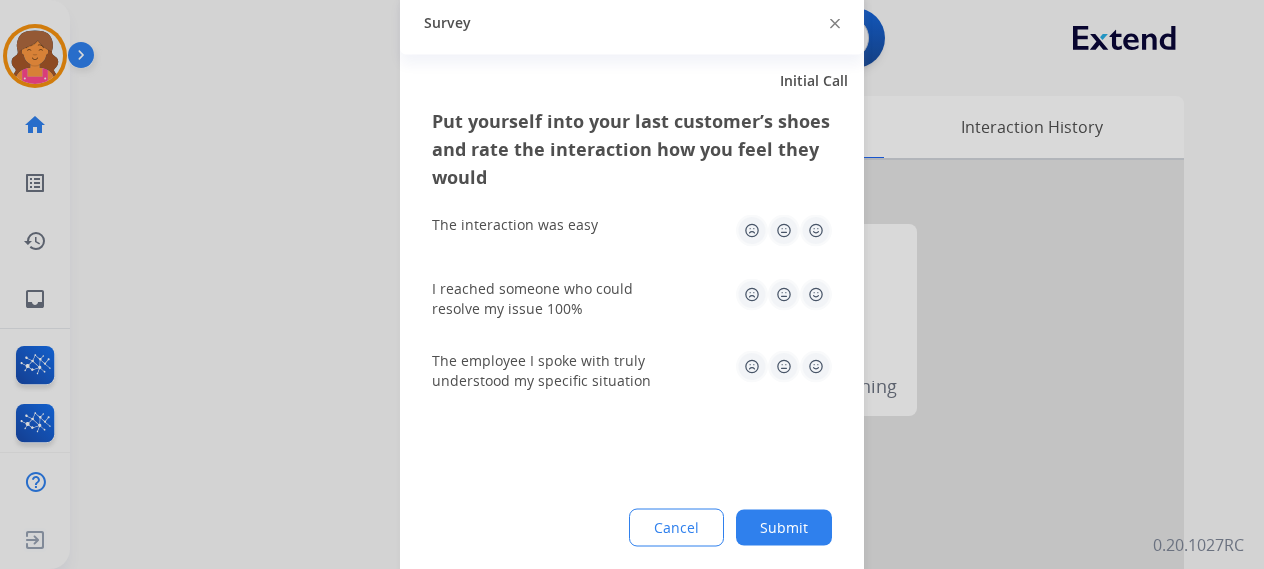 click 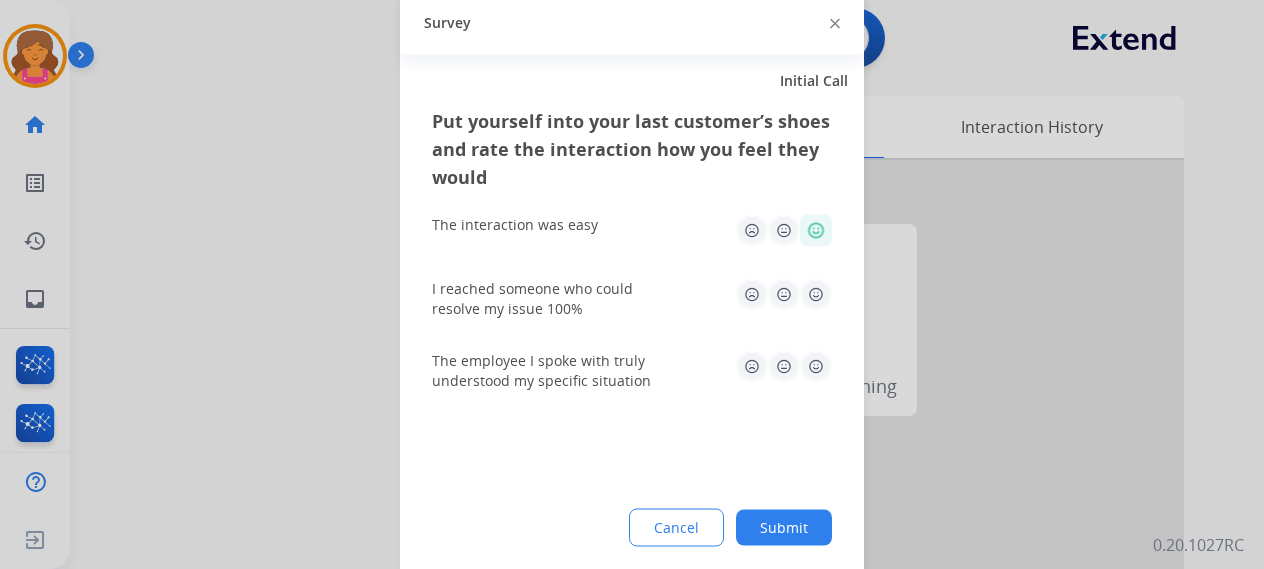 click on "I reached someone who could resolve my issue 100%" 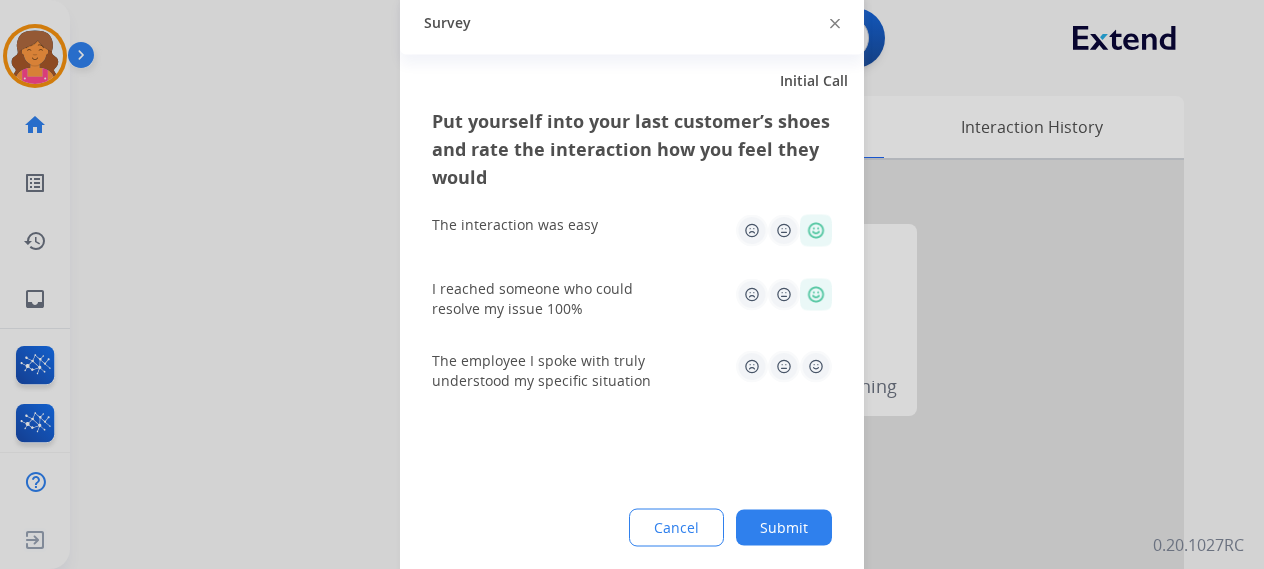 click 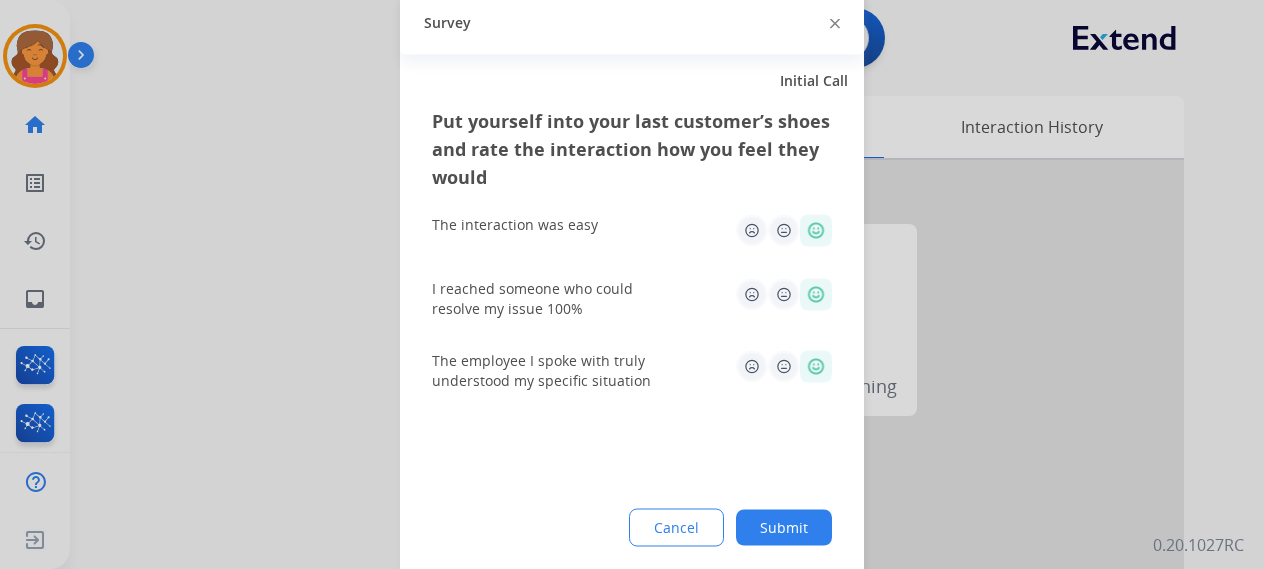 click on "Submit" 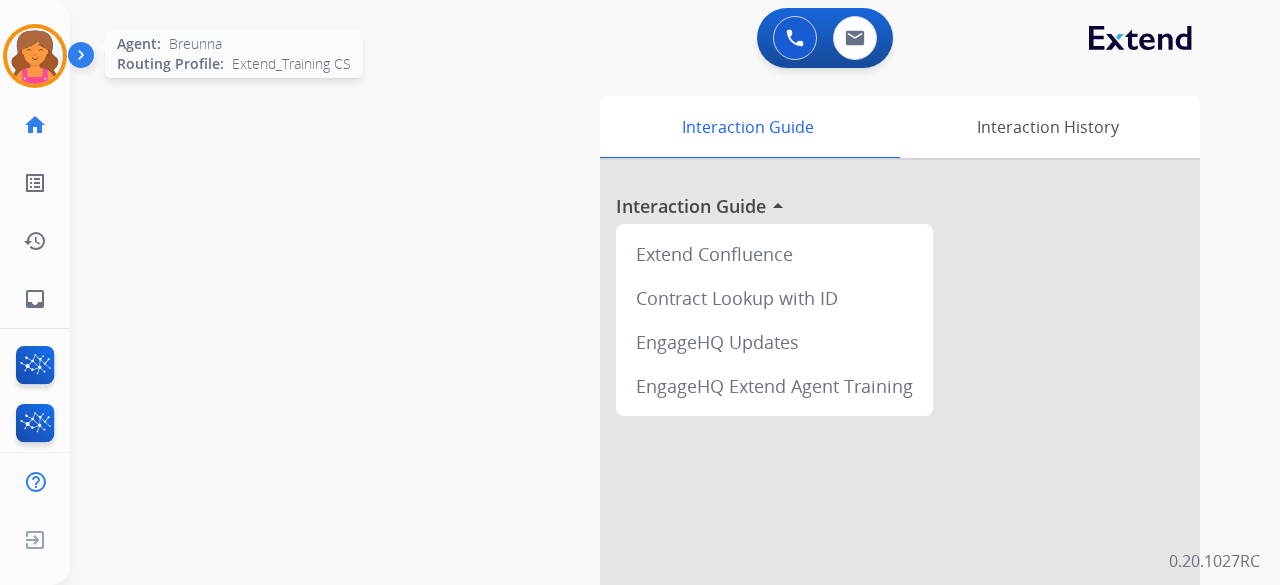 click on "Agent:   [FIRST]  Routing Profile:  Extend_Training CS" 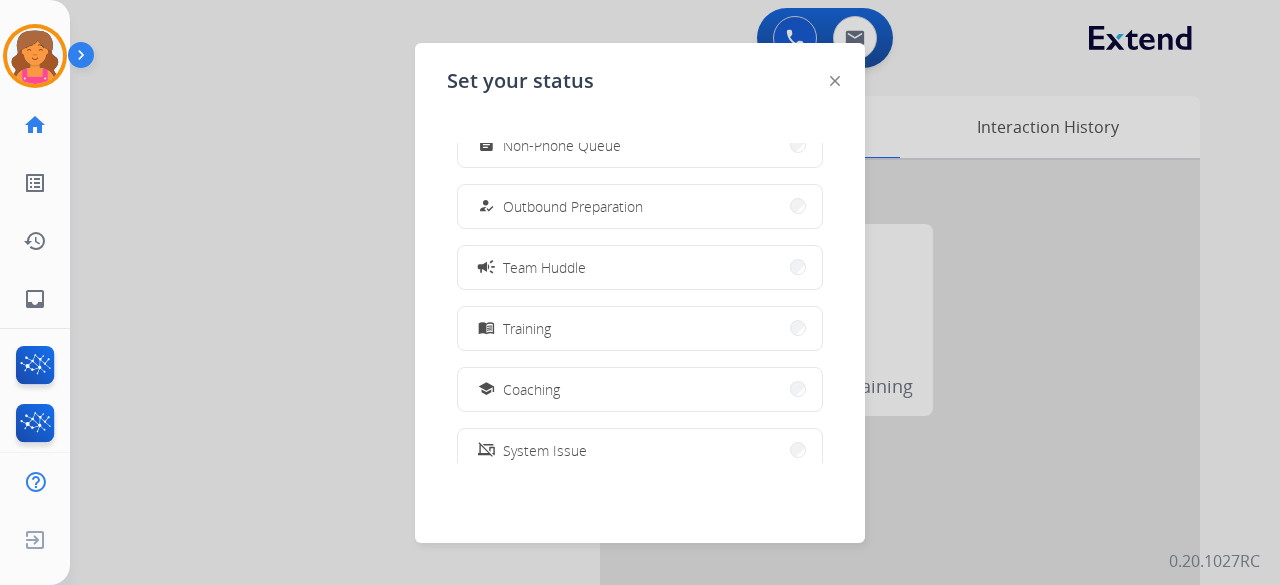 scroll, scrollTop: 0, scrollLeft: 0, axis: both 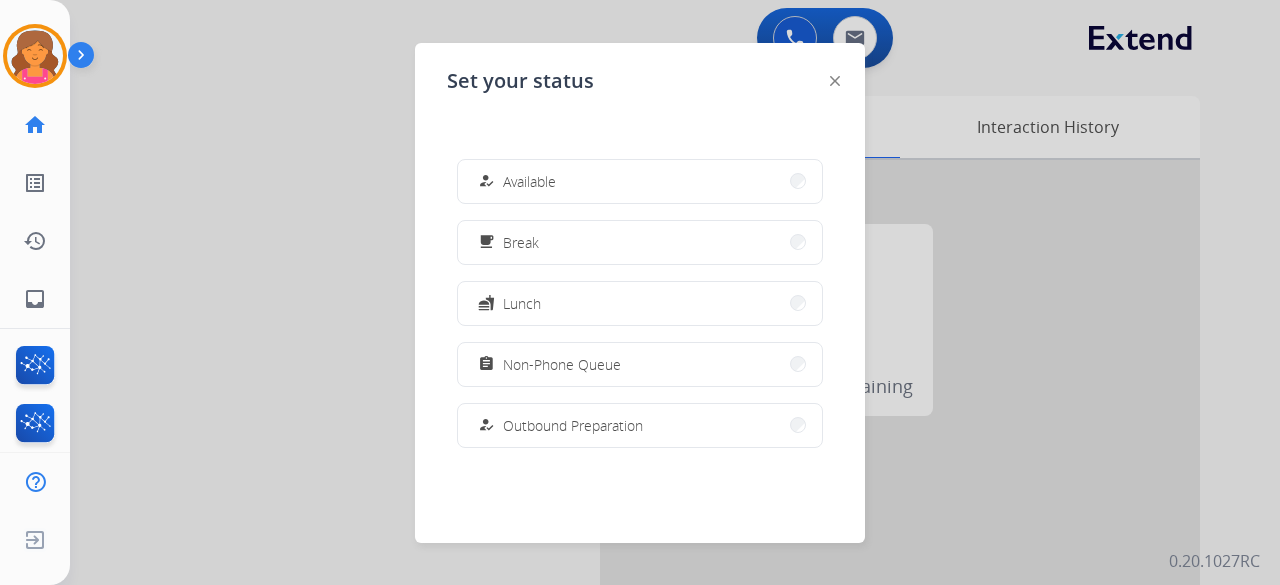click on "assignment Non-Phone Queue" at bounding box center [640, 364] 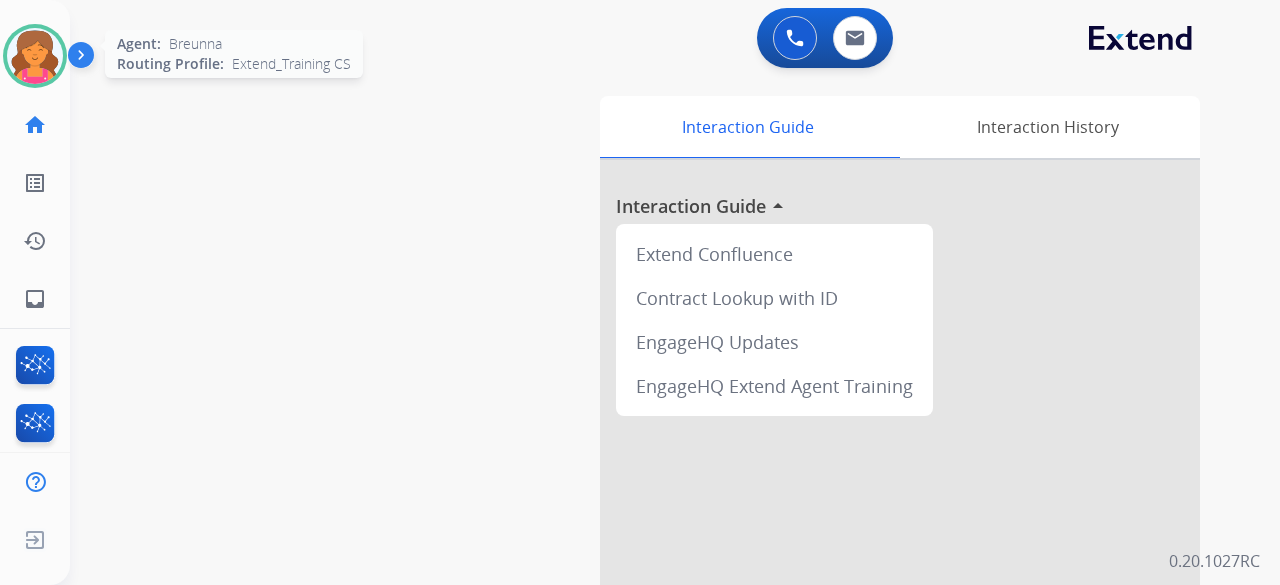 click at bounding box center (35, 56) 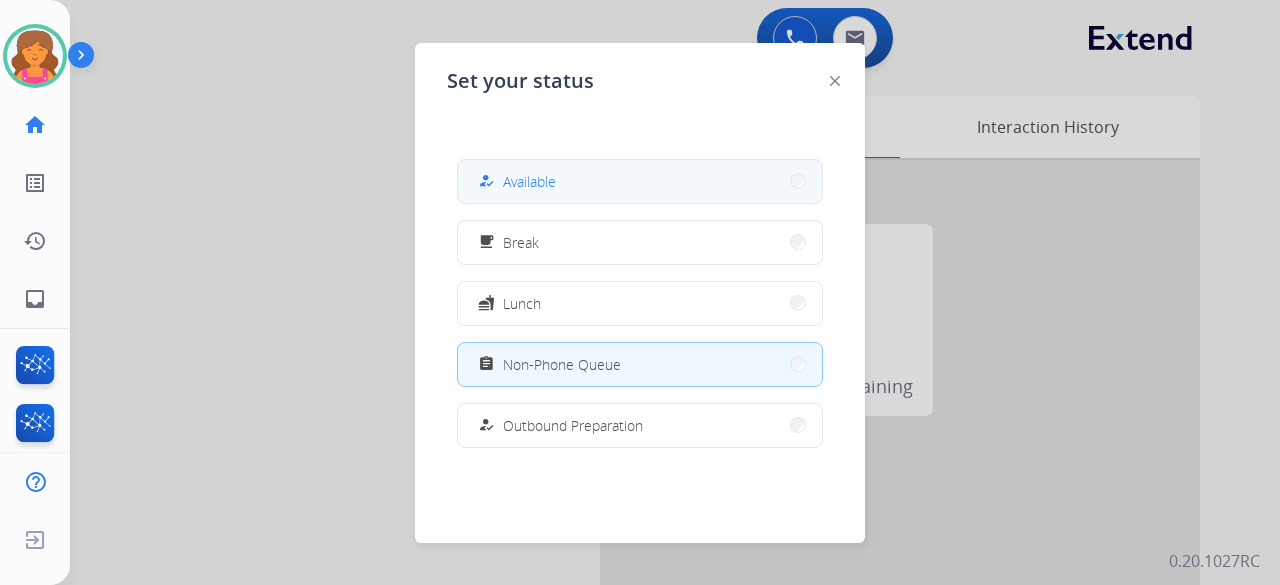 click on "how_to_reg Available" at bounding box center (640, 181) 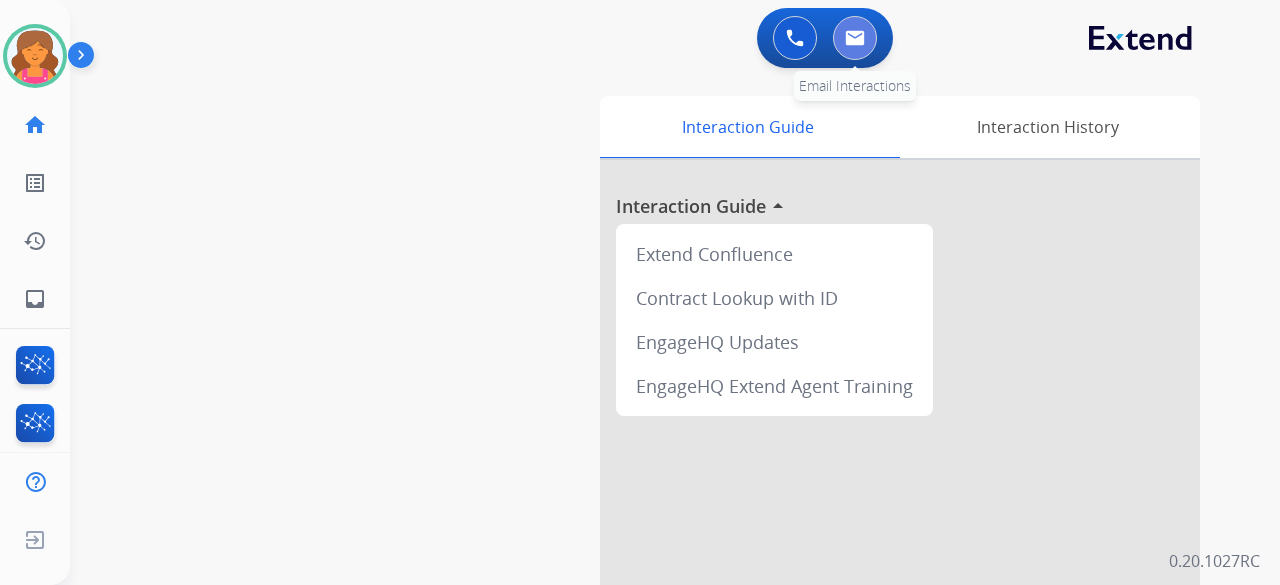 click at bounding box center (855, 38) 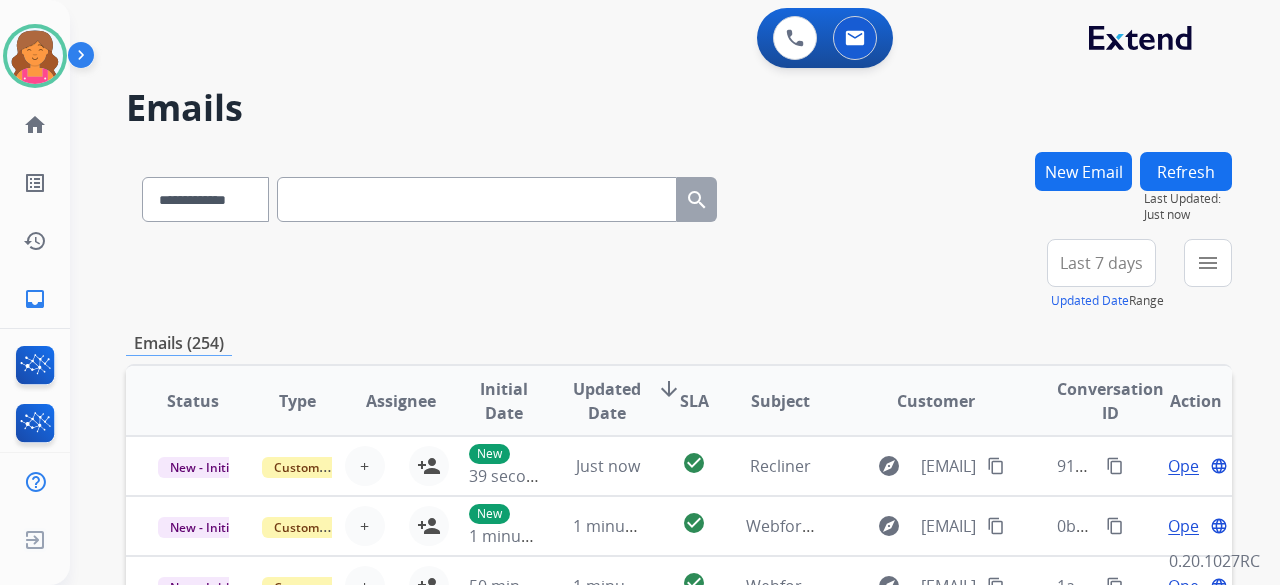 click on "Last 7 days" at bounding box center [1101, 263] 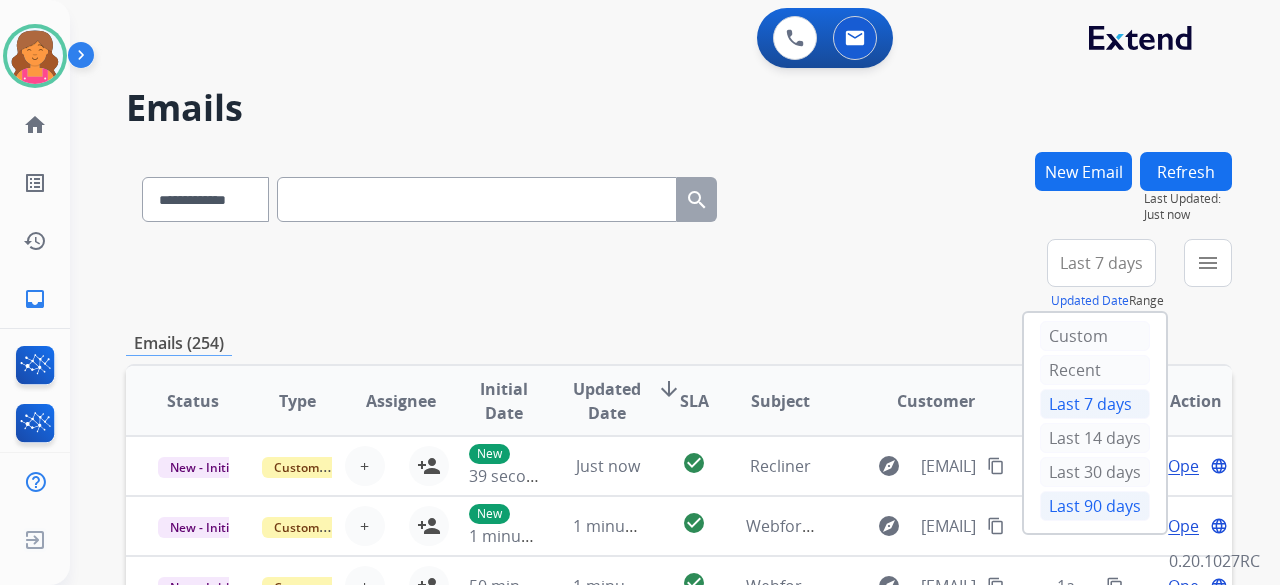 click on "Last 90 days" at bounding box center (1095, 506) 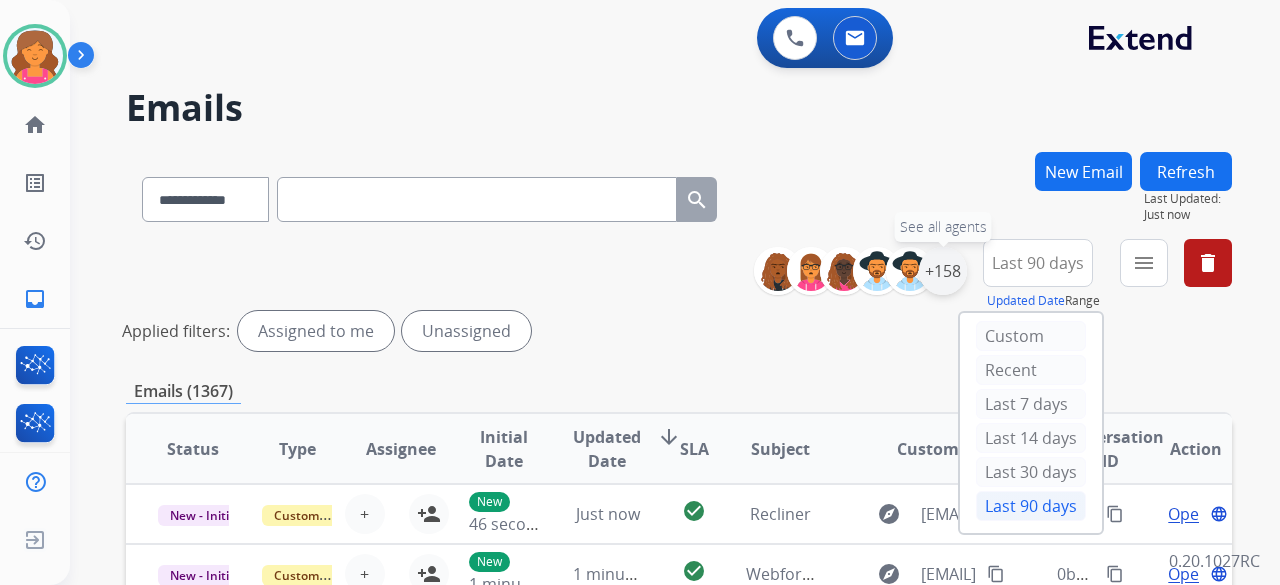 click on "+158" at bounding box center (943, 271) 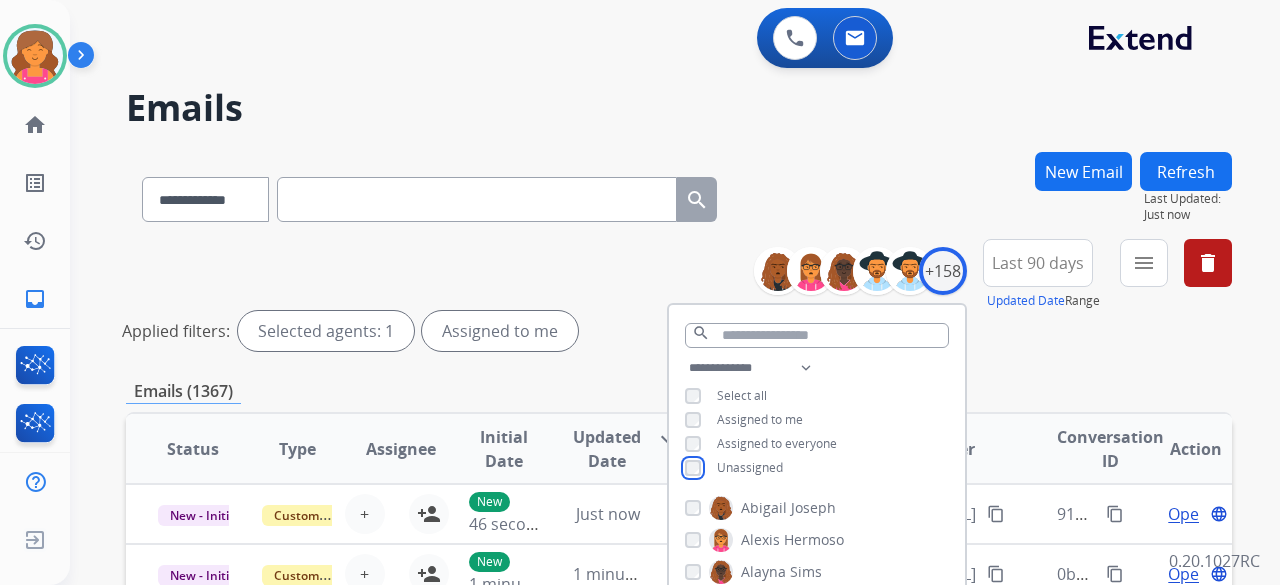 scroll, scrollTop: 200, scrollLeft: 0, axis: vertical 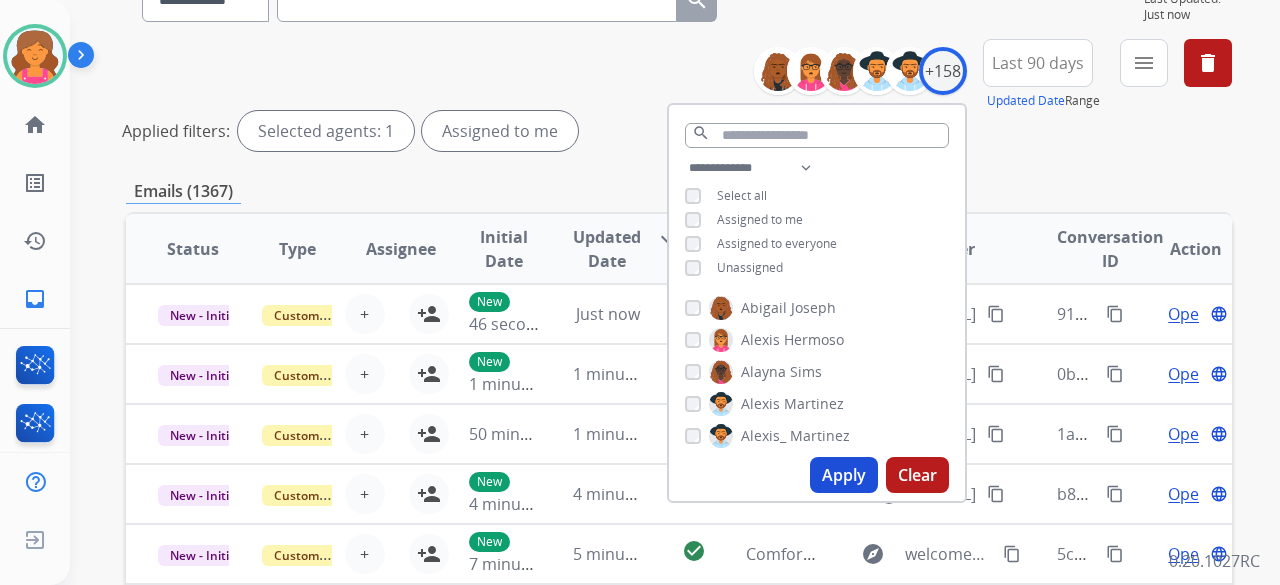 click on "Apply" at bounding box center (844, 475) 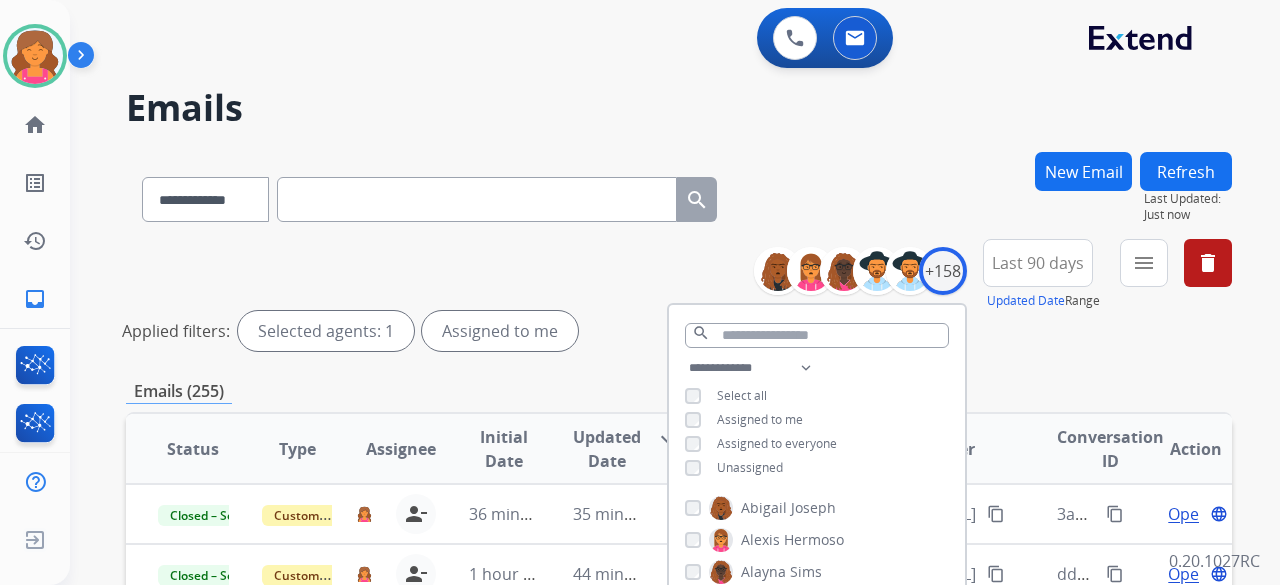 click on "Applied filters:  Selected agents: 1  Assigned to me" at bounding box center (675, 331) 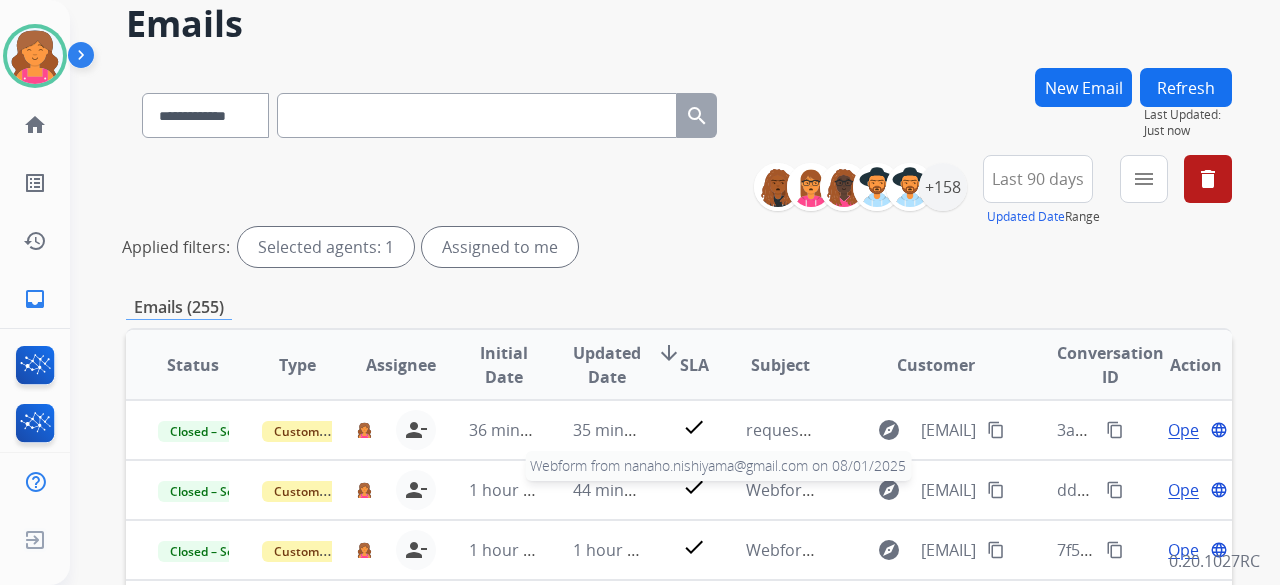 scroll, scrollTop: 0, scrollLeft: 0, axis: both 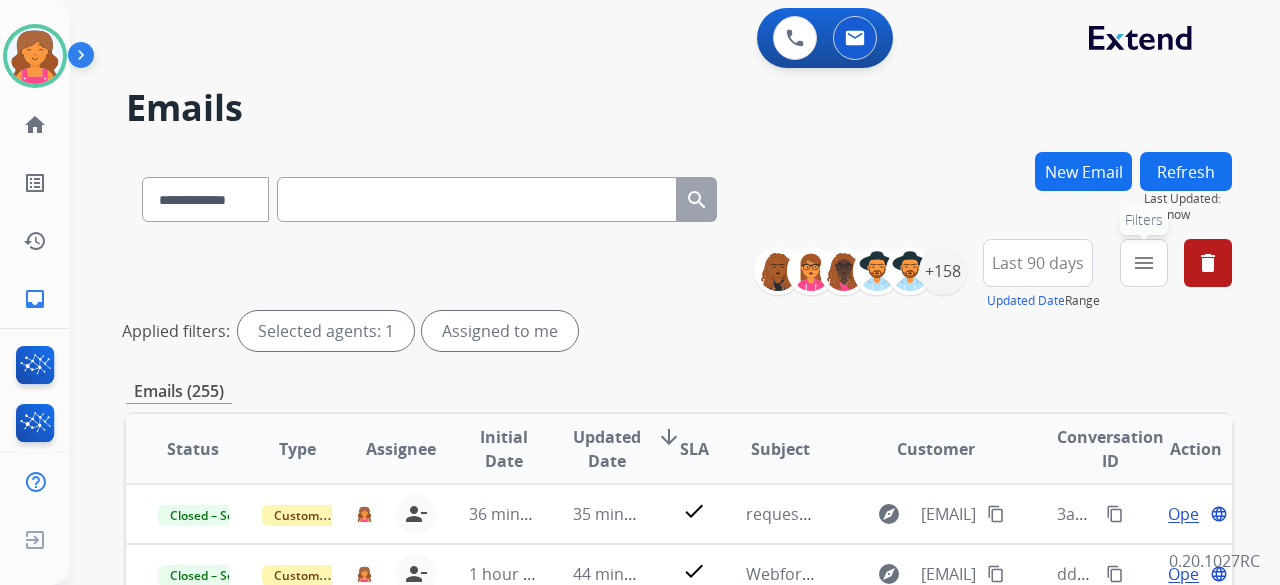 click on "menu" at bounding box center (1144, 263) 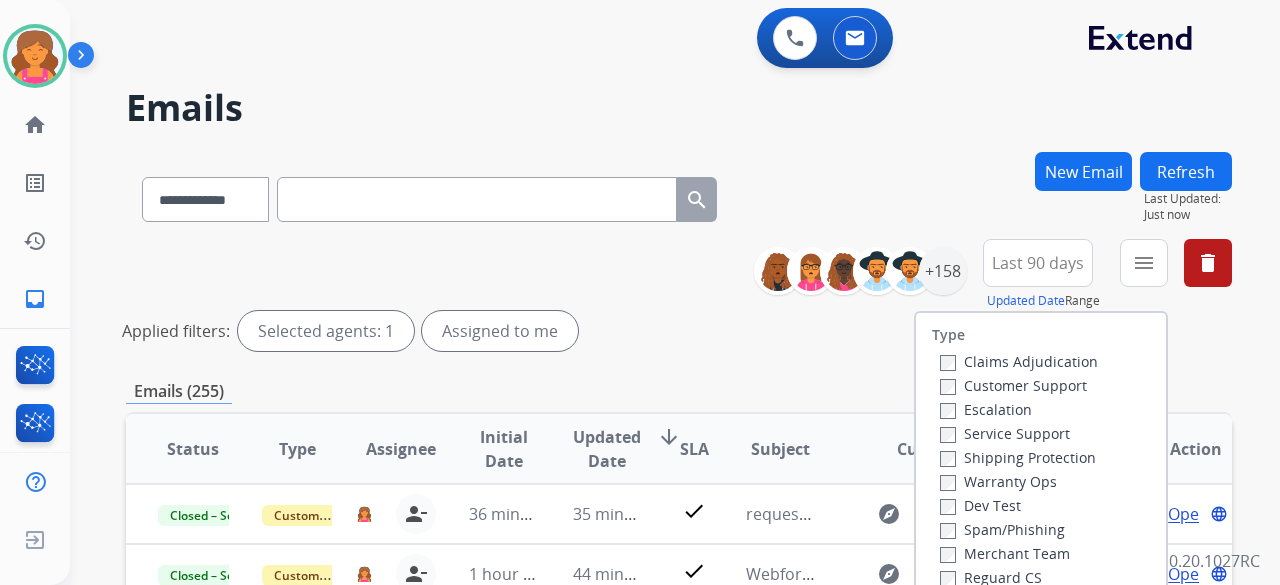 click on "Customer Support" at bounding box center (1013, 385) 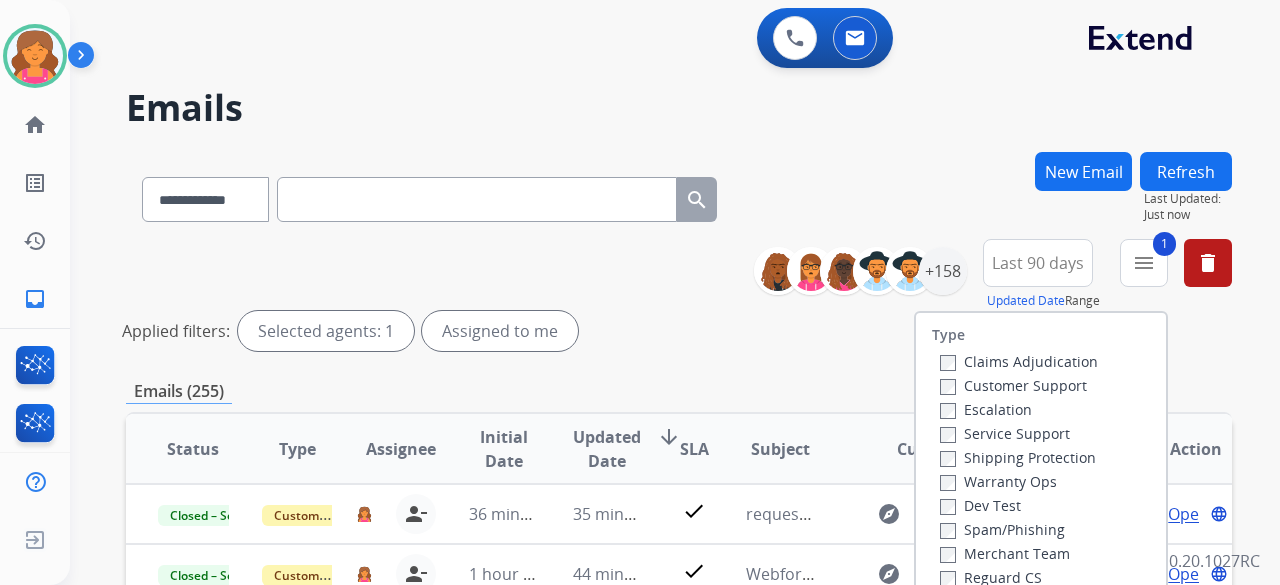 click on "Shipping Protection" at bounding box center [1018, 457] 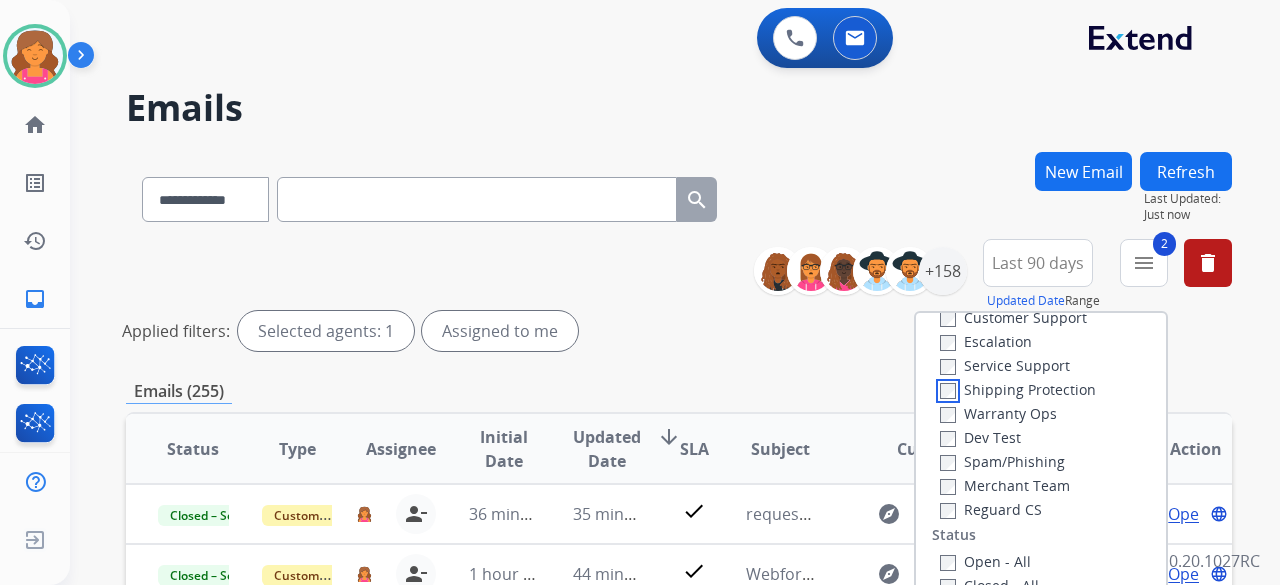 scroll, scrollTop: 100, scrollLeft: 0, axis: vertical 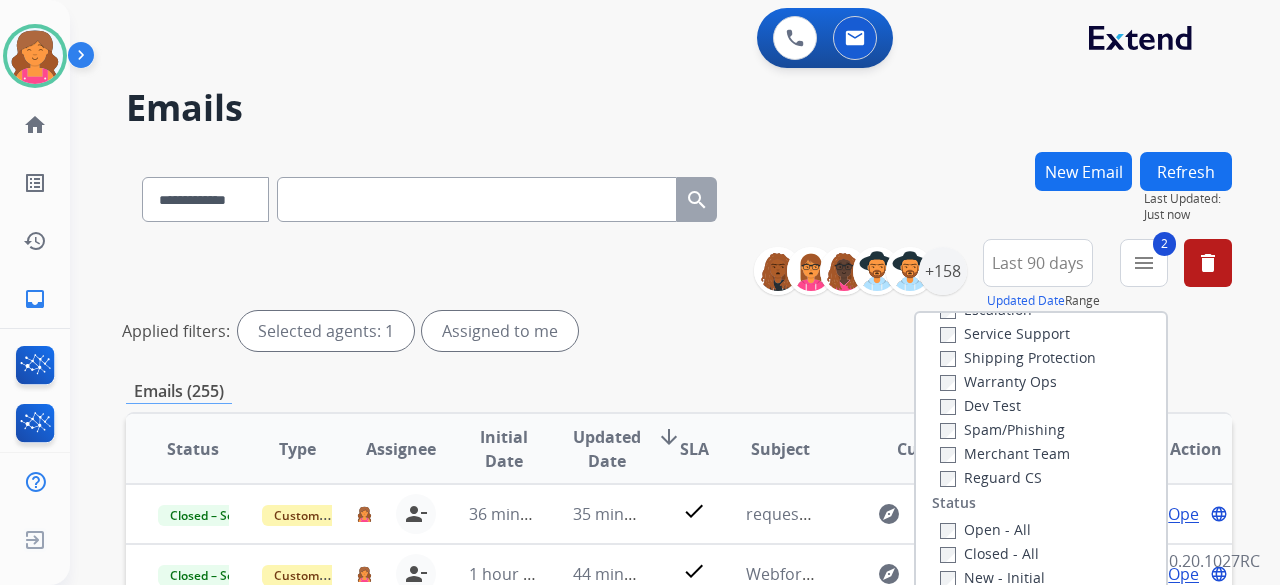 click on "Reguard CS" at bounding box center [991, 477] 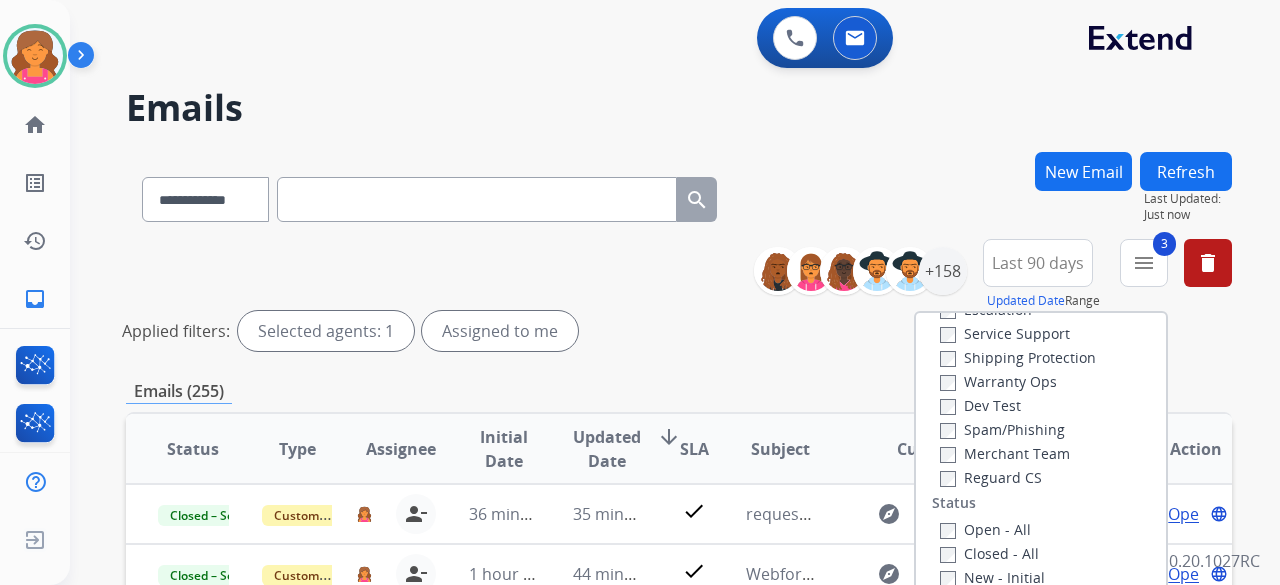 click on "Open - All" at bounding box center (985, 529) 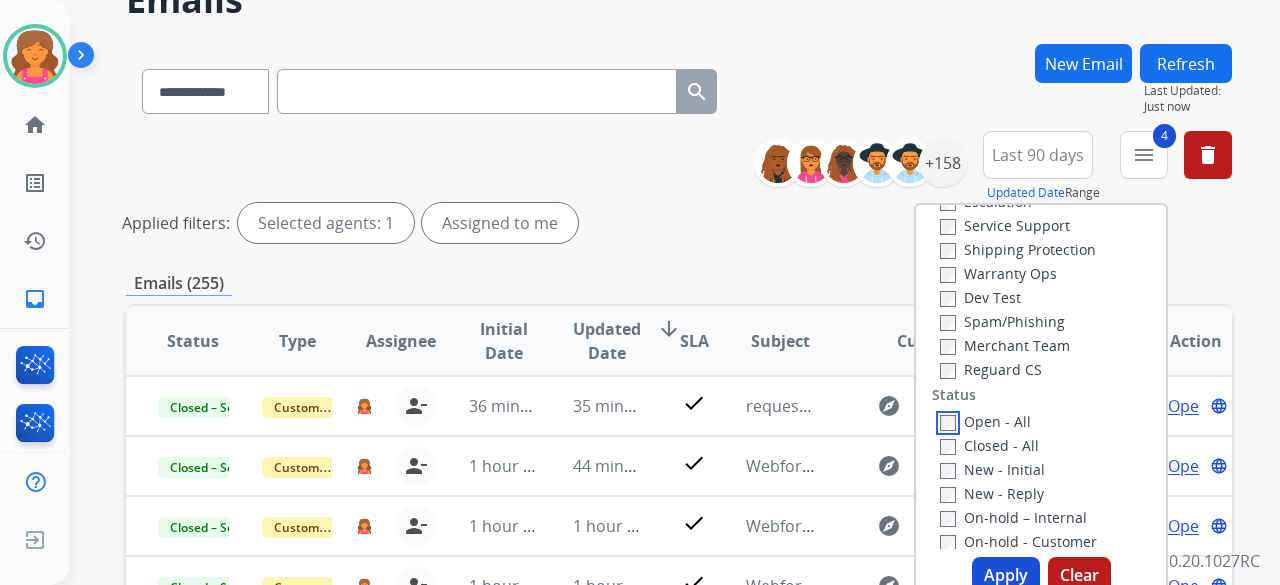 scroll, scrollTop: 300, scrollLeft: 0, axis: vertical 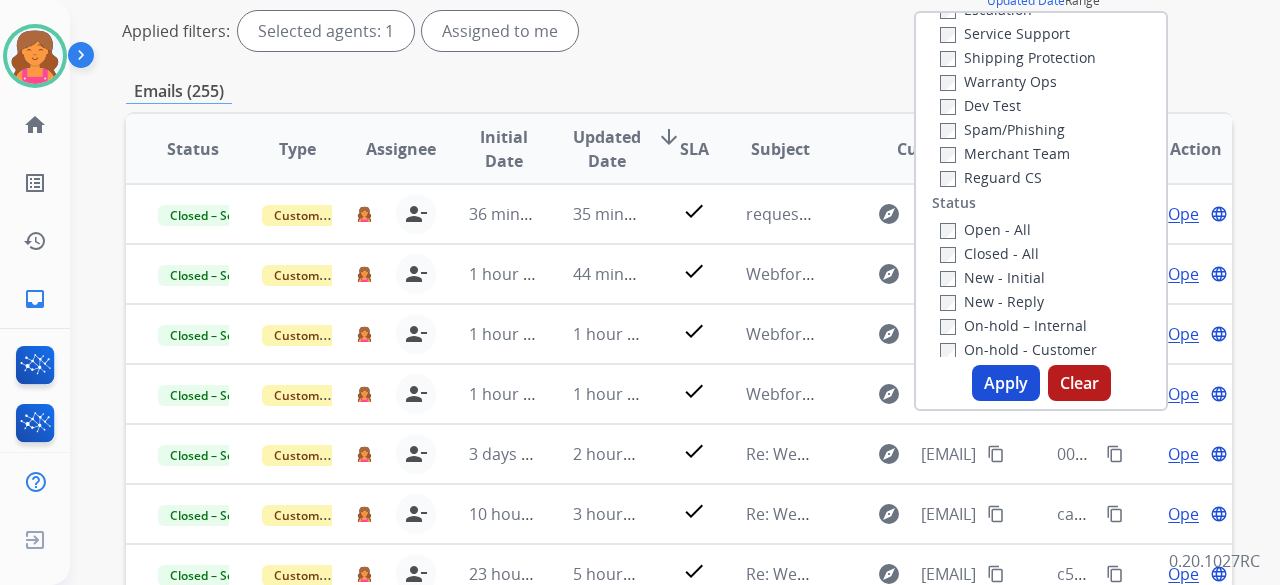 click on "Apply" at bounding box center (1006, 383) 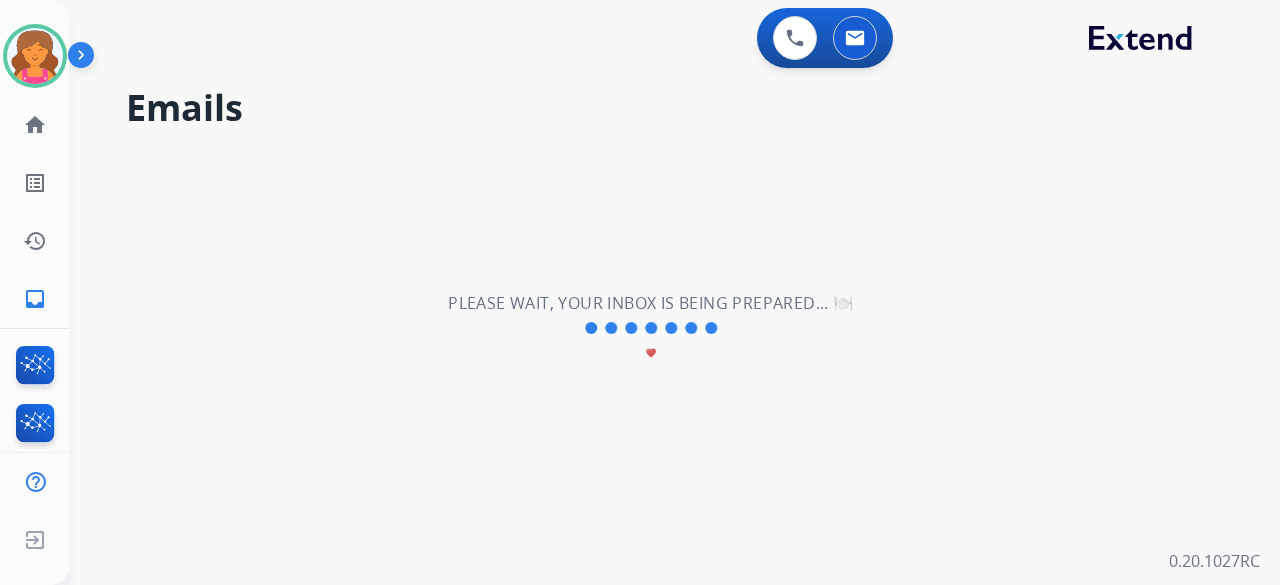 scroll, scrollTop: 0, scrollLeft: 0, axis: both 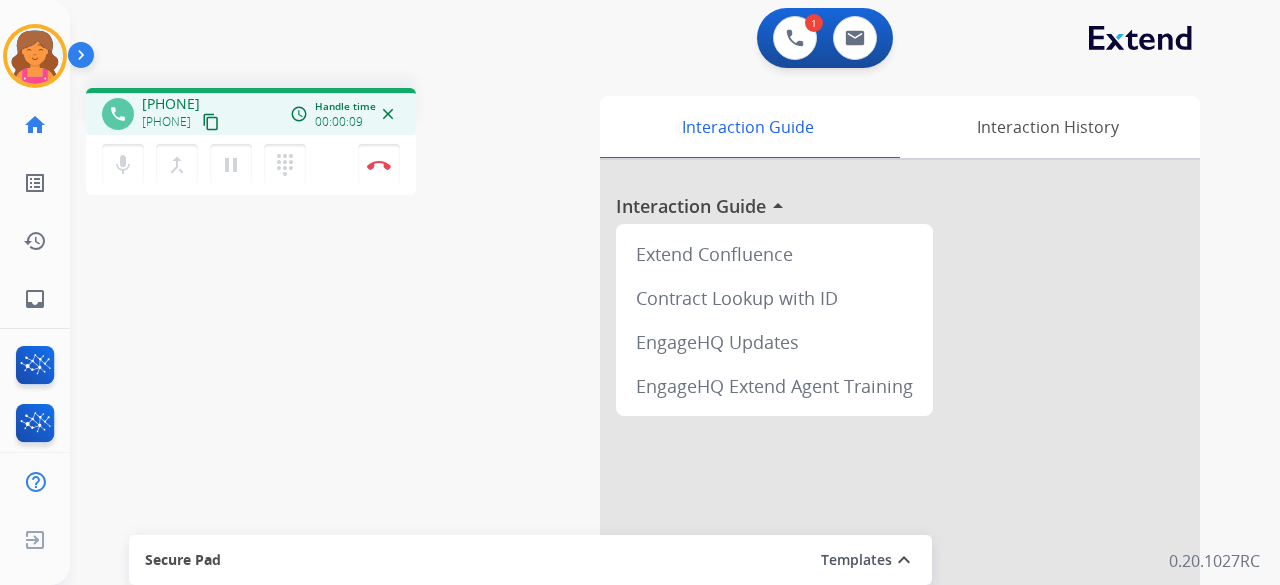 click on "content_copy" at bounding box center [211, 122] 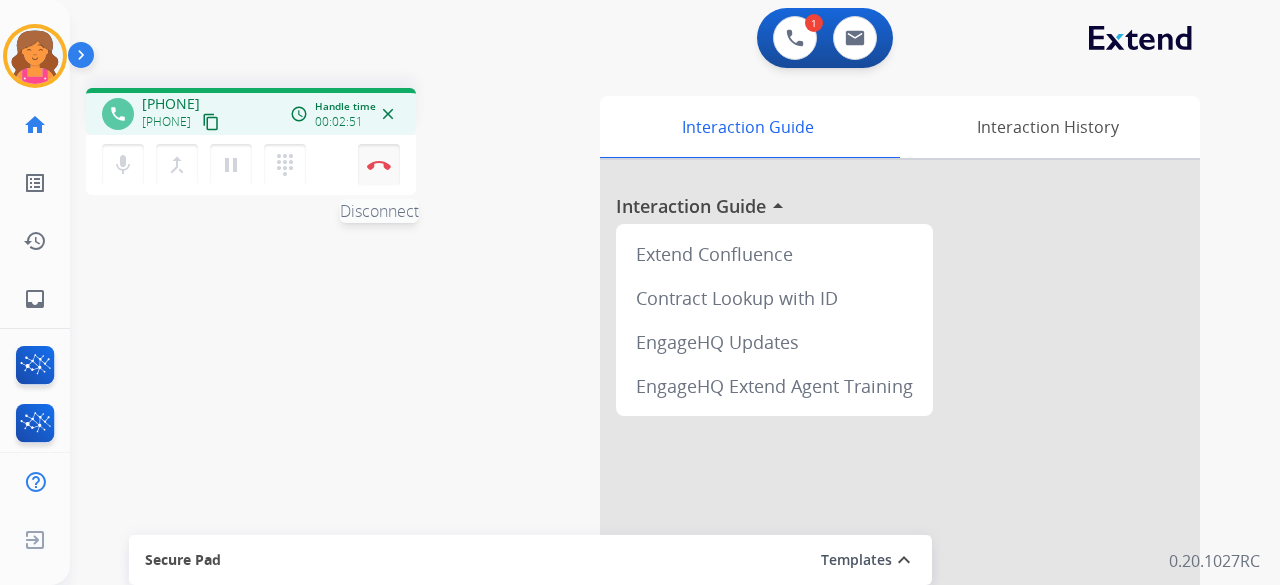 drag, startPoint x: 378, startPoint y: 179, endPoint x: 390, endPoint y: 183, distance: 12.649111 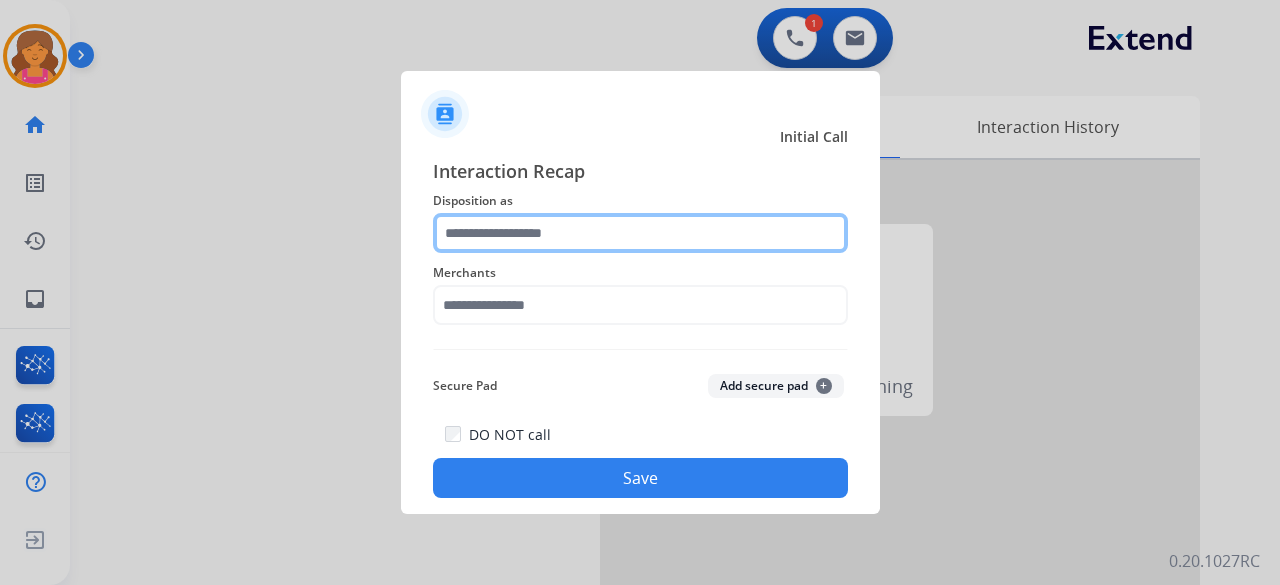 click 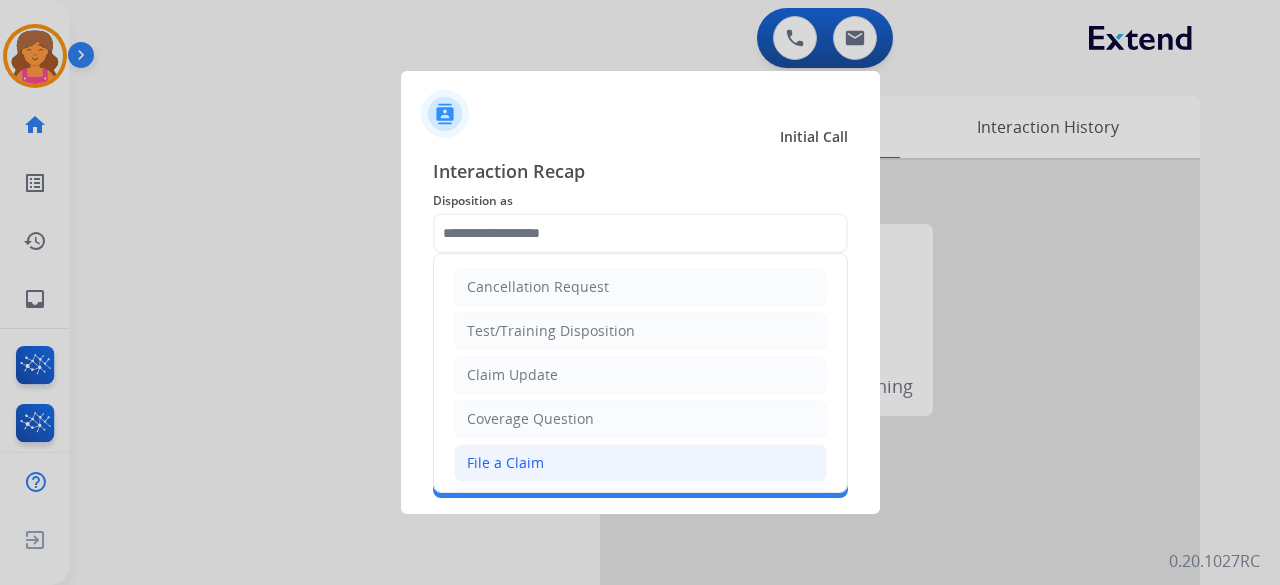 click on "File a Claim" 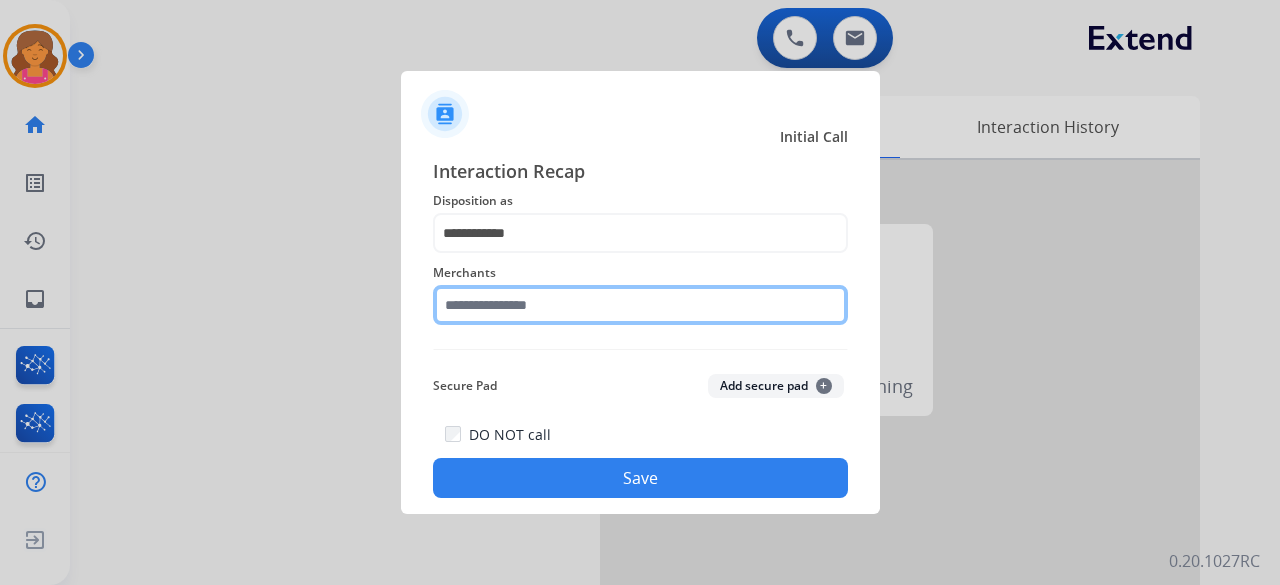 click on "Merchants" 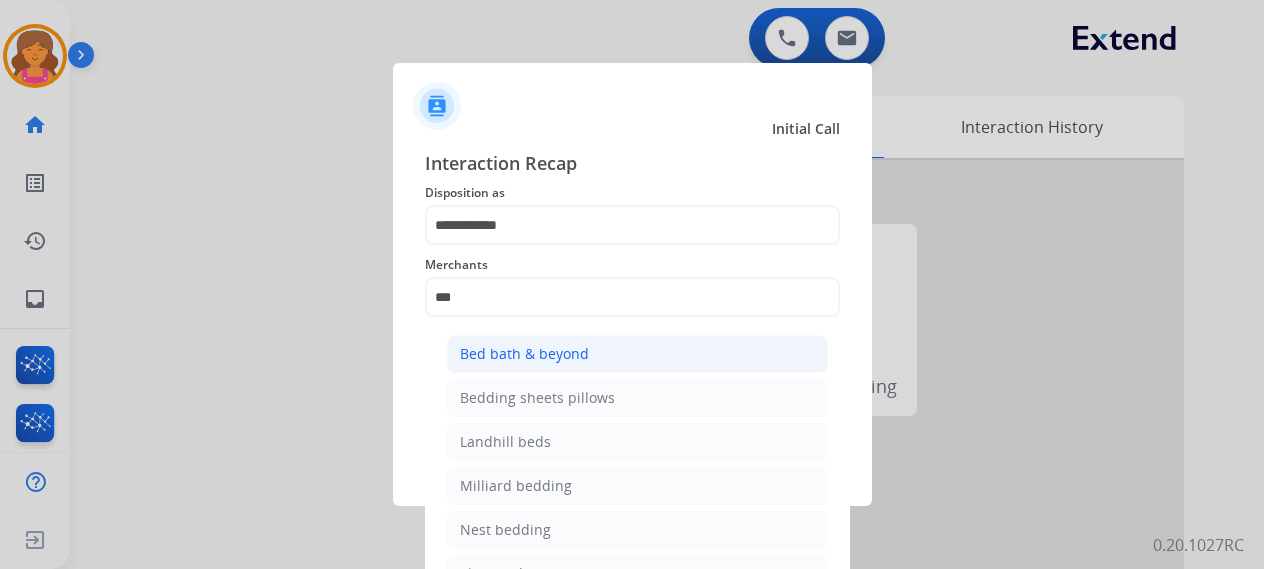 click on "Bed bath & beyond" 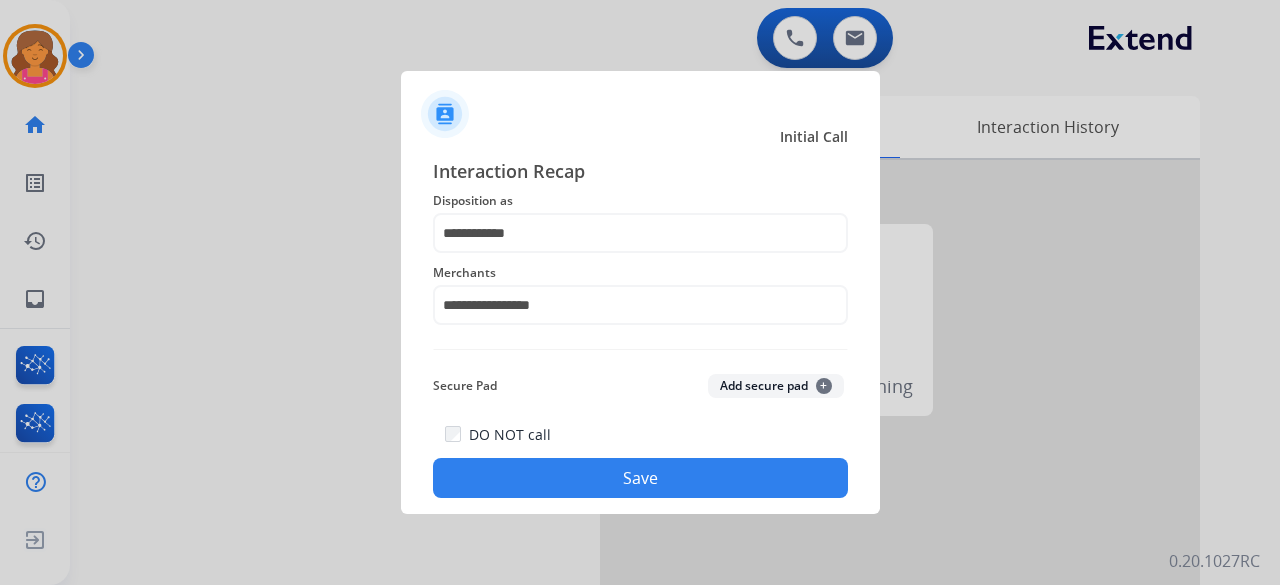 click on "Save" 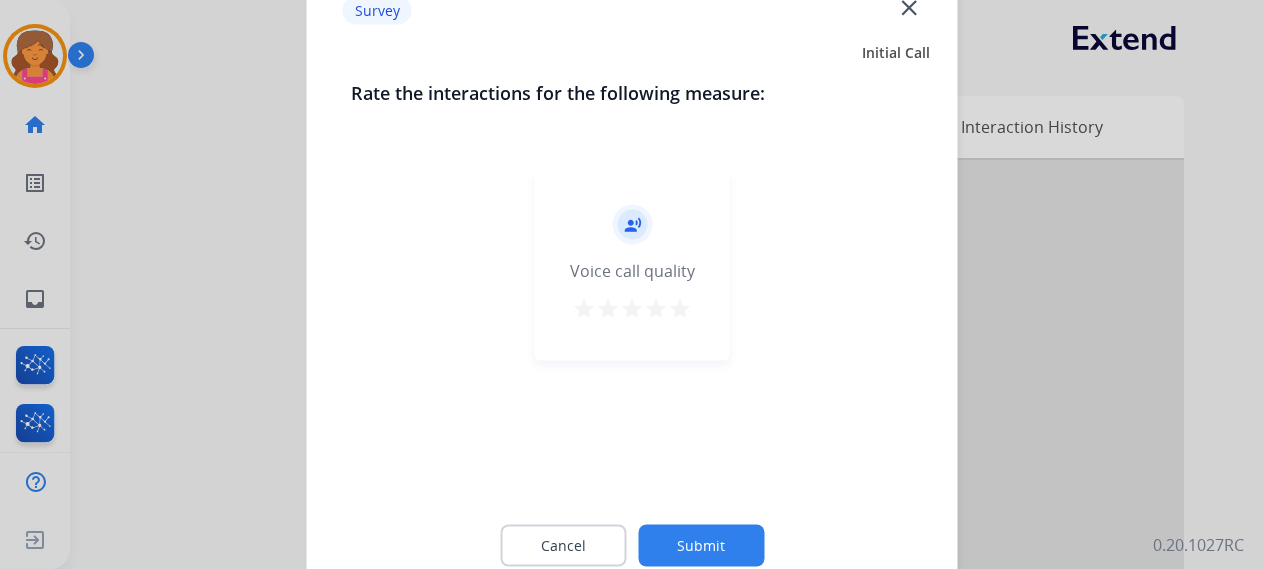 click on "record_voice_over   Voice call quality   star   star   star   star   star" 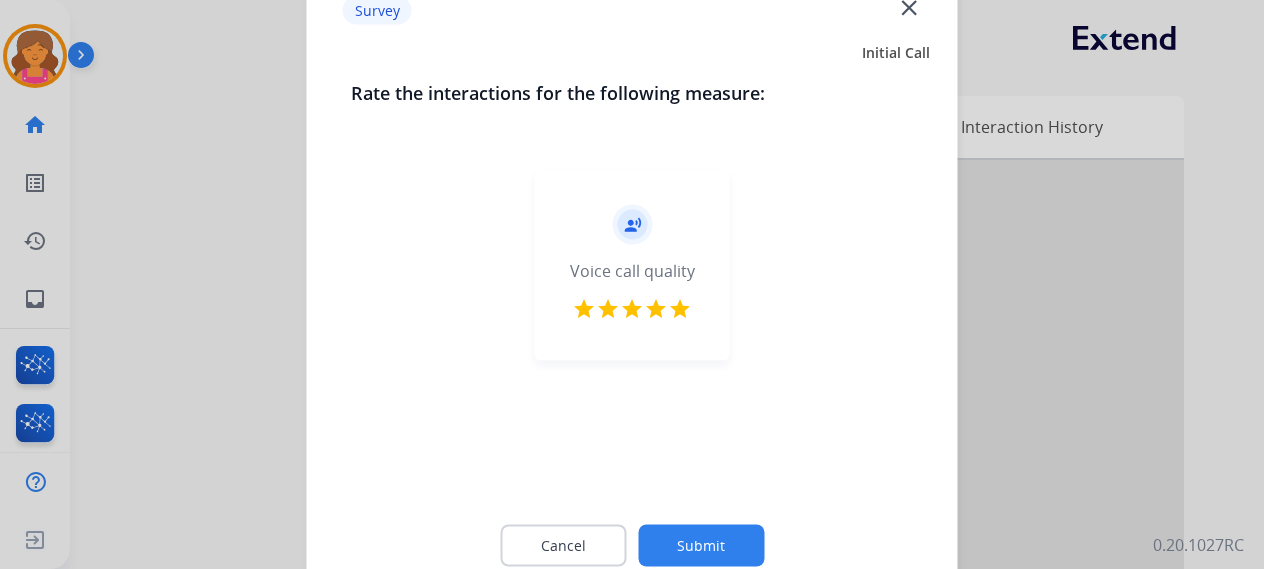 click on "Submit" 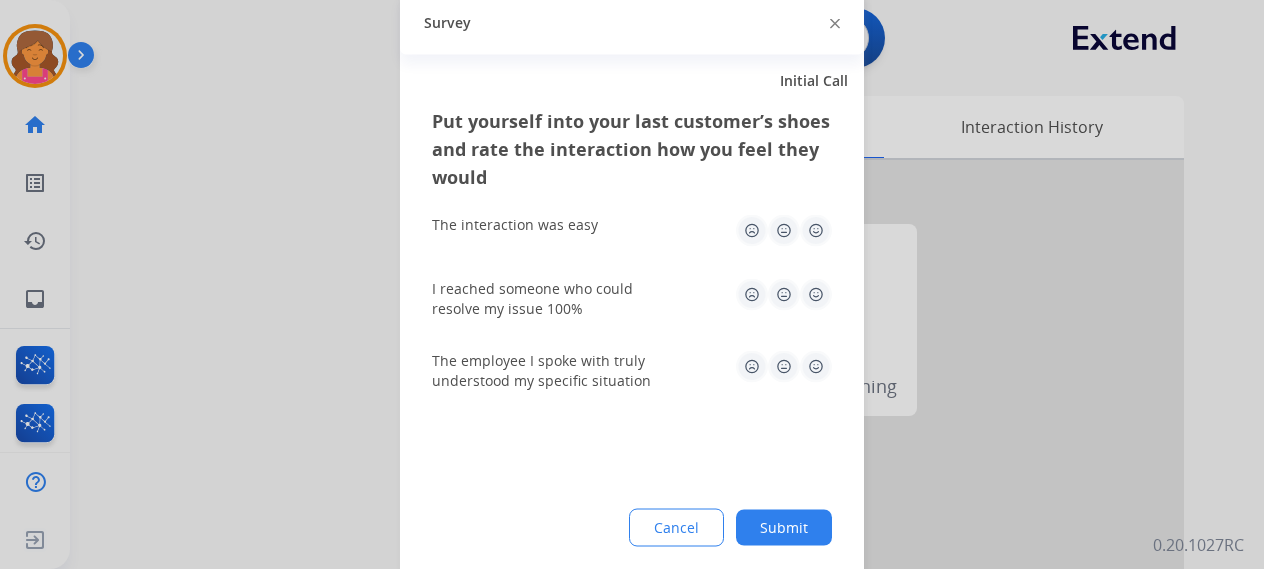 click 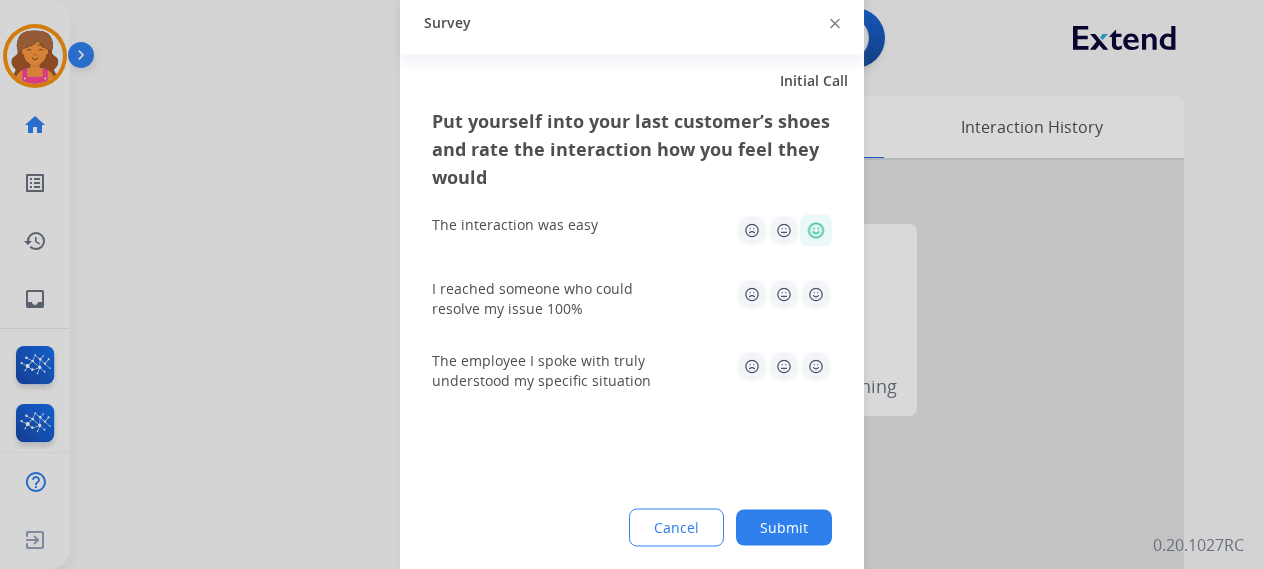 click 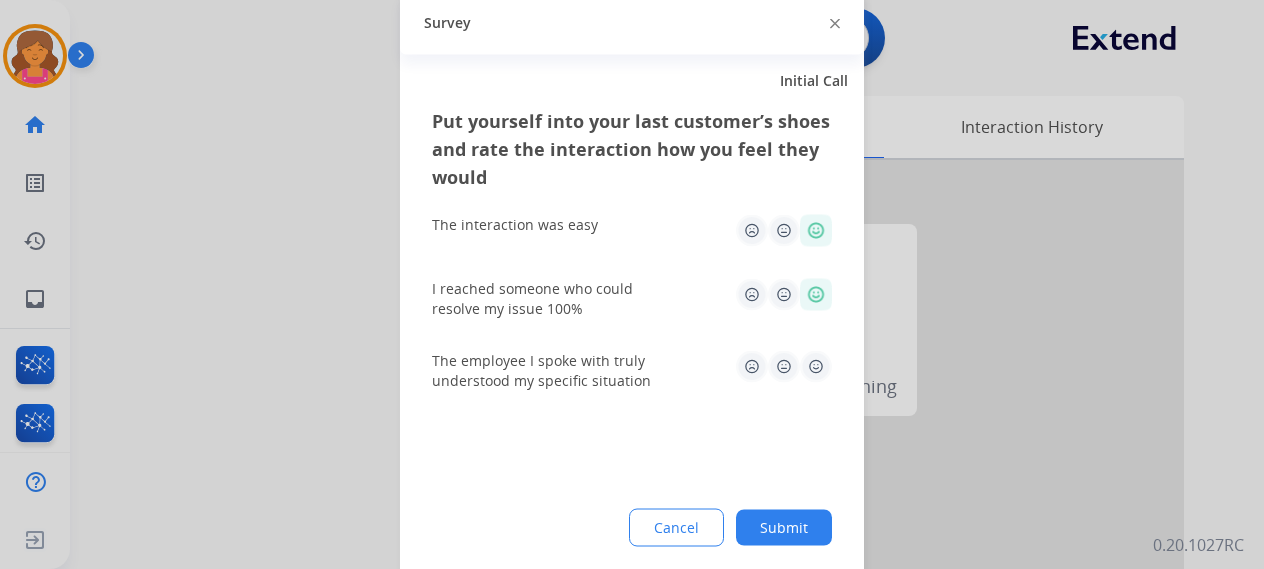 click 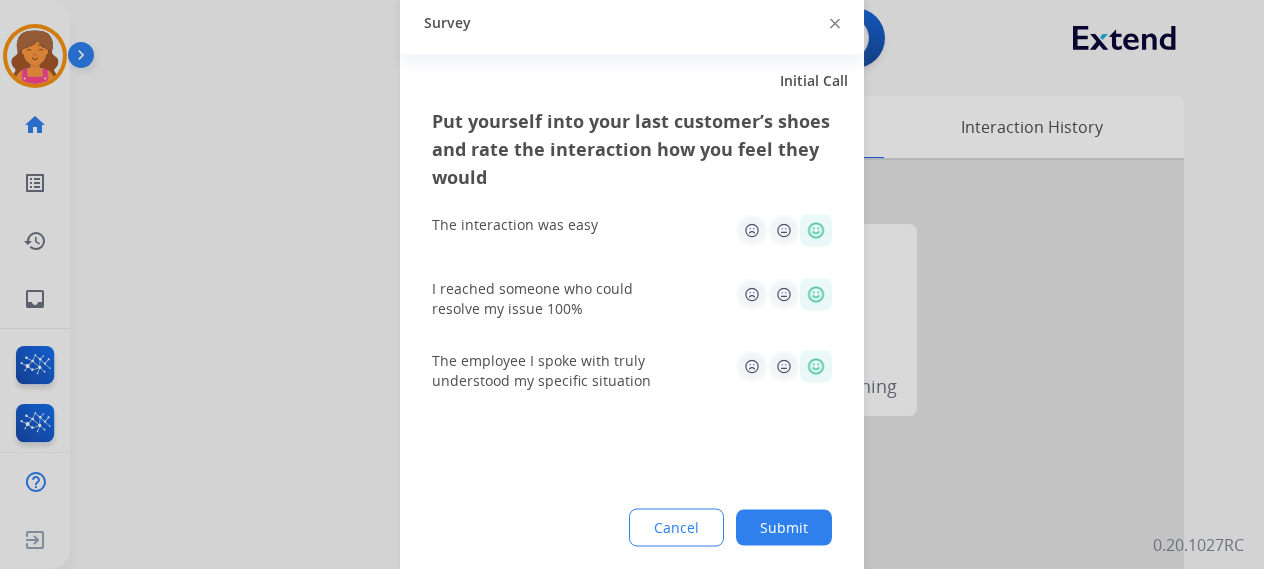 click on "Submit" 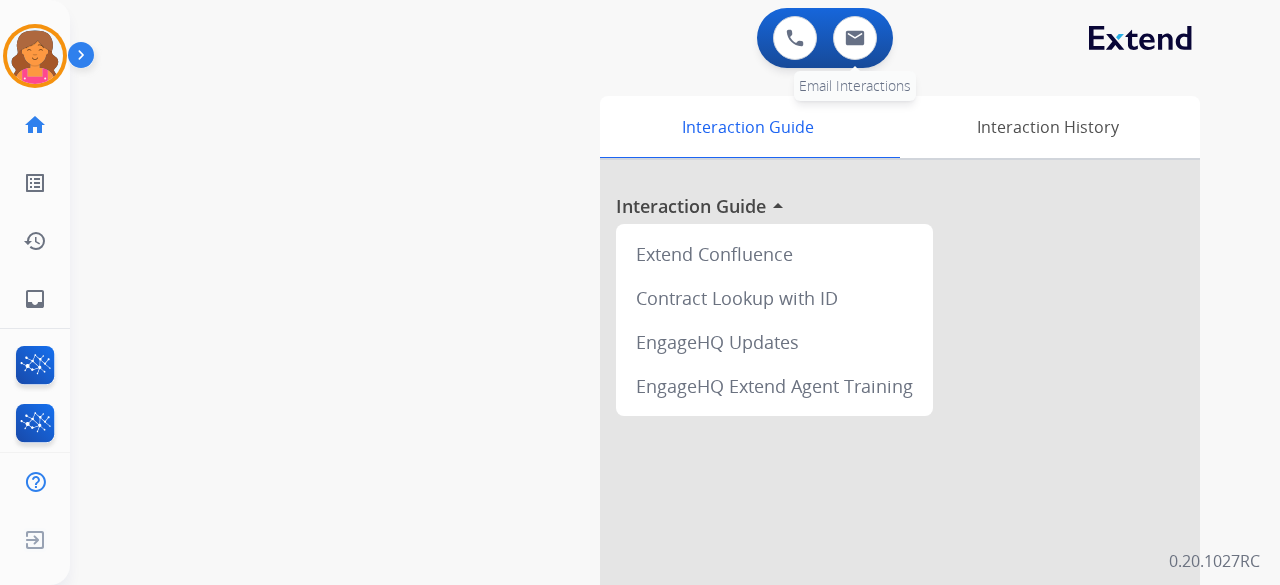 click on "0 Voice Interactions  0  Email Interactions" at bounding box center (825, 38) 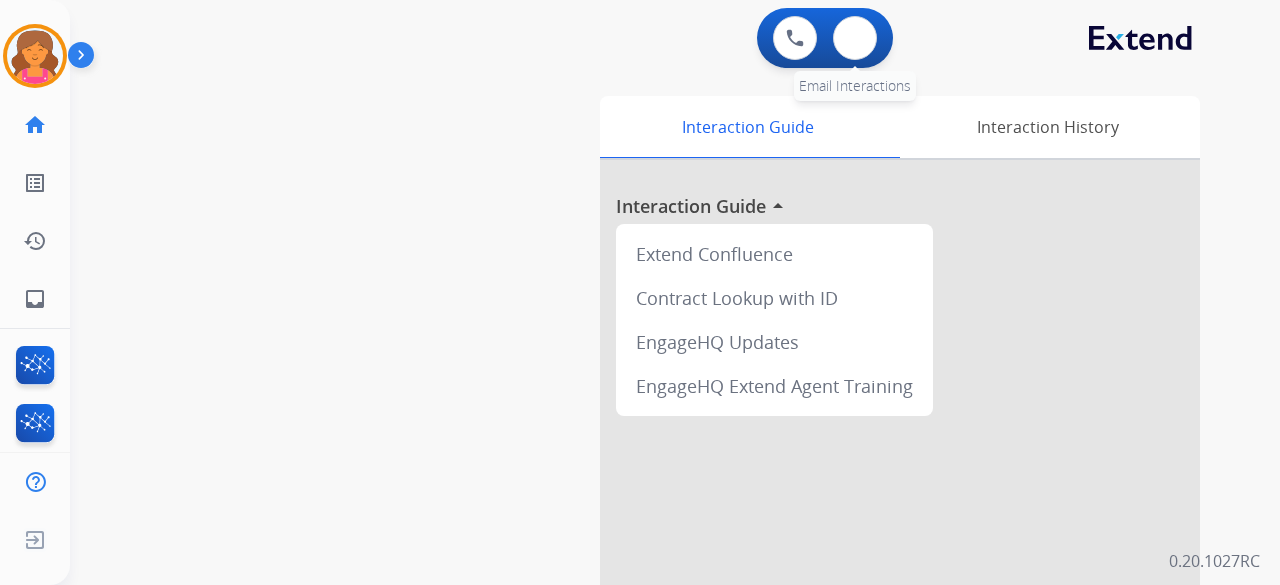 click at bounding box center (855, 38) 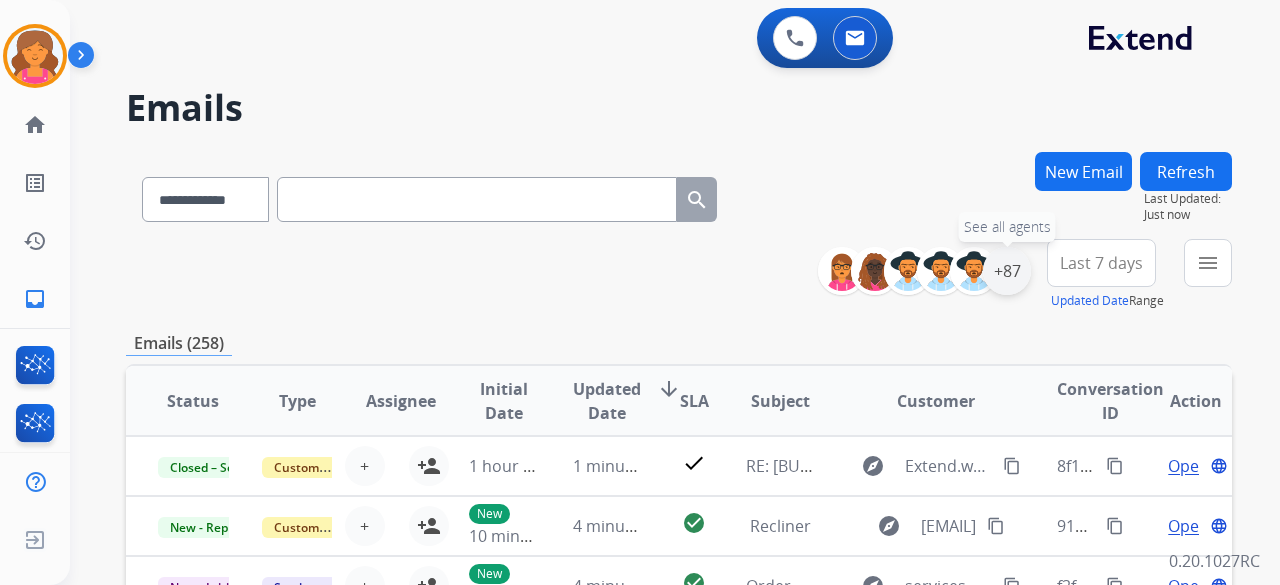 click on "+87" at bounding box center (1007, 271) 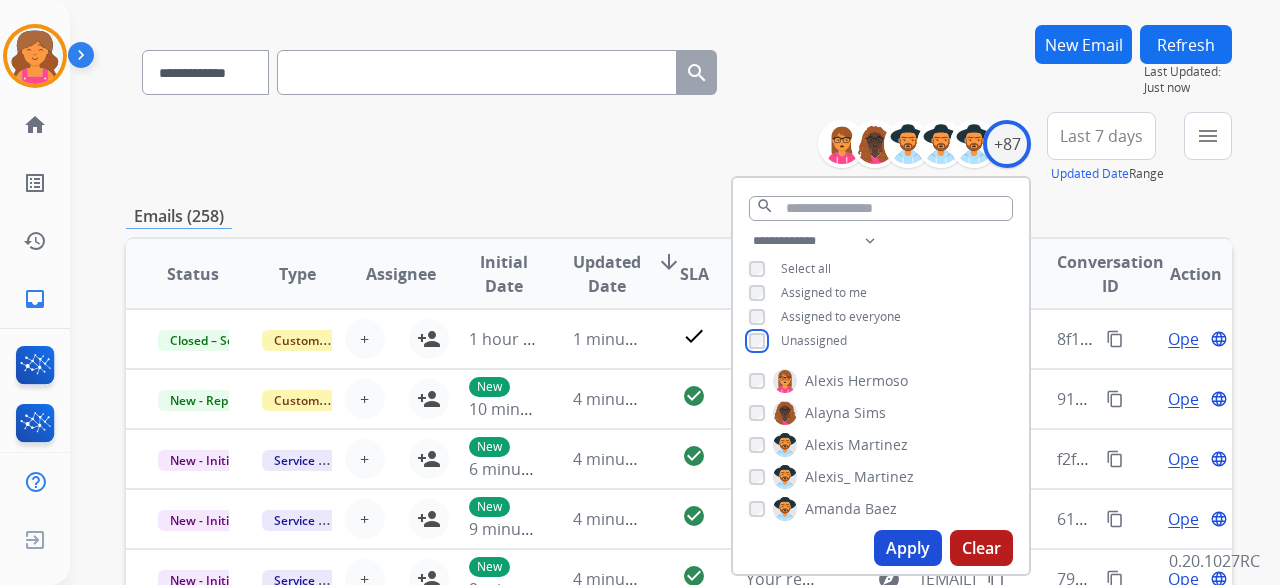 scroll, scrollTop: 200, scrollLeft: 0, axis: vertical 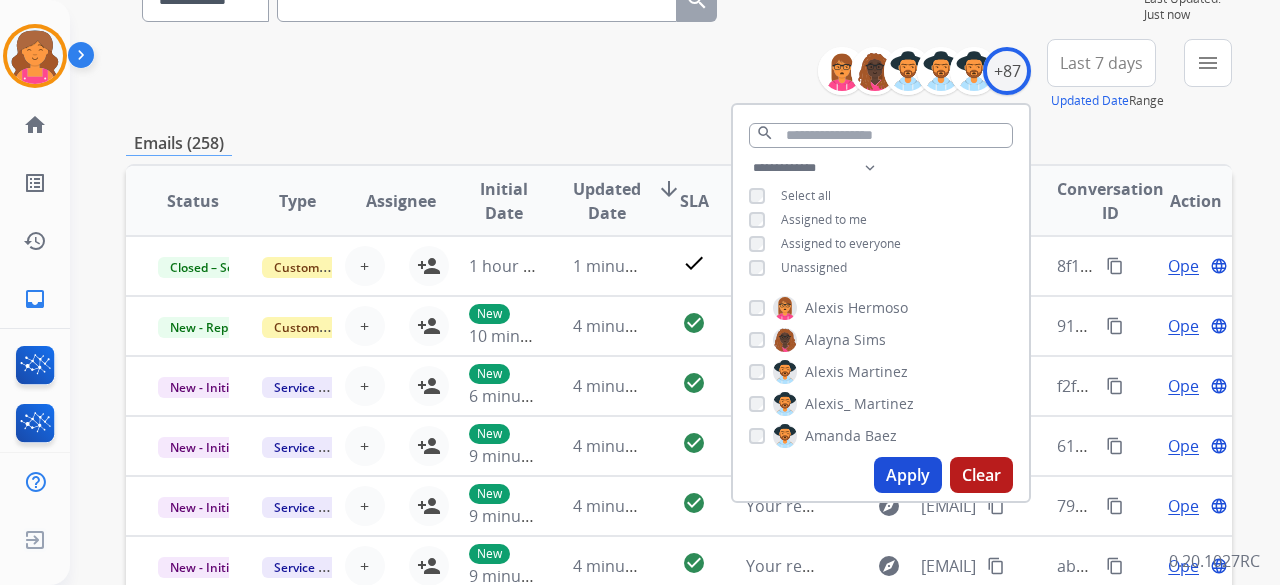 click on "Apply" at bounding box center (908, 475) 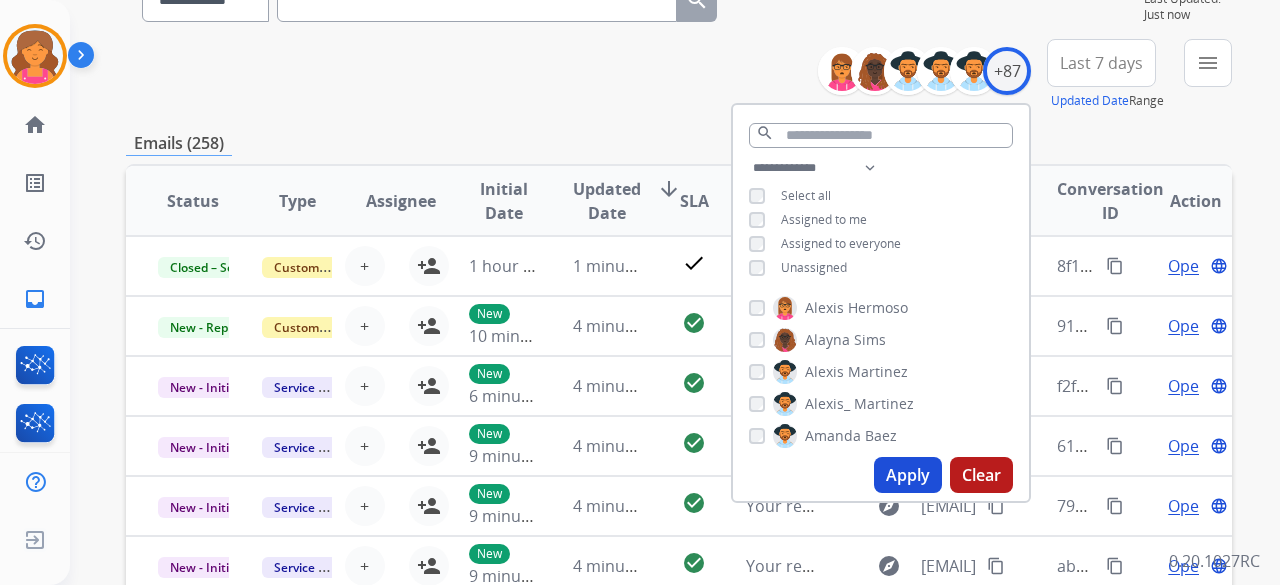 scroll, scrollTop: 0, scrollLeft: 0, axis: both 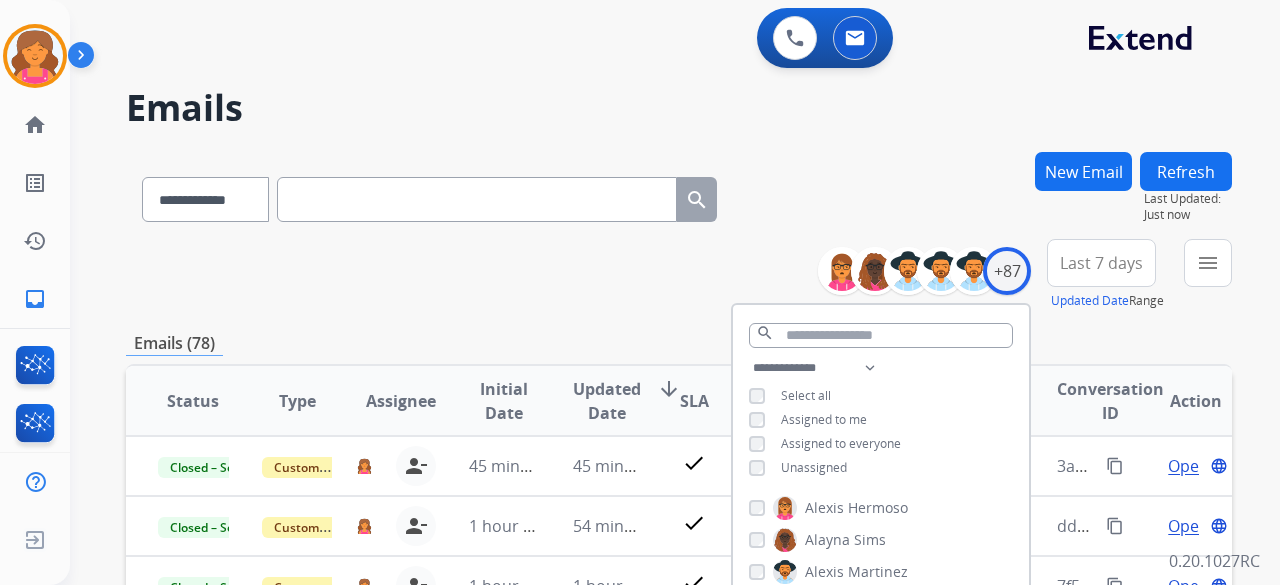 click on "**********" at bounding box center [429, 195] 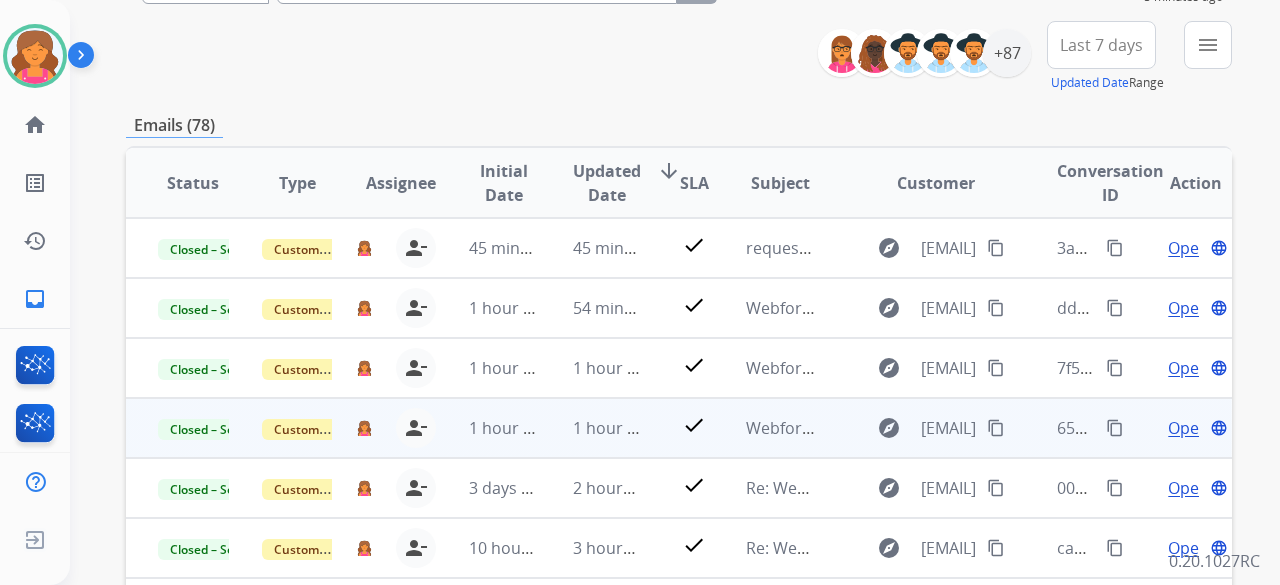 scroll, scrollTop: 0, scrollLeft: 0, axis: both 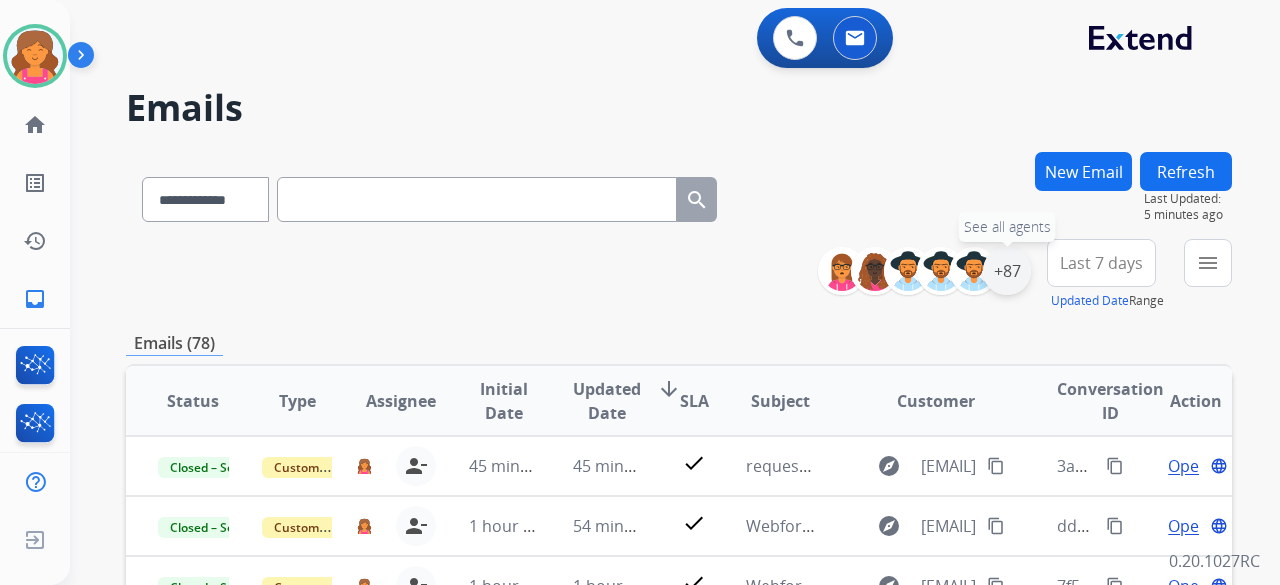 click on "+87" at bounding box center [1007, 271] 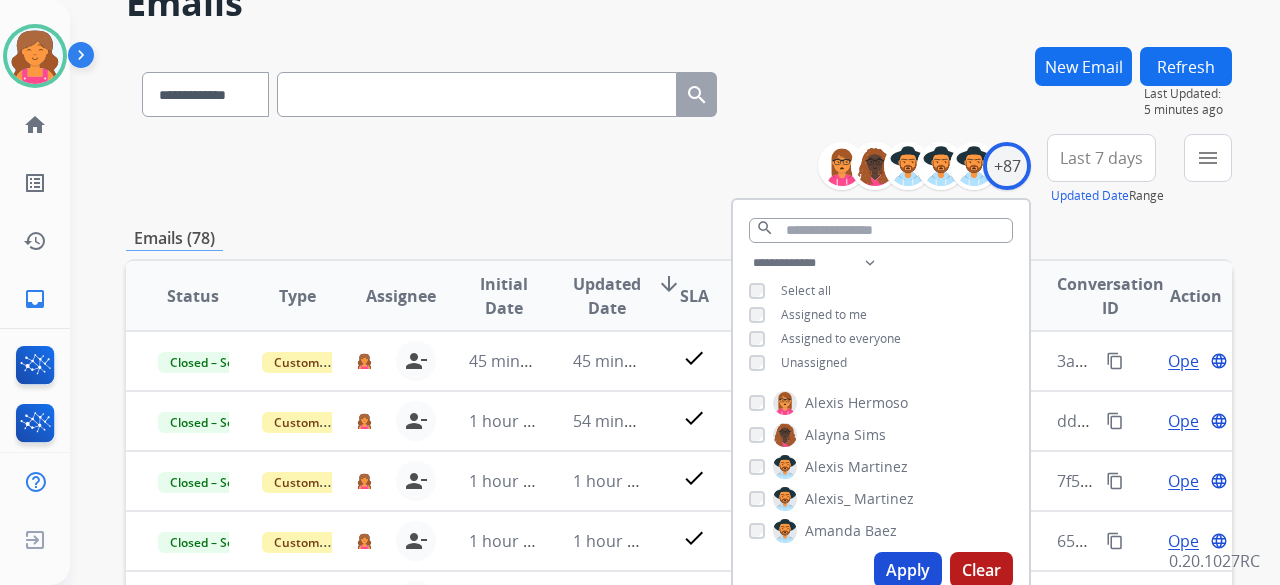 scroll, scrollTop: 200, scrollLeft: 0, axis: vertical 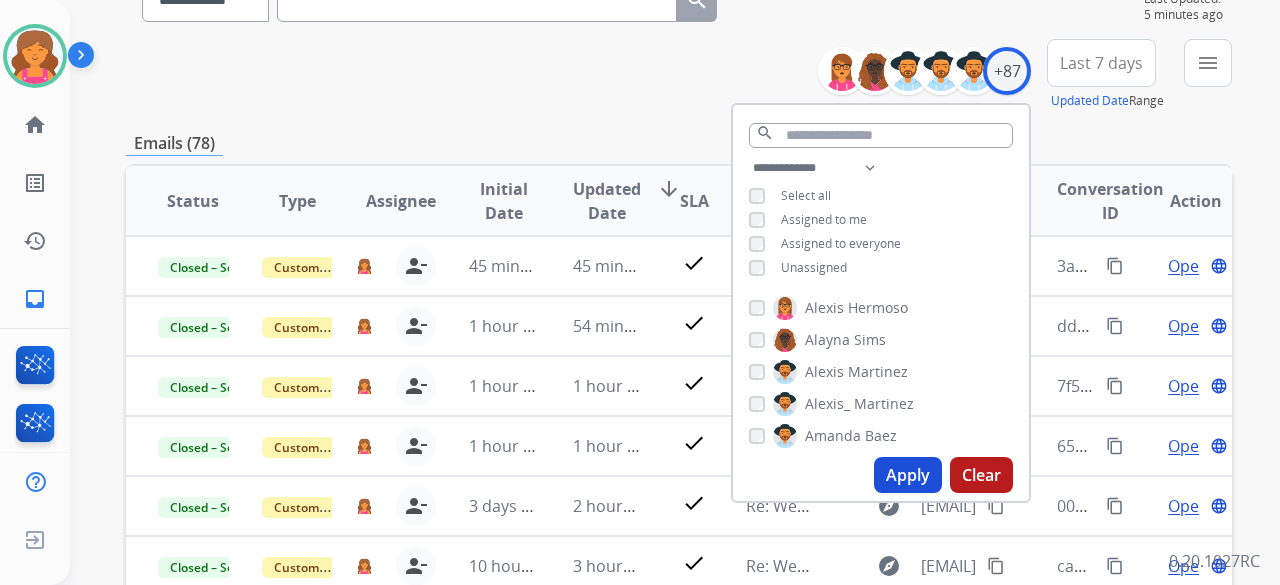 click on "Apply" at bounding box center [908, 475] 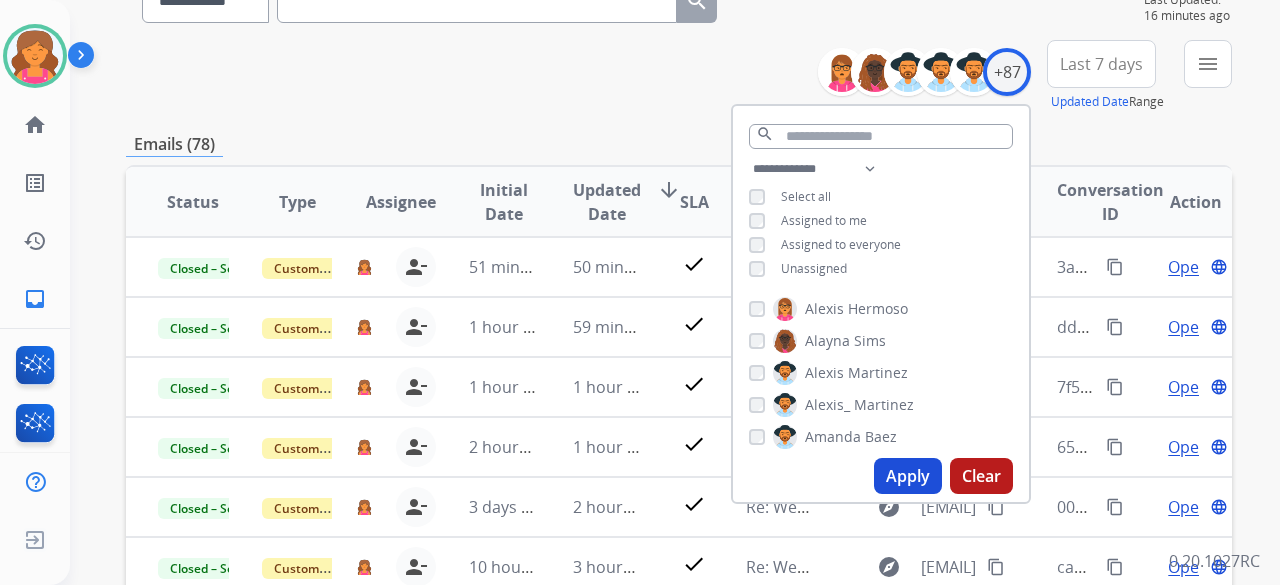 scroll, scrollTop: 200, scrollLeft: 0, axis: vertical 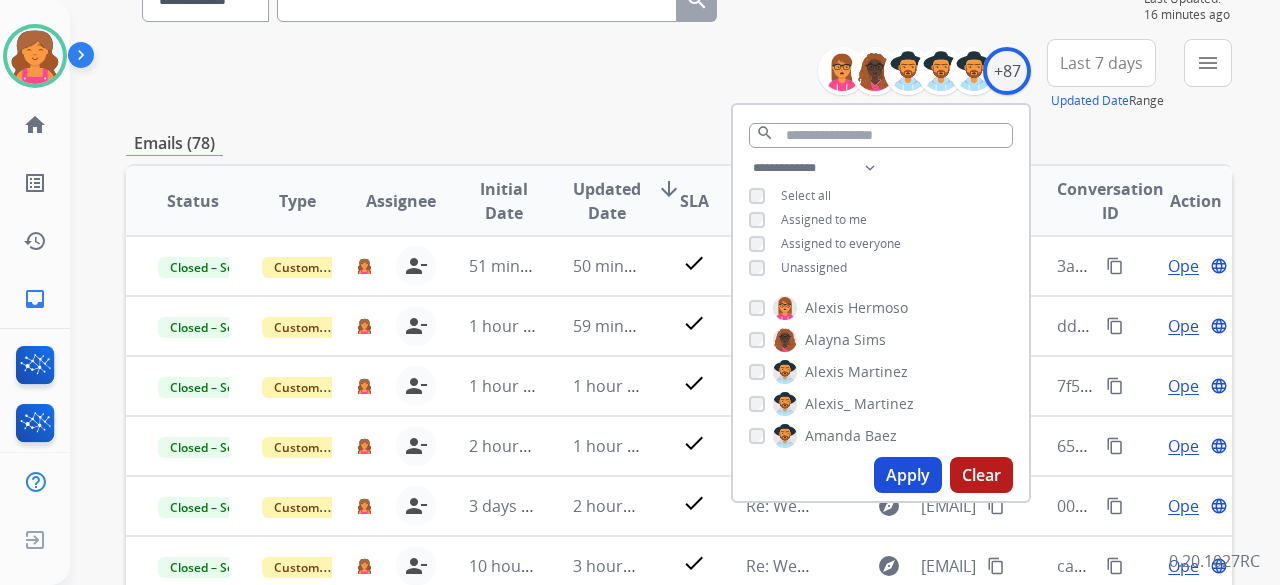 click on "Apply" at bounding box center [908, 475] 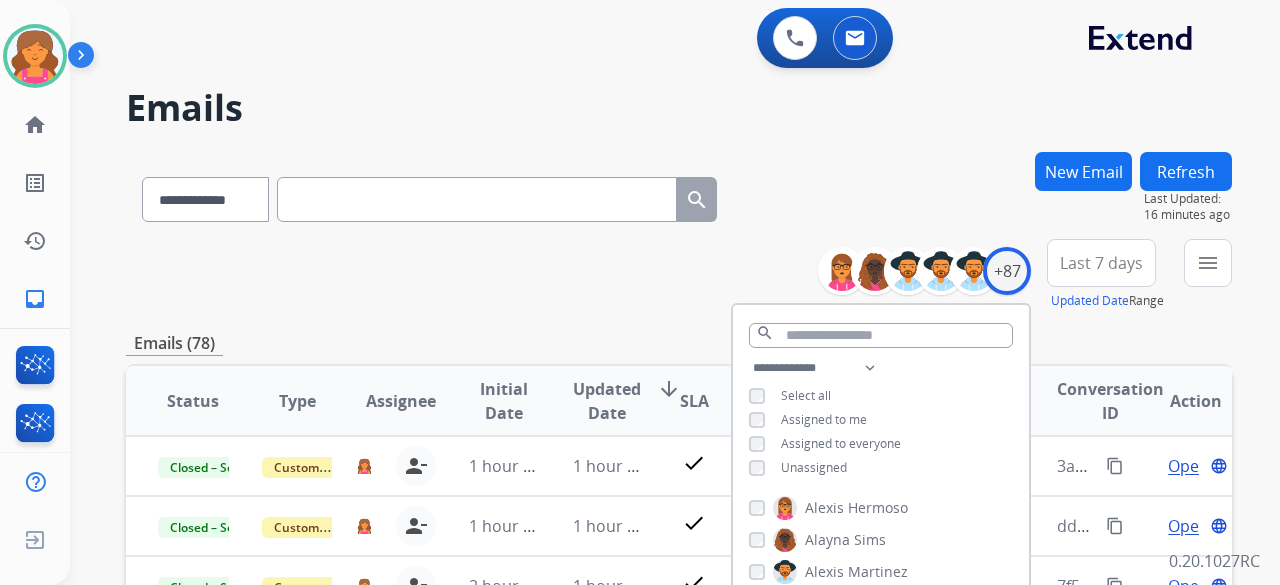 click on "**********" at bounding box center (679, 275) 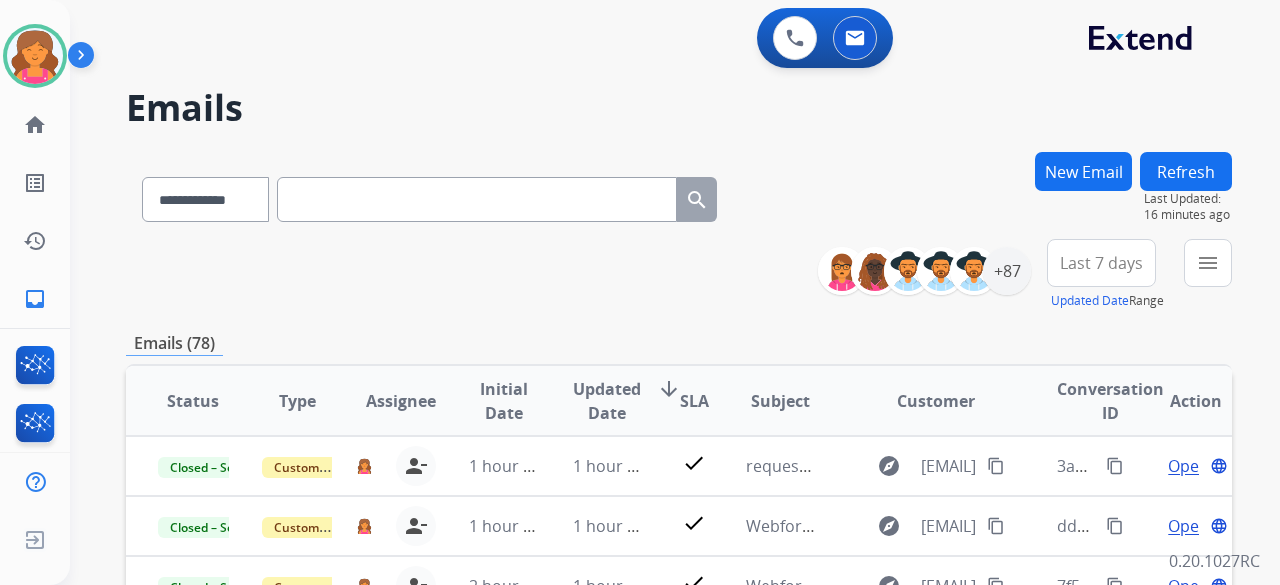 scroll, scrollTop: 200, scrollLeft: 0, axis: vertical 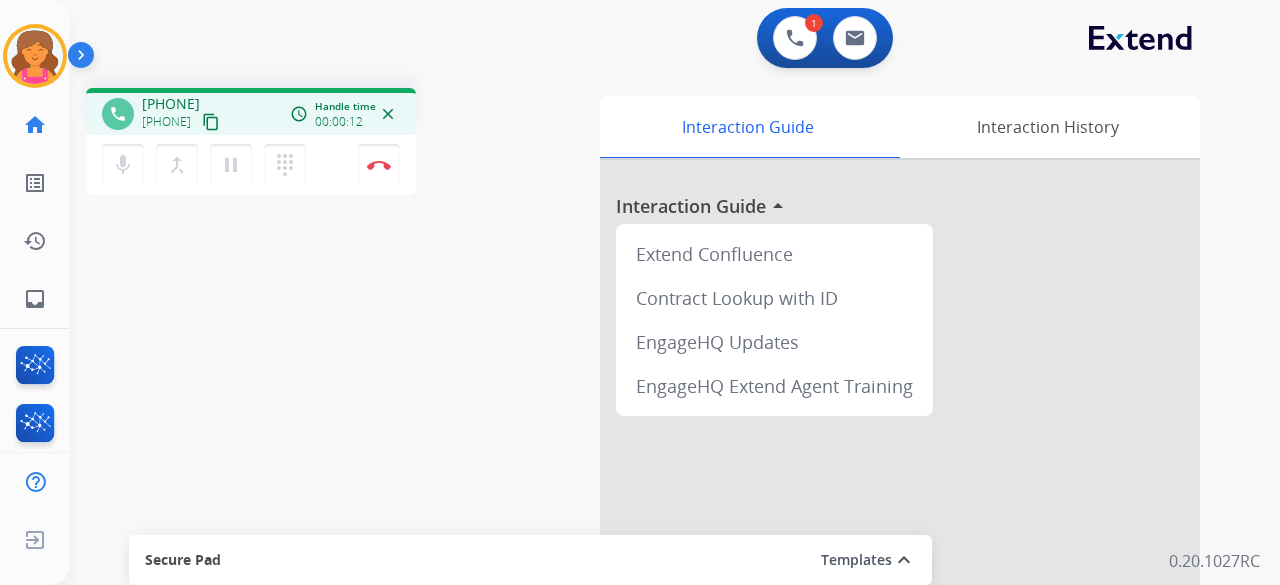 click on "content_copy" at bounding box center (211, 122) 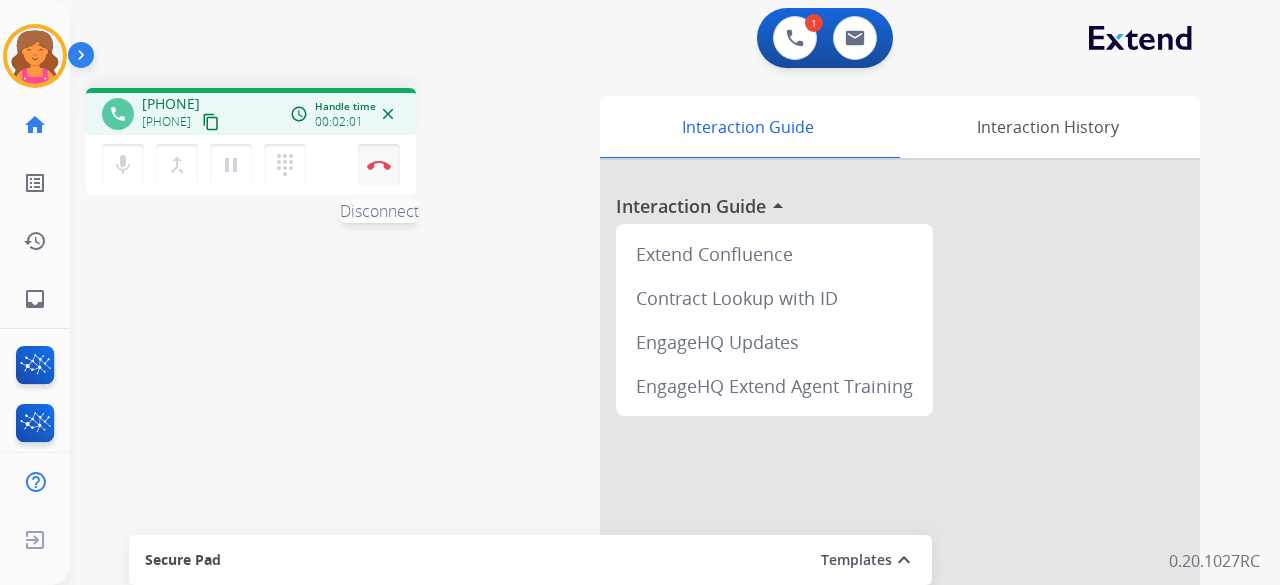 click on "Disconnect" at bounding box center [379, 165] 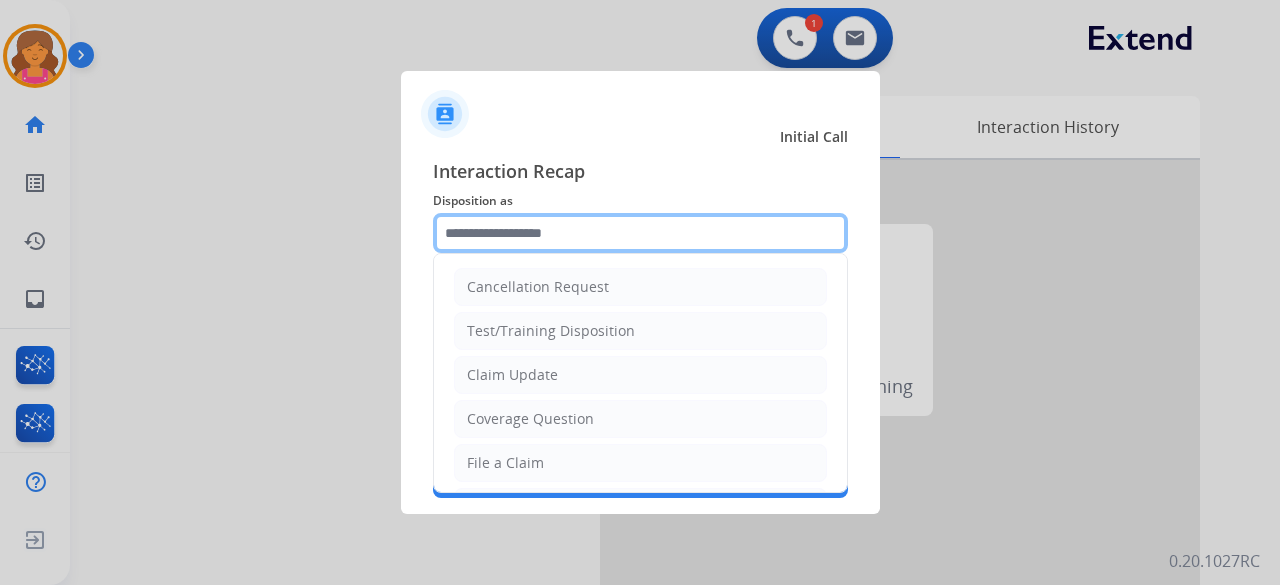 click 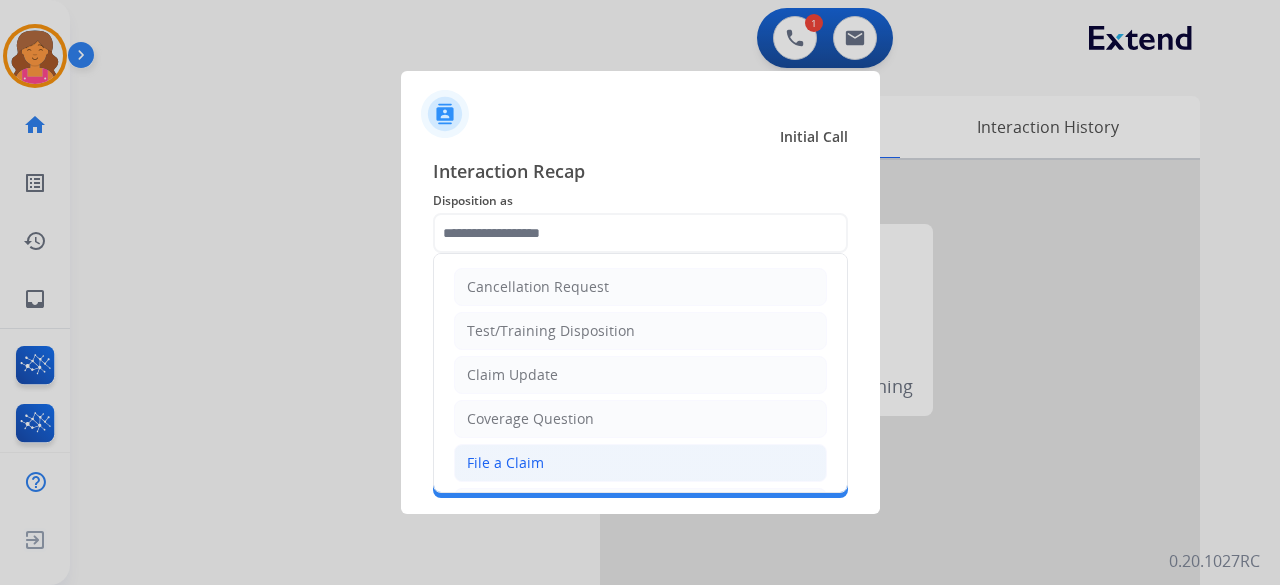 click on "File a Claim" 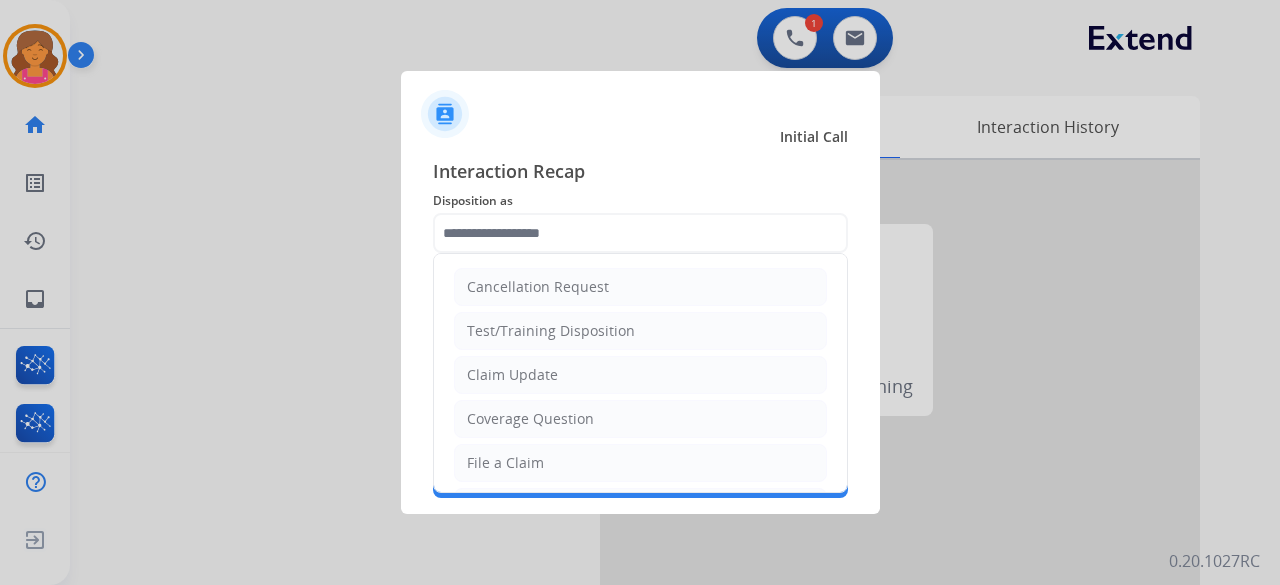 type on "**********" 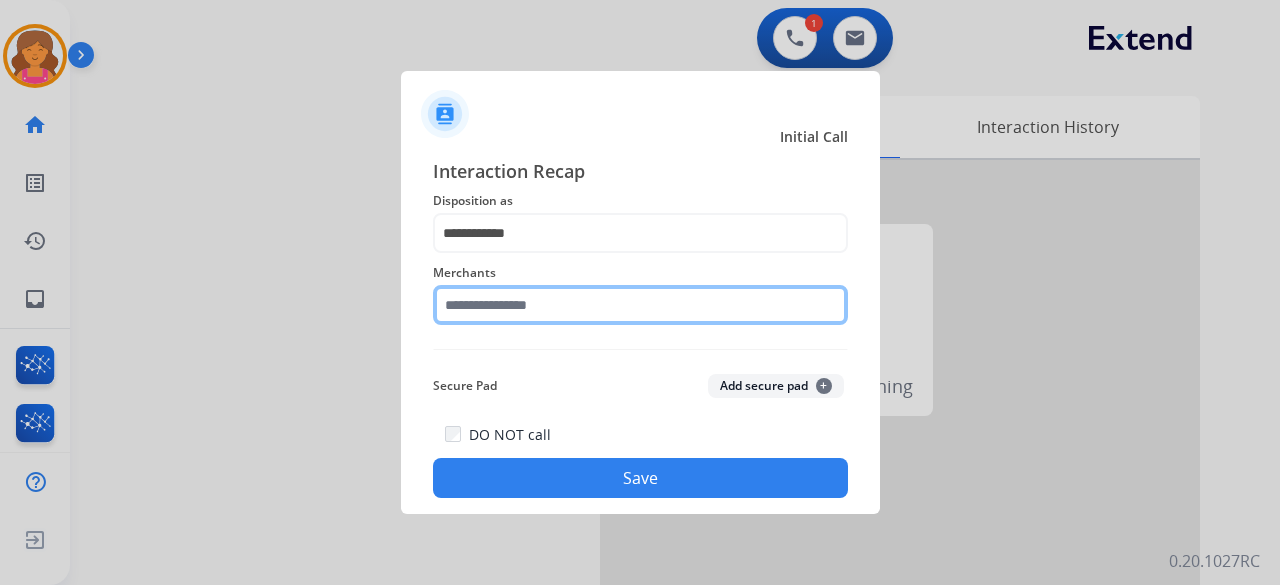 click 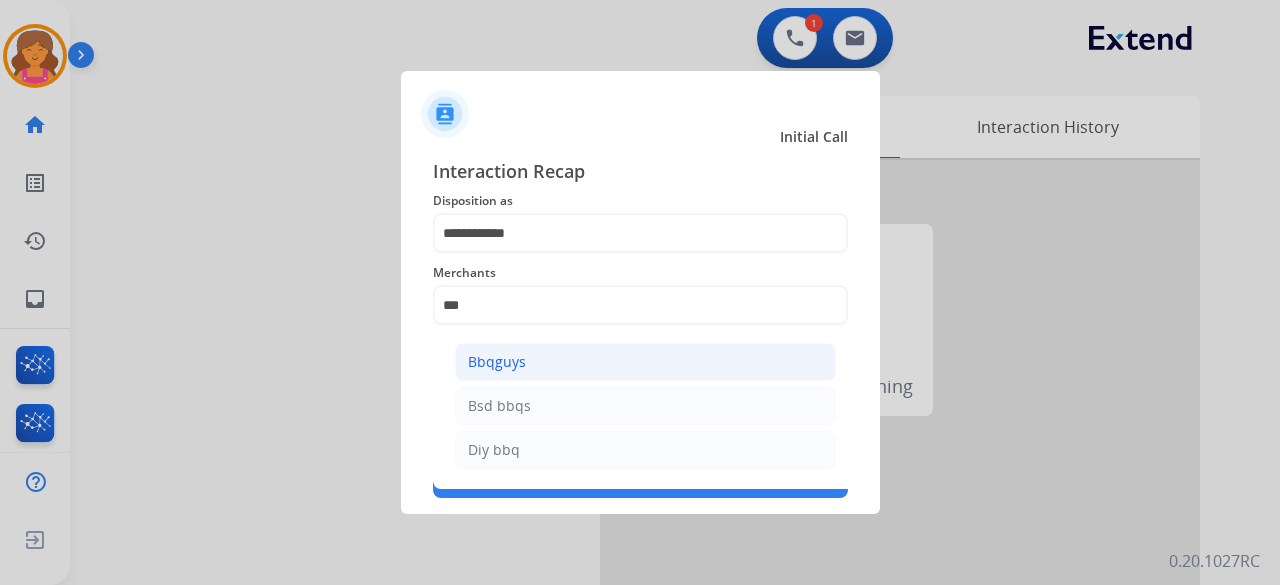 click on "Bbqguys" 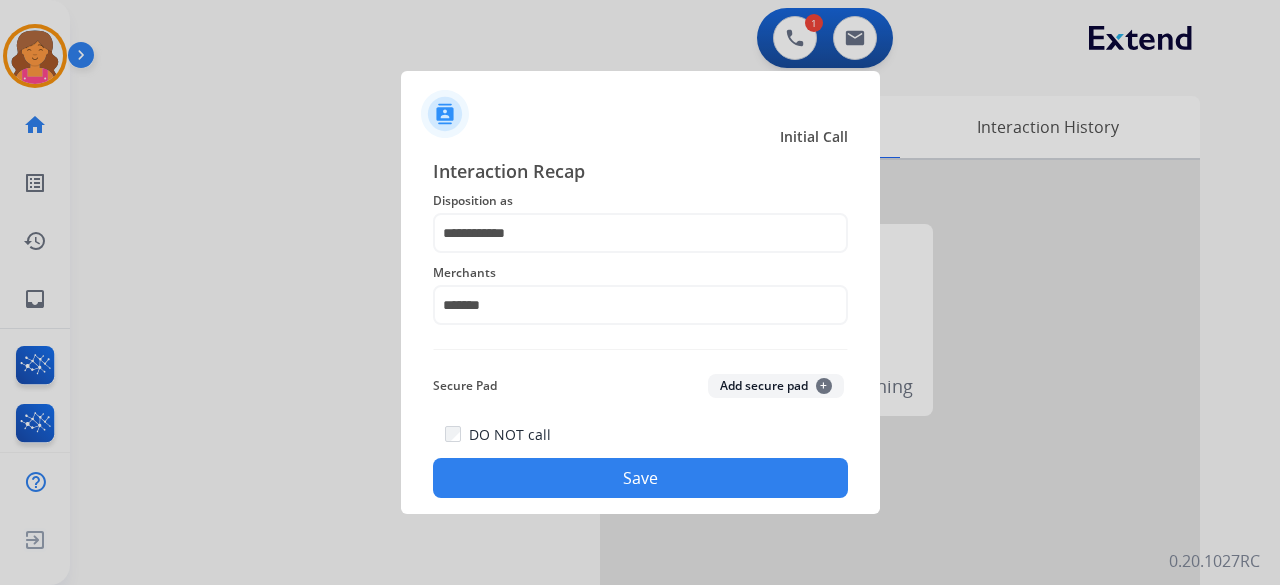click on "Save" 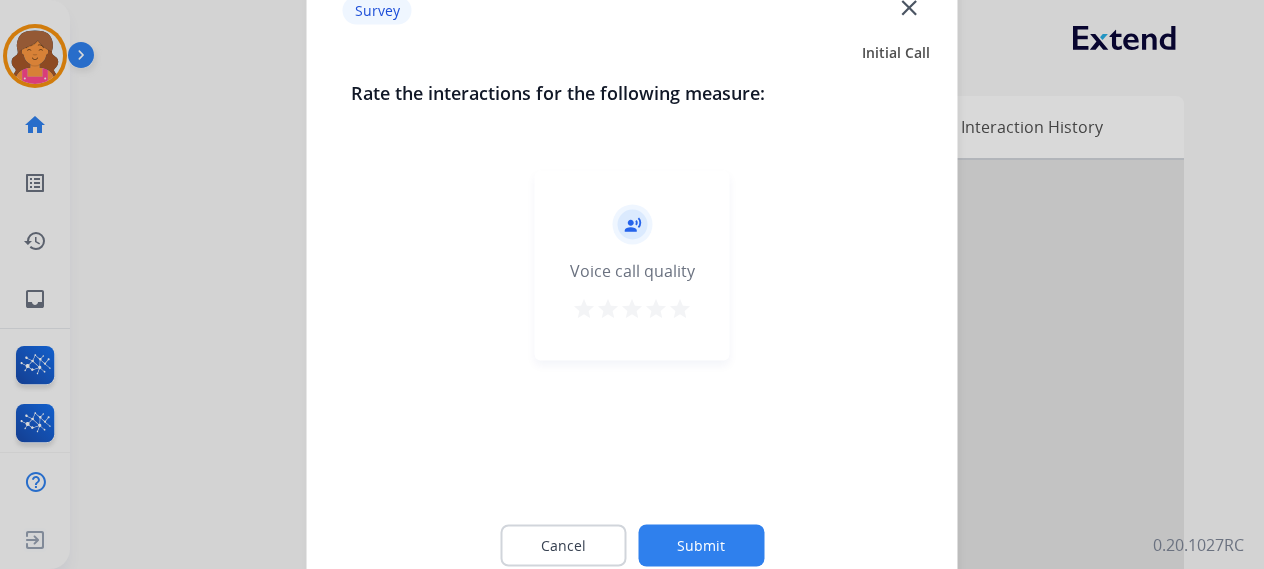 click on "star" at bounding box center [680, 308] 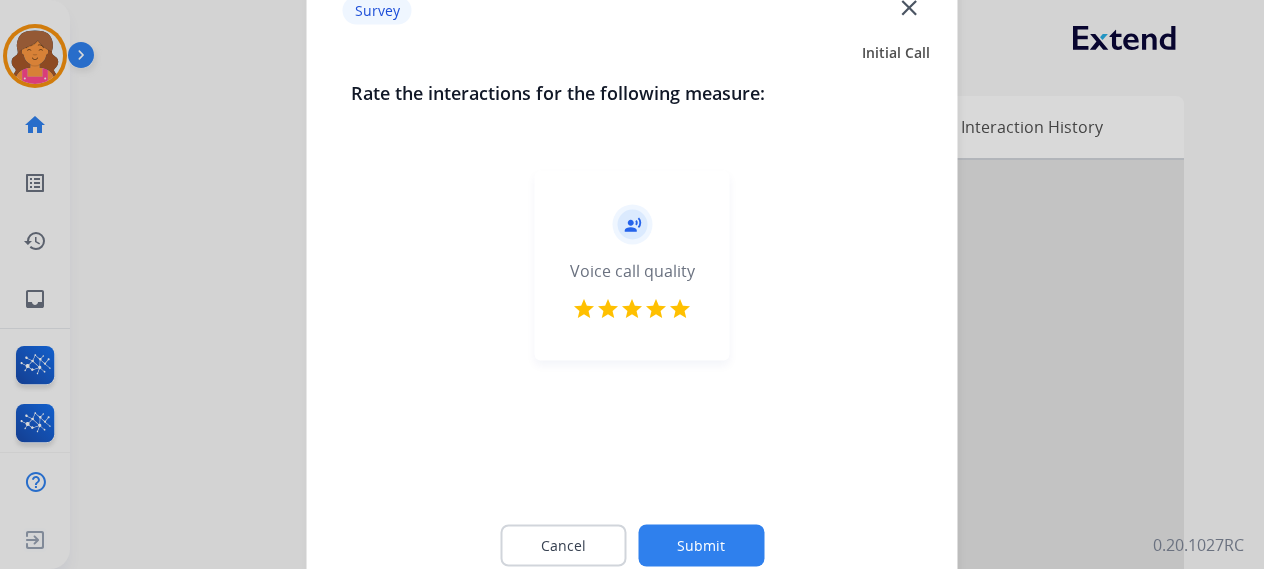click on "Submit" 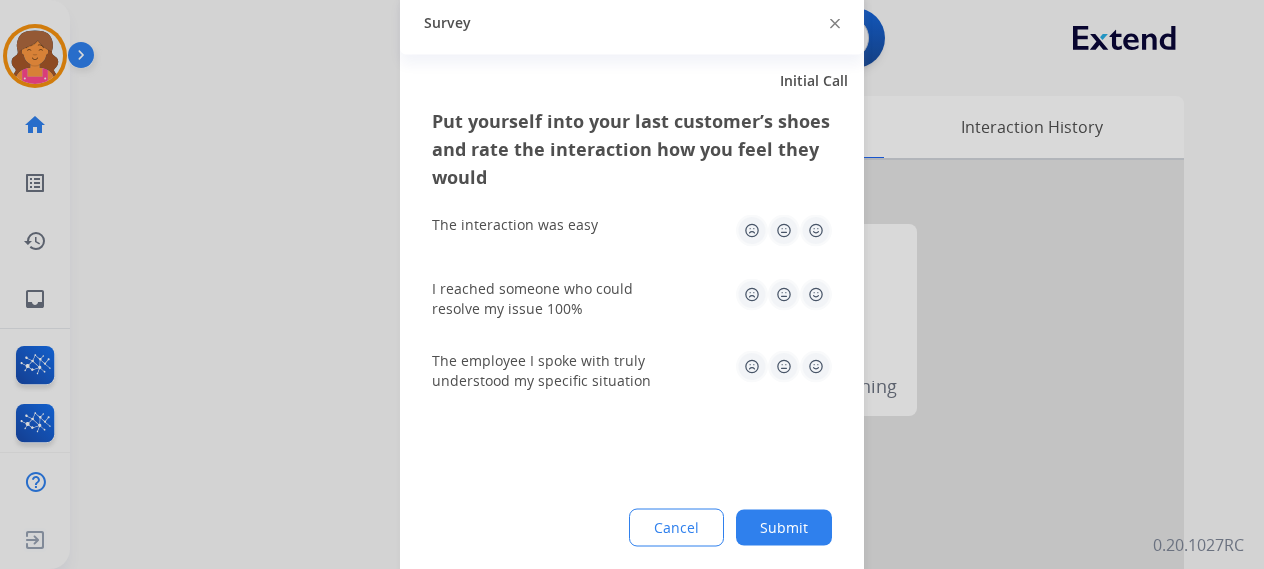 click 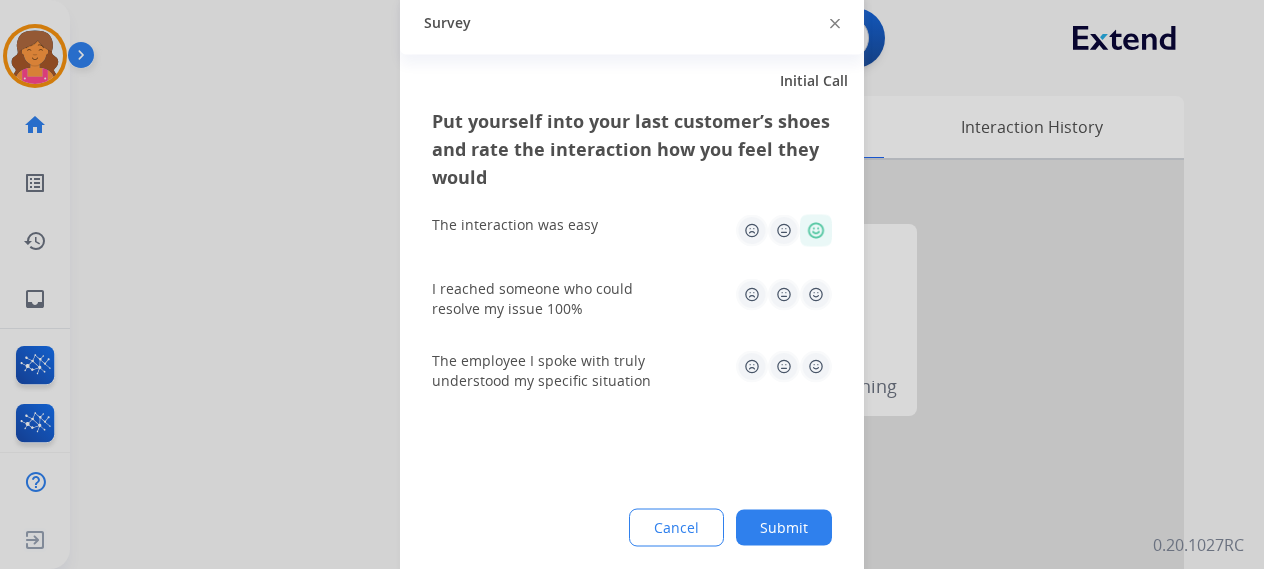 click 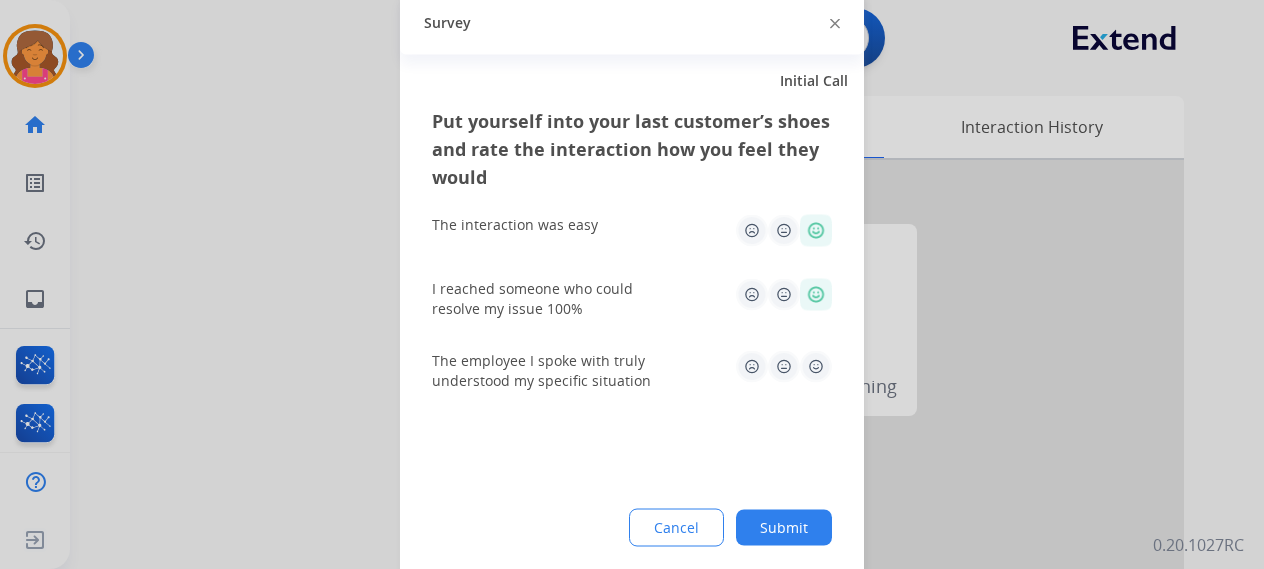 drag, startPoint x: 812, startPoint y: 366, endPoint x: 800, endPoint y: 432, distance: 67.08204 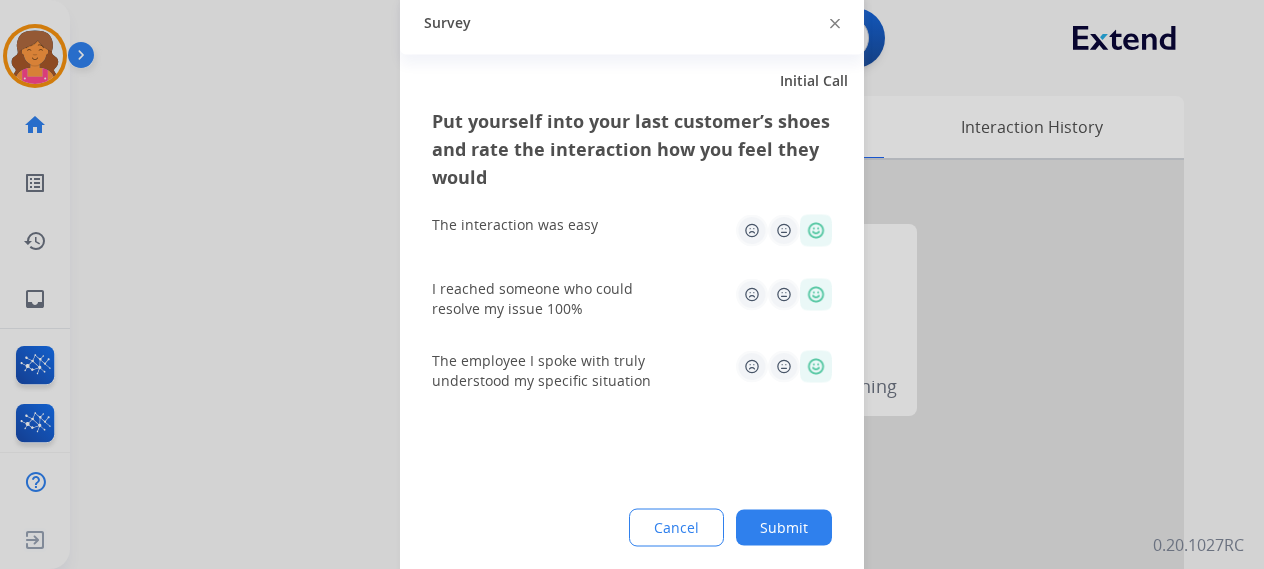 click on "Cancel Submit" 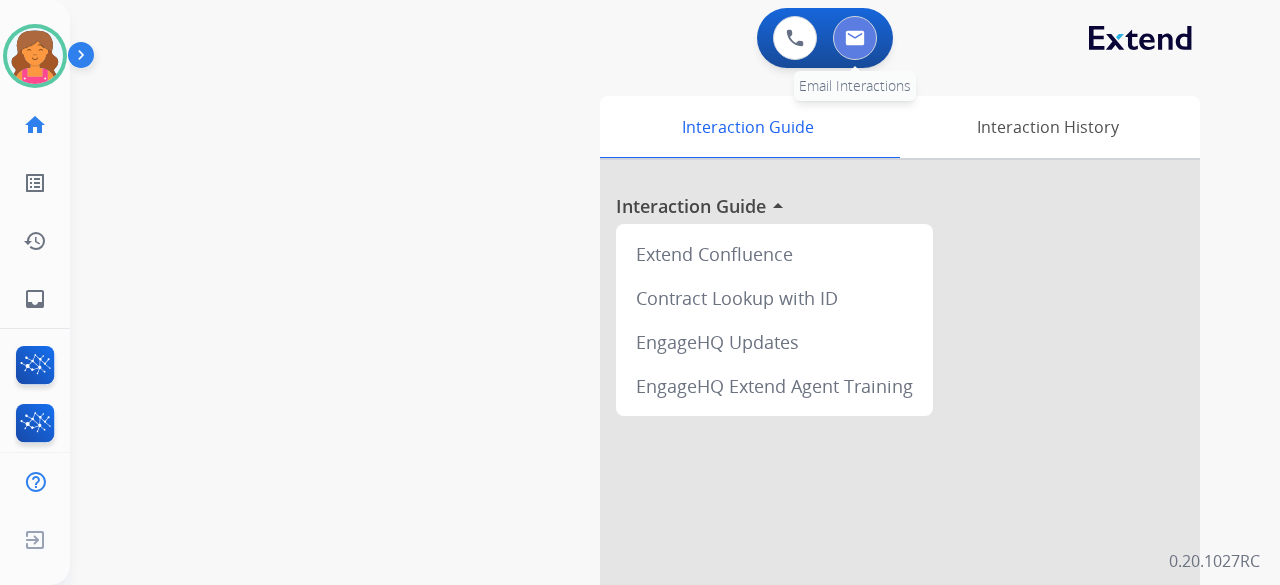 click at bounding box center (855, 38) 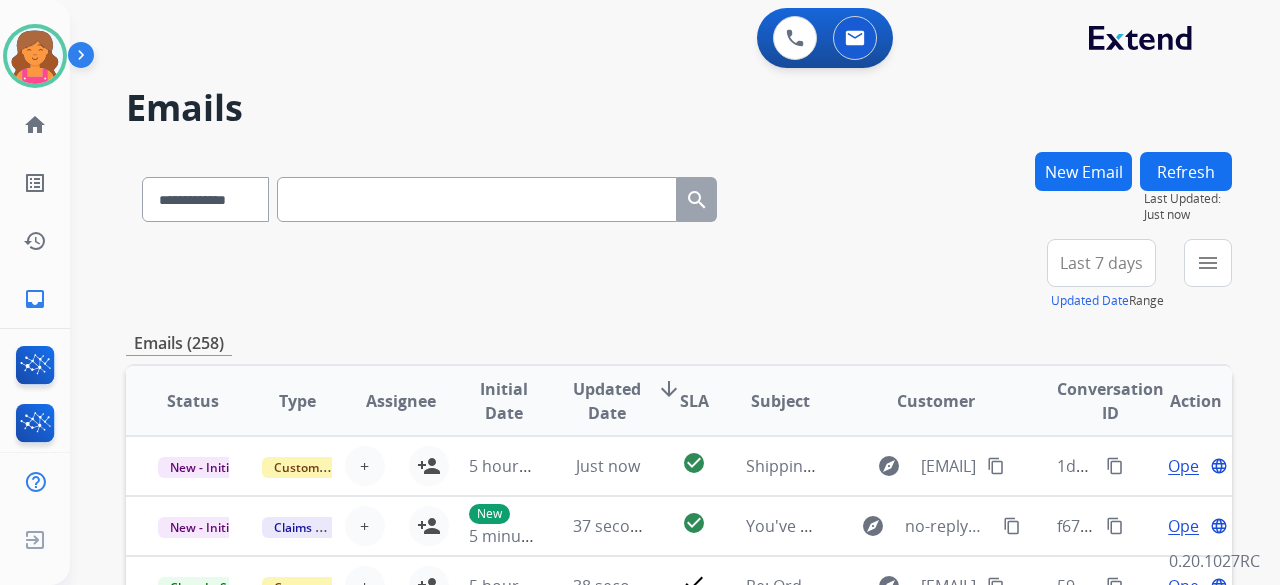 click on "Last 7 days" at bounding box center [1101, 263] 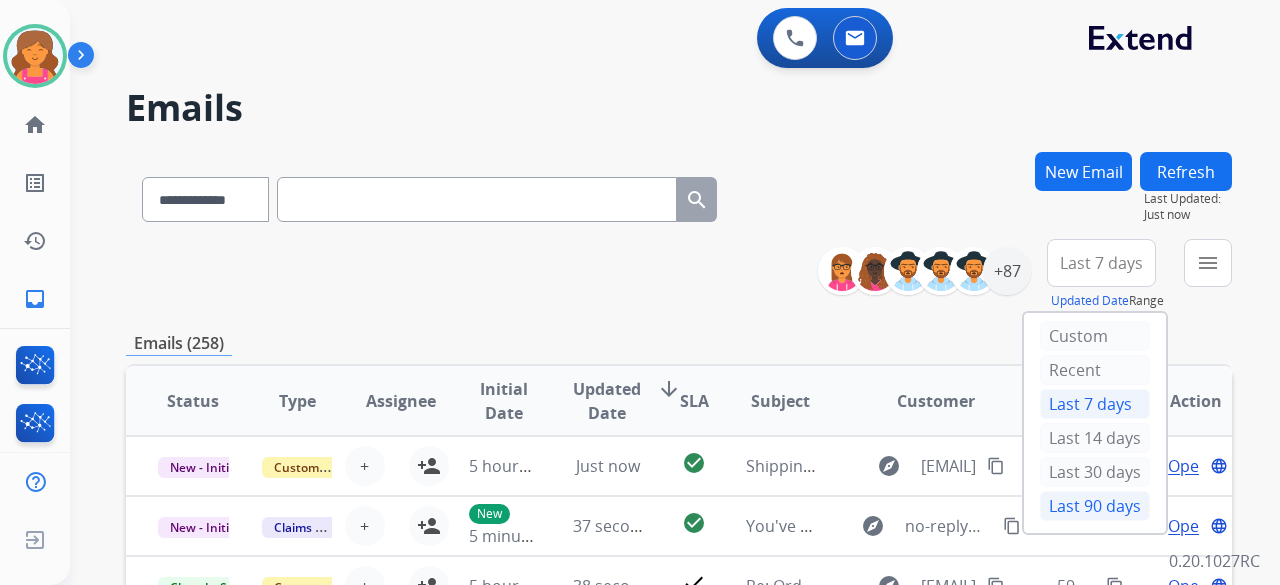 click on "Last 90 days" at bounding box center [1095, 506] 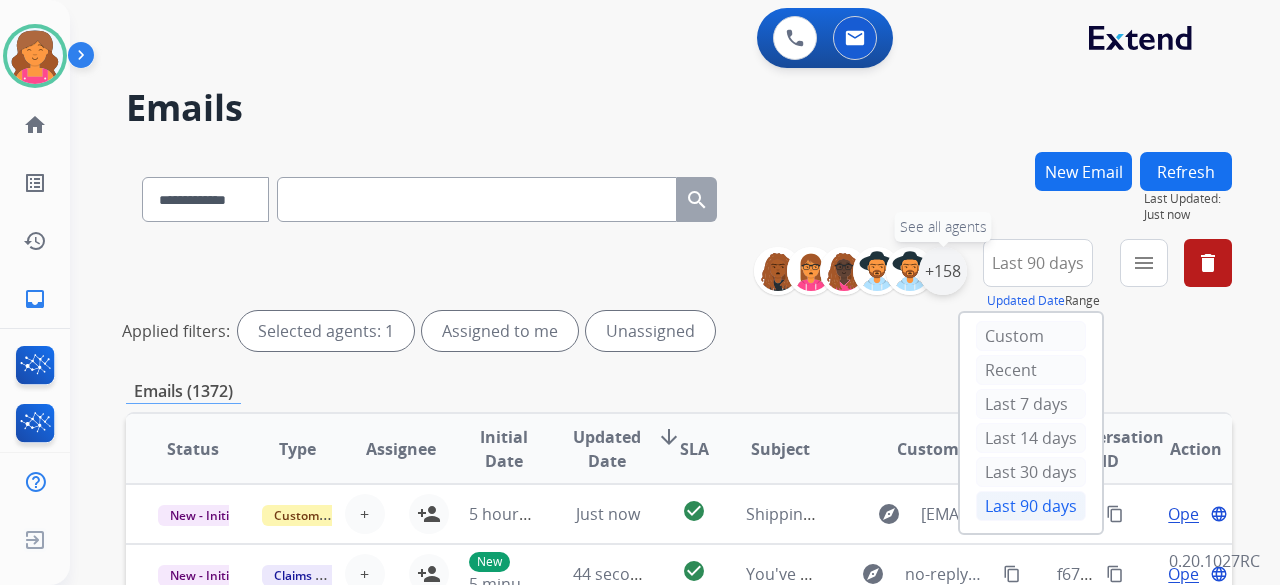 click on "+158" at bounding box center [943, 271] 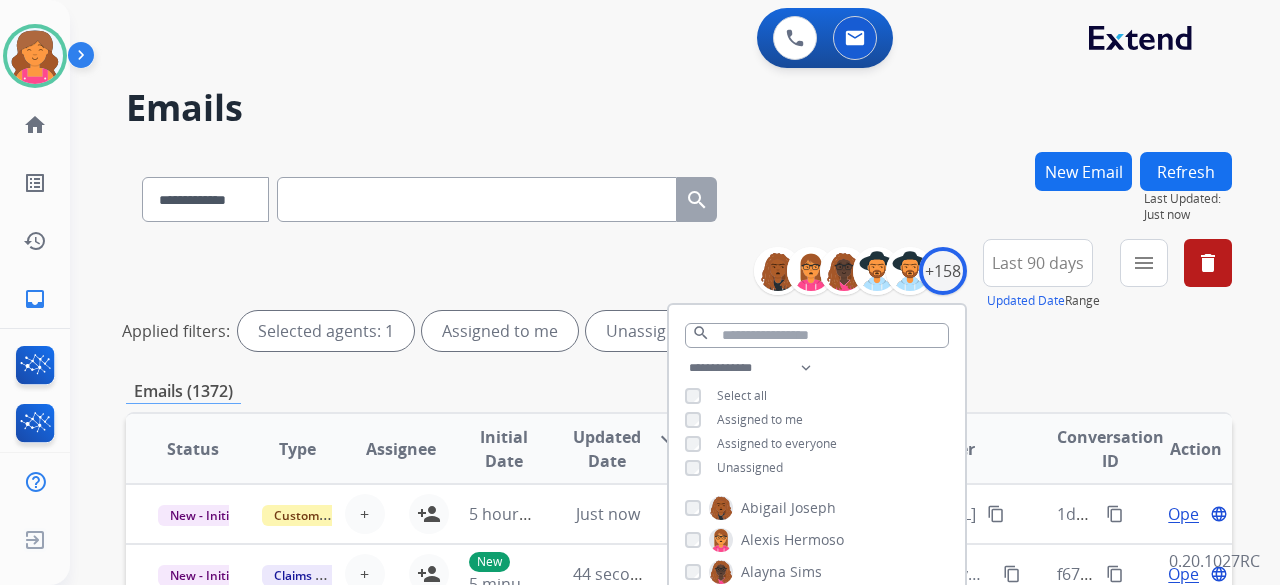 click on "Unassigned" at bounding box center (750, 467) 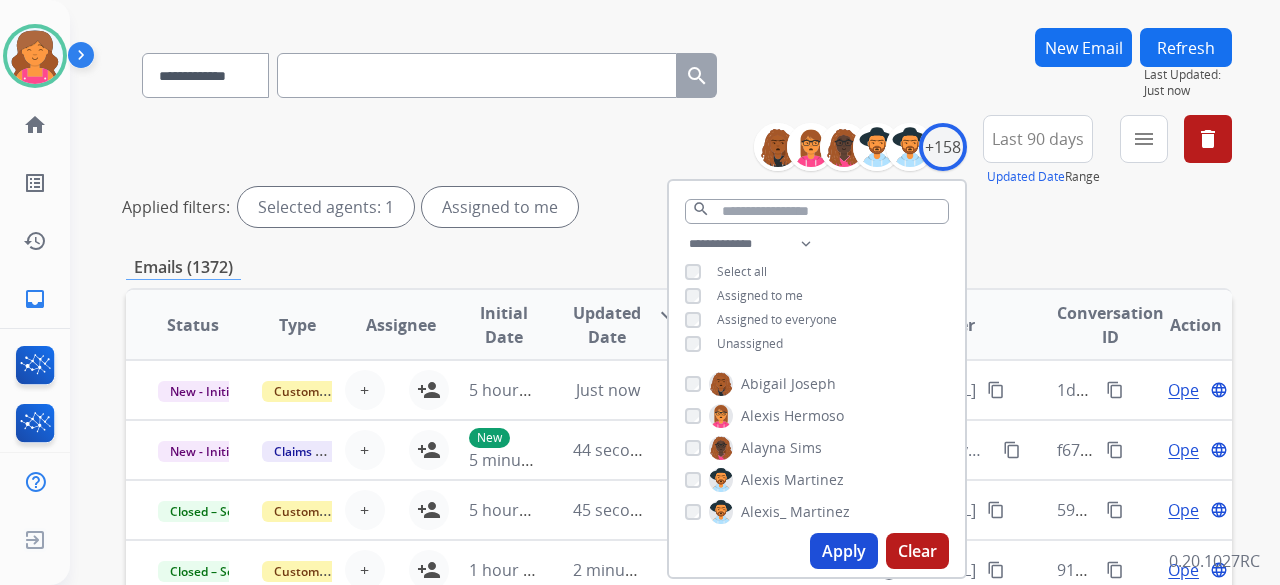 scroll, scrollTop: 200, scrollLeft: 0, axis: vertical 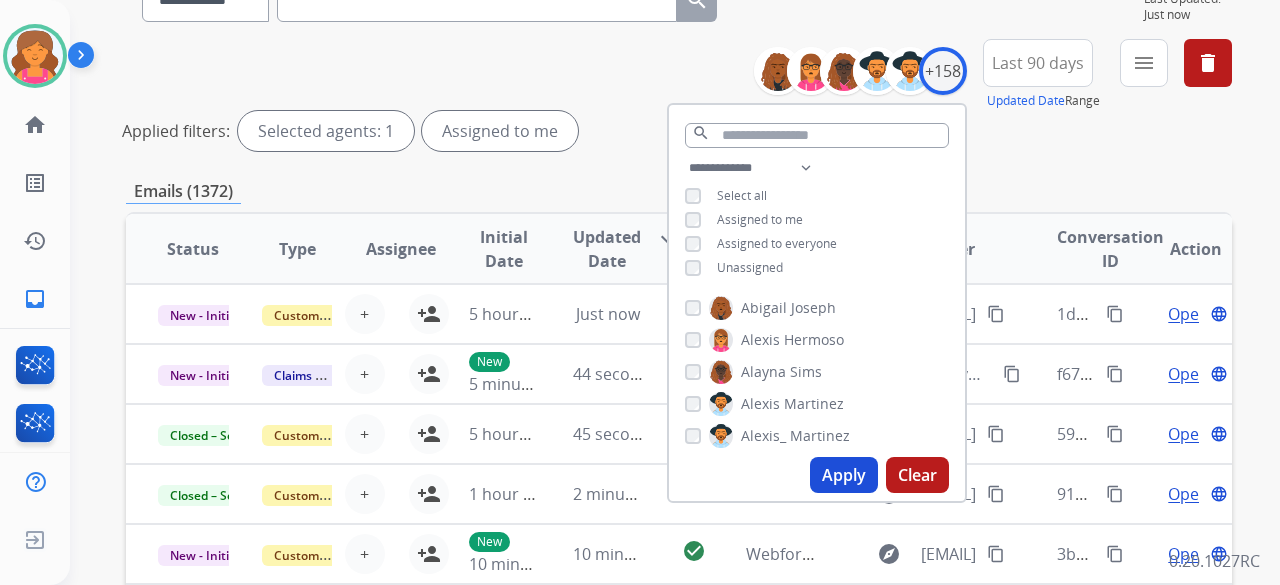 click on "Apply" at bounding box center (844, 475) 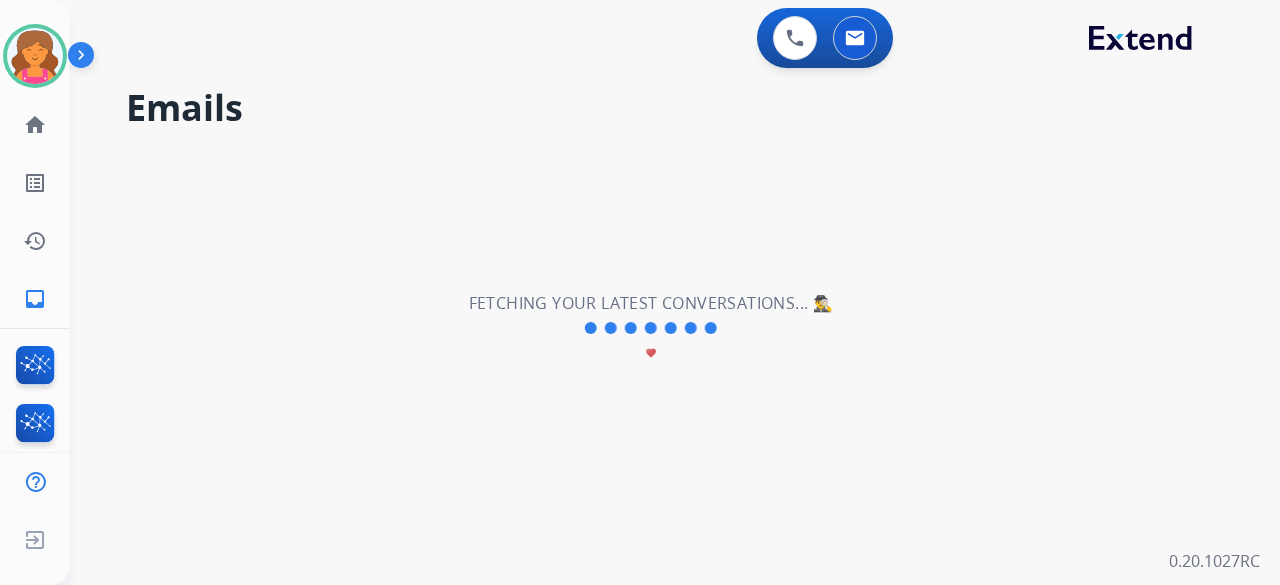scroll, scrollTop: 0, scrollLeft: 0, axis: both 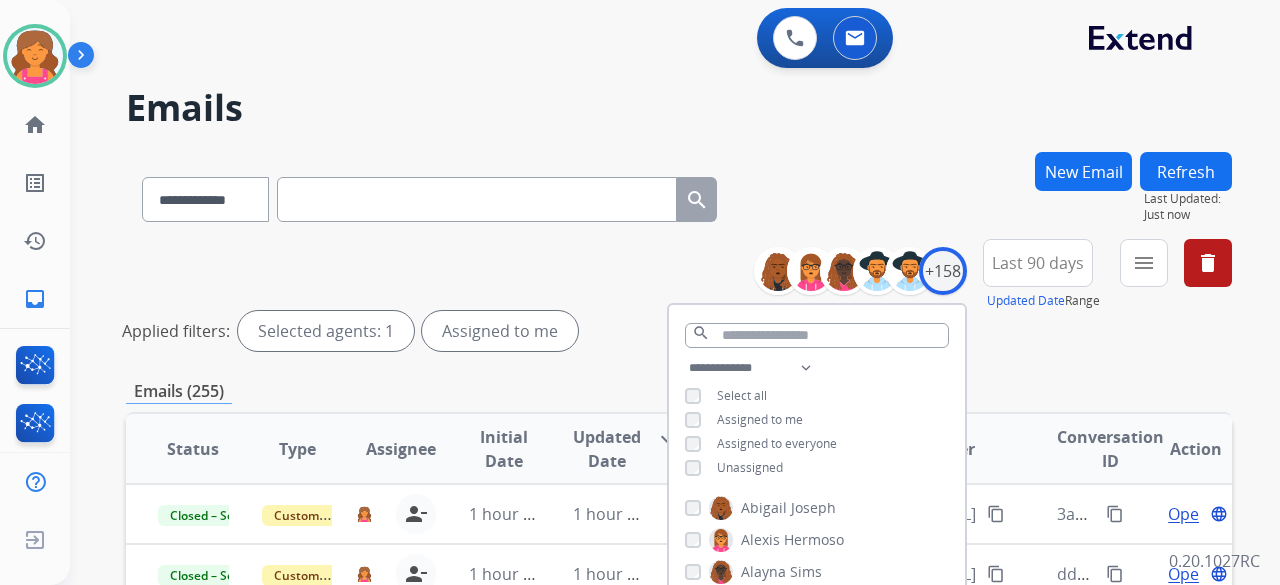 click on "**********" at bounding box center (679, 299) 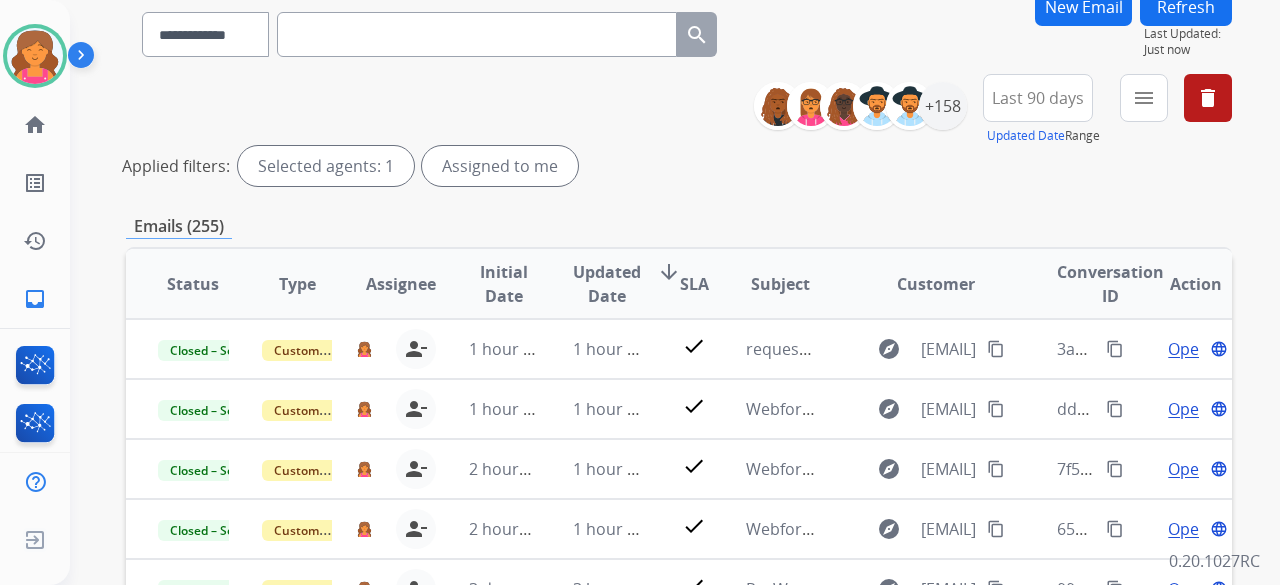 scroll, scrollTop: 100, scrollLeft: 0, axis: vertical 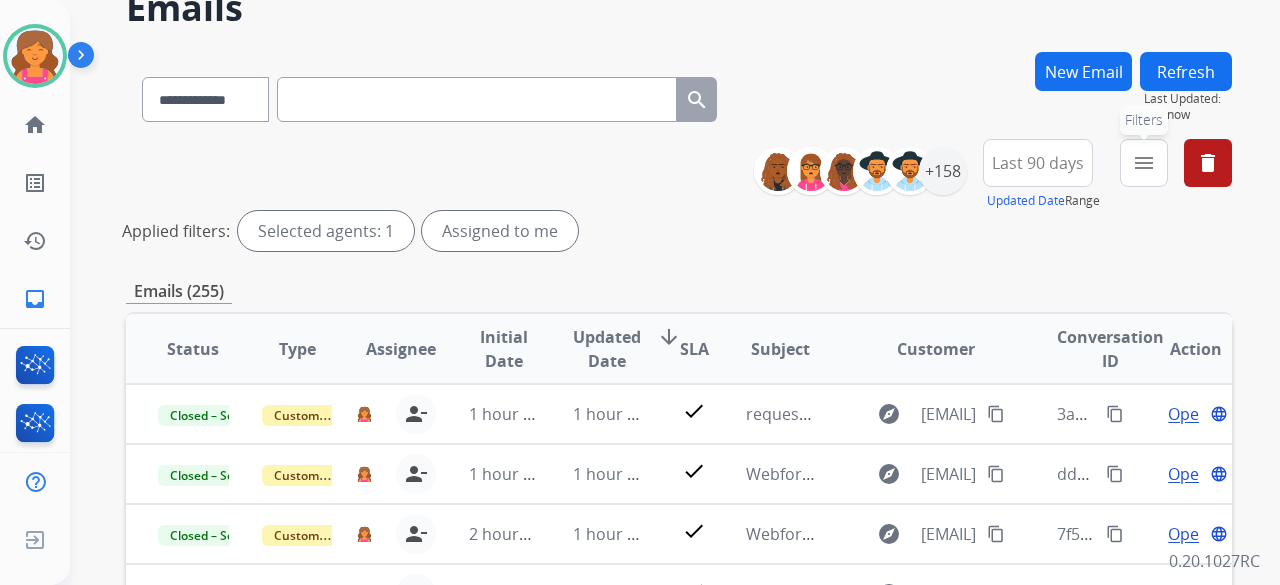 click on "menu  Filters" at bounding box center (1144, 163) 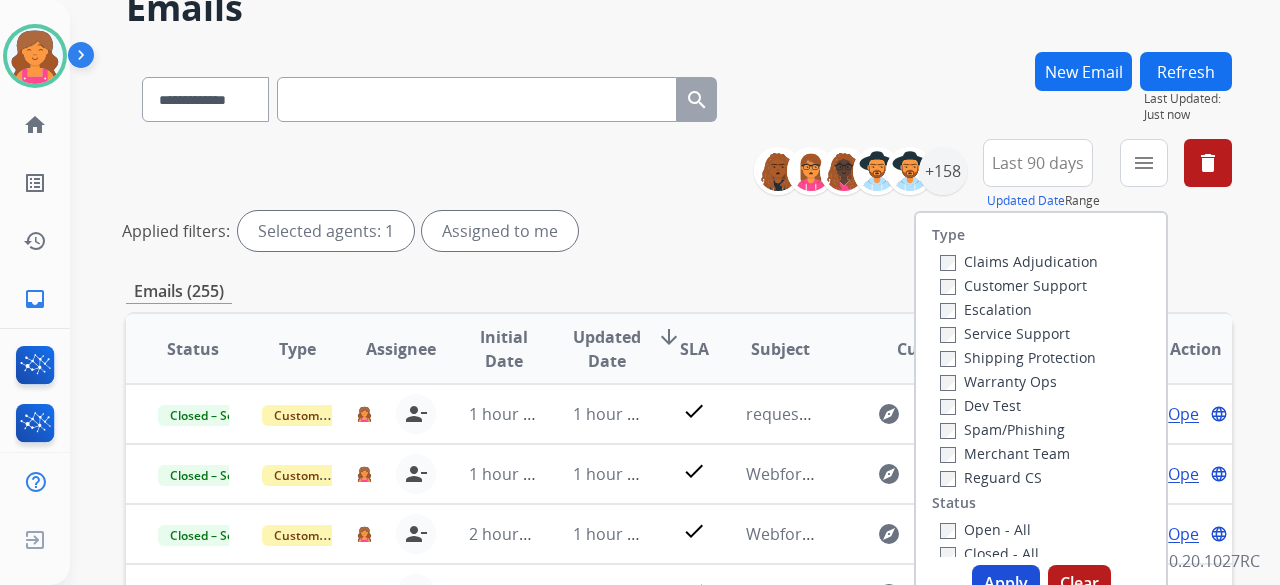 click on "Customer Support" at bounding box center (1013, 285) 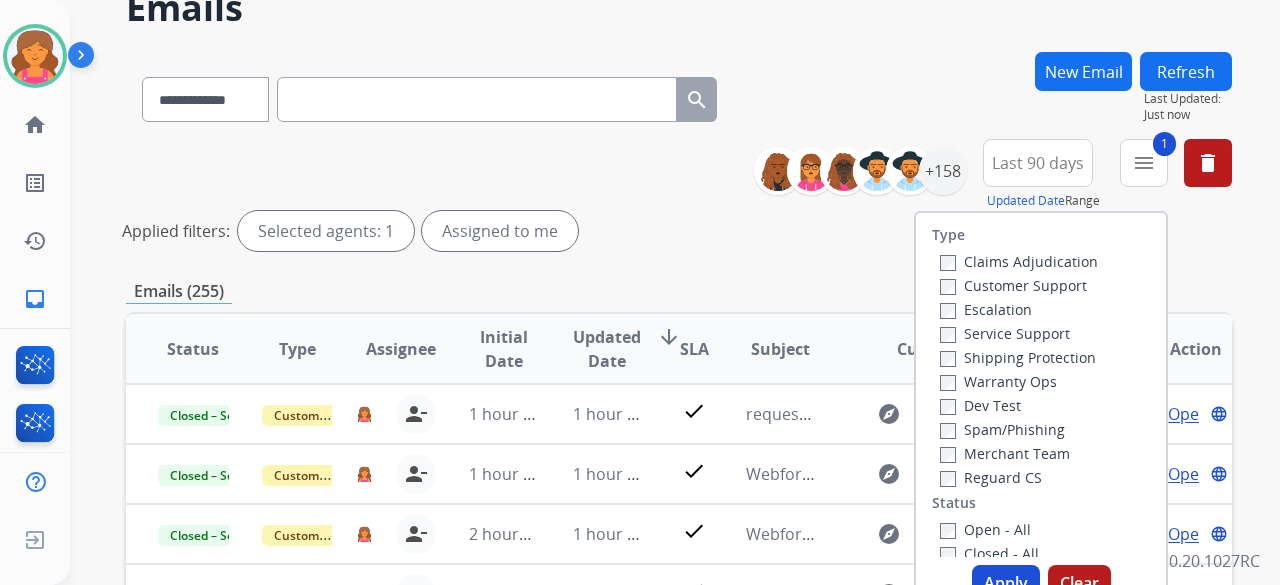 click on "Shipping Protection" at bounding box center [1018, 357] 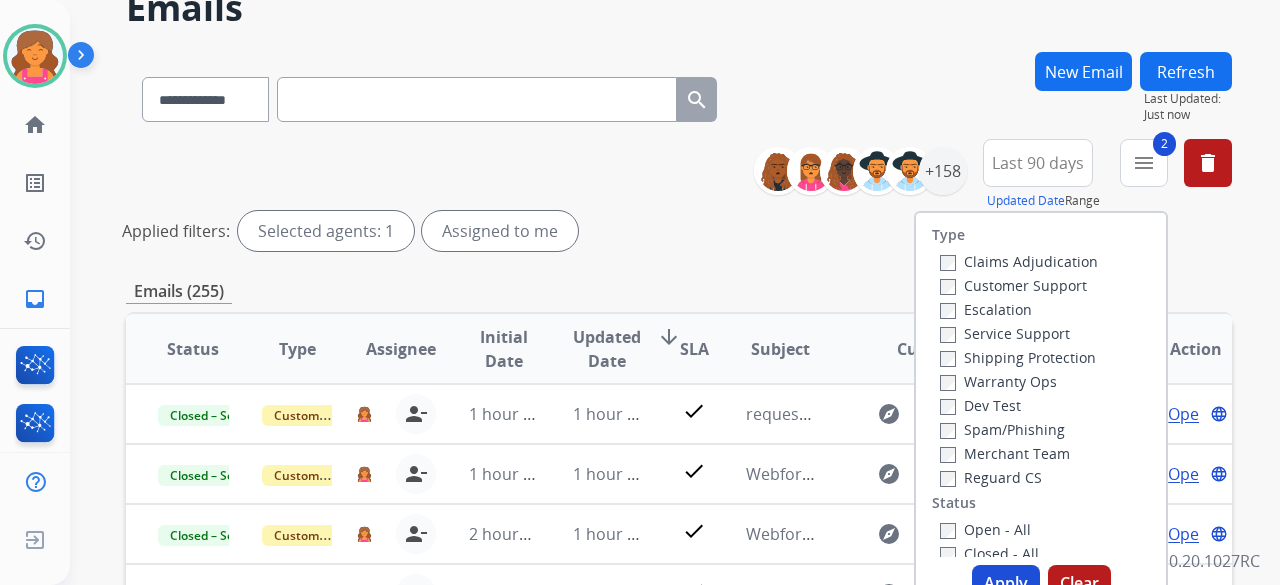 click on "Reguard CS" at bounding box center (991, 477) 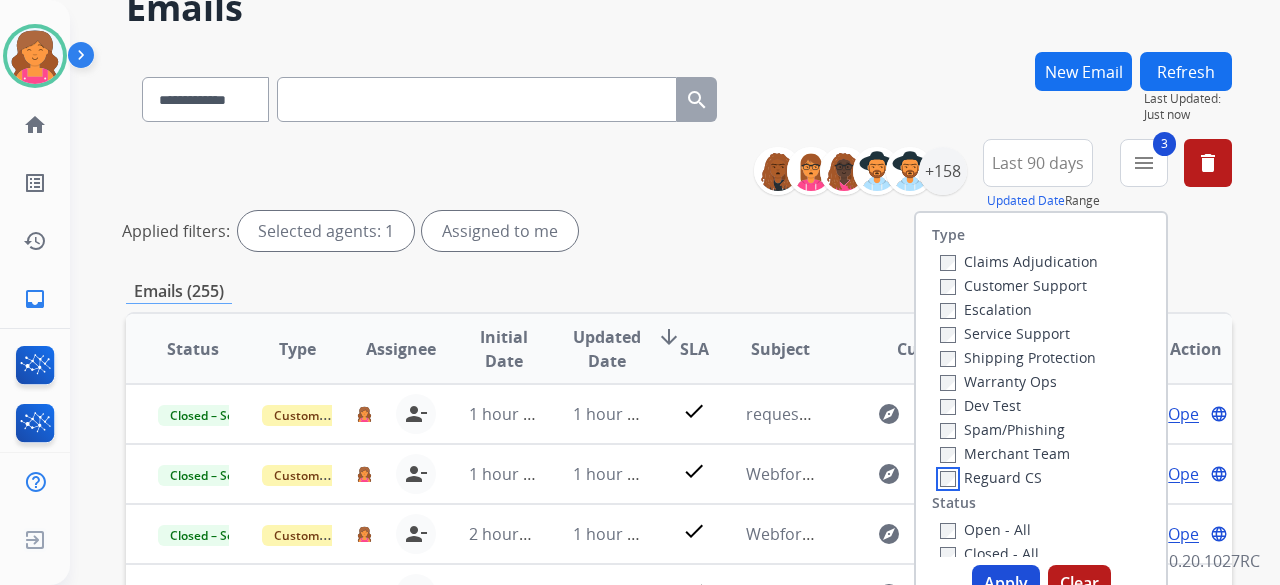 scroll, scrollTop: 100, scrollLeft: 0, axis: vertical 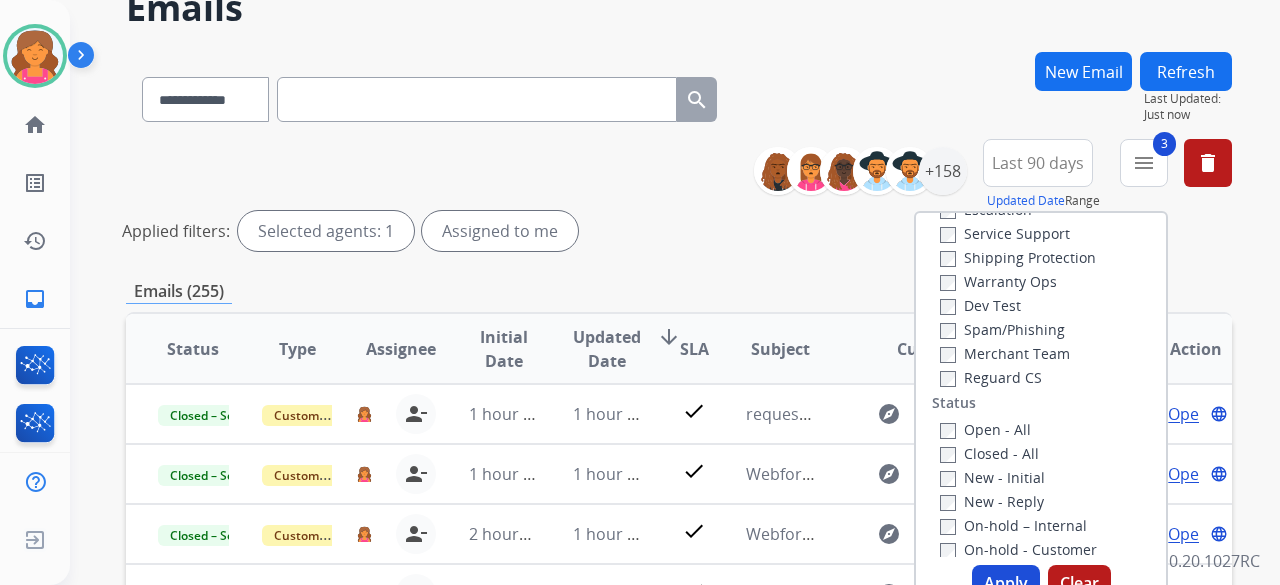 click on "Open - All" at bounding box center (1045, 429) 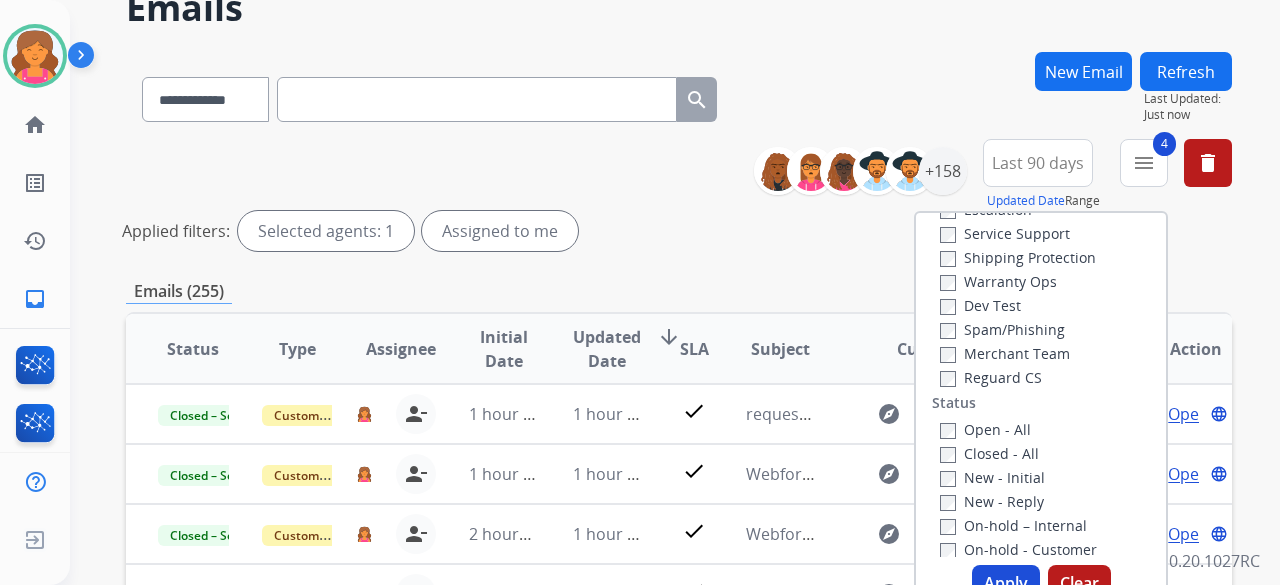 click on "Apply" at bounding box center [1006, 583] 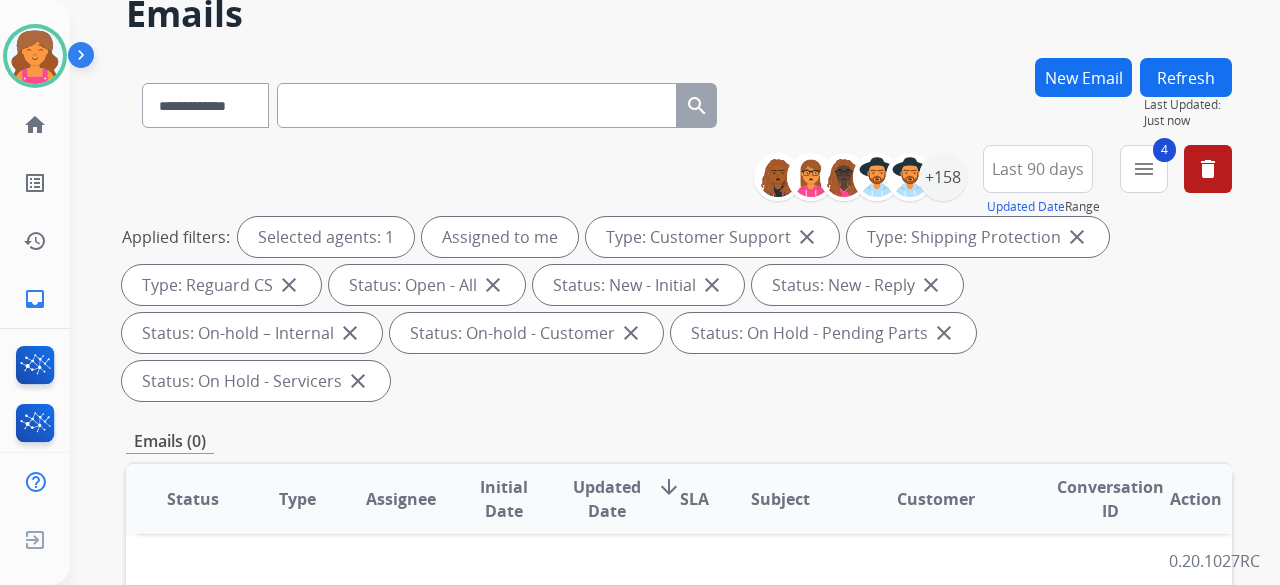 scroll, scrollTop: 200, scrollLeft: 0, axis: vertical 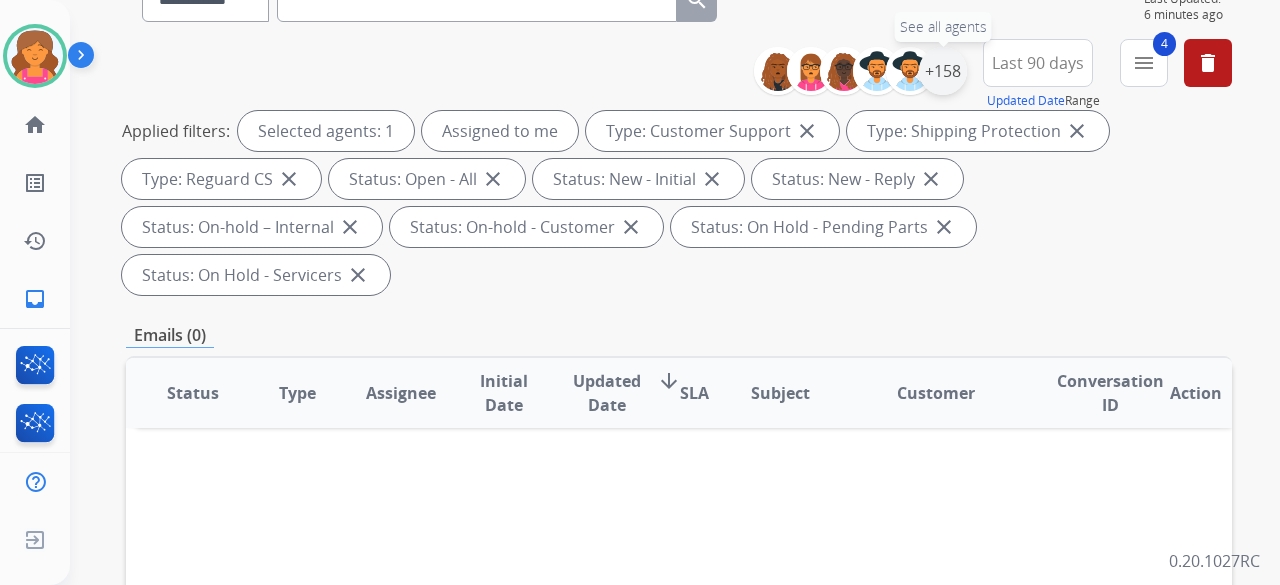 click on "+158" at bounding box center [943, 71] 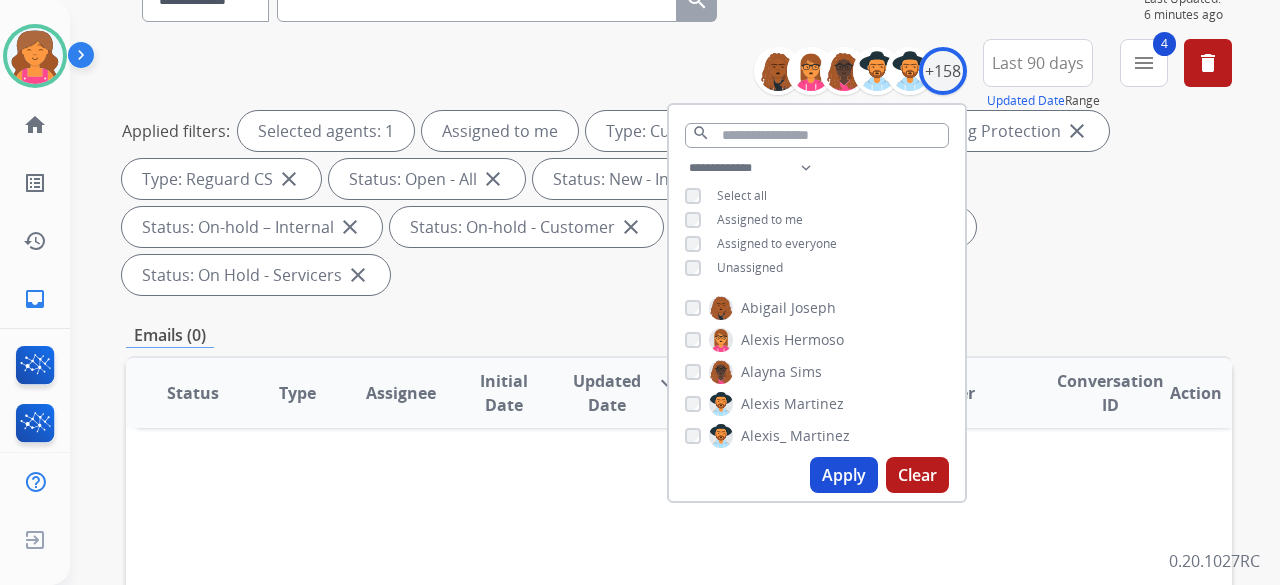 click on "Apply" at bounding box center [844, 475] 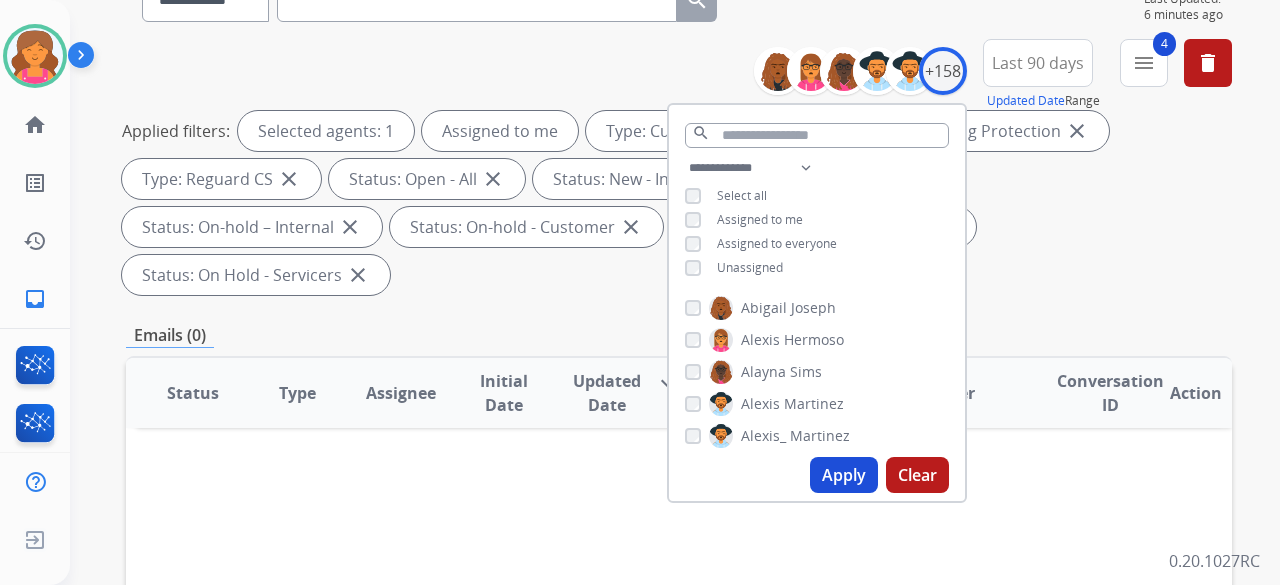scroll, scrollTop: 0, scrollLeft: 0, axis: both 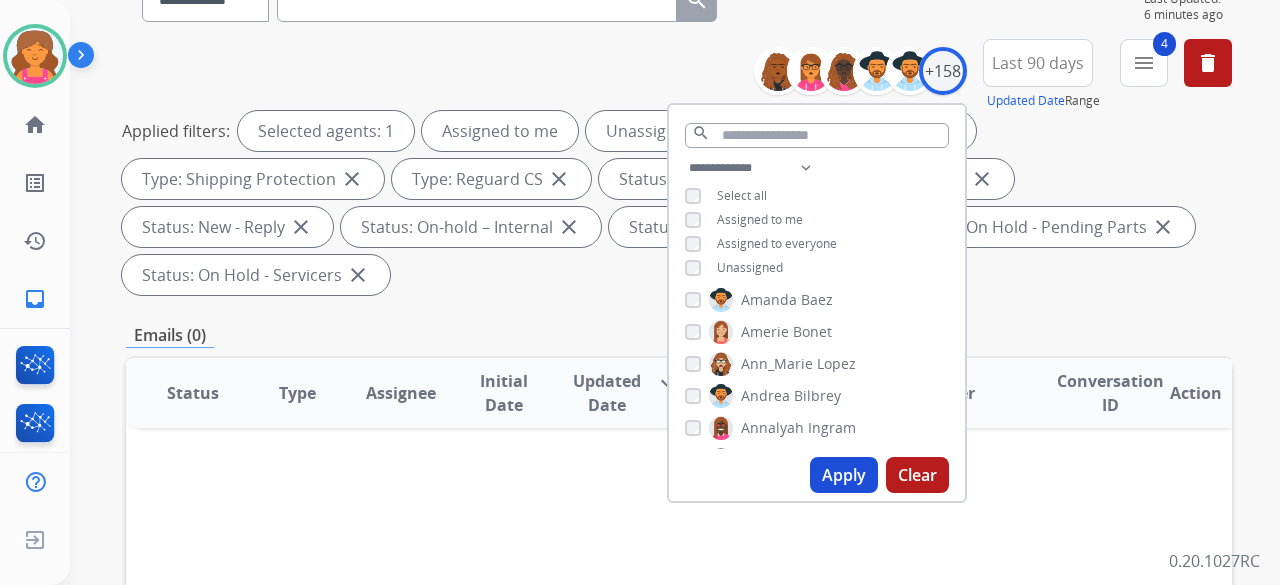 click on "Apply" at bounding box center [844, 475] 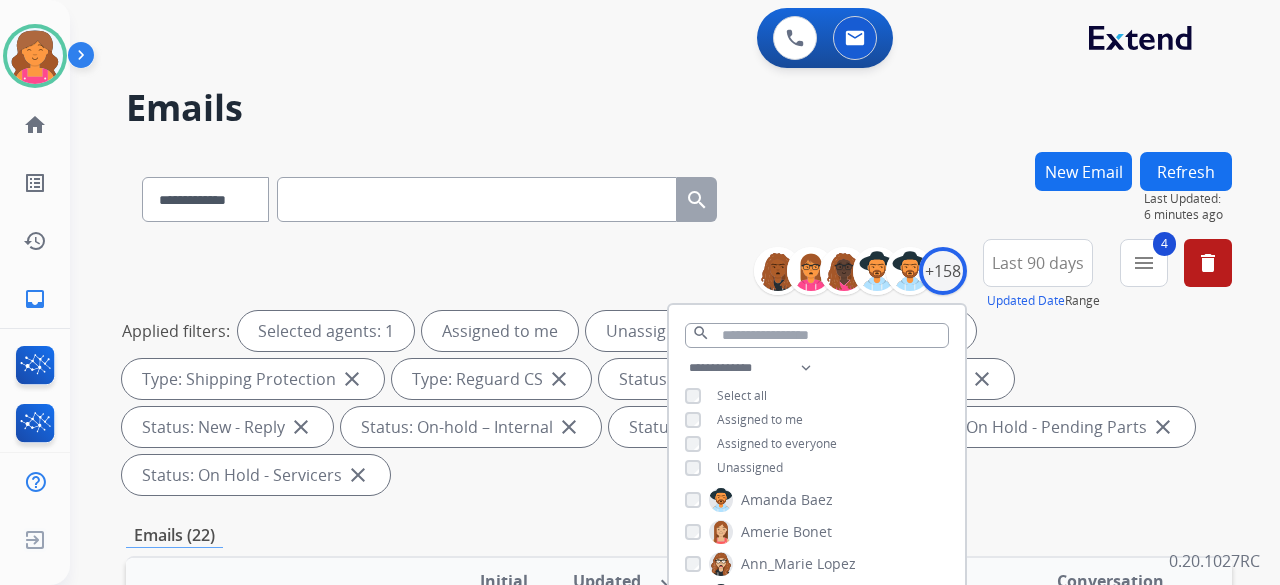 click on "**********" at bounding box center [679, 741] 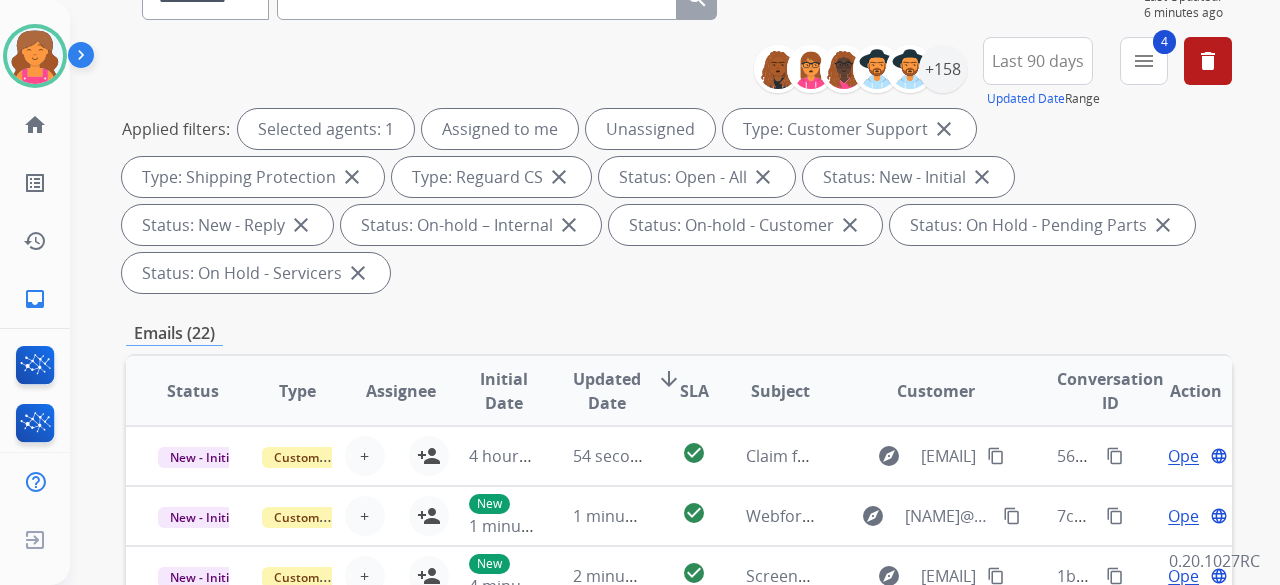 scroll, scrollTop: 400, scrollLeft: 0, axis: vertical 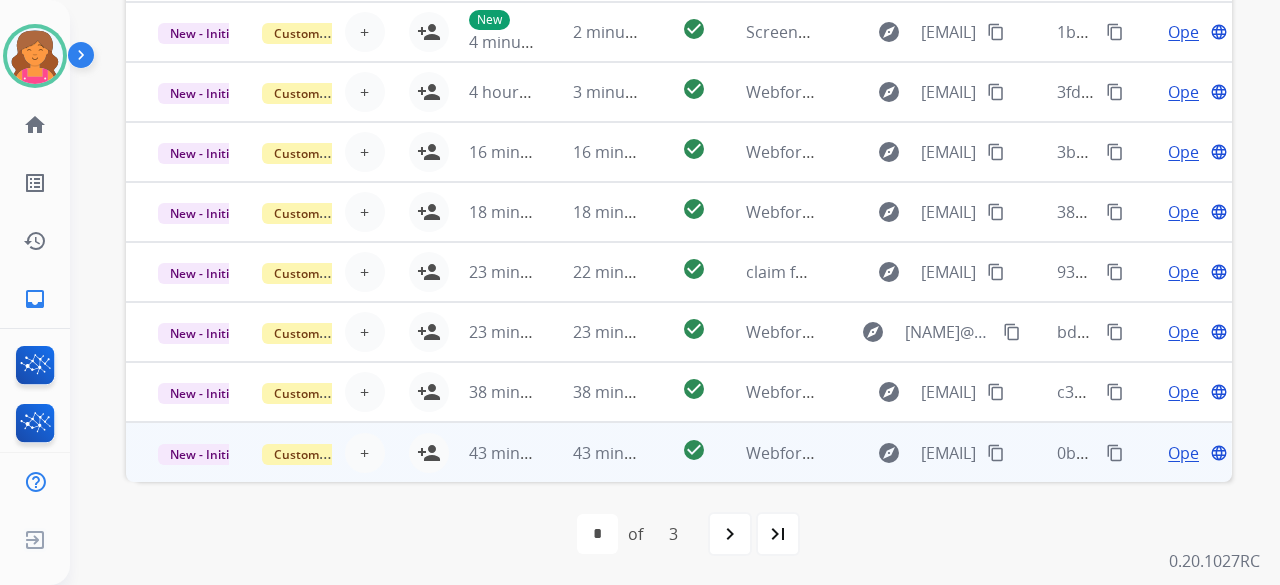 click on "explore [EMAIL] content_copy" at bounding box center [936, 453] 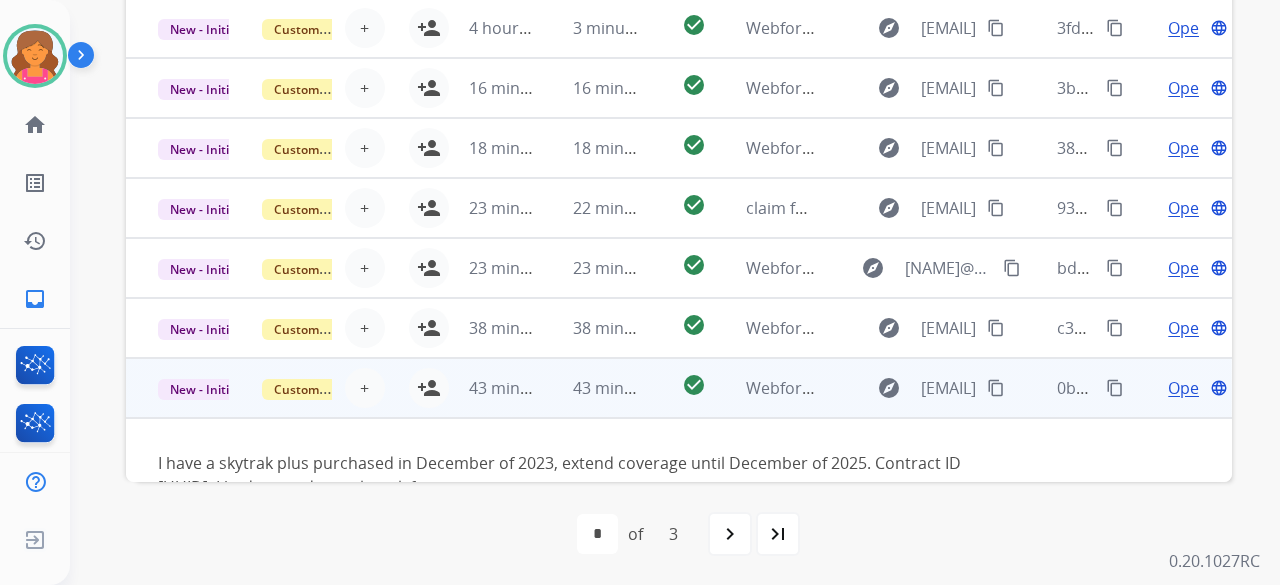 scroll, scrollTop: 114, scrollLeft: 0, axis: vertical 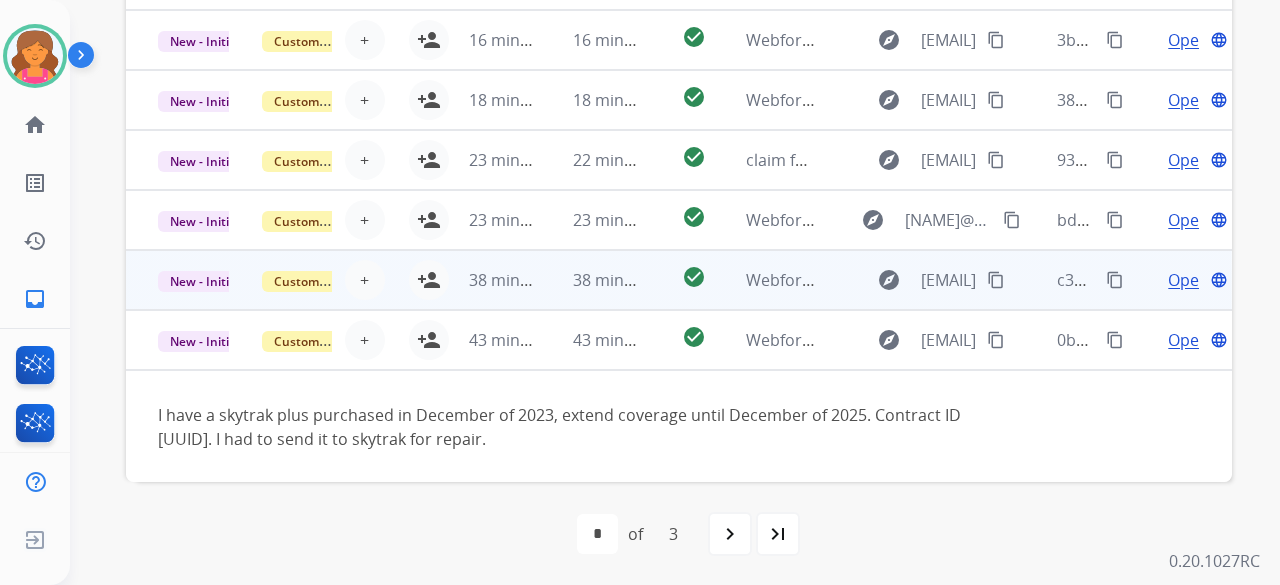 click on "explore [EMAIL] content_copy" at bounding box center (920, 280) 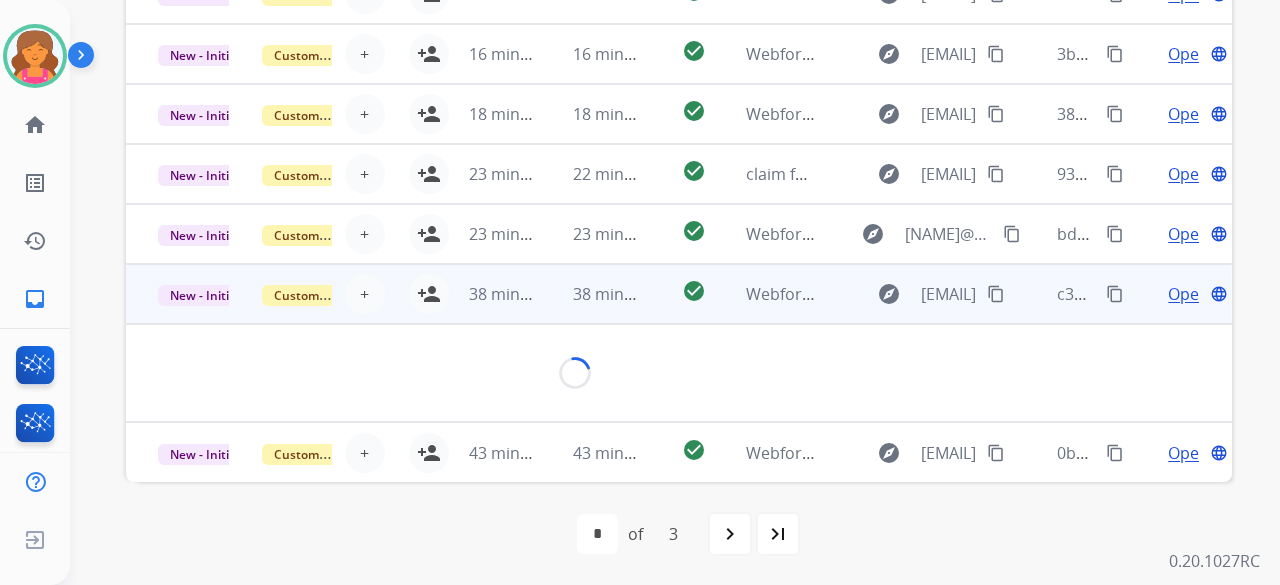 scroll, scrollTop: 92, scrollLeft: 0, axis: vertical 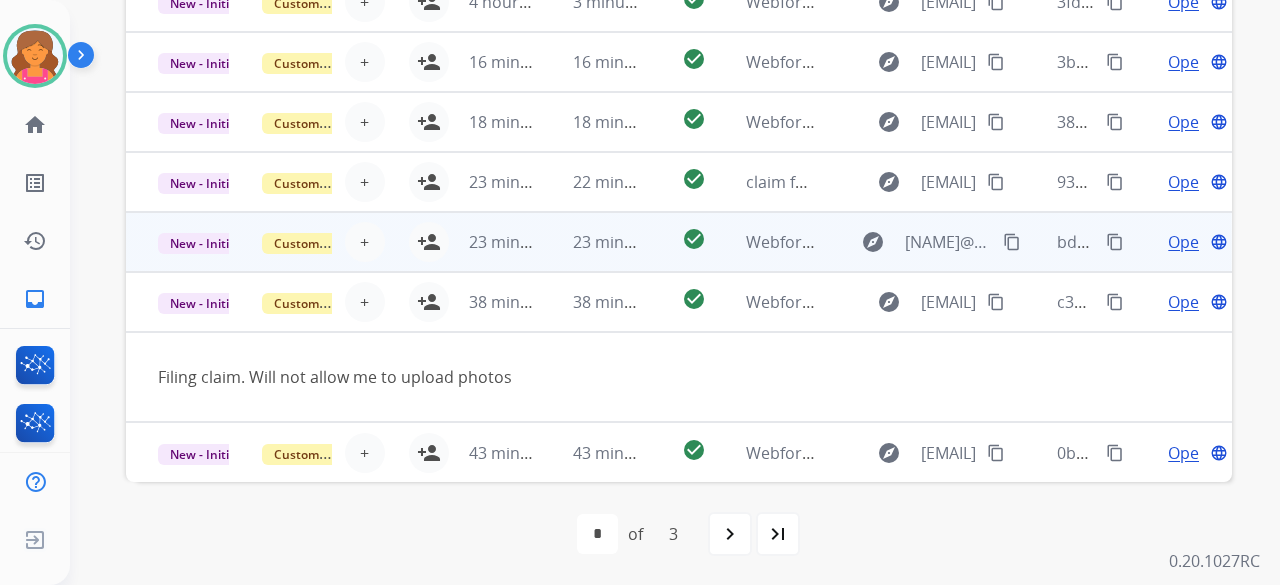 click on "explore [EMAIL] content_copy" at bounding box center (920, 242) 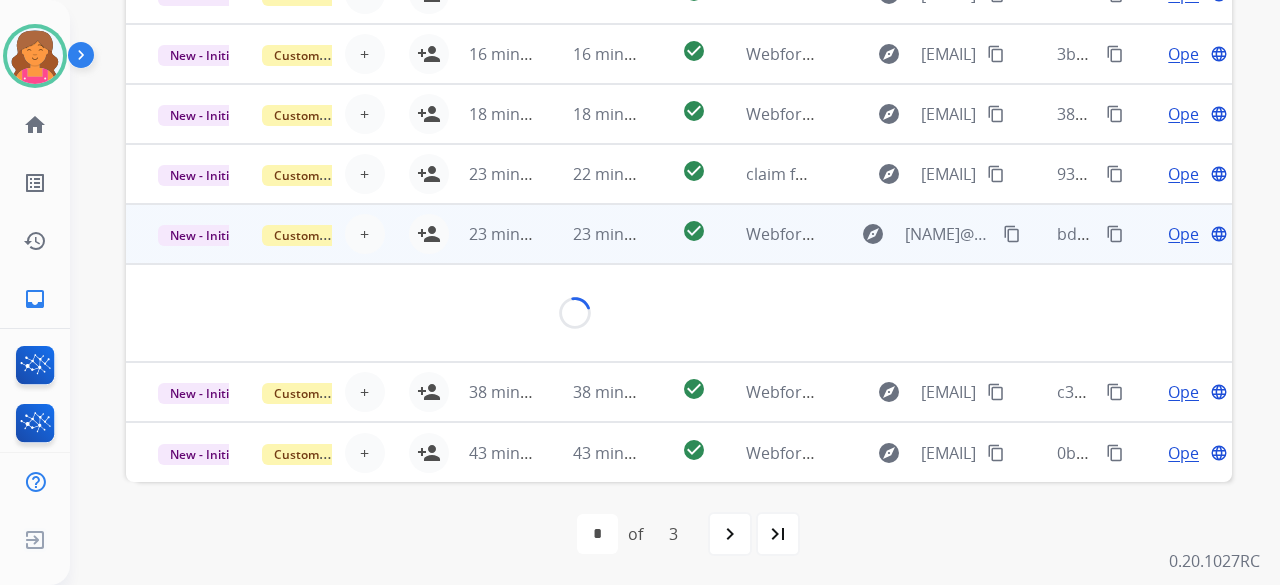 scroll, scrollTop: 92, scrollLeft: 0, axis: vertical 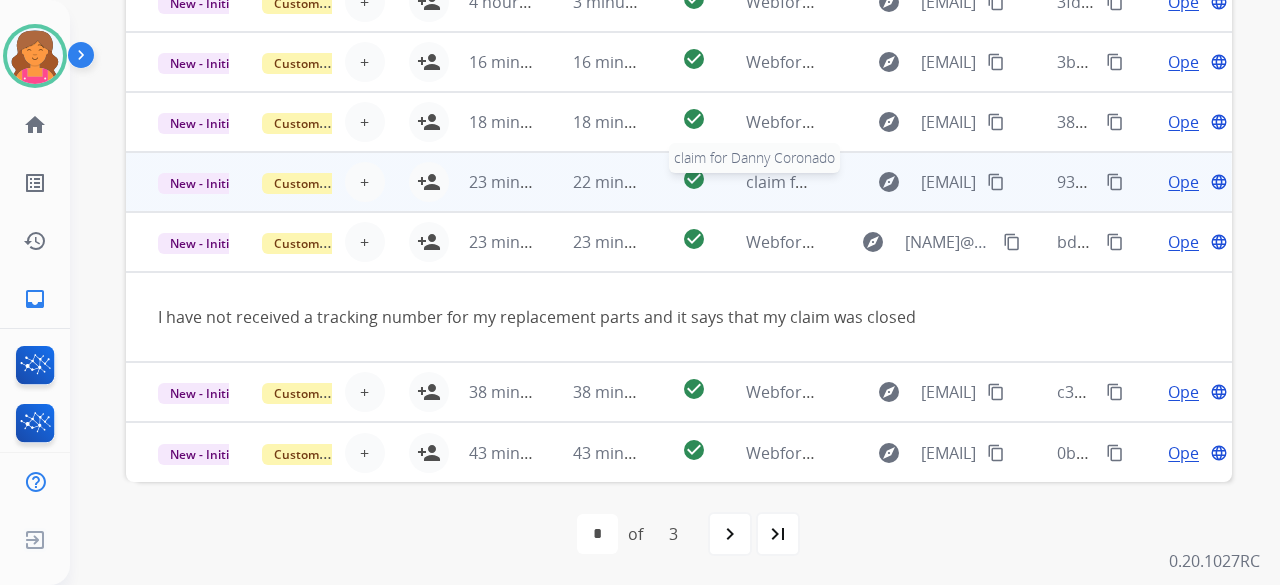 click on "claim for Danny Coronado" at bounding box center (845, 182) 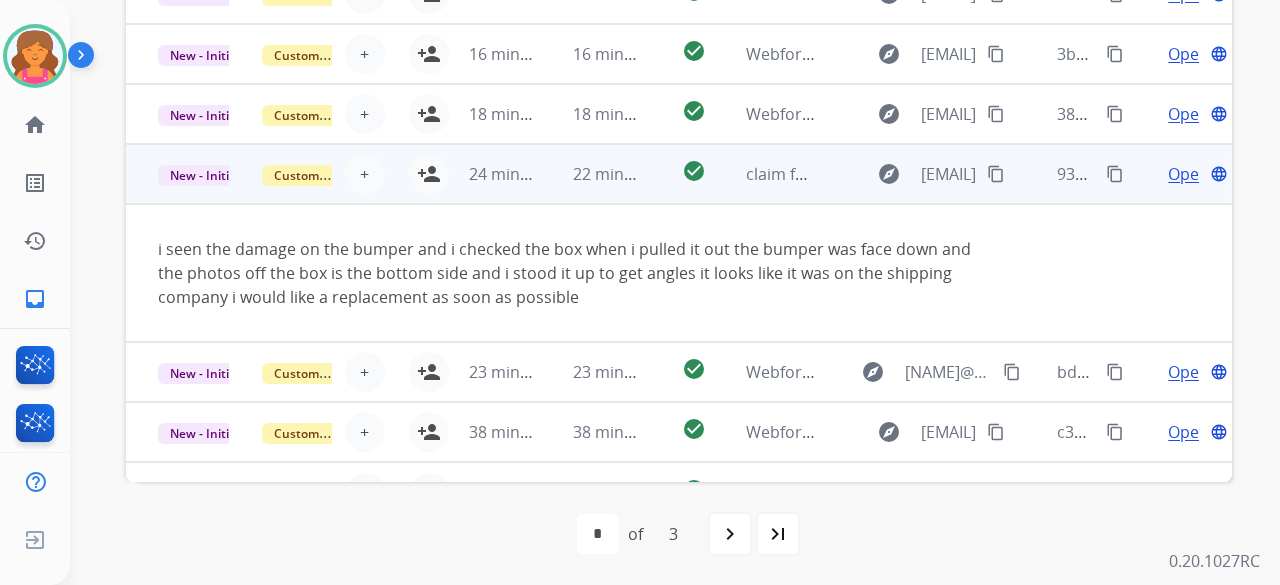 scroll, scrollTop: 140, scrollLeft: 0, axis: vertical 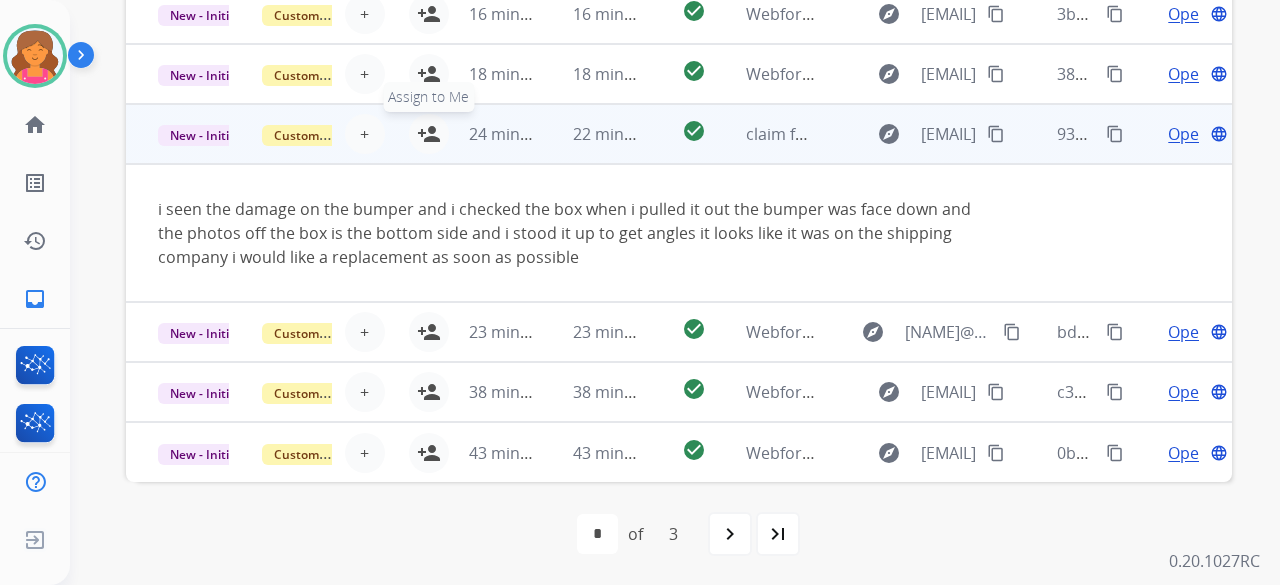 click on "person_add" at bounding box center (429, 134) 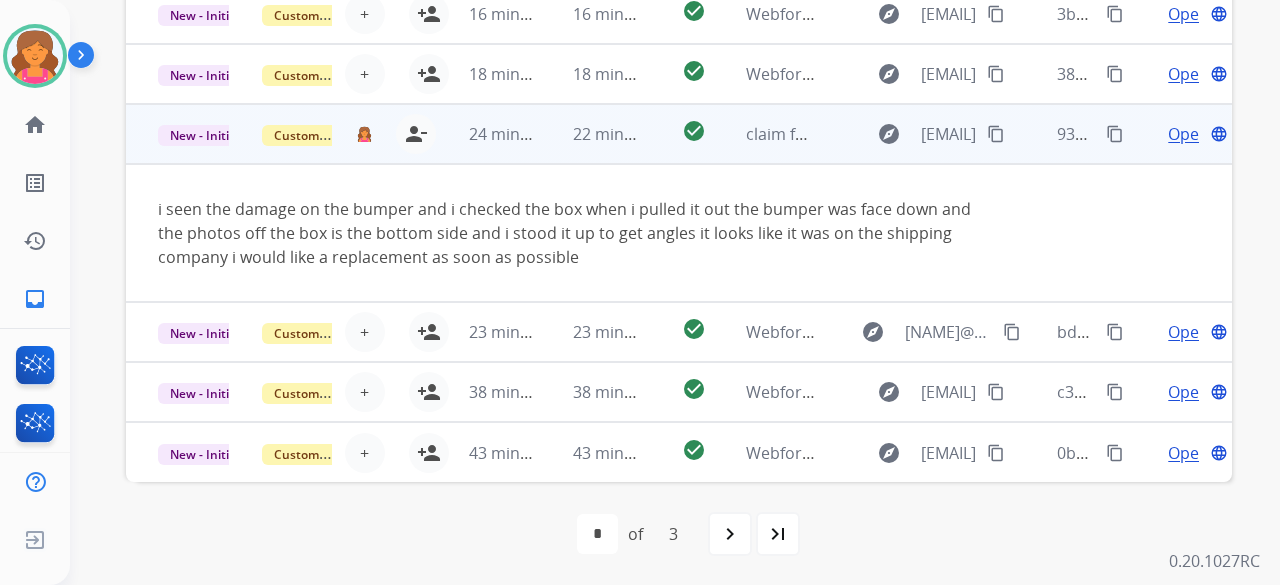 click on "Open" at bounding box center [1188, 134] 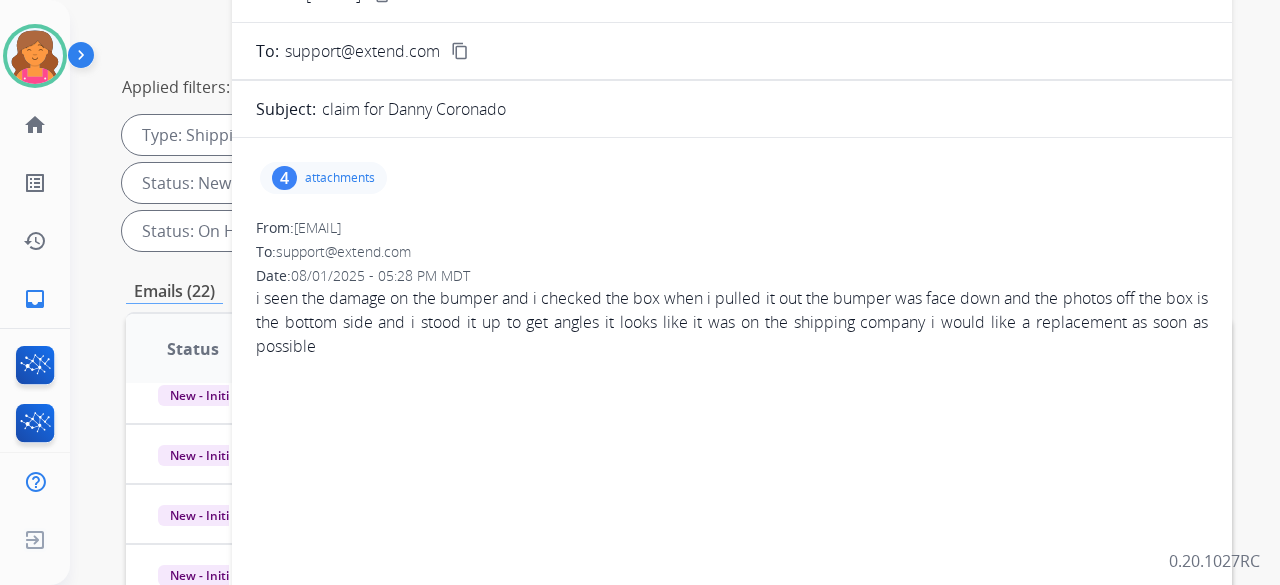 scroll, scrollTop: 44, scrollLeft: 0, axis: vertical 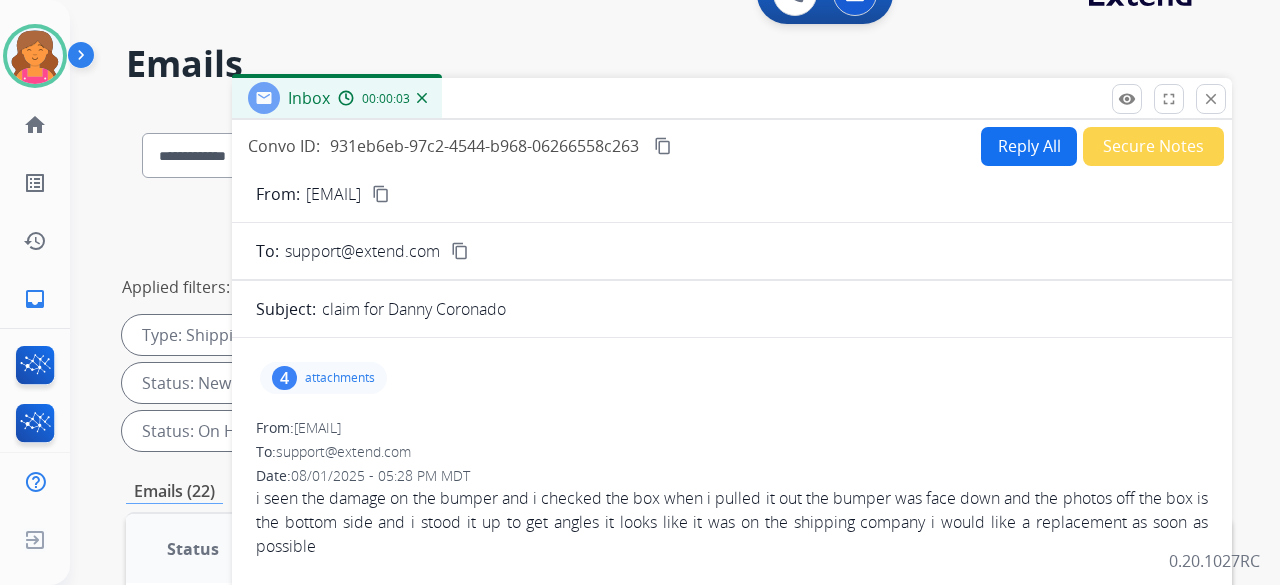 click on "From: [EMAIL] content_copy To:  [EMAIL]  content_copy Subject:  claim for [FIRST] [LAST]  4 attachments  From:  [EMAIL]   To:  [EMAIL]  Date:  08/01/2025 - 05:28 PM MDT i seen the damage on the bumper and i checked the box when i pulled it out the bumper was face down and the photos off the box is the bottom side and i stood it up to get angles it looks like it was on the shipping company i would like a replacement as soon as possible" at bounding box center [732, 589] 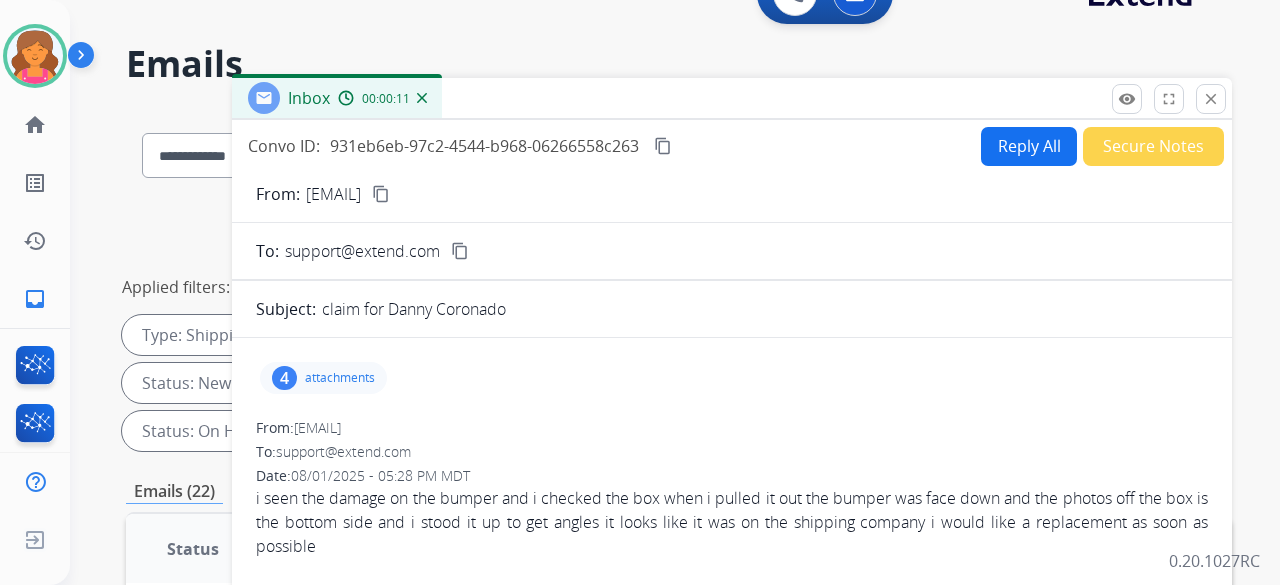 click on "Reply All" at bounding box center (1029, 146) 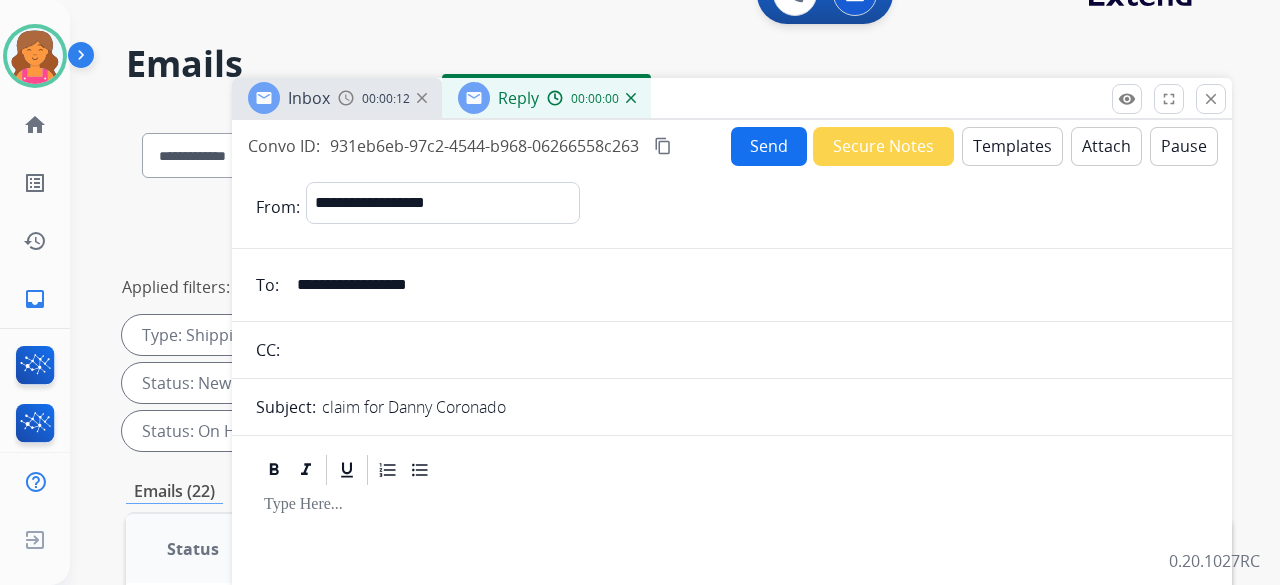 click on "Templates" at bounding box center (1012, 146) 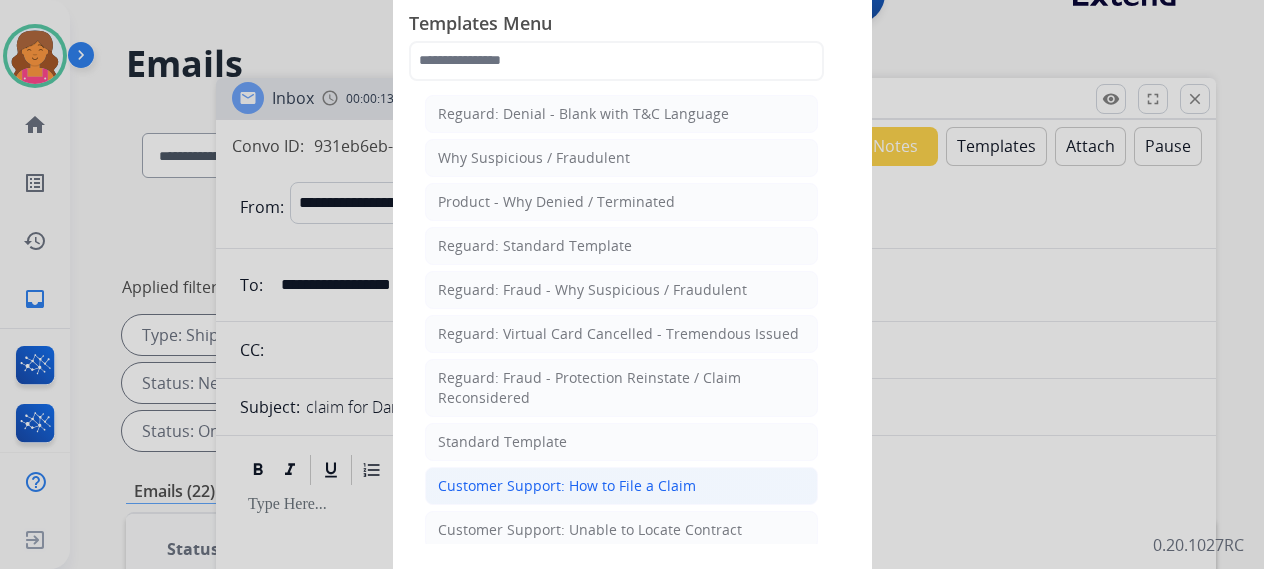 click on "Customer Support: How to File a Claim" 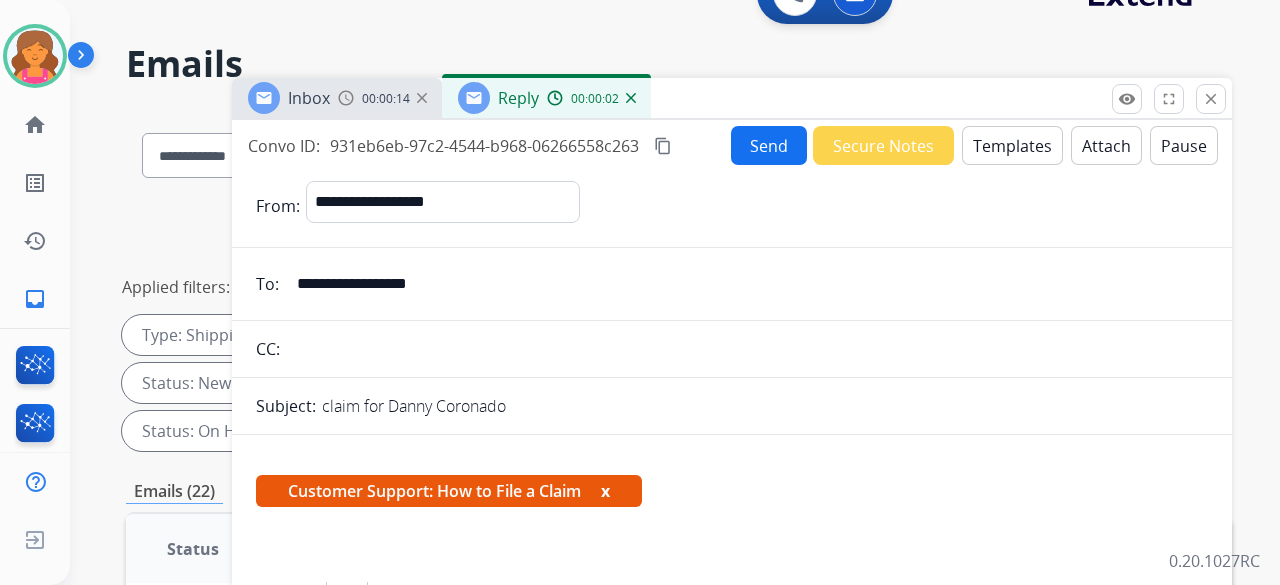 scroll, scrollTop: 370, scrollLeft: 0, axis: vertical 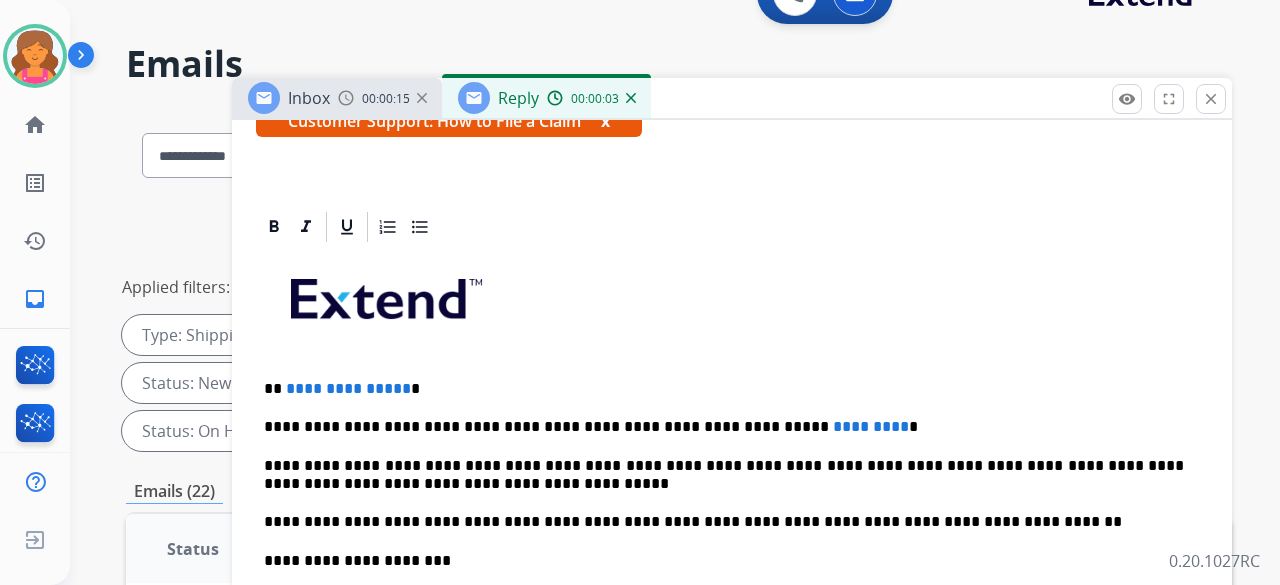 click on "**********" at bounding box center [732, 550] 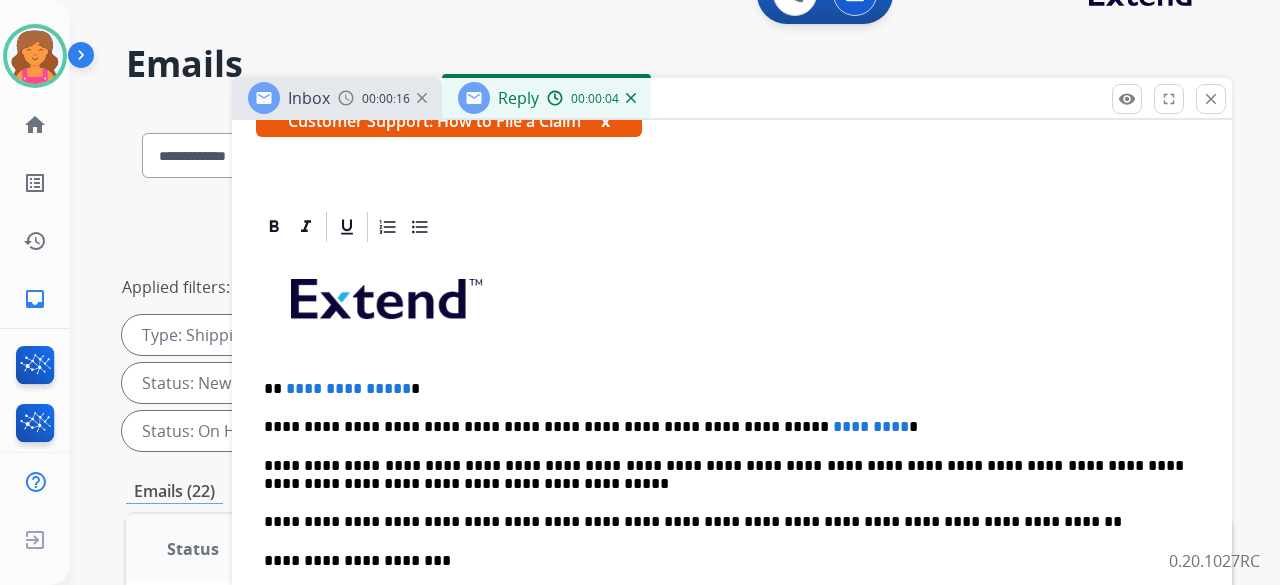 click on "**********" at bounding box center [724, 389] 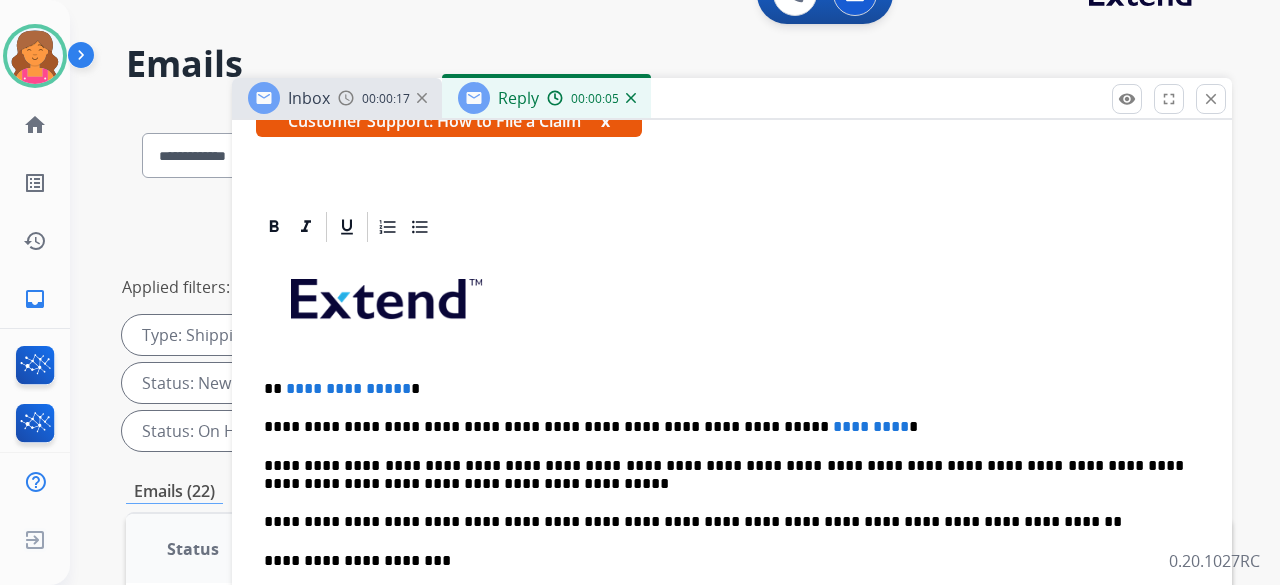 type 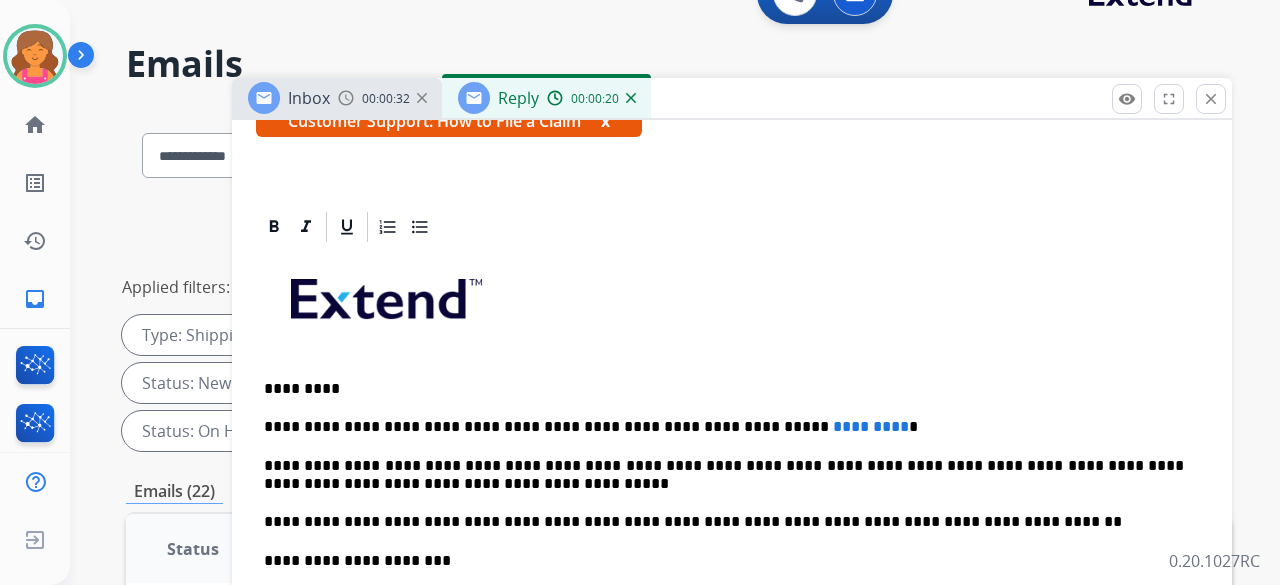 click on "**********" at bounding box center (724, 427) 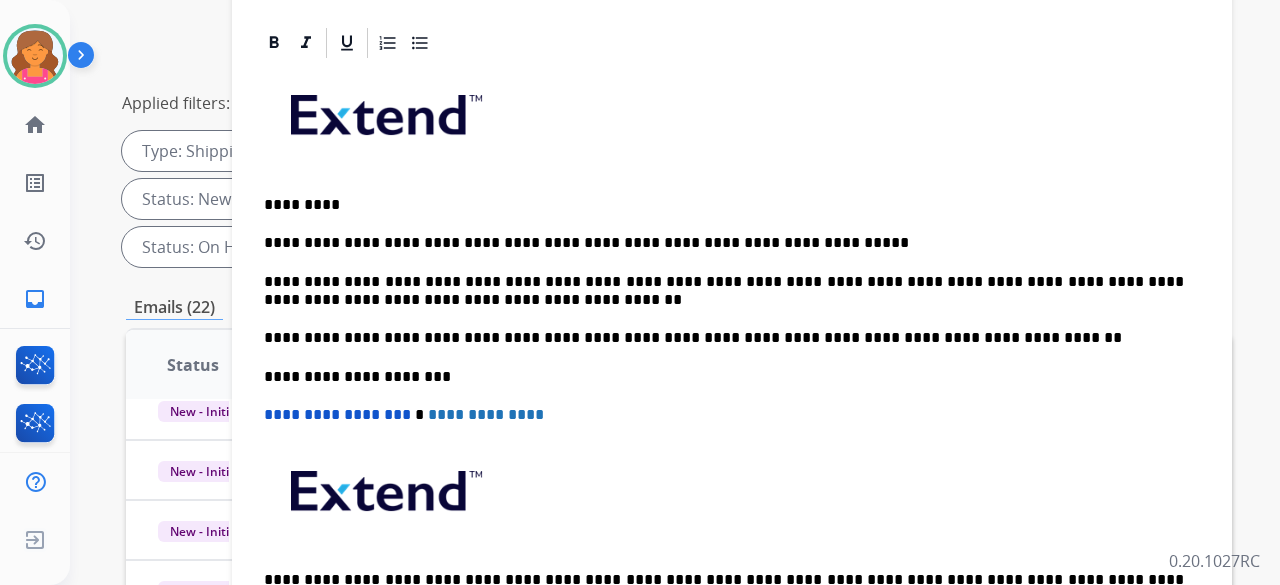 scroll, scrollTop: 246, scrollLeft: 0, axis: vertical 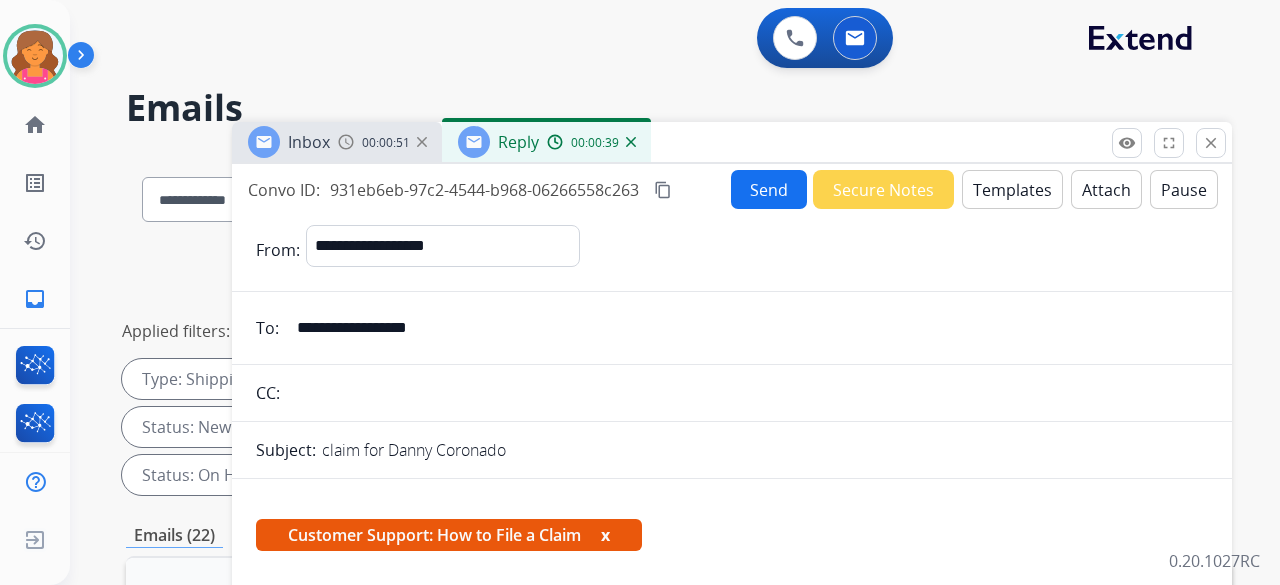 click on "Send" at bounding box center (769, 189) 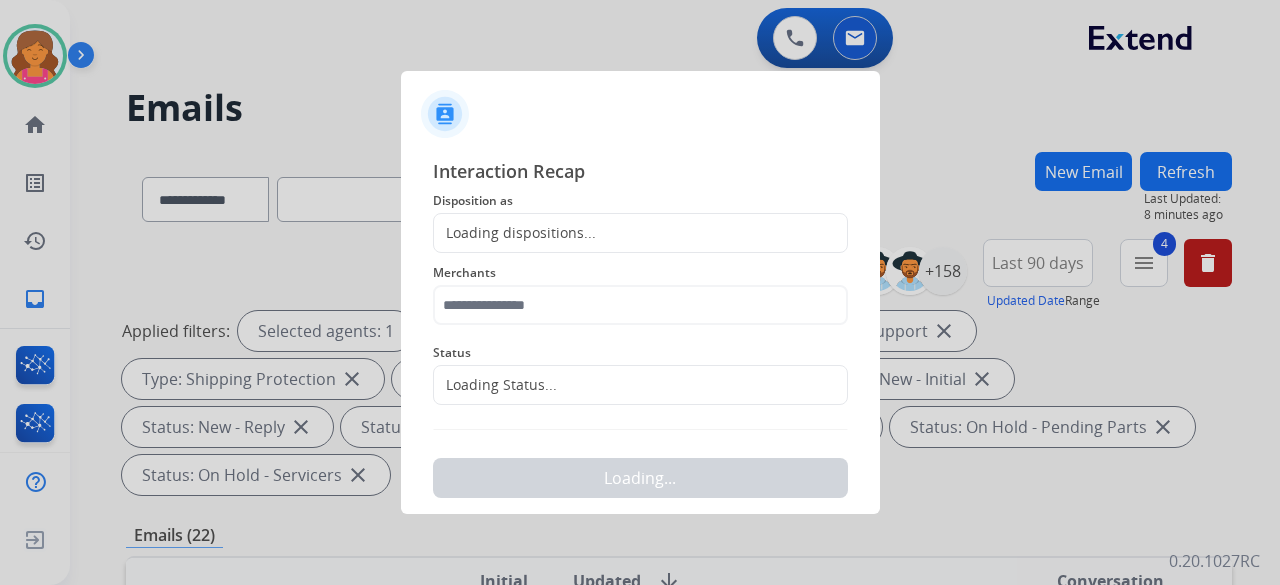 click on "Loading dispositions..." 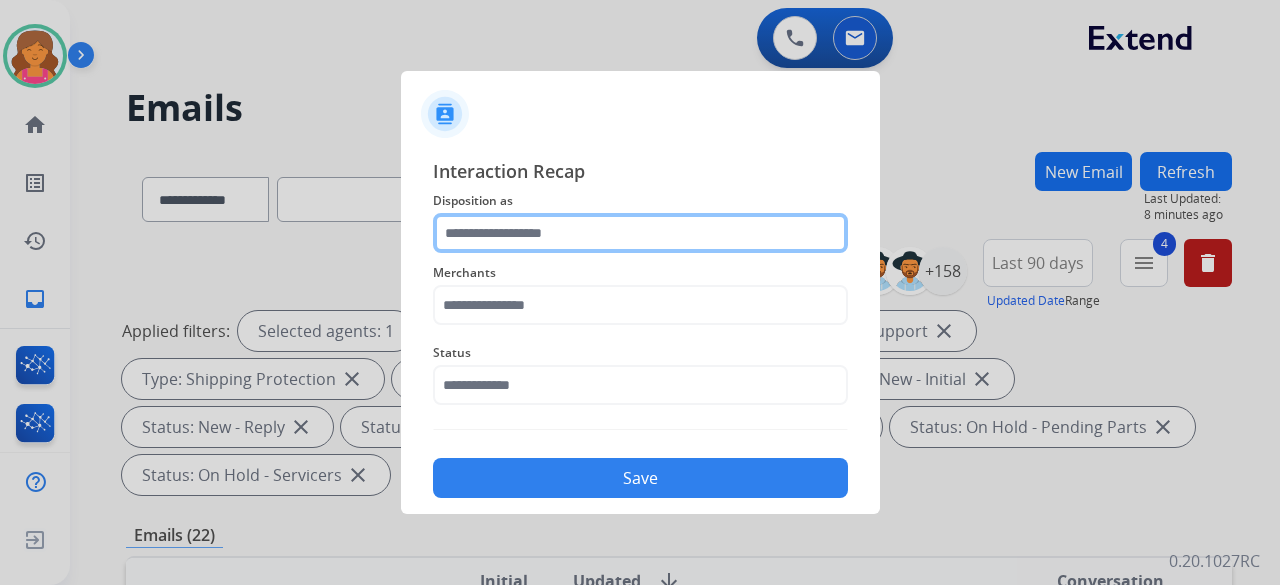 click 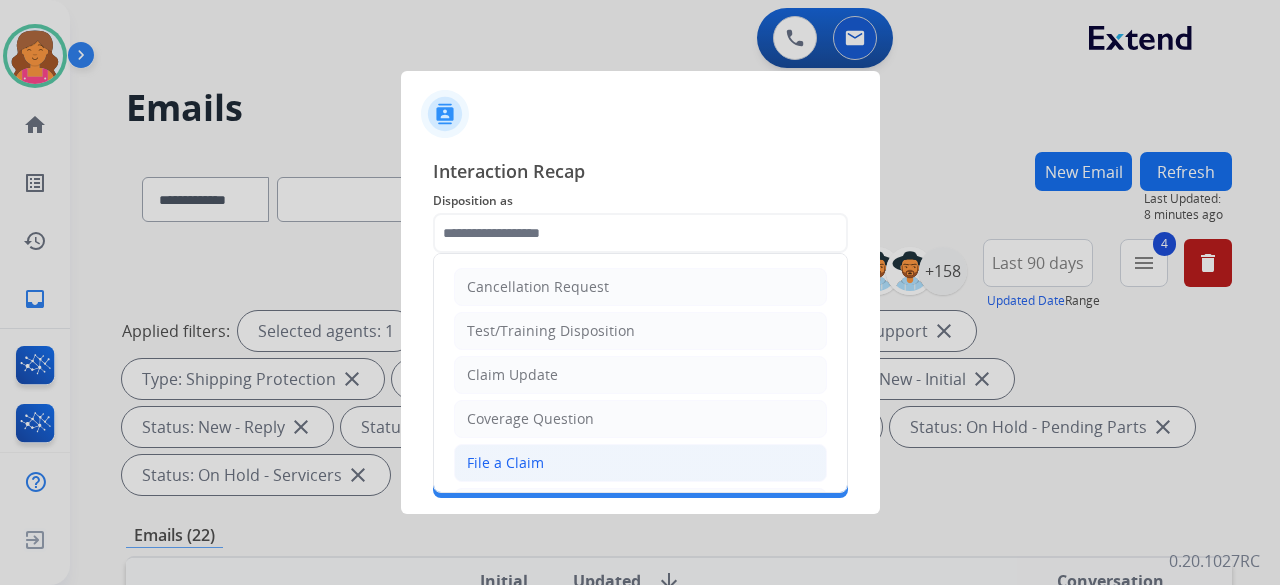 click on "File a Claim" 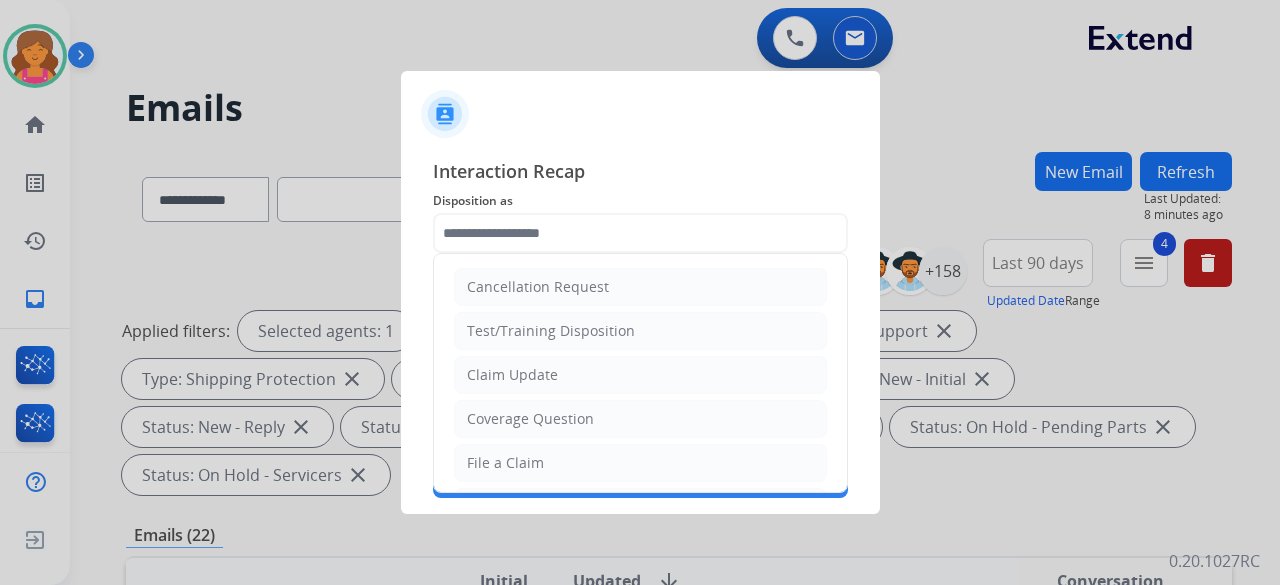 type on "**********" 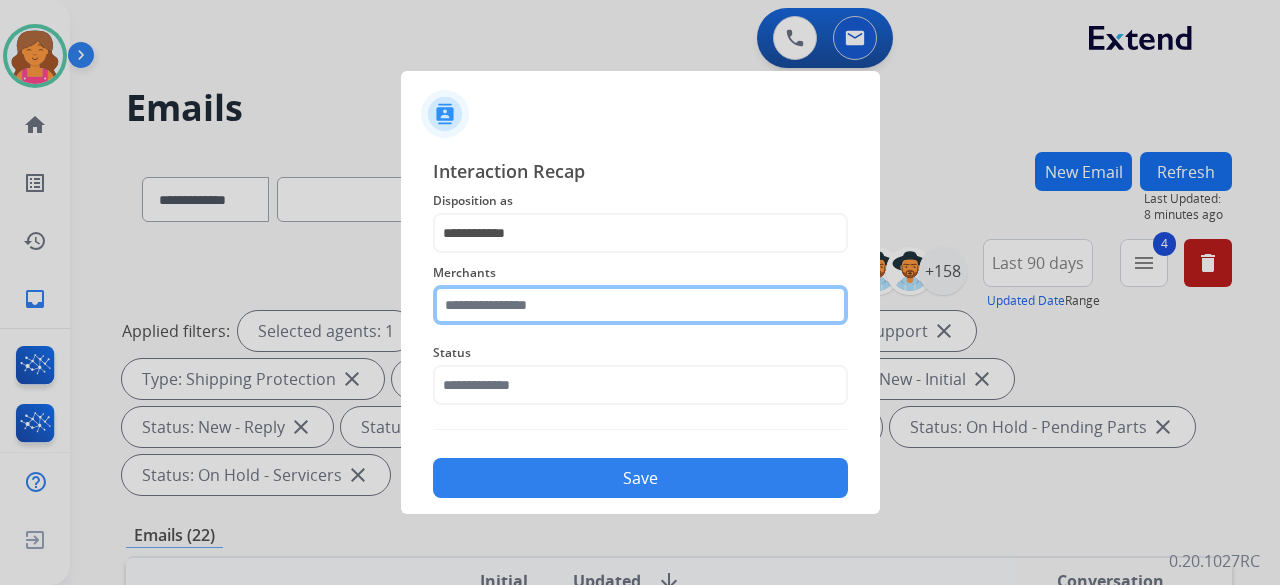 click 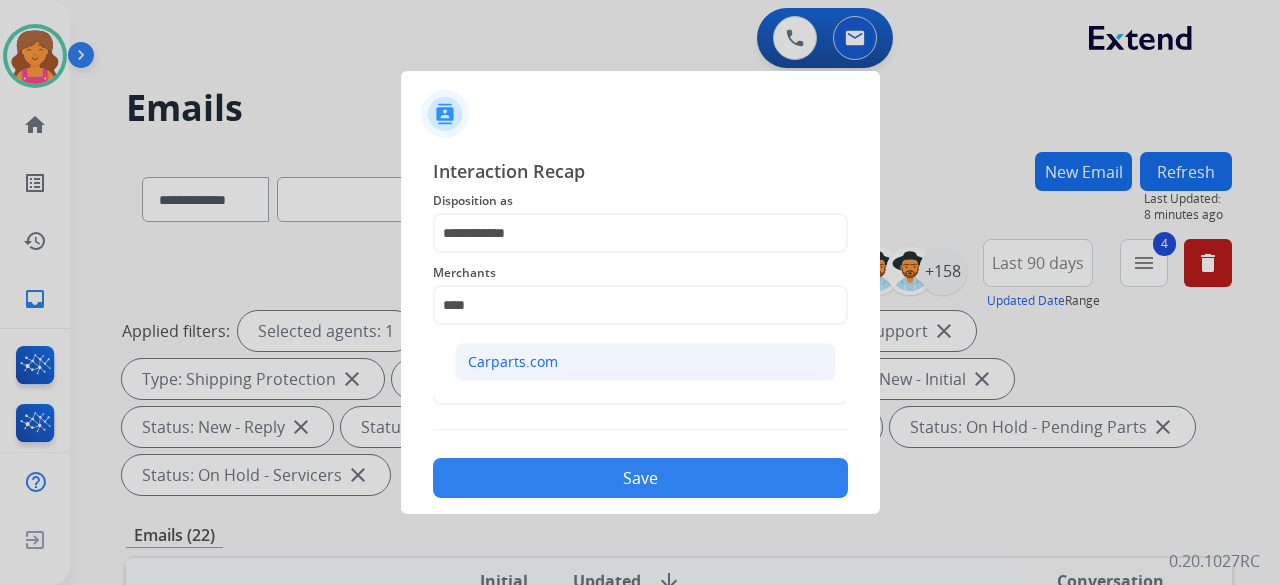 click on "Carparts.com" 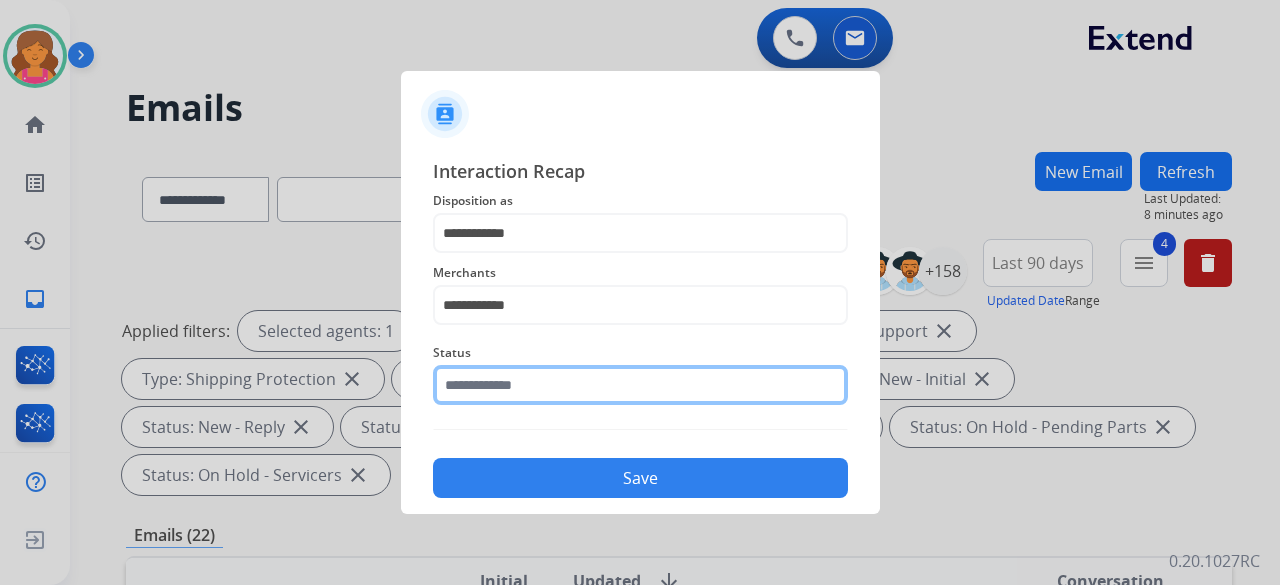 click 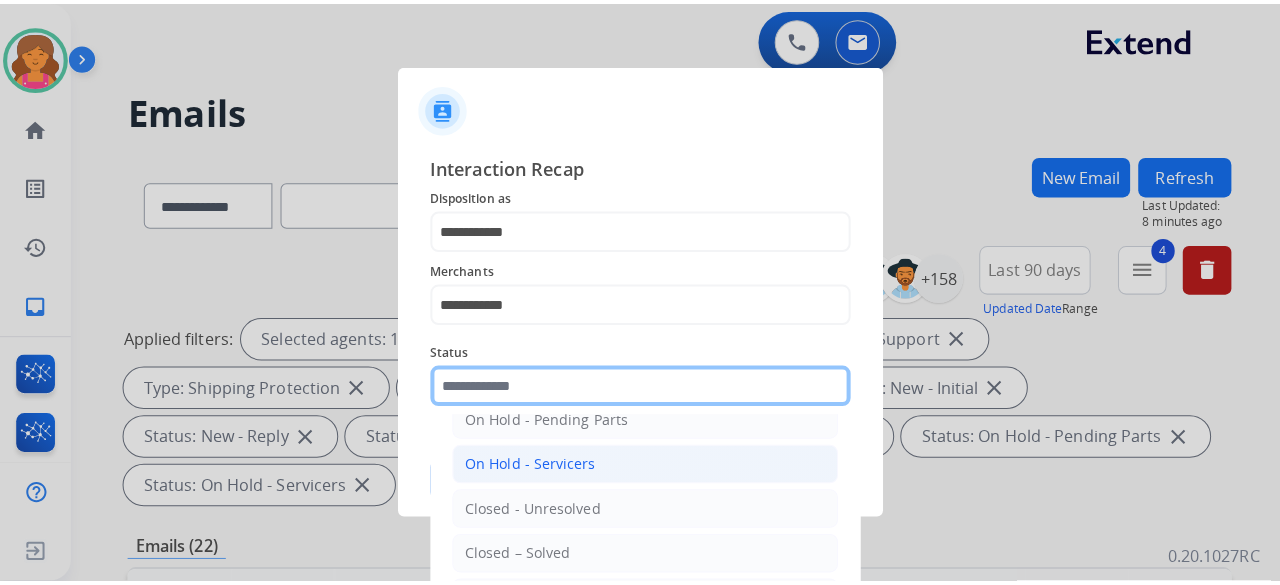 scroll, scrollTop: 114, scrollLeft: 0, axis: vertical 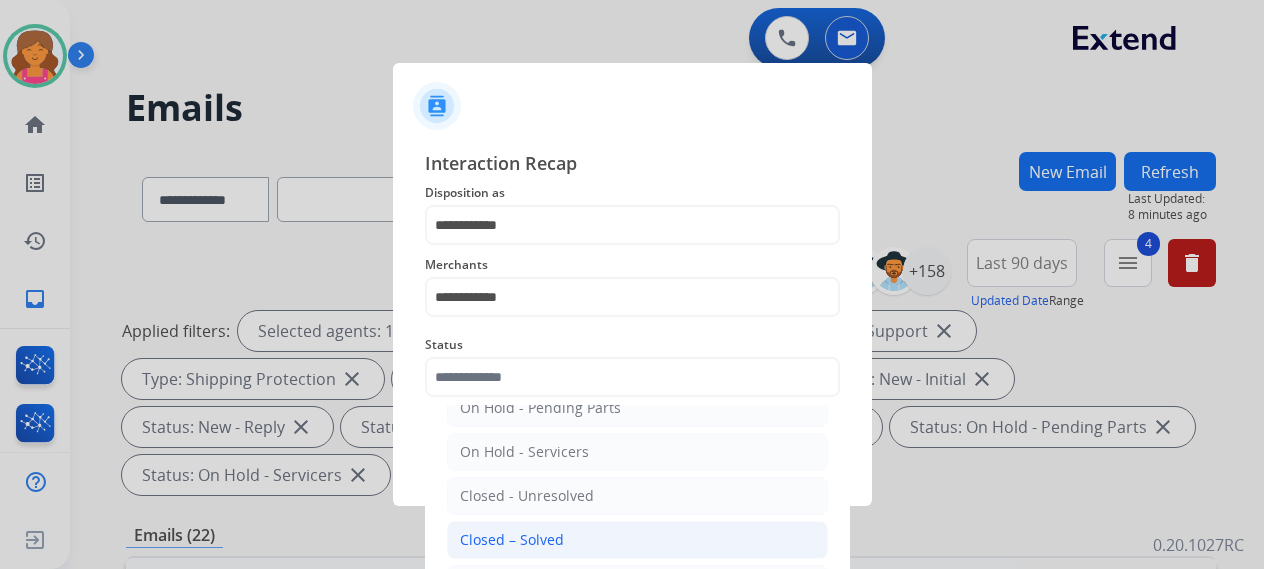 click on "Closed – Solved" 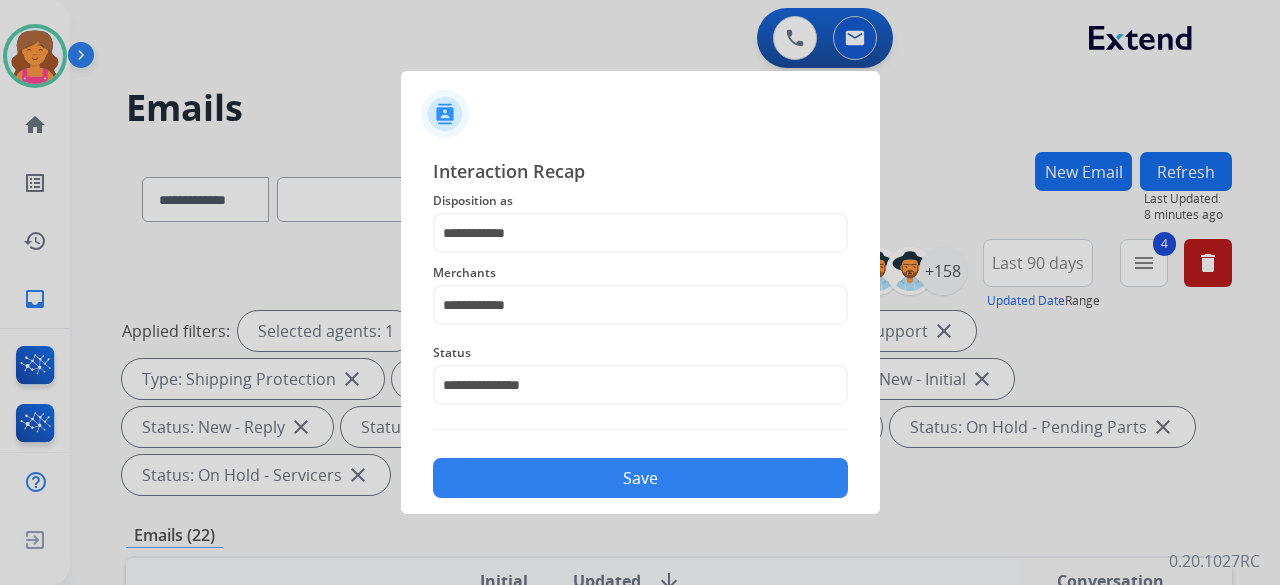 click on "Save" 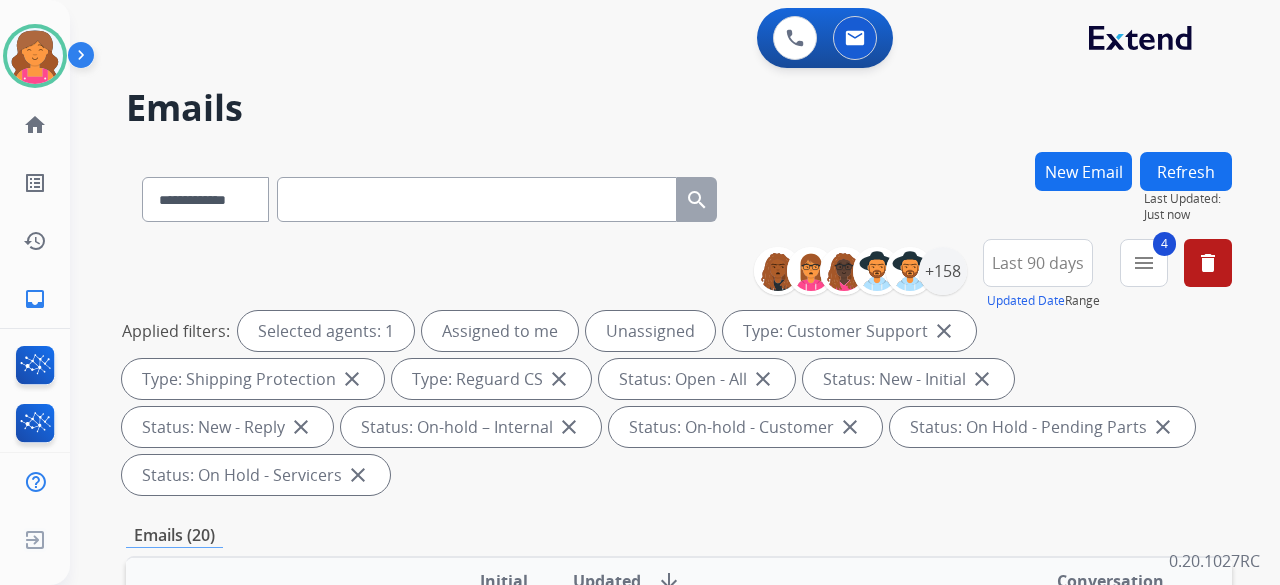 scroll, scrollTop: 68, scrollLeft: 0, axis: vertical 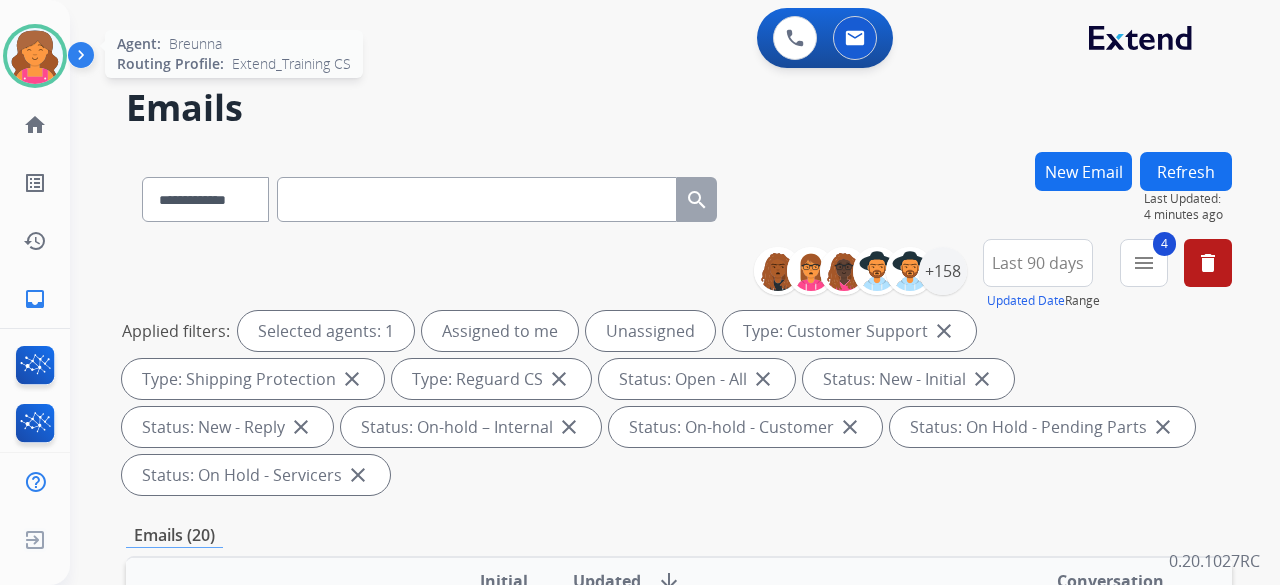 click at bounding box center (35, 56) 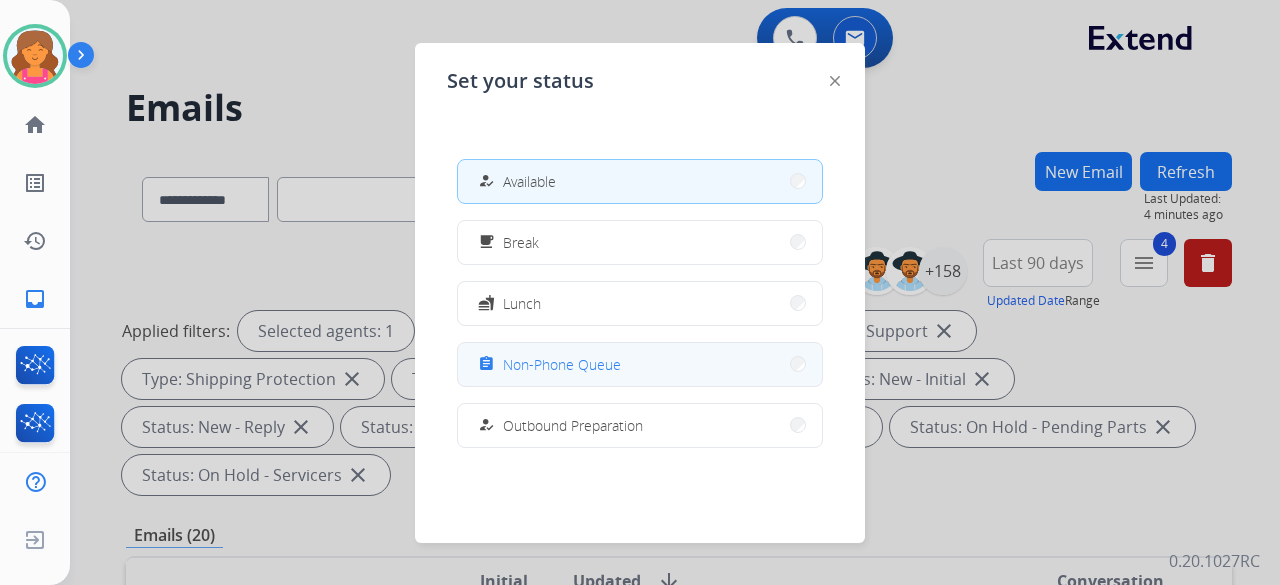 click on "assignment Non-Phone Queue" at bounding box center (640, 364) 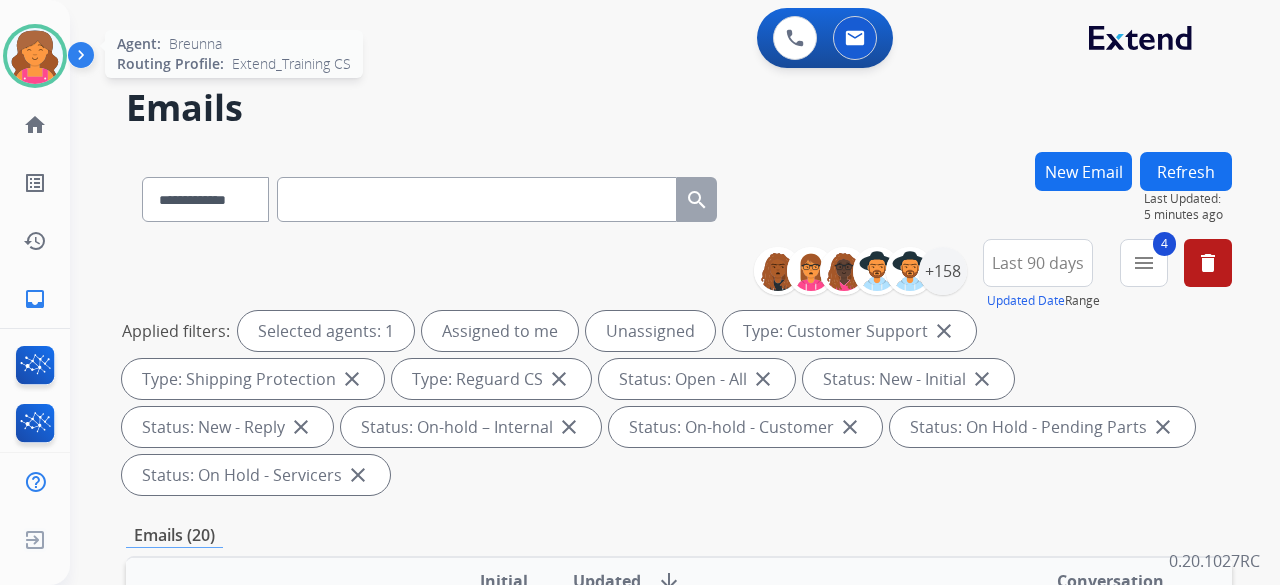 click at bounding box center [35, 56] 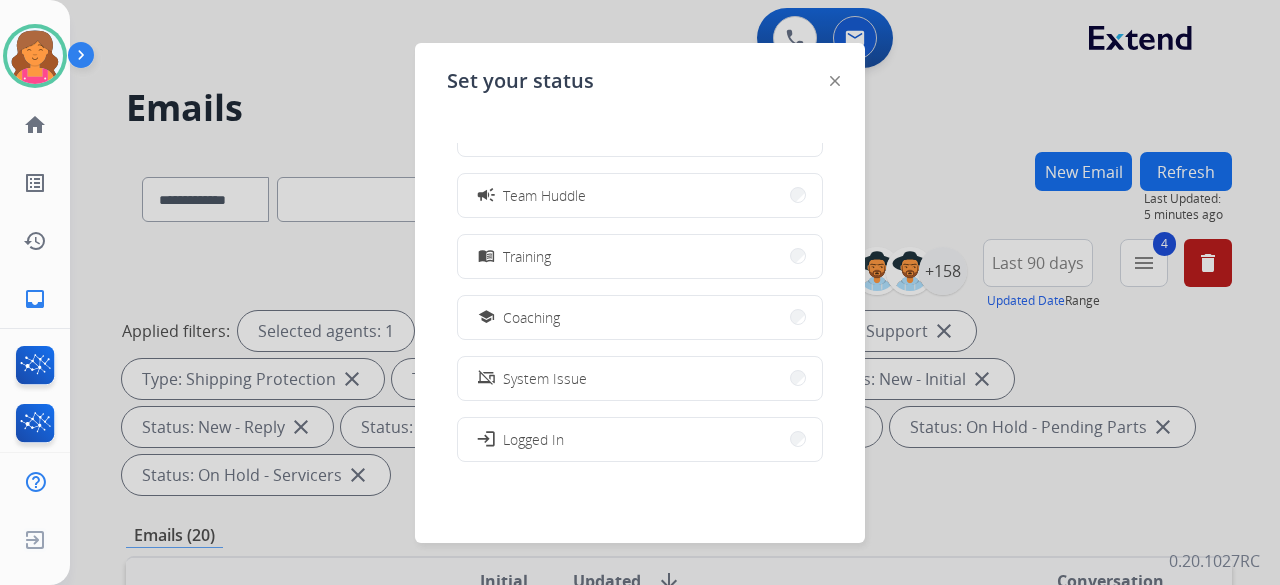 scroll, scrollTop: 377, scrollLeft: 0, axis: vertical 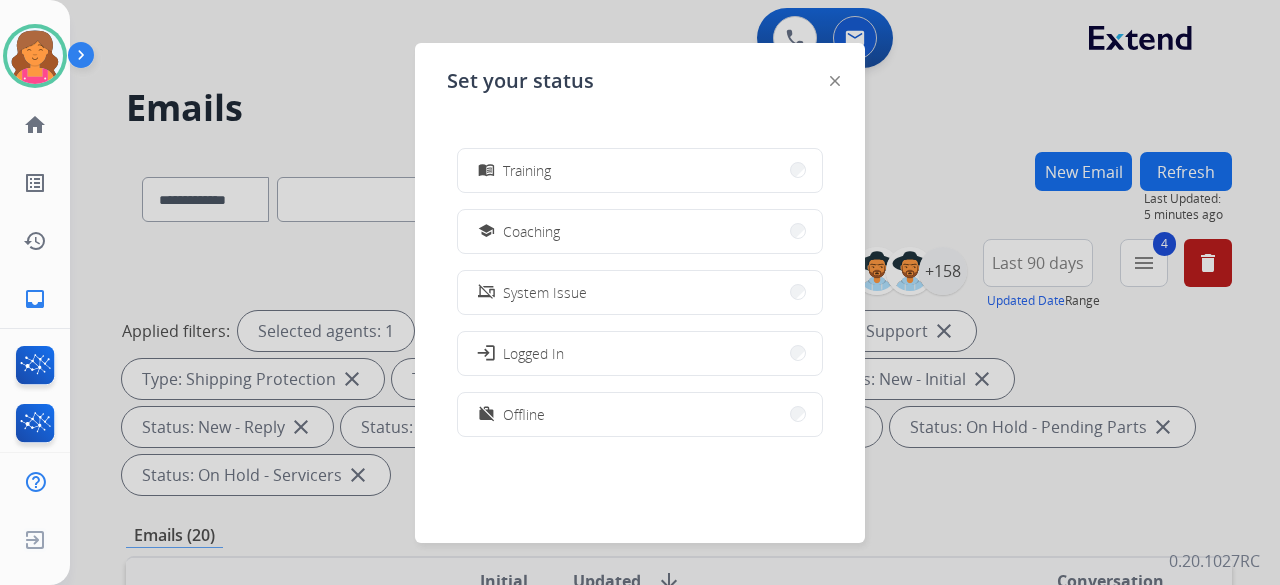 click at bounding box center (640, 292) 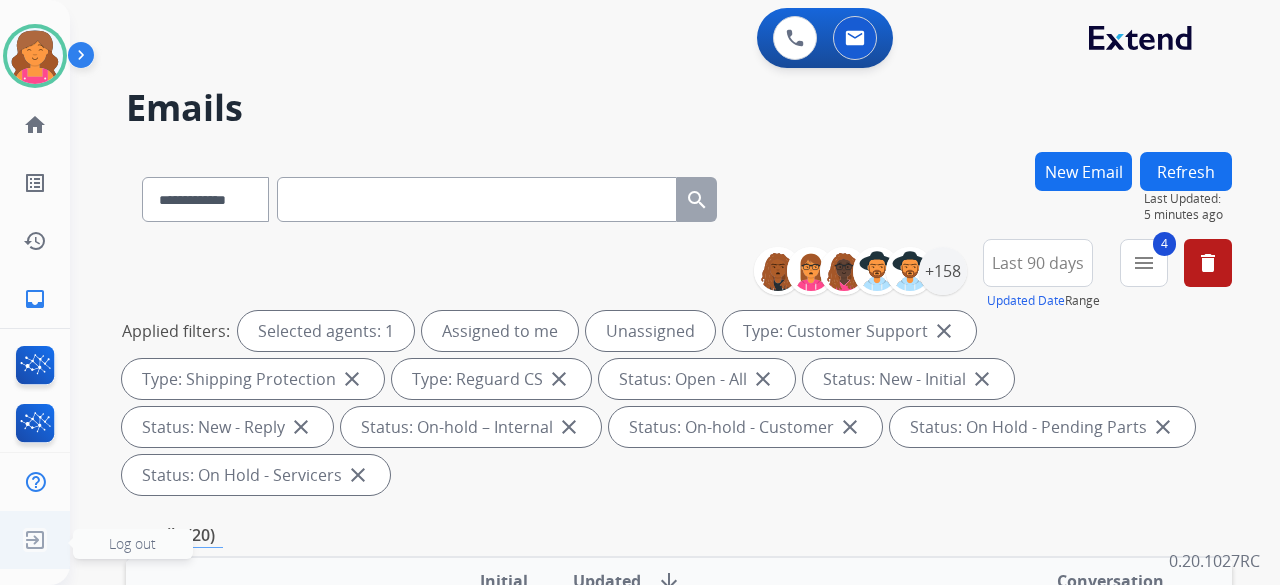 click 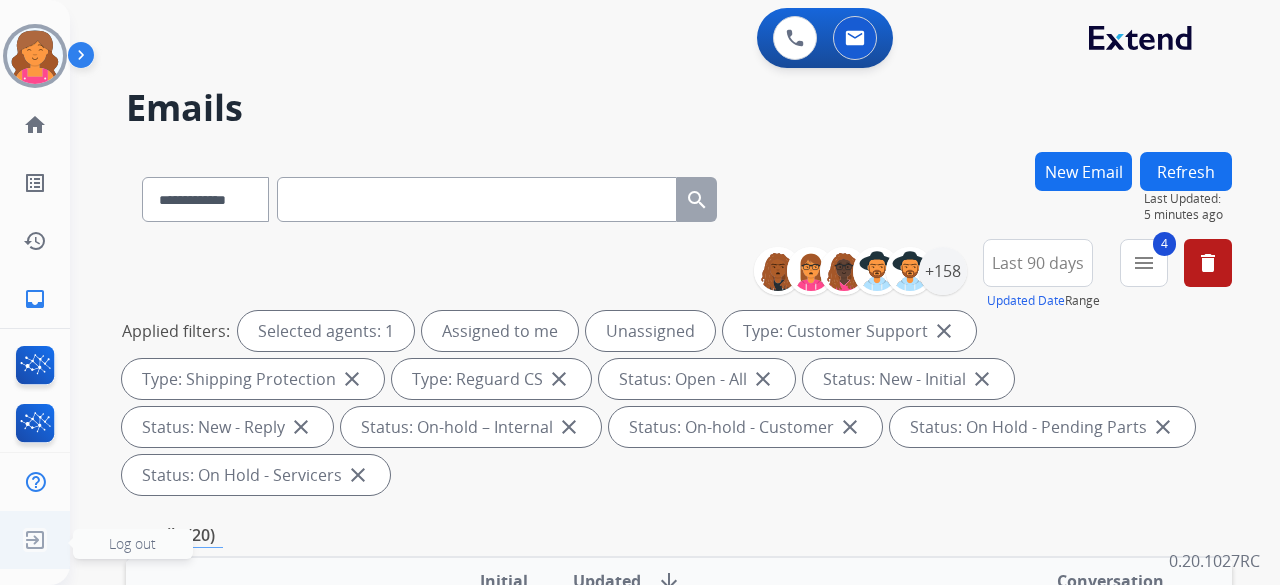 click on "Log out" 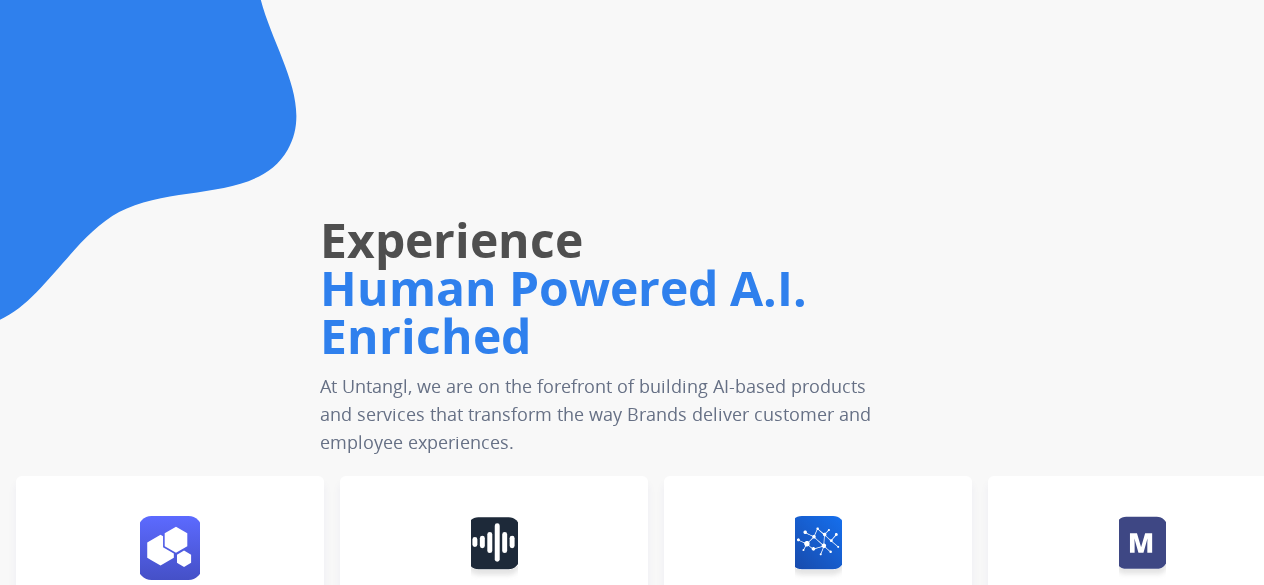 scroll, scrollTop: 0, scrollLeft: 0, axis: both 